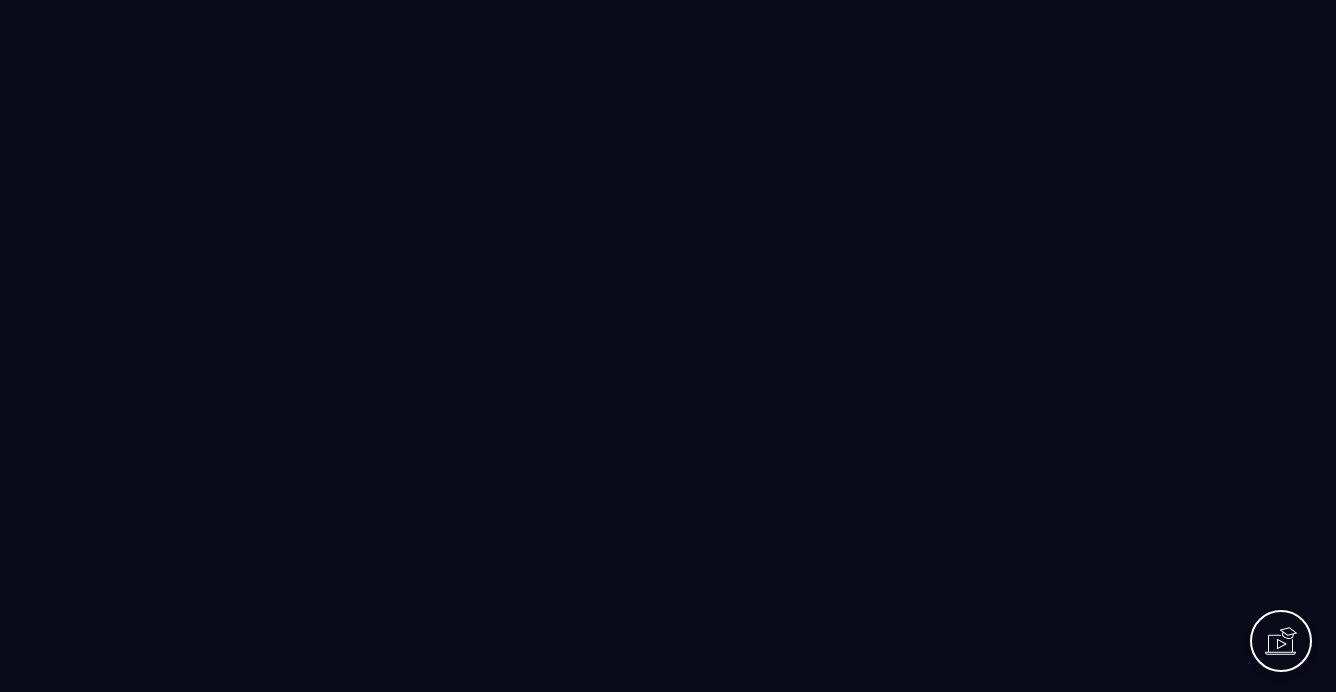 scroll, scrollTop: 0, scrollLeft: 0, axis: both 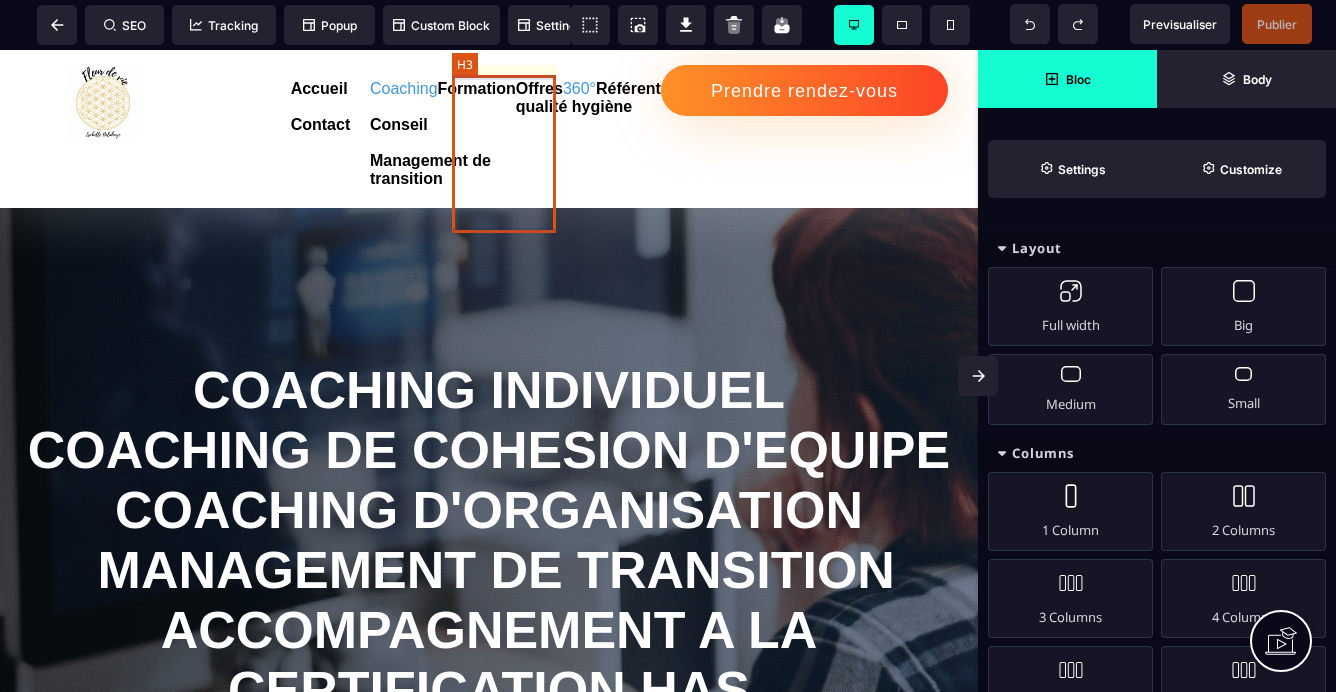 click on "Coaching
Formation
Conseil
Management de transition" at bounding box center (443, 134) 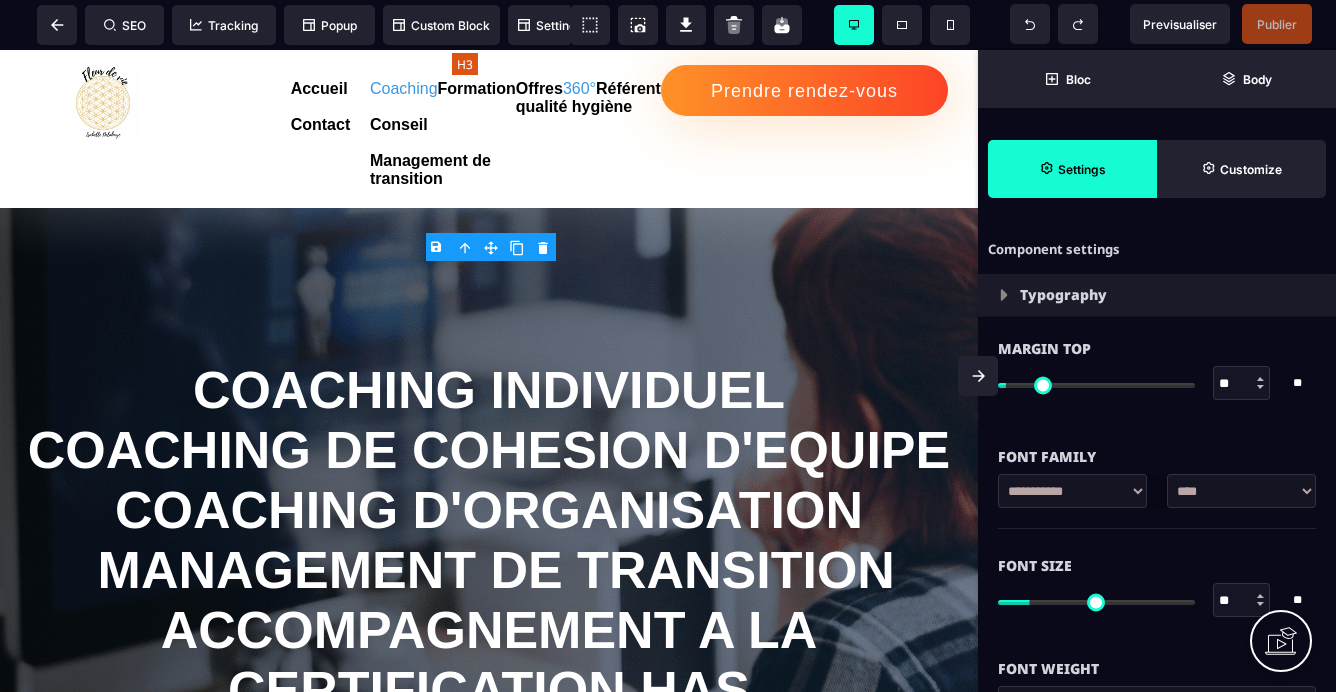type on "*" 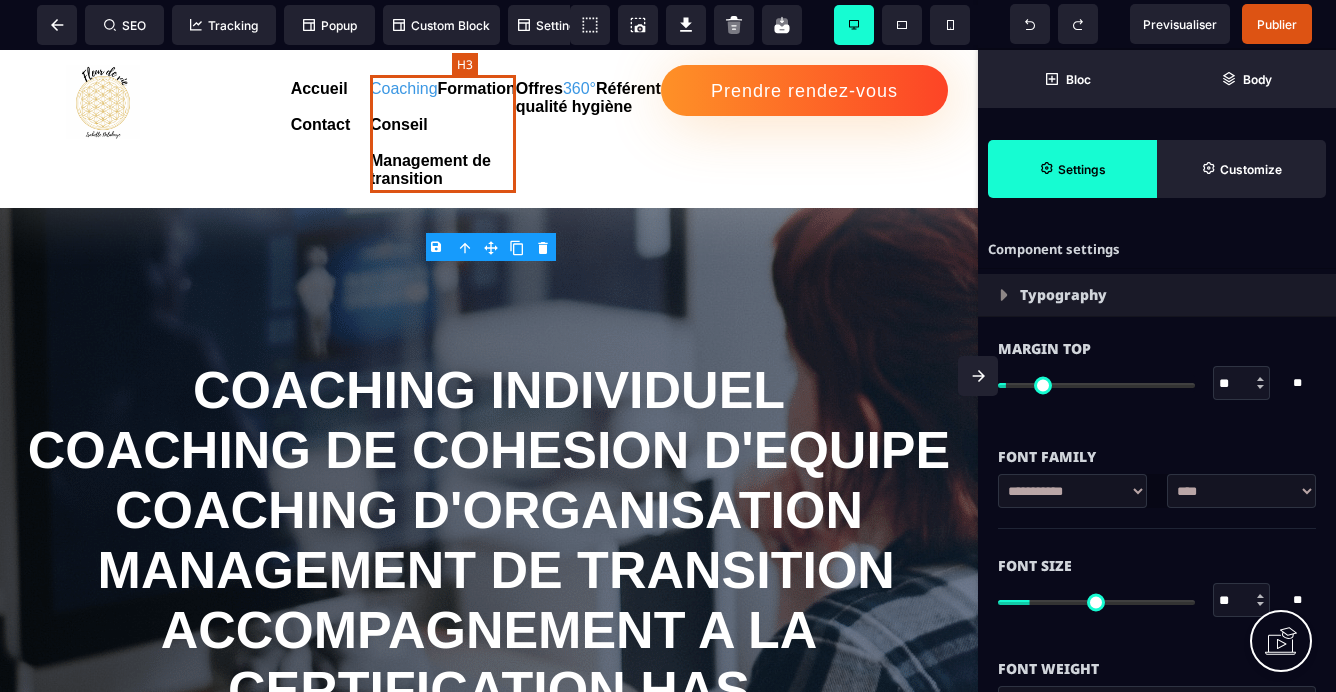 click on "Coaching
Formation
Conseil
Management de transition" at bounding box center [443, 134] 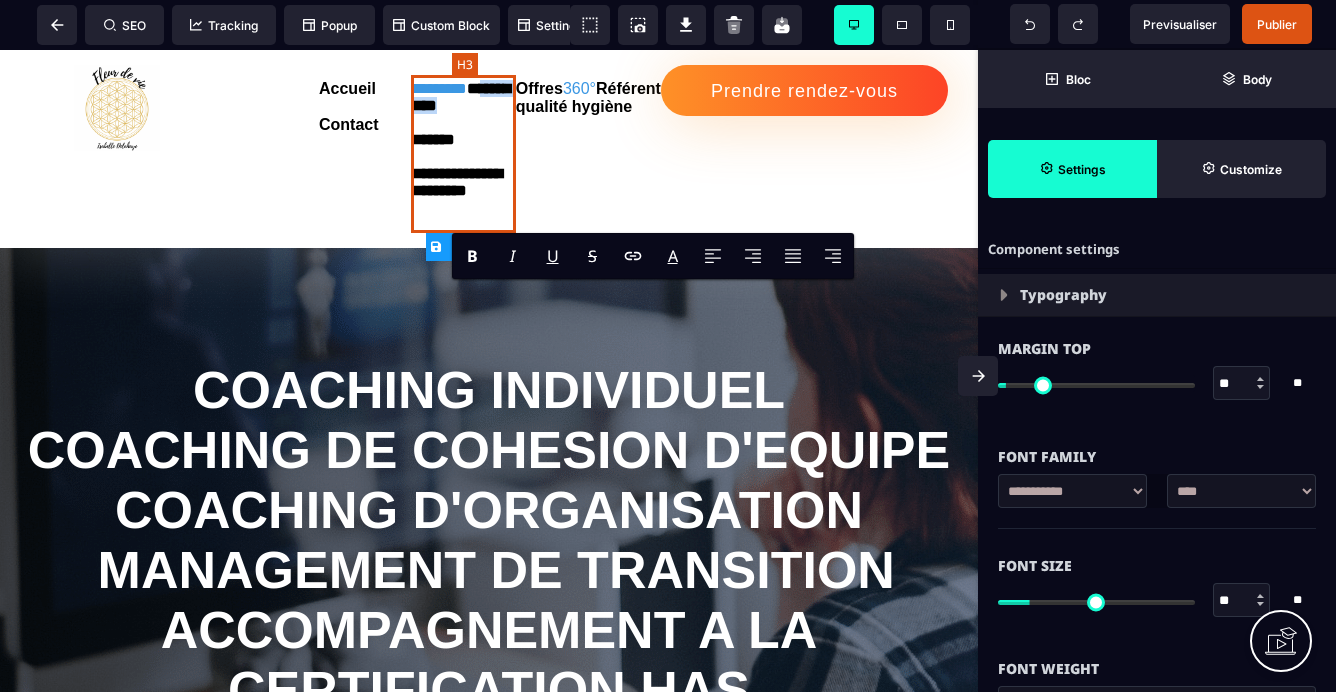drag, startPoint x: 529, startPoint y: 126, endPoint x: 451, endPoint y: 129, distance: 78.05767 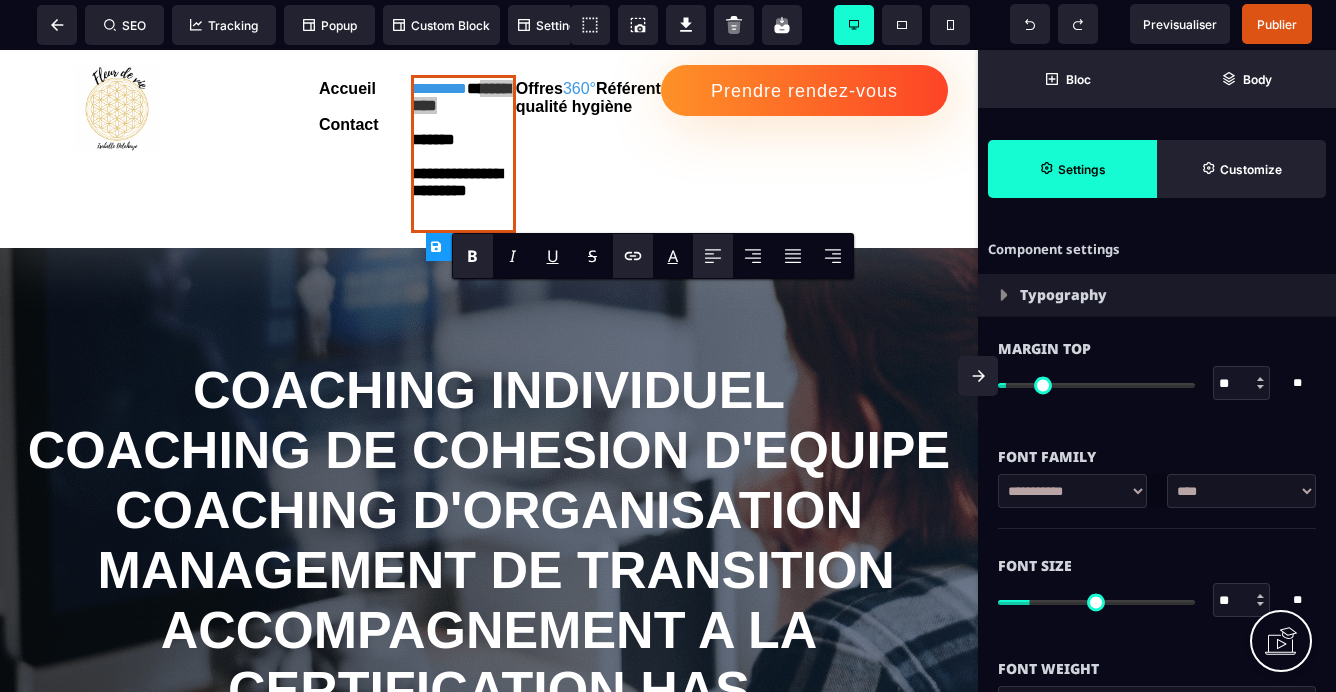click 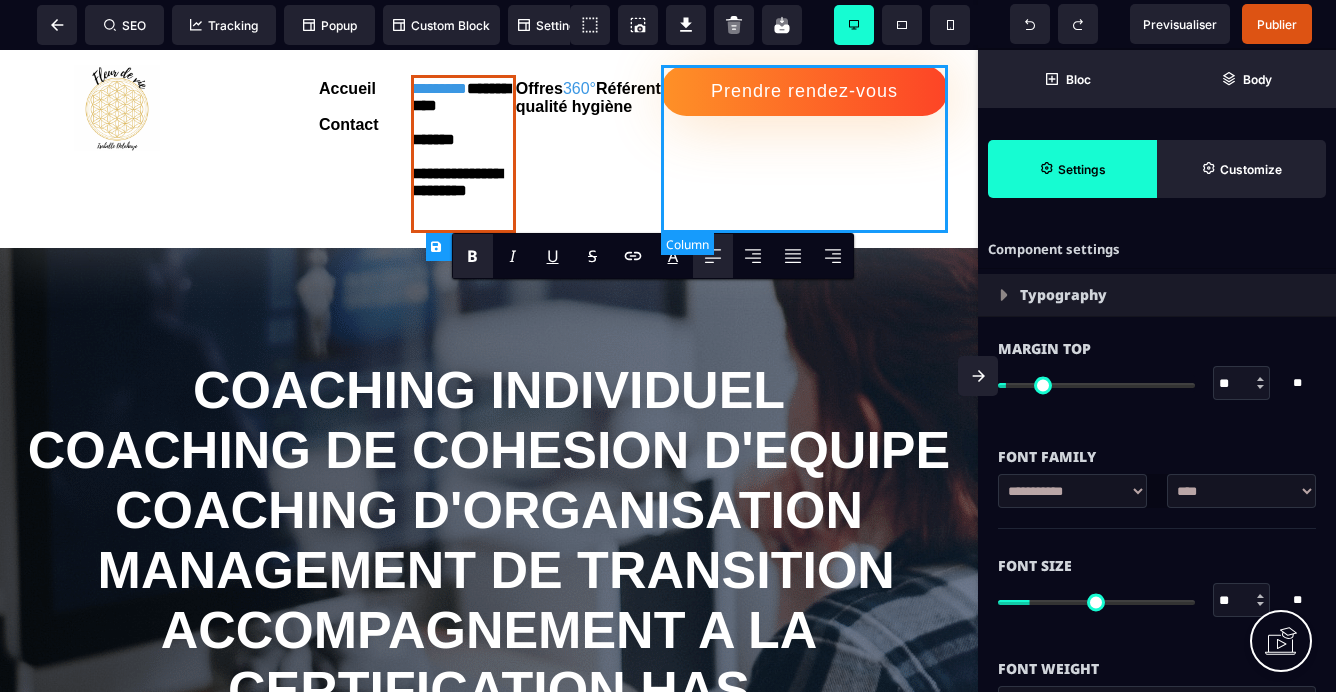 click on "Prendre rendez-vous" at bounding box center (804, 149) 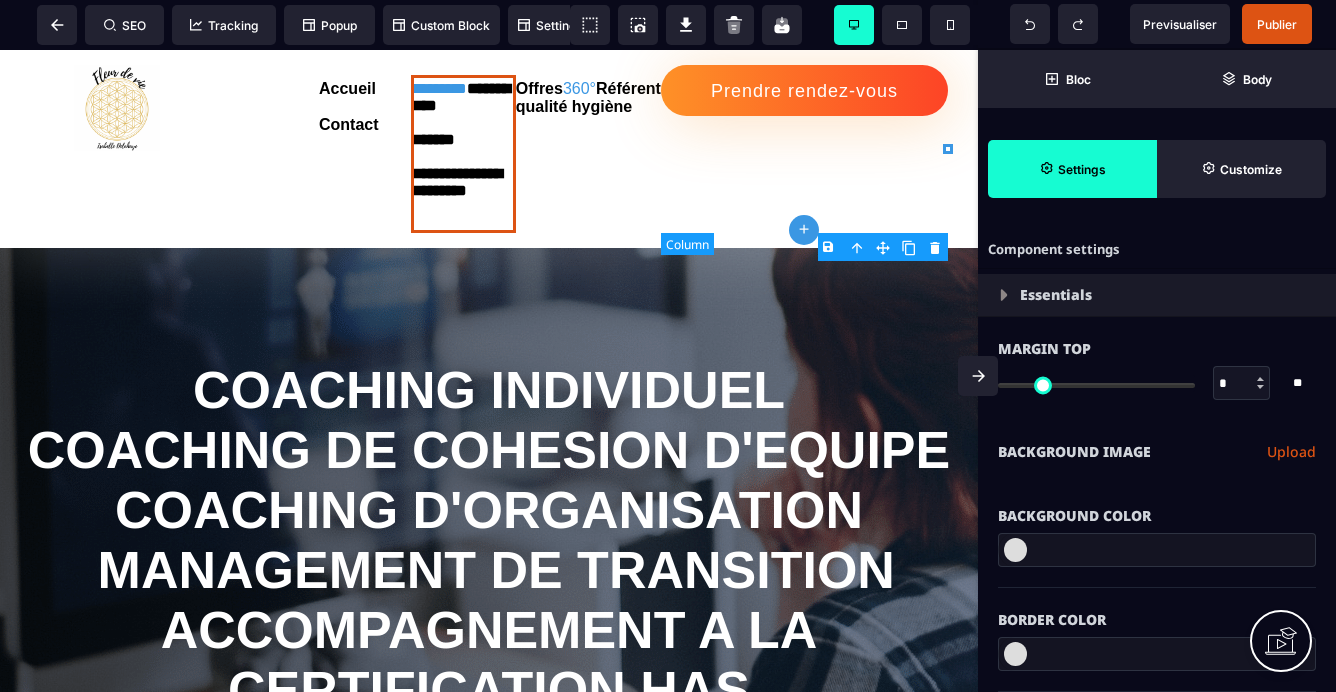 type on "*" 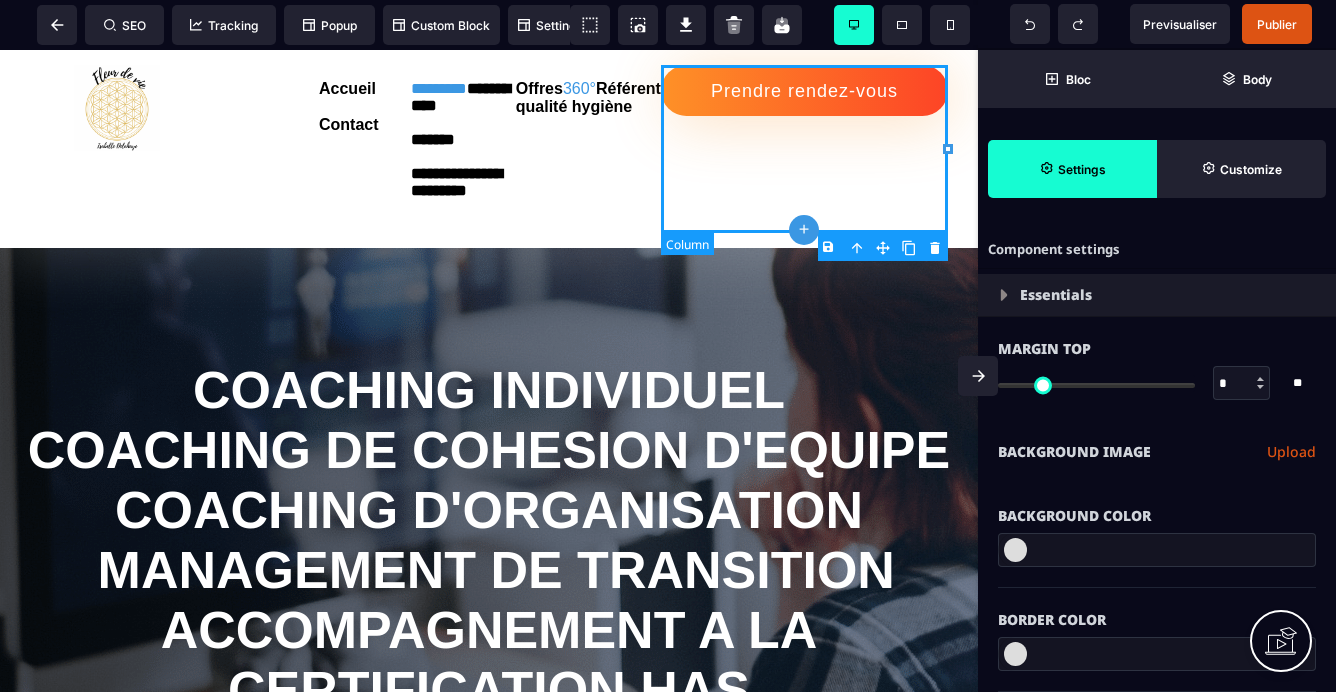 select on "**" 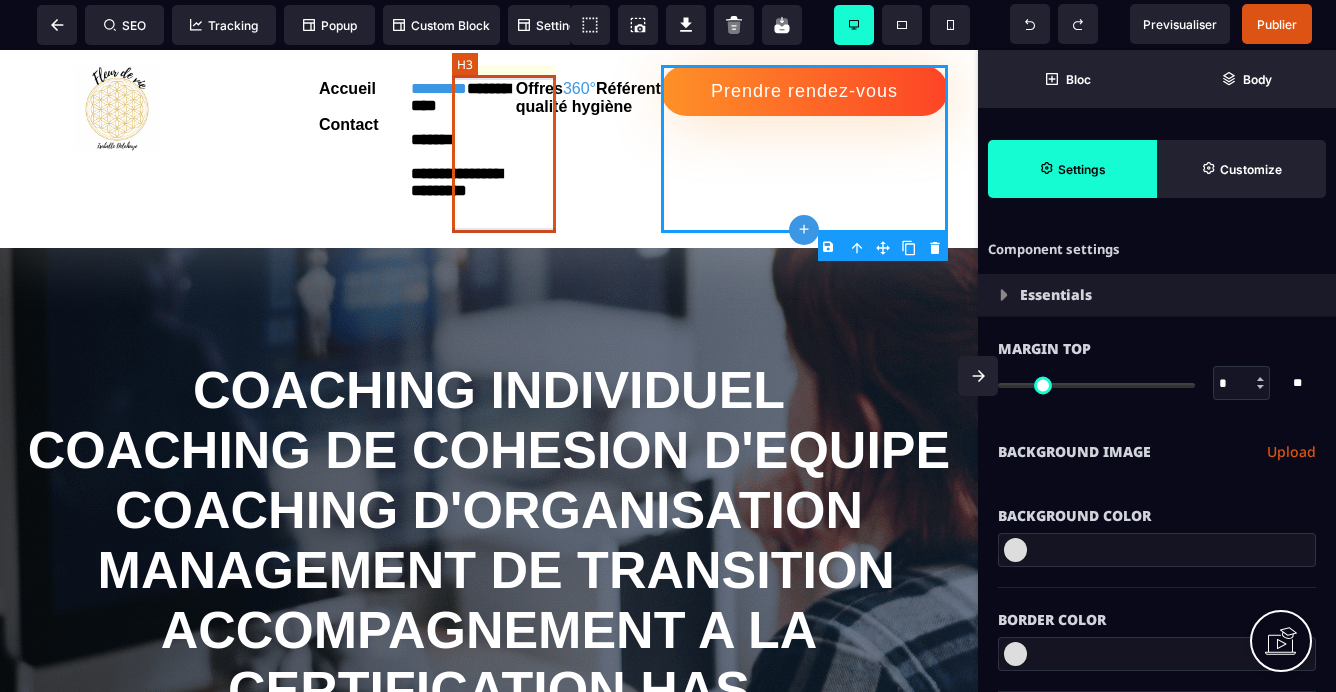 click on "**********" at bounding box center [463, 154] 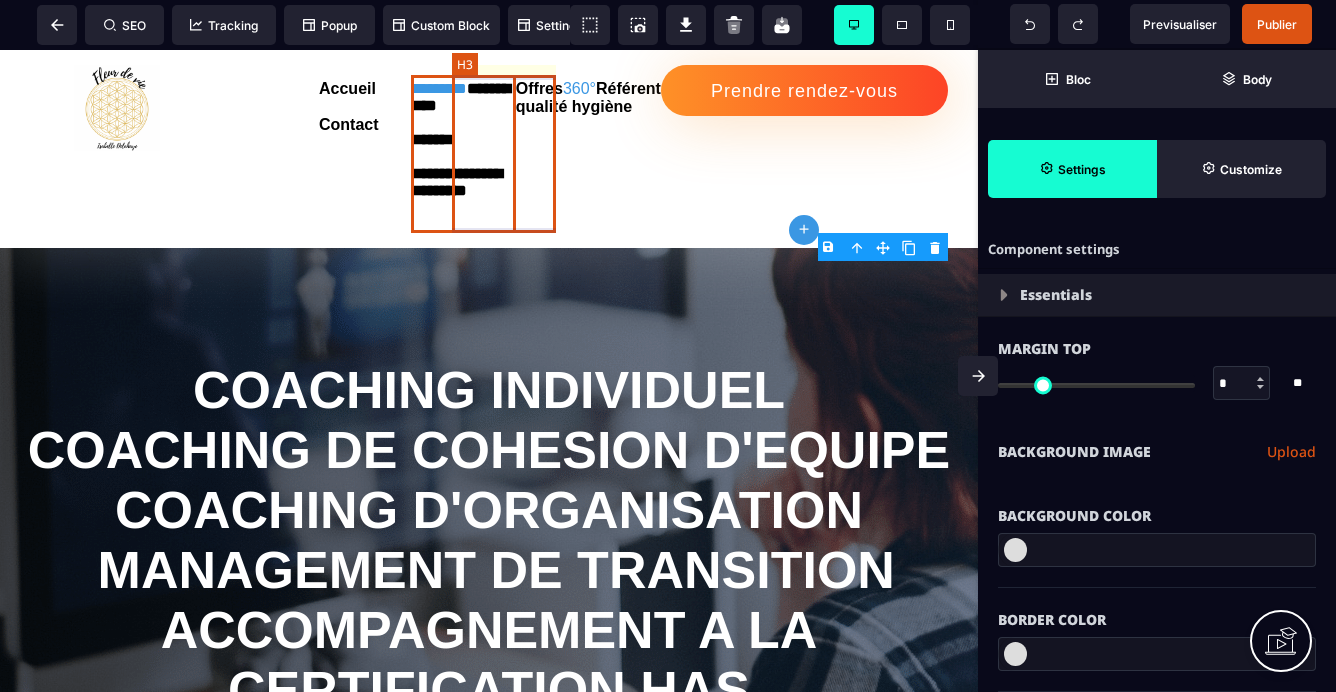 select on "***" 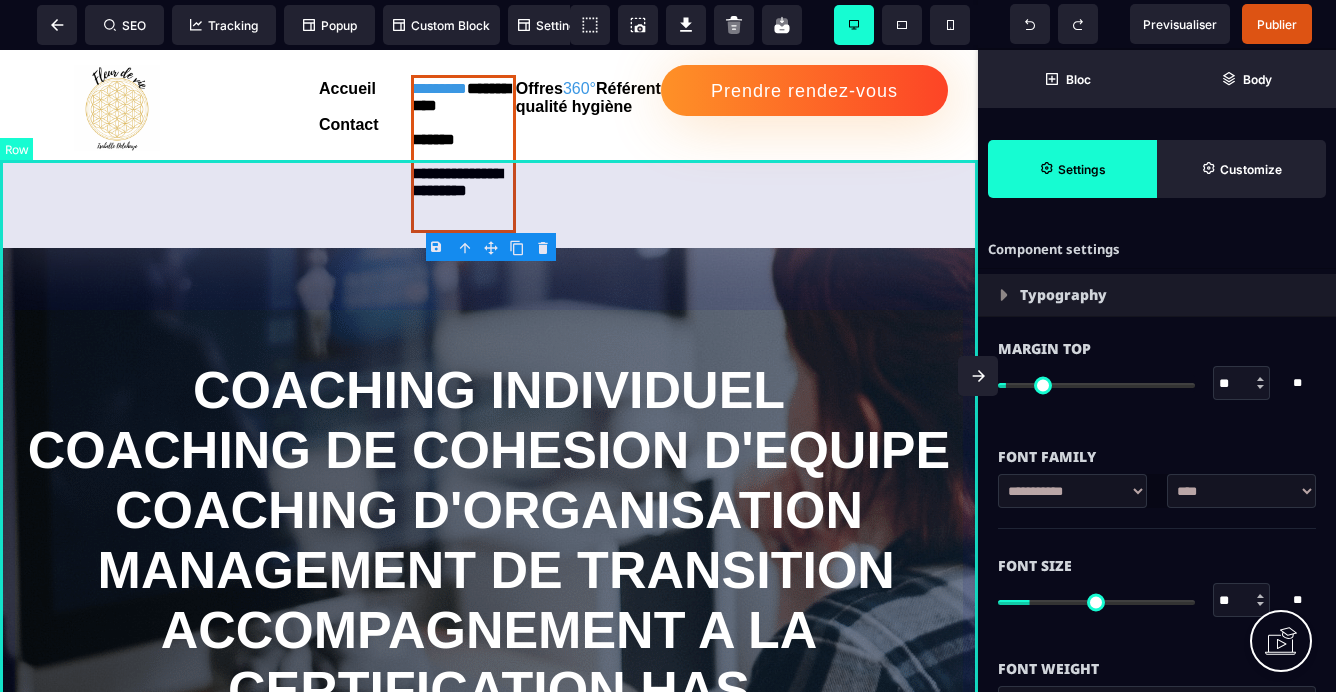 click on "COACHING INDIVIDUEL  COACHING DE COHESION D'EQUIPE
COACHING D'ORGANISATION
MANAGEMENT DE TRANSITION
ACCOMPAGNEMENT A LA CERTIFICATION HAS pour établissements sanitaires et médico-sociaux" at bounding box center [489, 600] 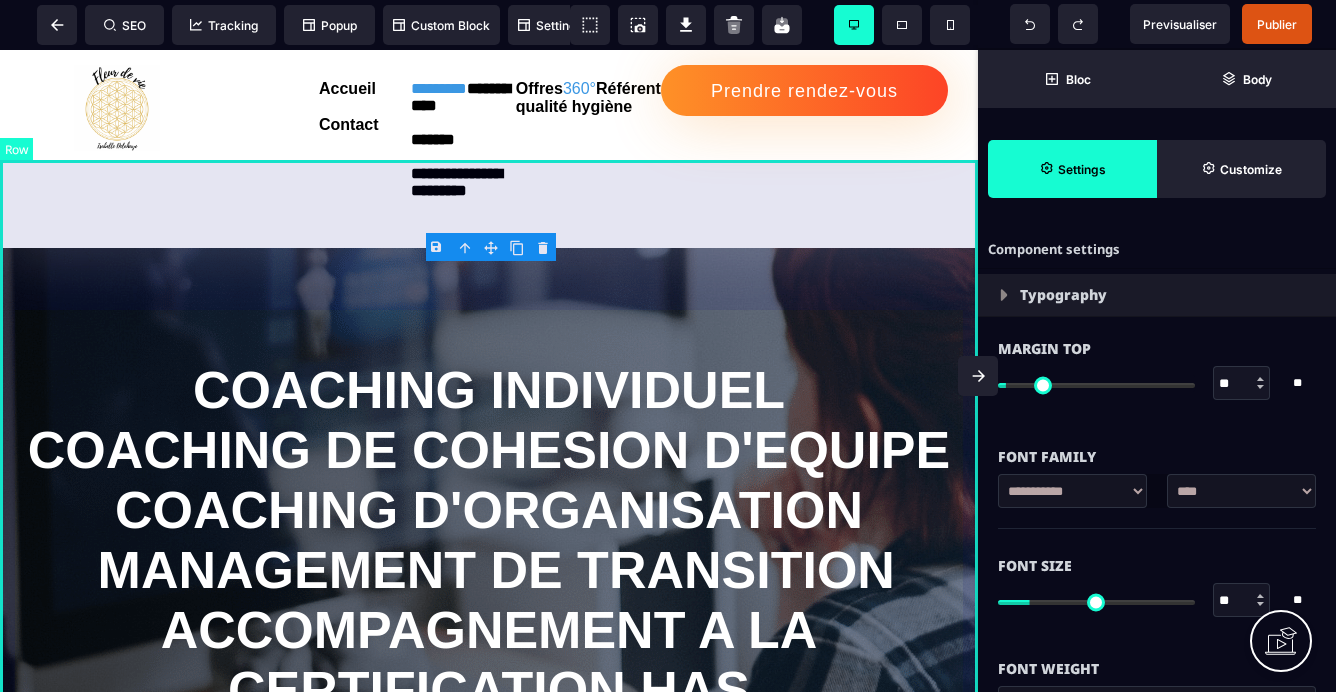 select on "*********" 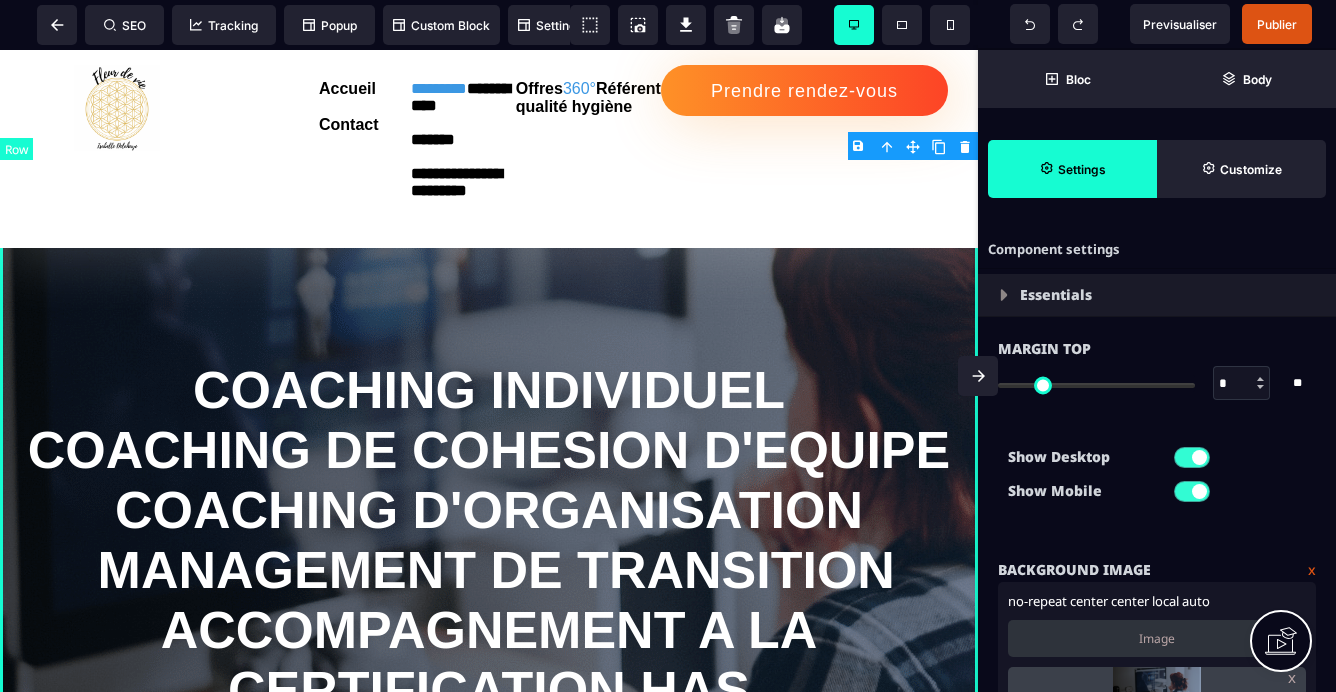 type on "***" 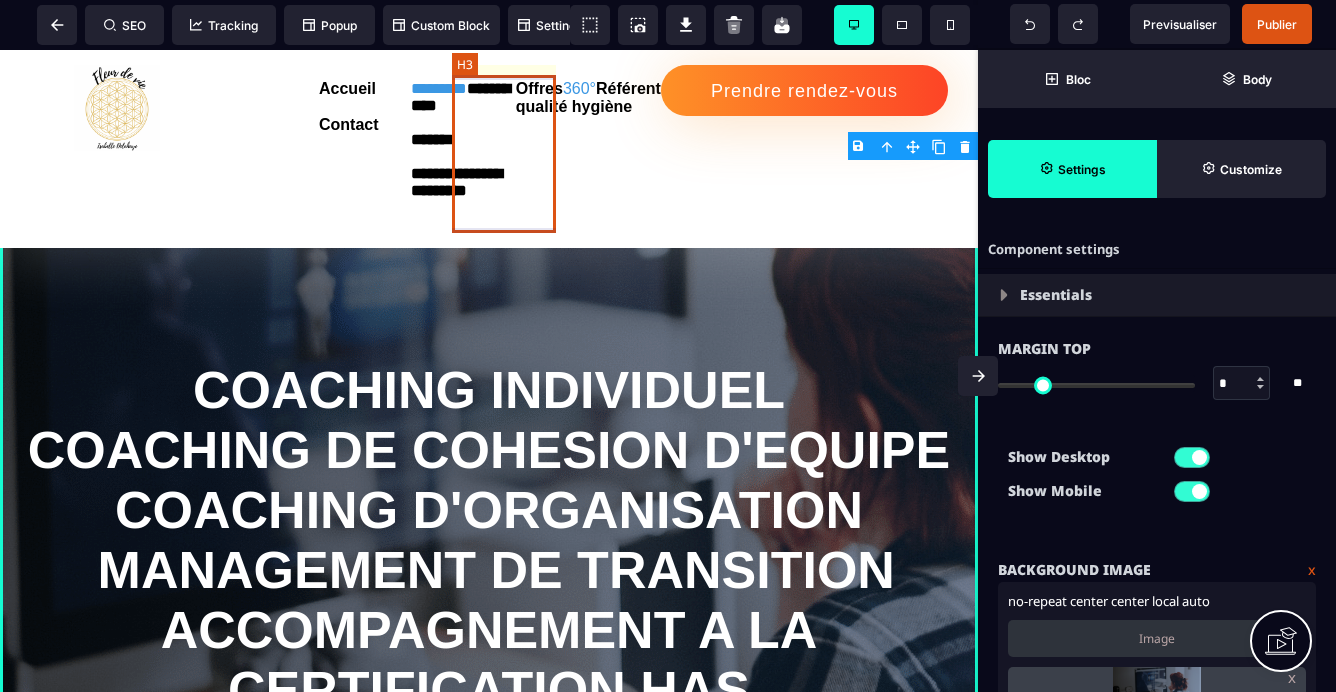 click on "**********" at bounding box center [463, 154] 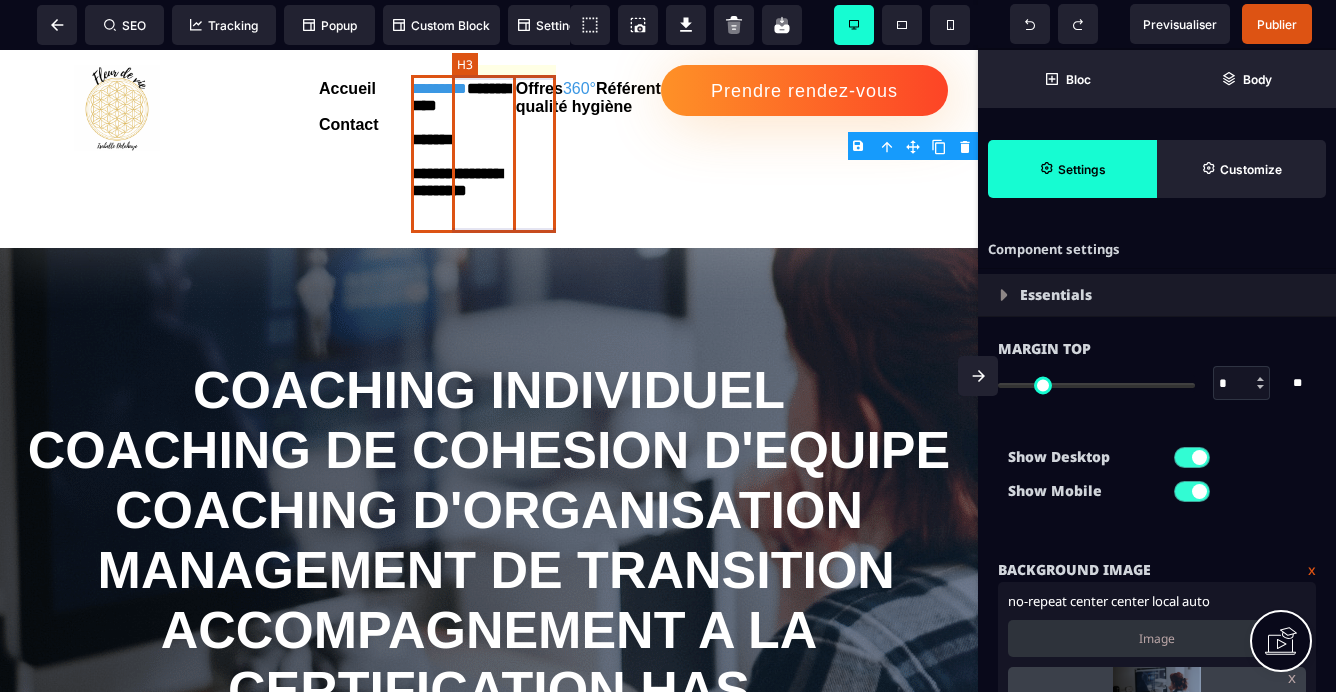 select on "***" 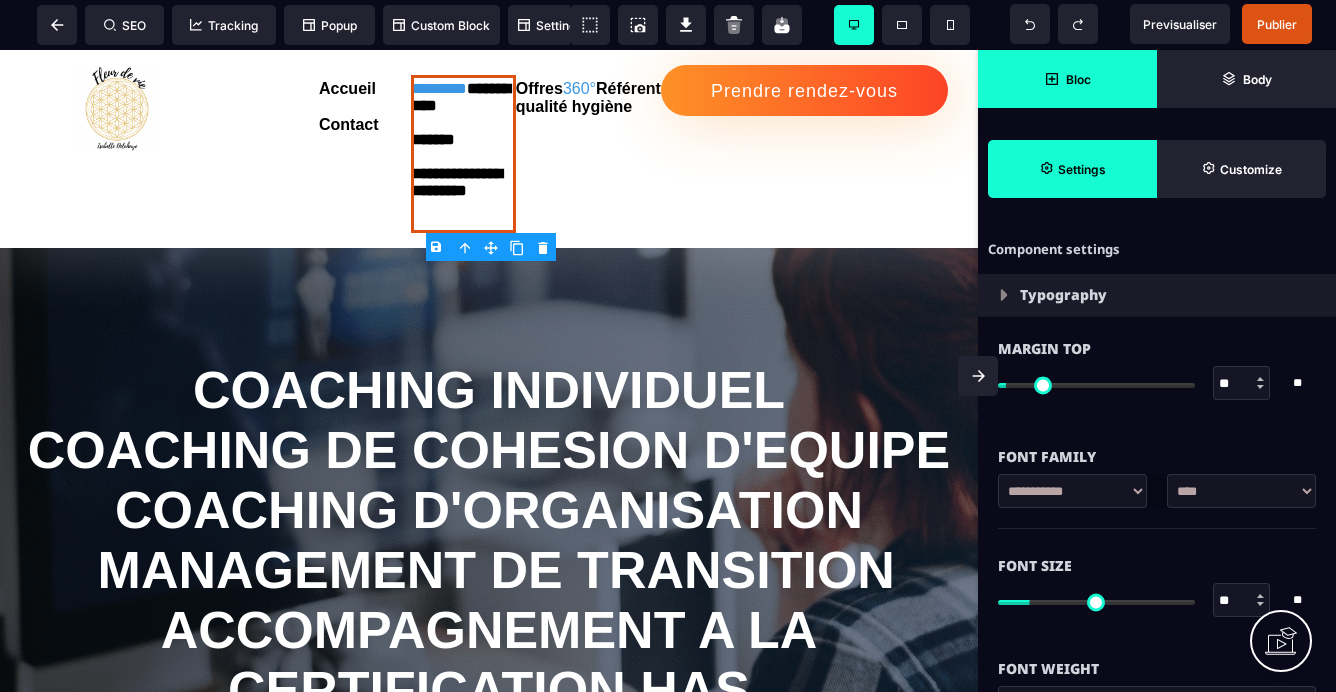 click 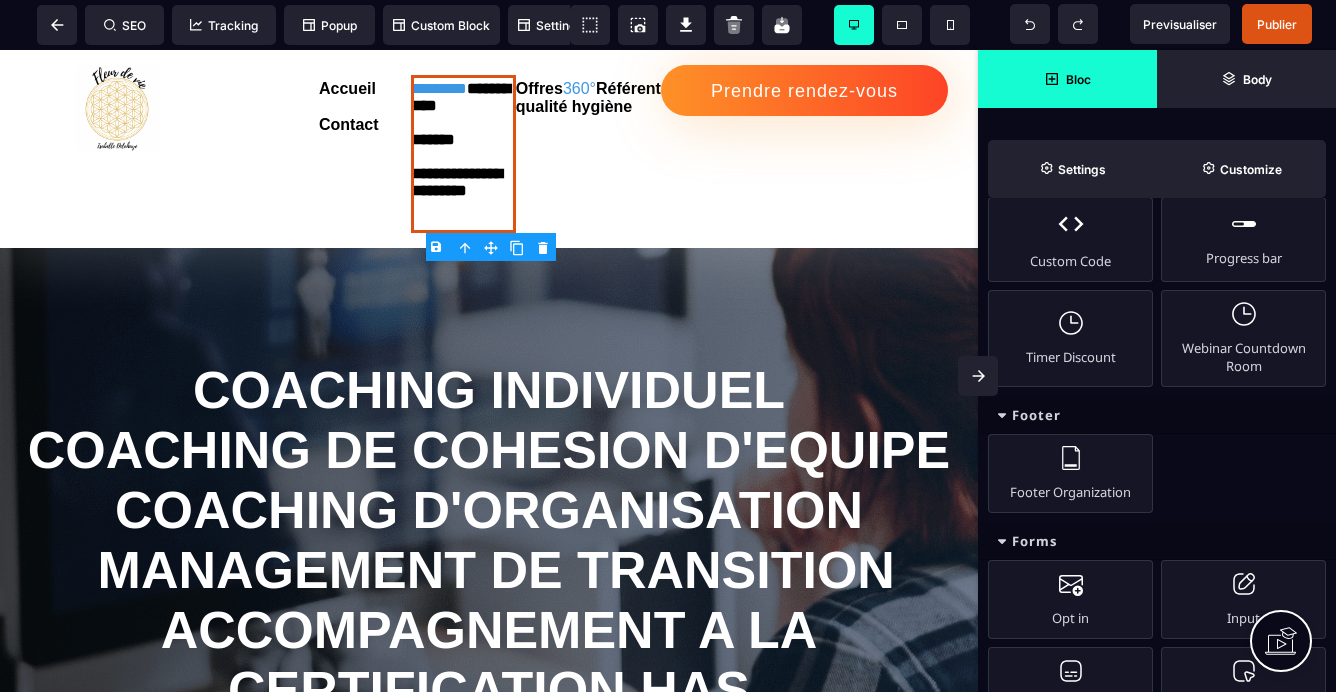 scroll, scrollTop: 1259, scrollLeft: 0, axis: vertical 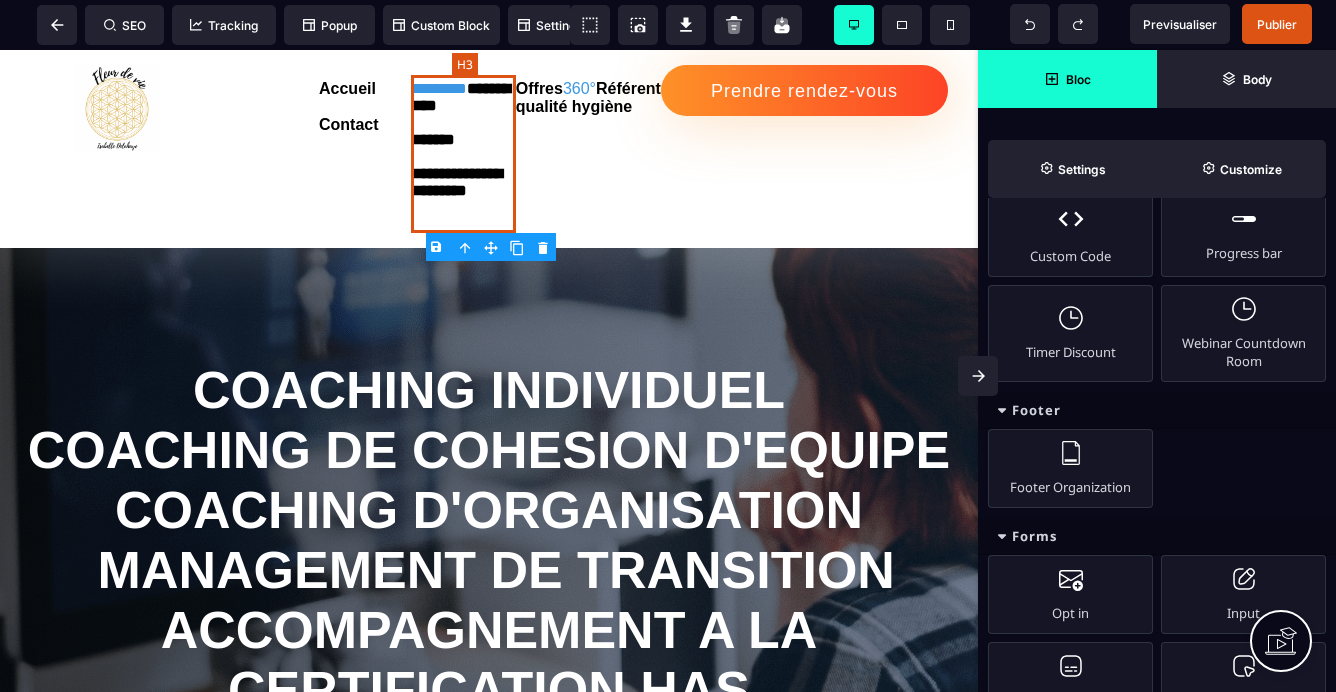 click on "**********" at bounding box center (463, 154) 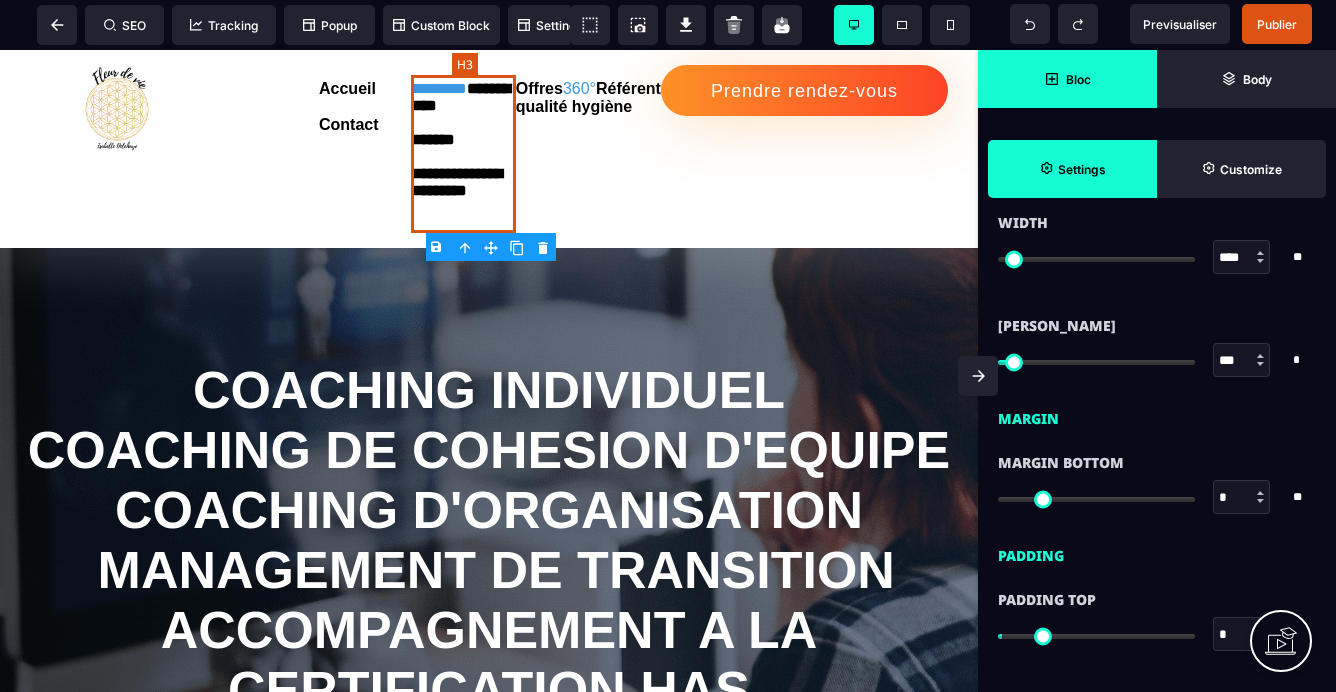click on "**********" at bounding box center [463, 154] 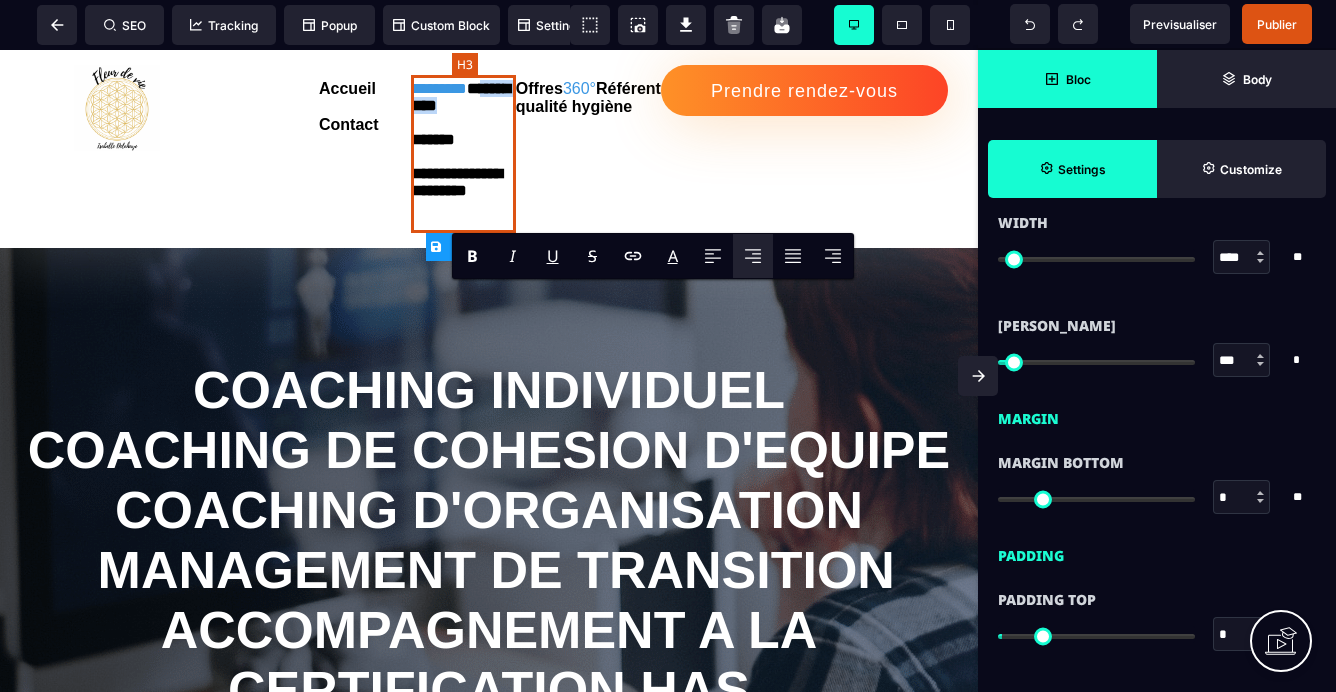 drag, startPoint x: 532, startPoint y: 124, endPoint x: 455, endPoint y: 121, distance: 77.05842 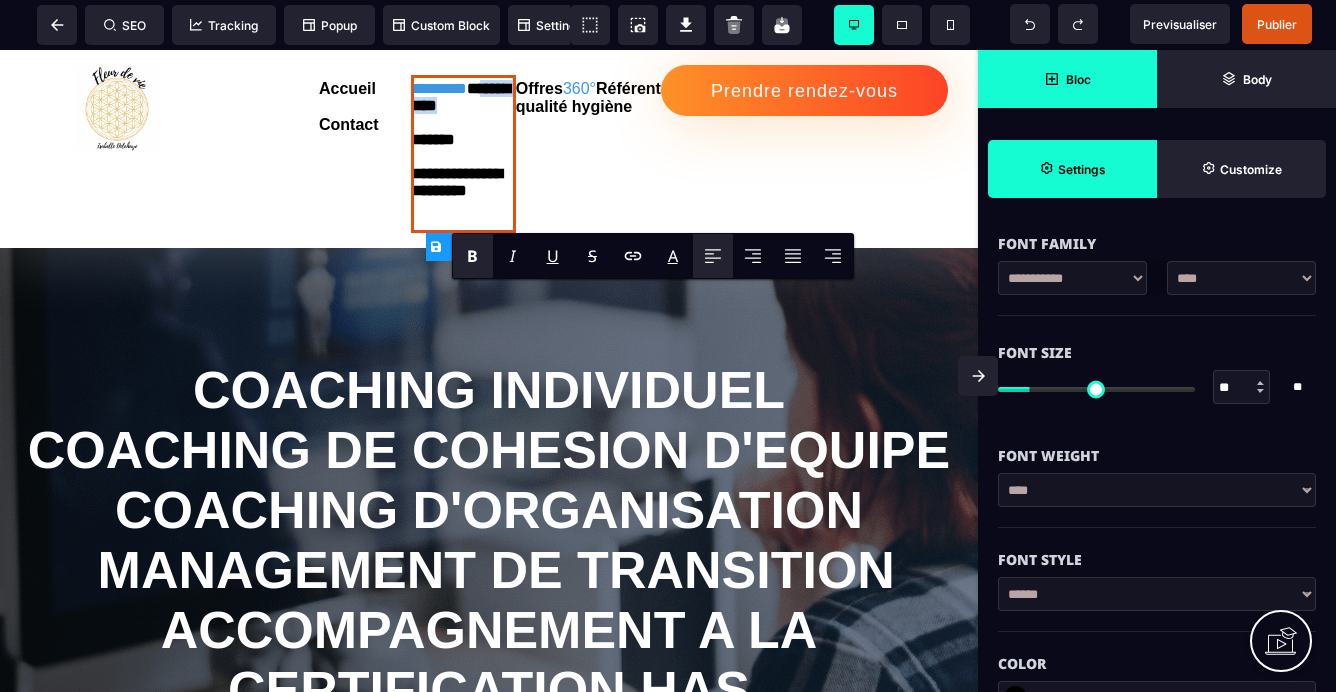 scroll, scrollTop: 0, scrollLeft: 0, axis: both 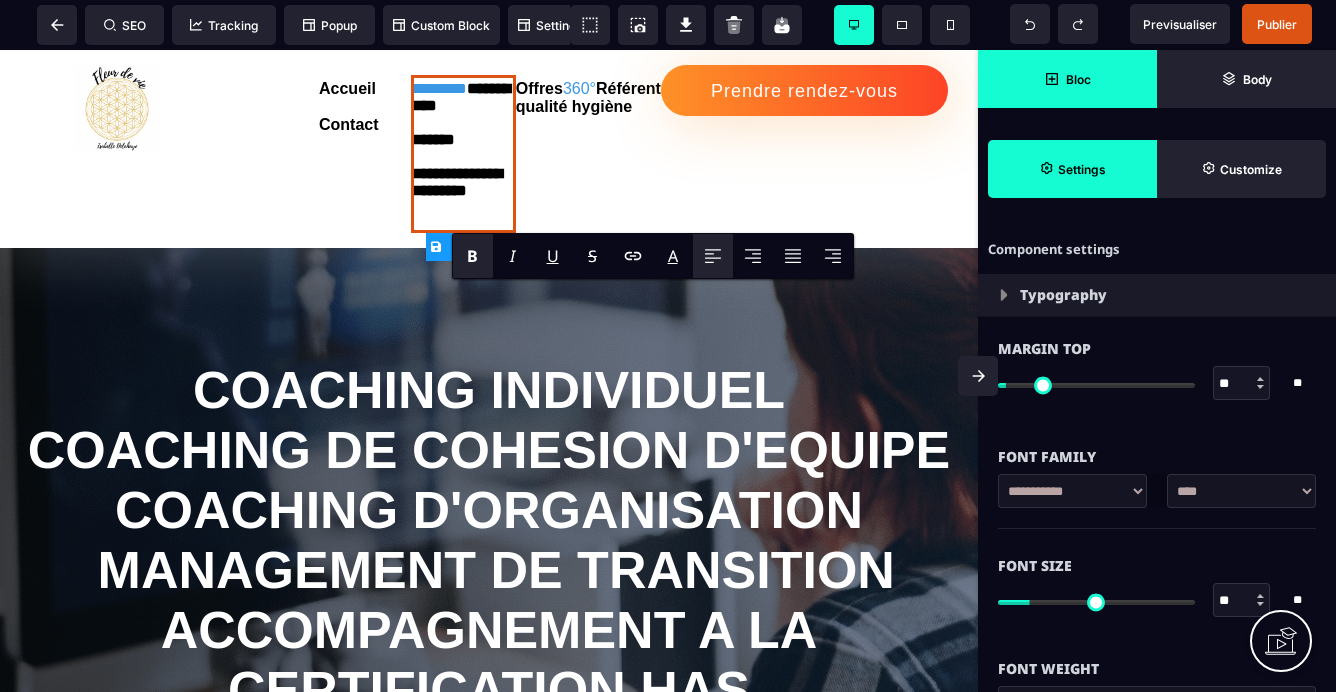 click on "Typography" at bounding box center (1157, 295) 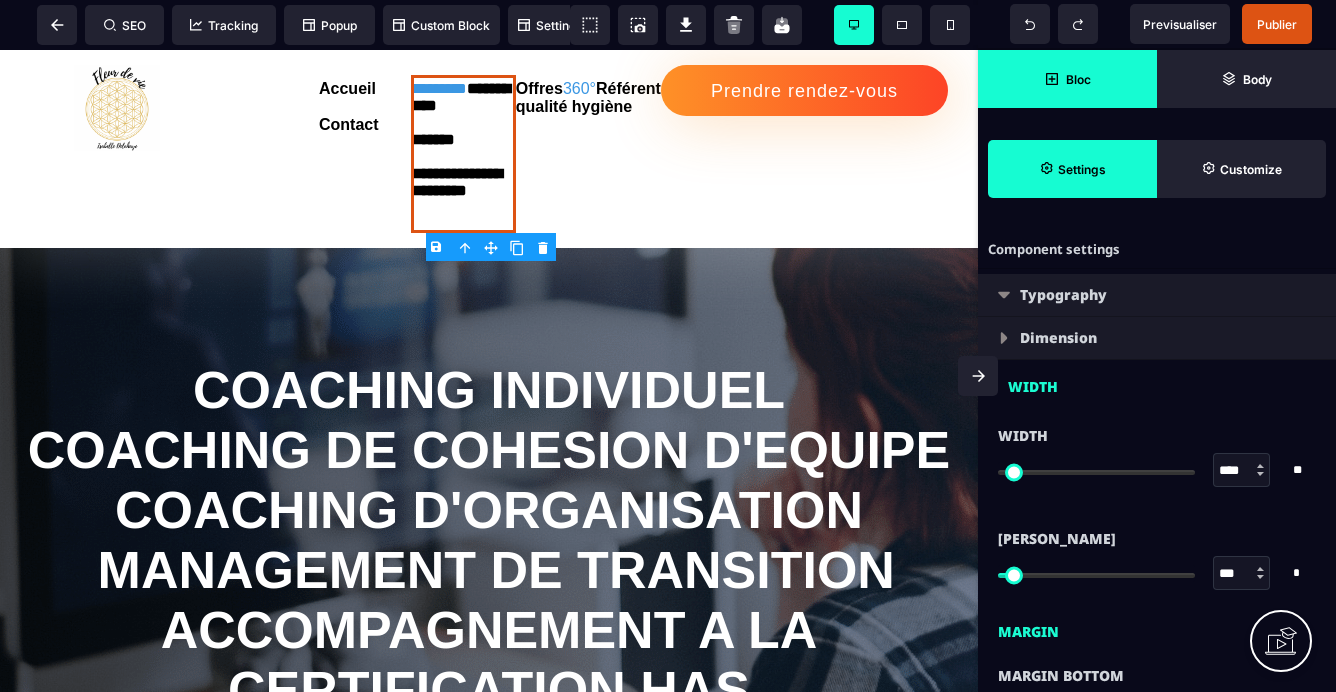 type on "**" 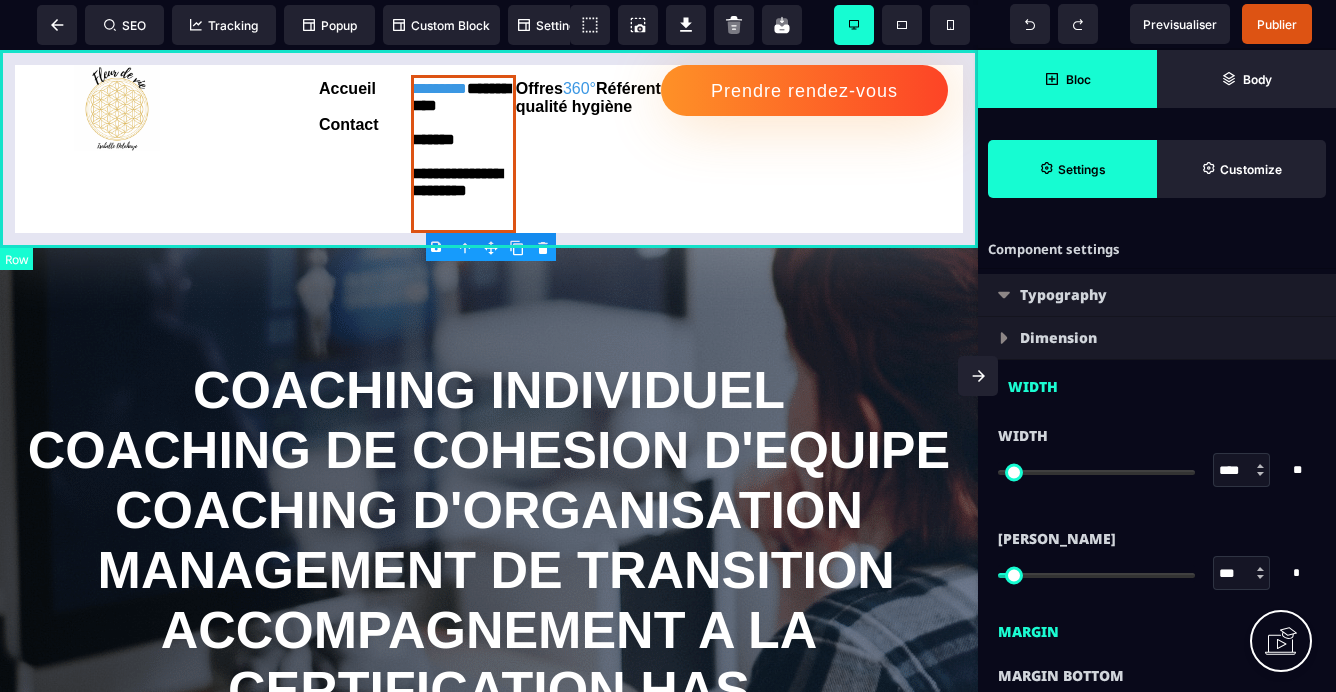click on "**********" at bounding box center [489, 149] 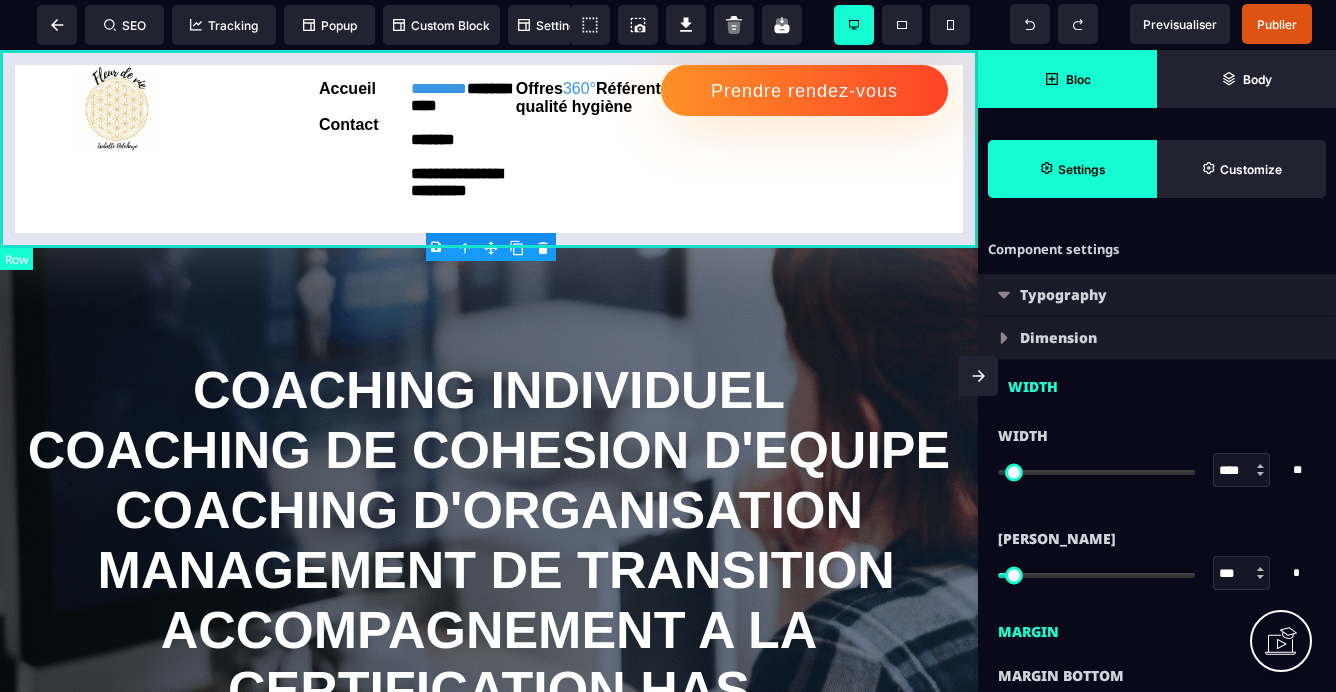 select on "**" 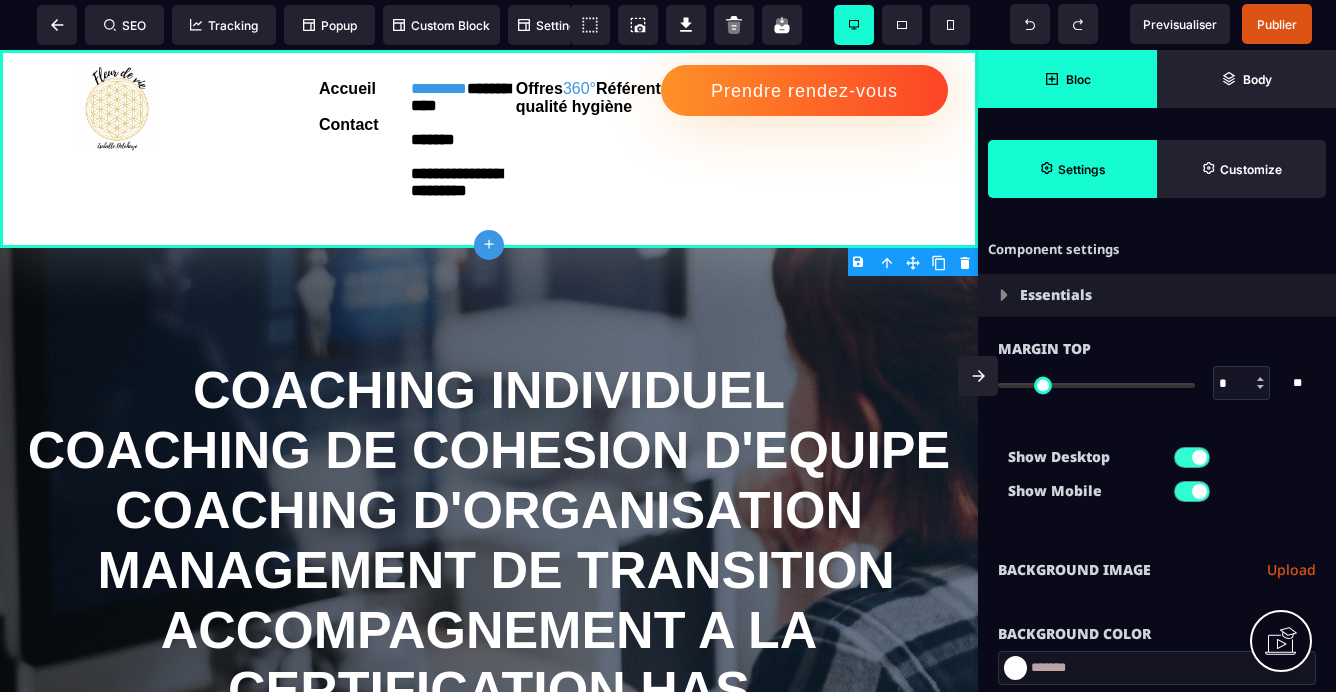 click 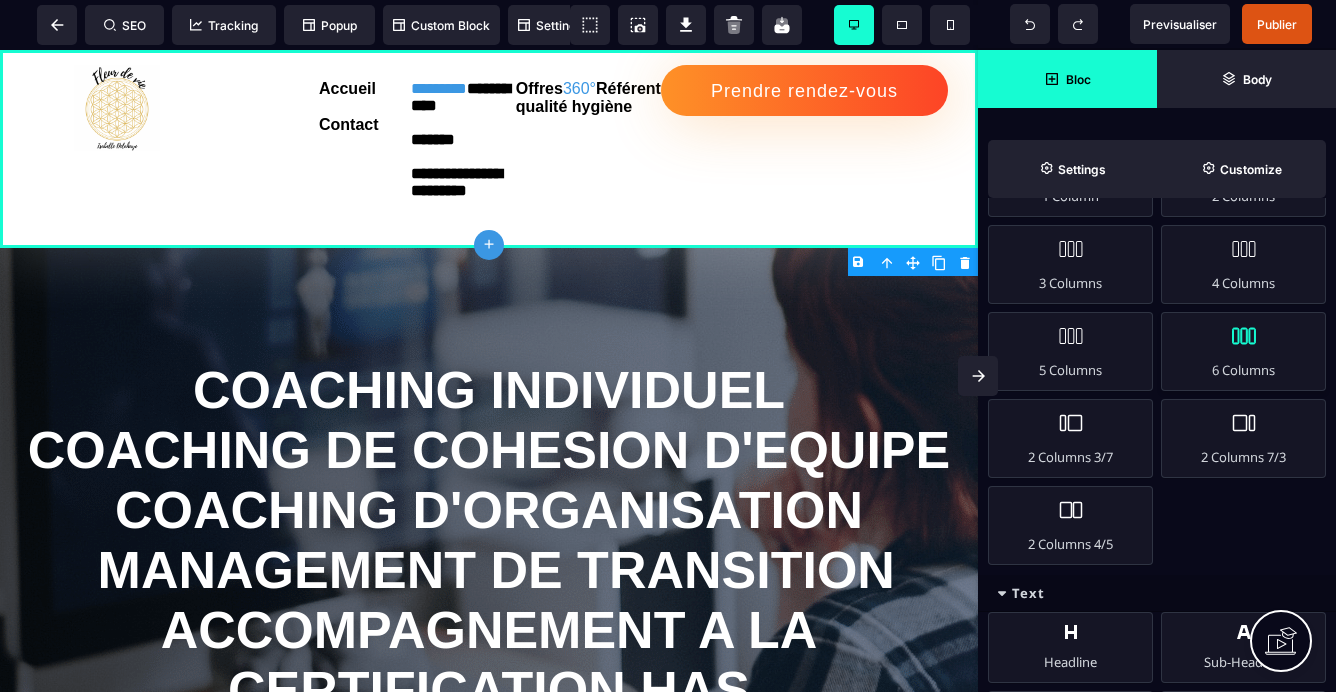 scroll, scrollTop: 333, scrollLeft: 0, axis: vertical 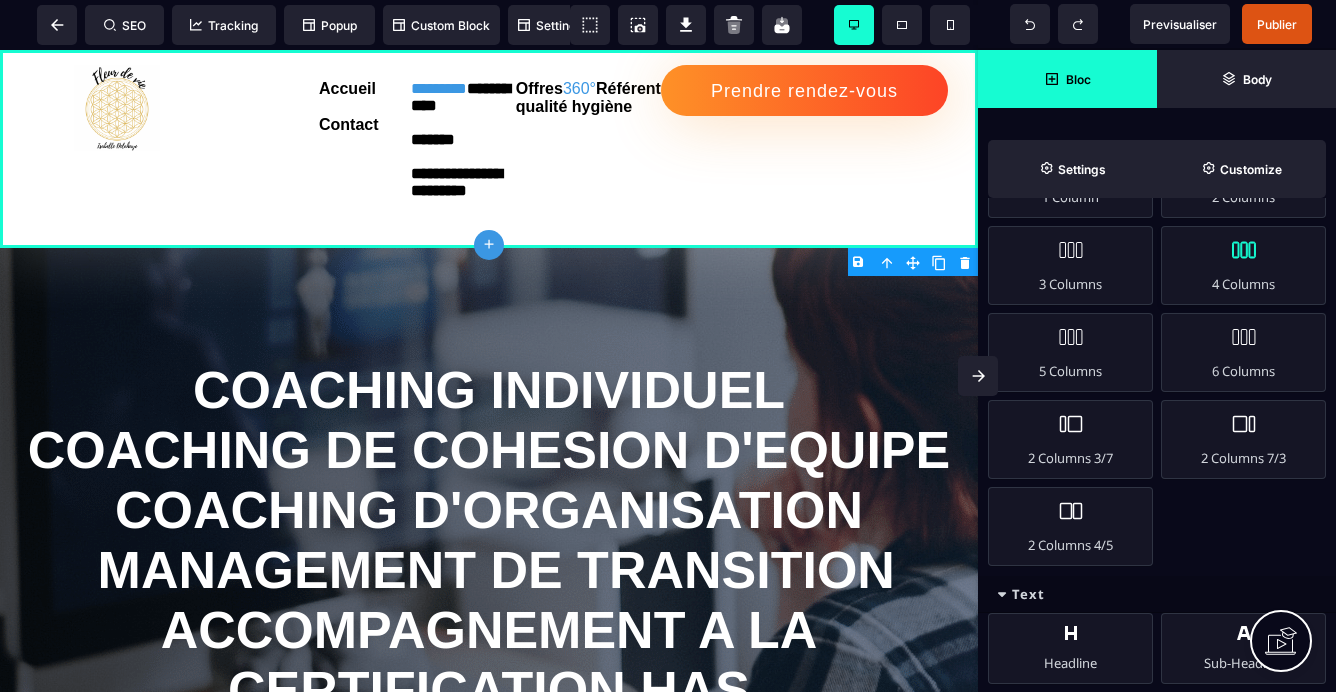 click on "4 Columns" at bounding box center [1243, 265] 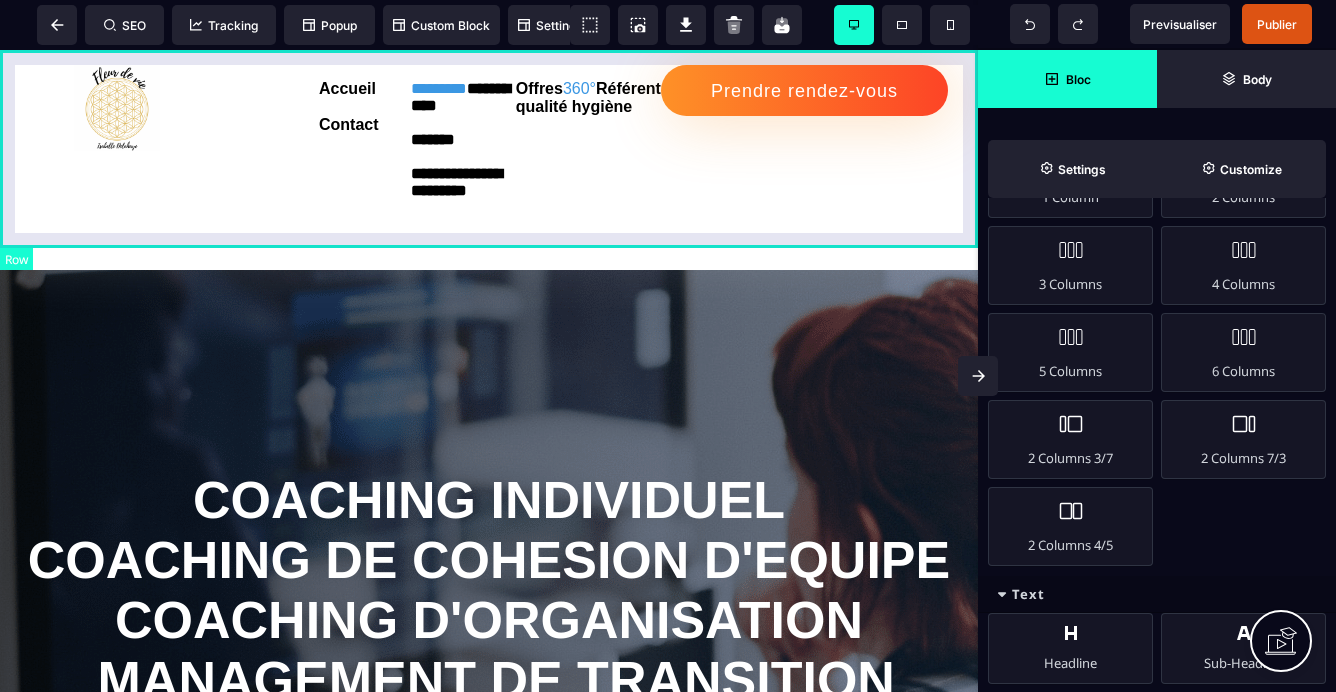 click on "**********" at bounding box center (489, 149) 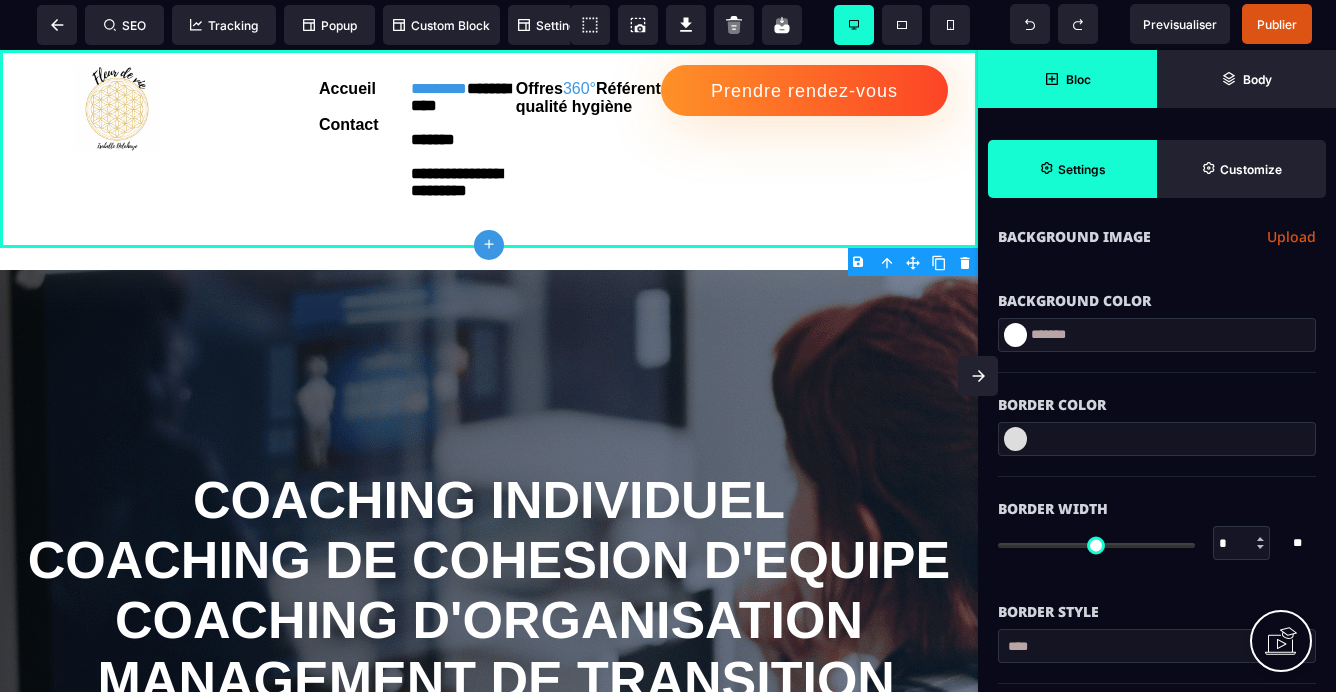scroll, scrollTop: 0, scrollLeft: 0, axis: both 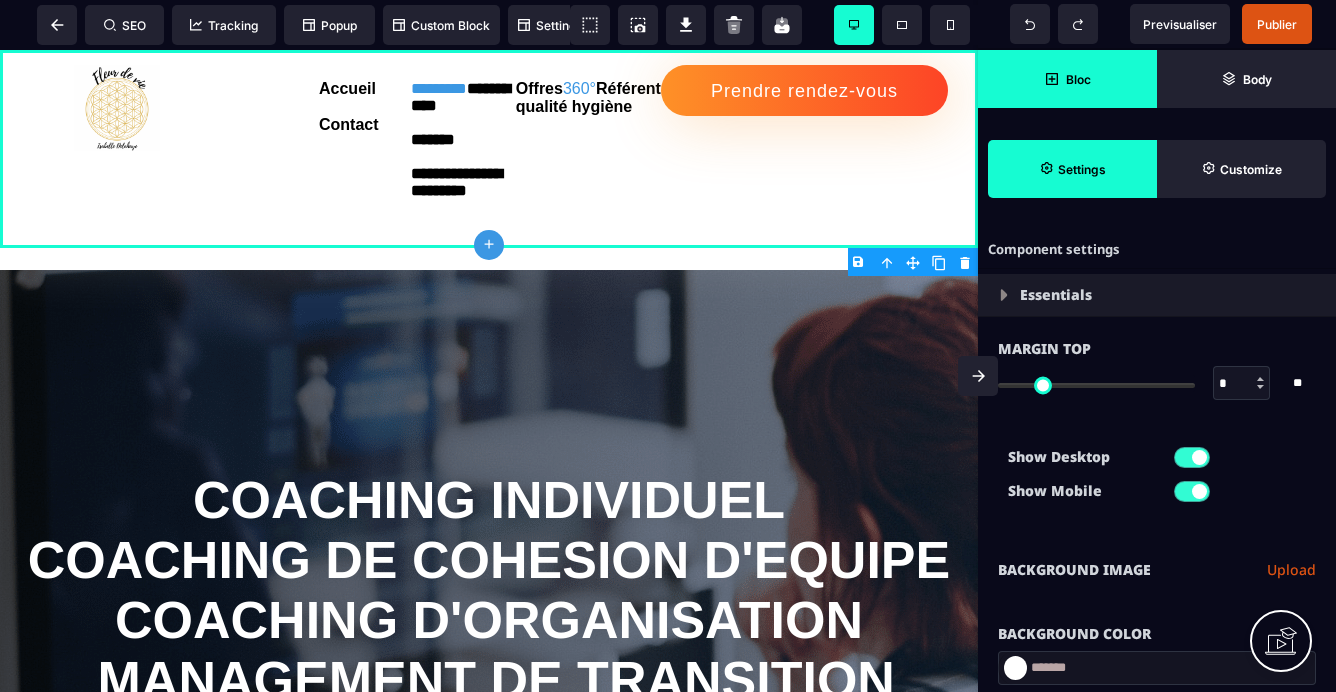 click on "plus" 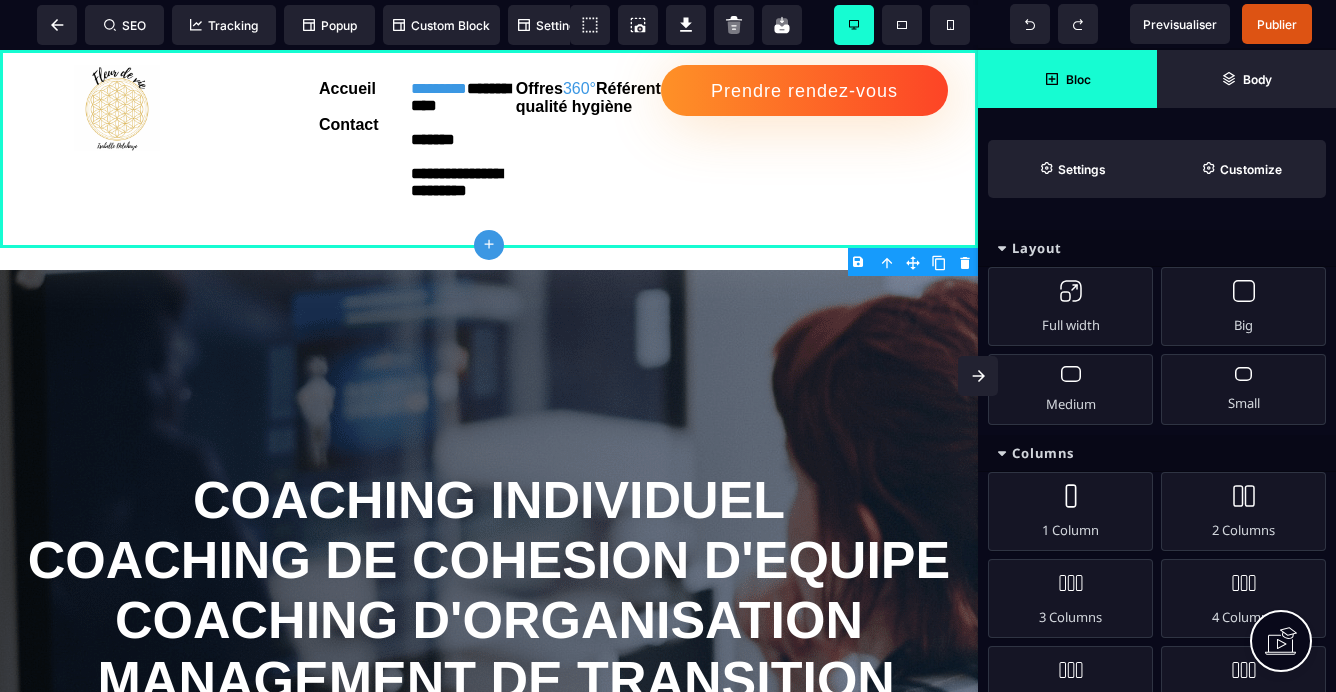 click on "Bloc" at bounding box center (1067, 79) 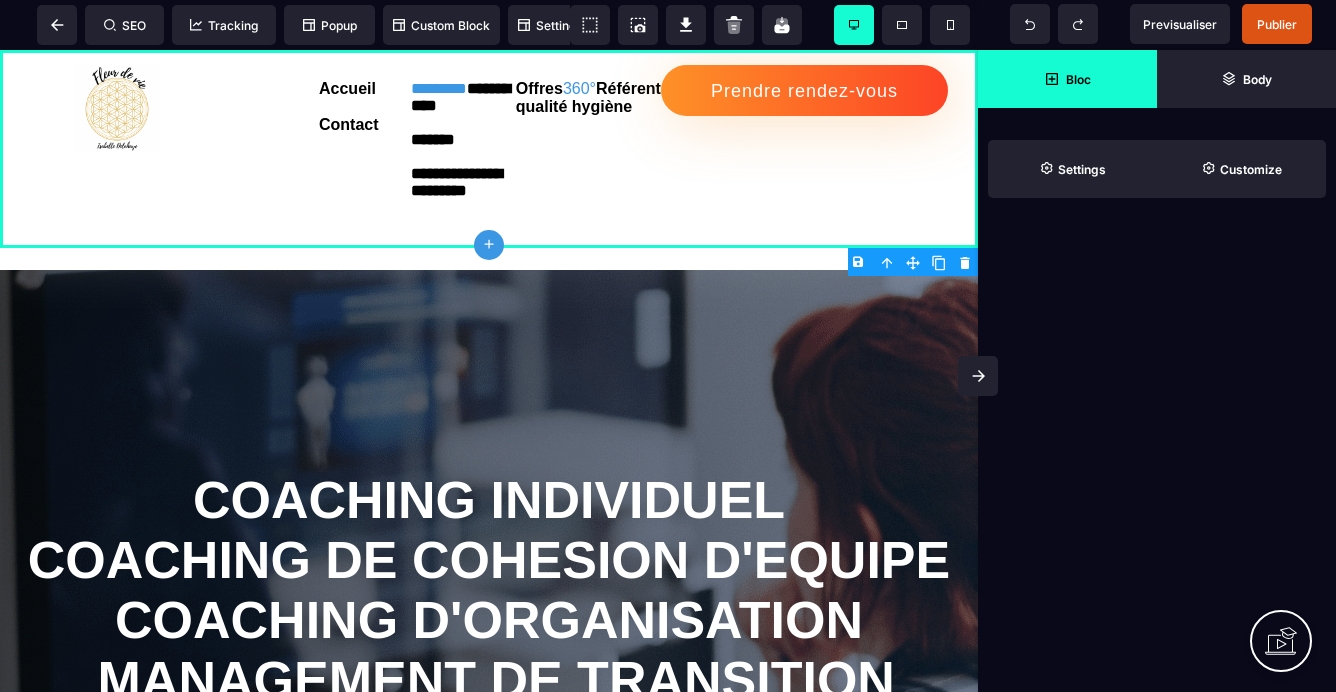 click 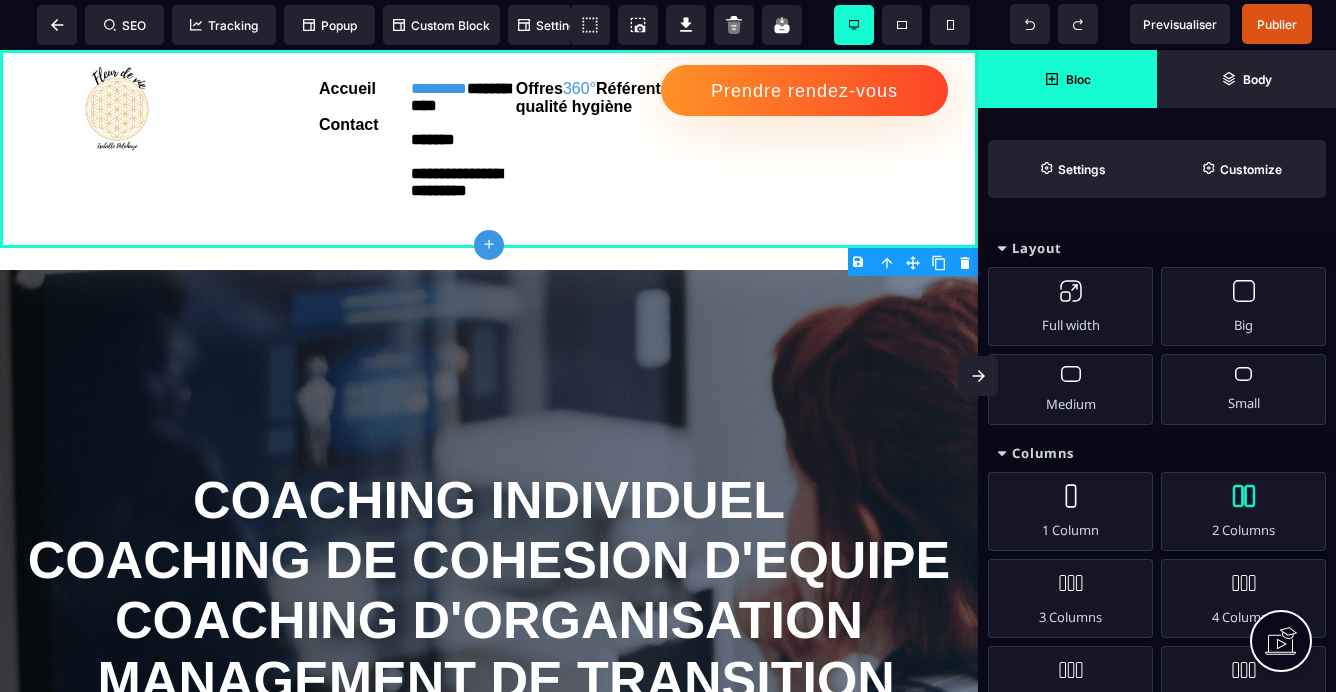 scroll, scrollTop: 4, scrollLeft: 0, axis: vertical 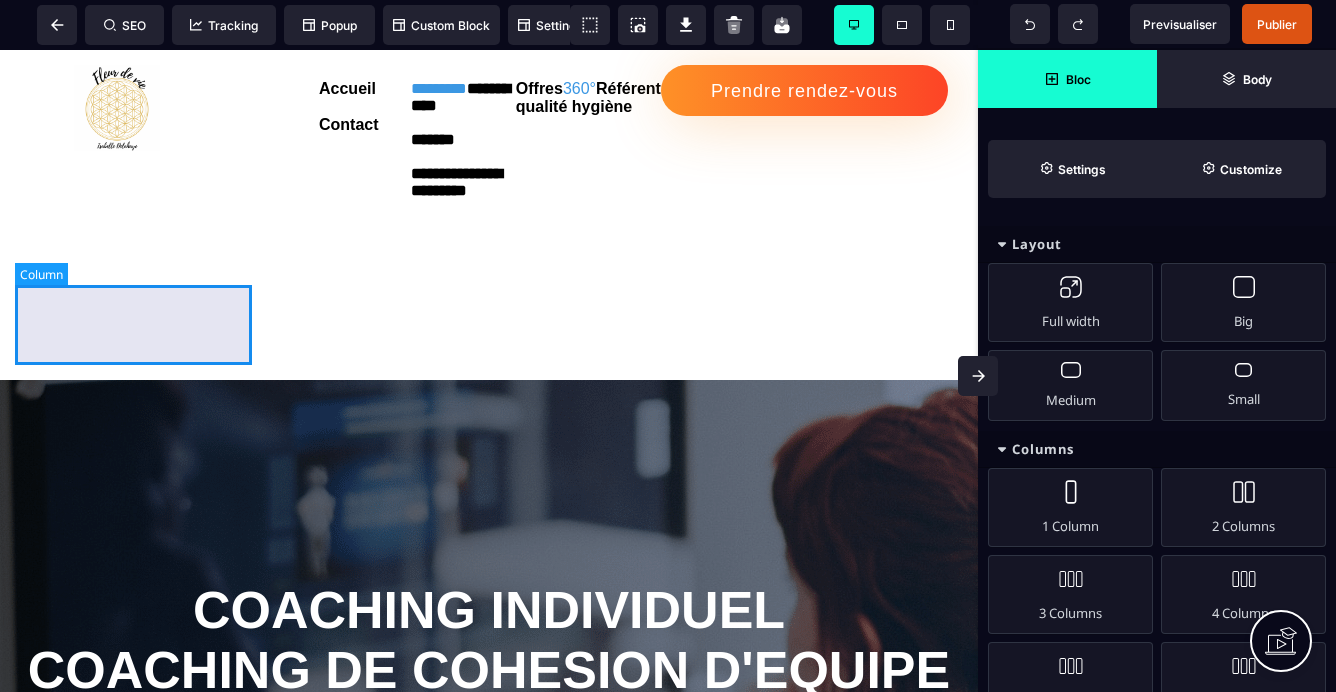 click at bounding box center (133, 325) 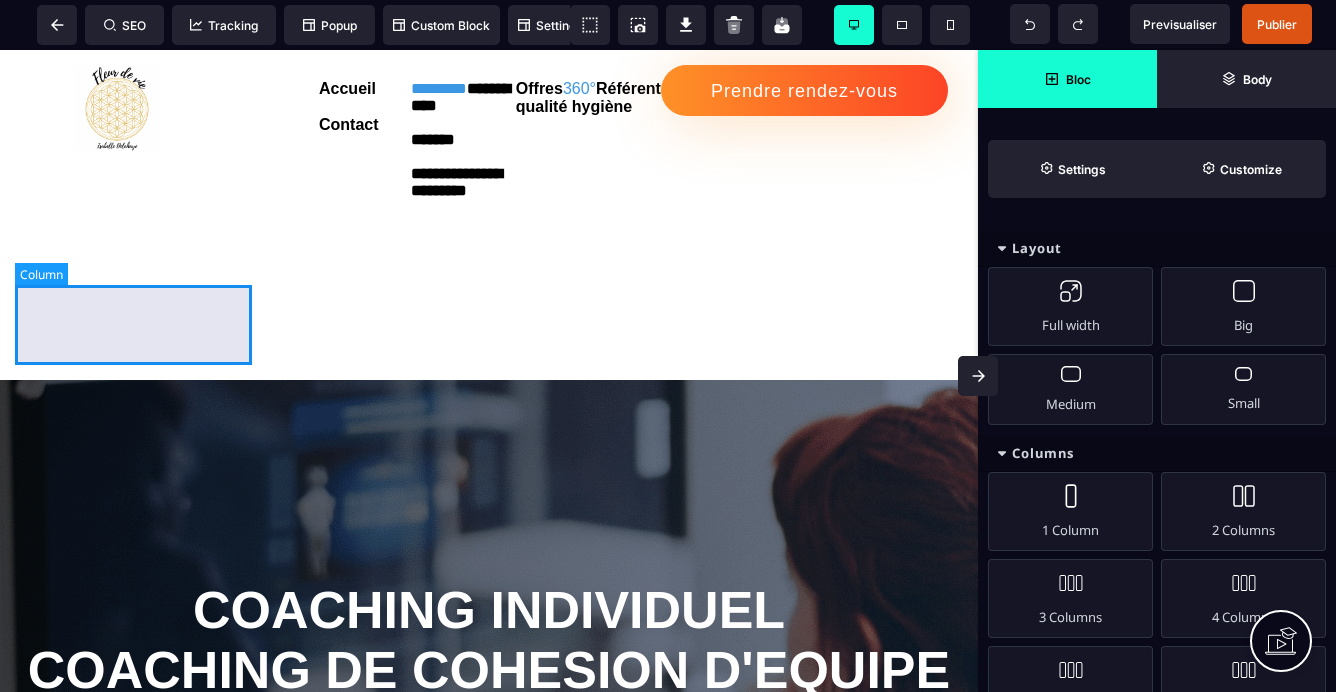 select on "*" 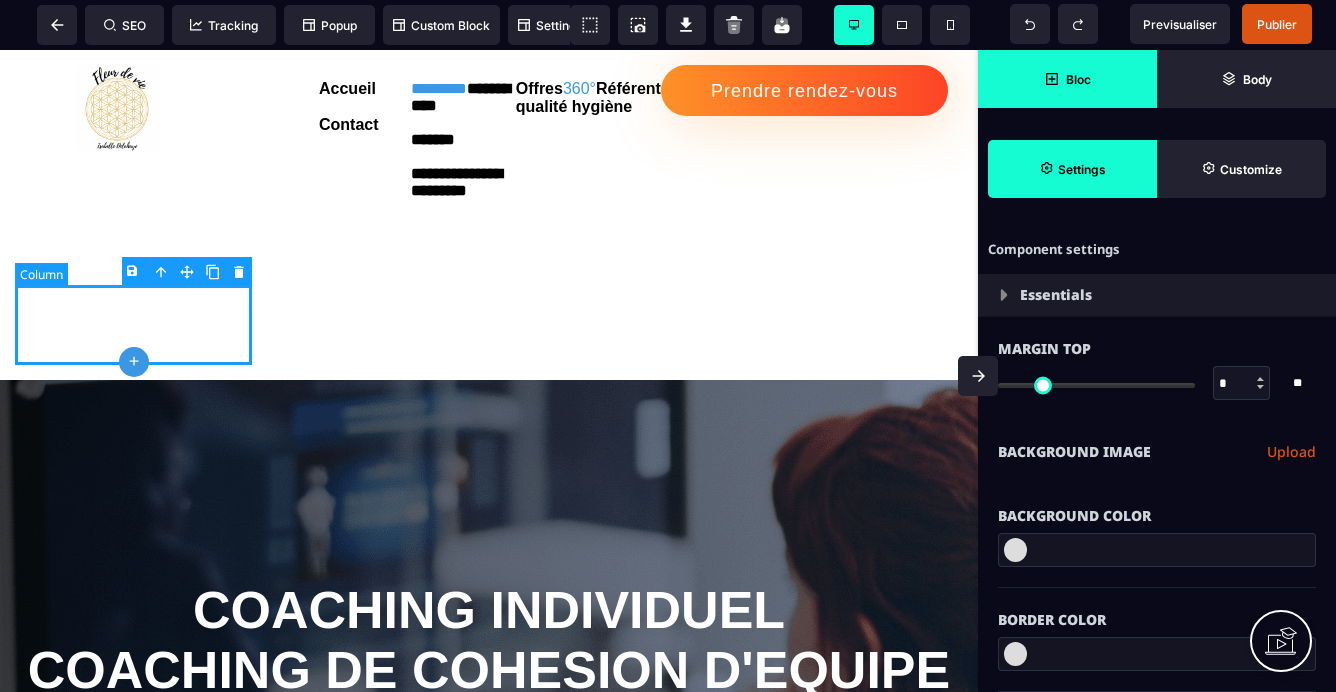 click at bounding box center [133, 325] 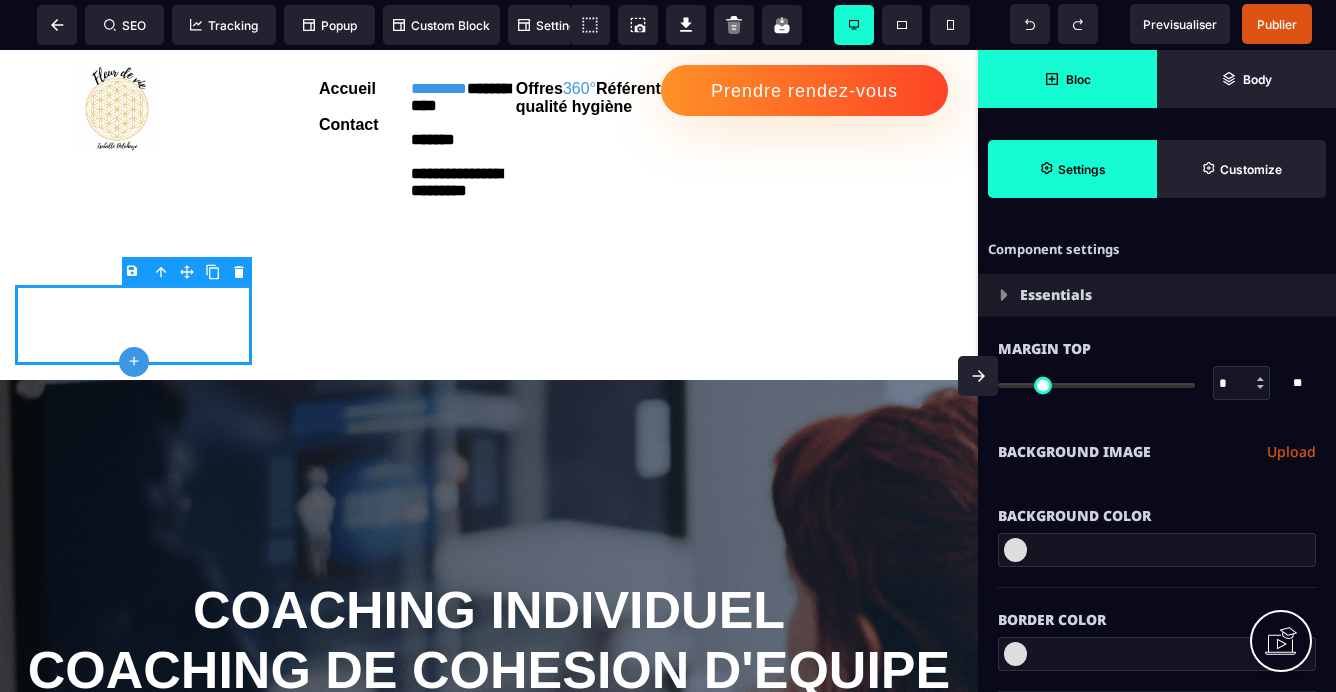 click 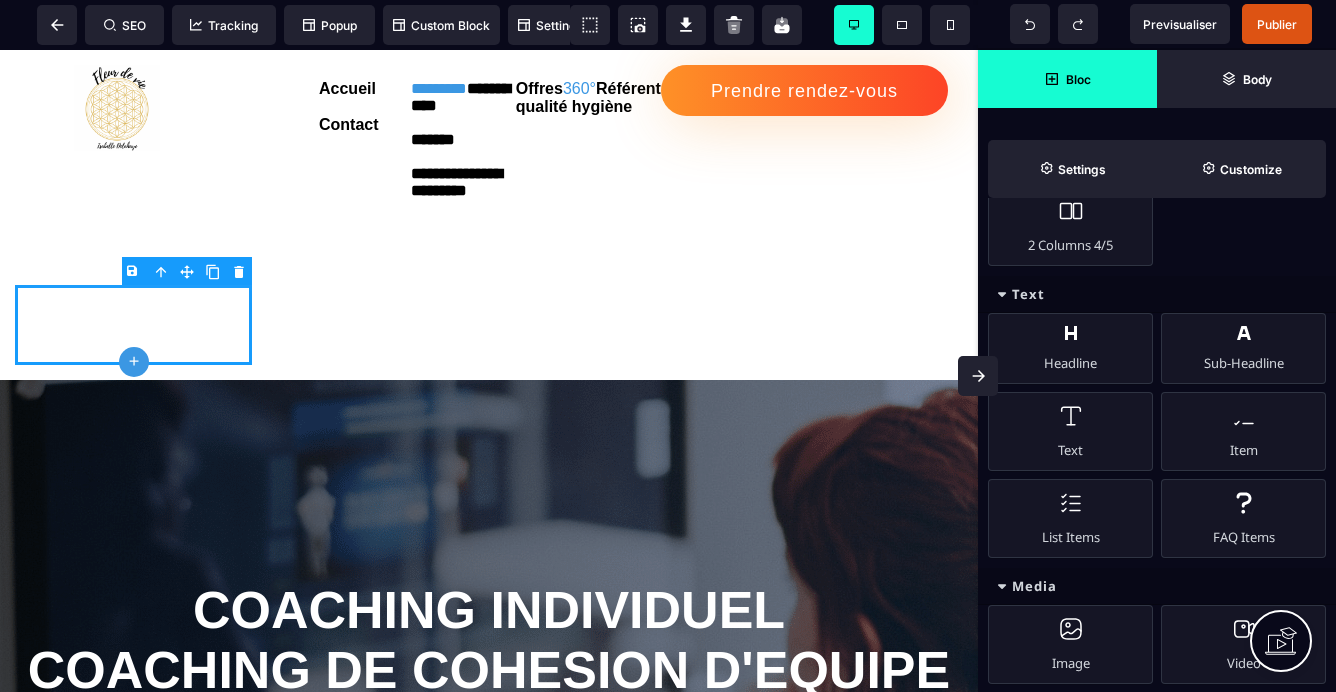 scroll, scrollTop: 642, scrollLeft: 0, axis: vertical 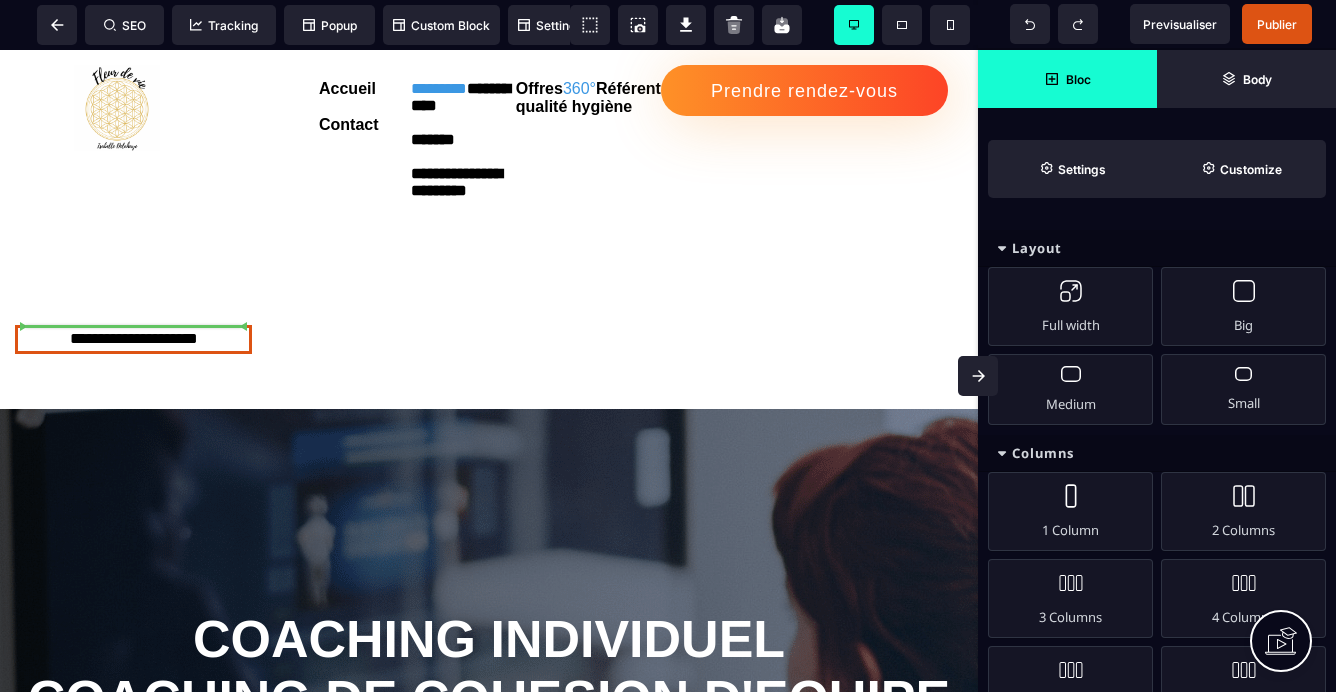 select on "***" 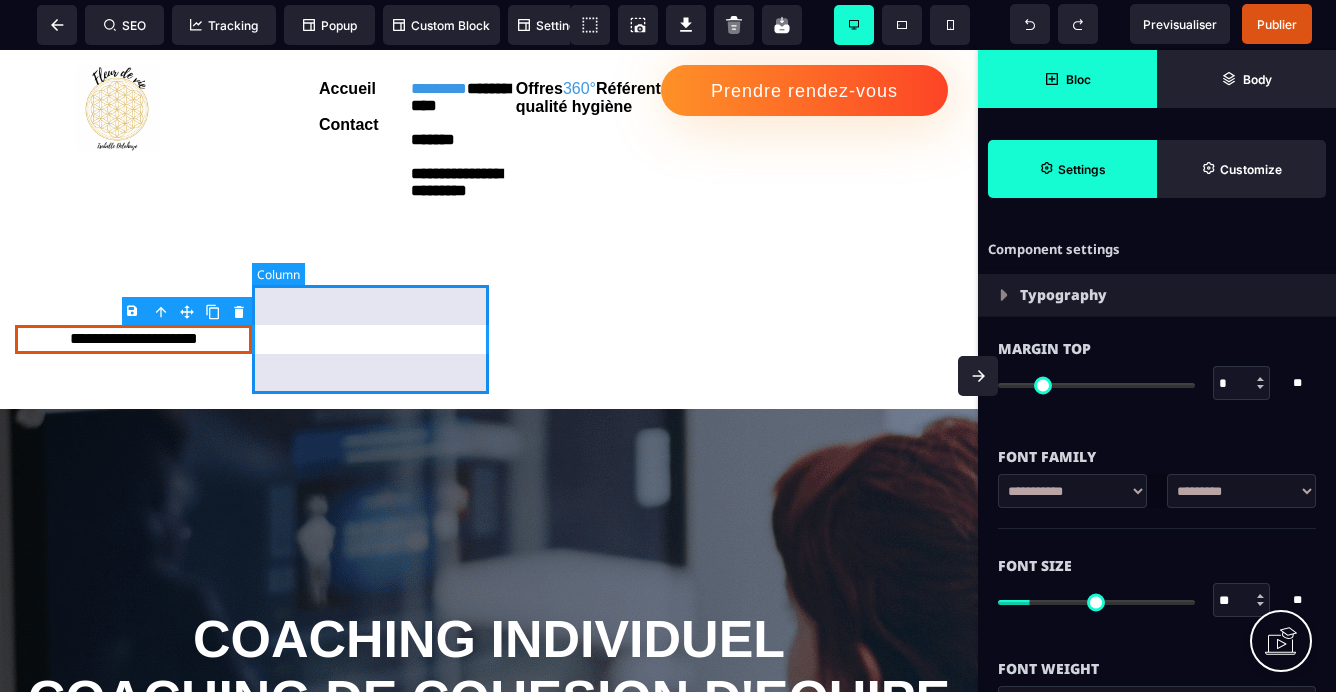 click at bounding box center [370, 339] 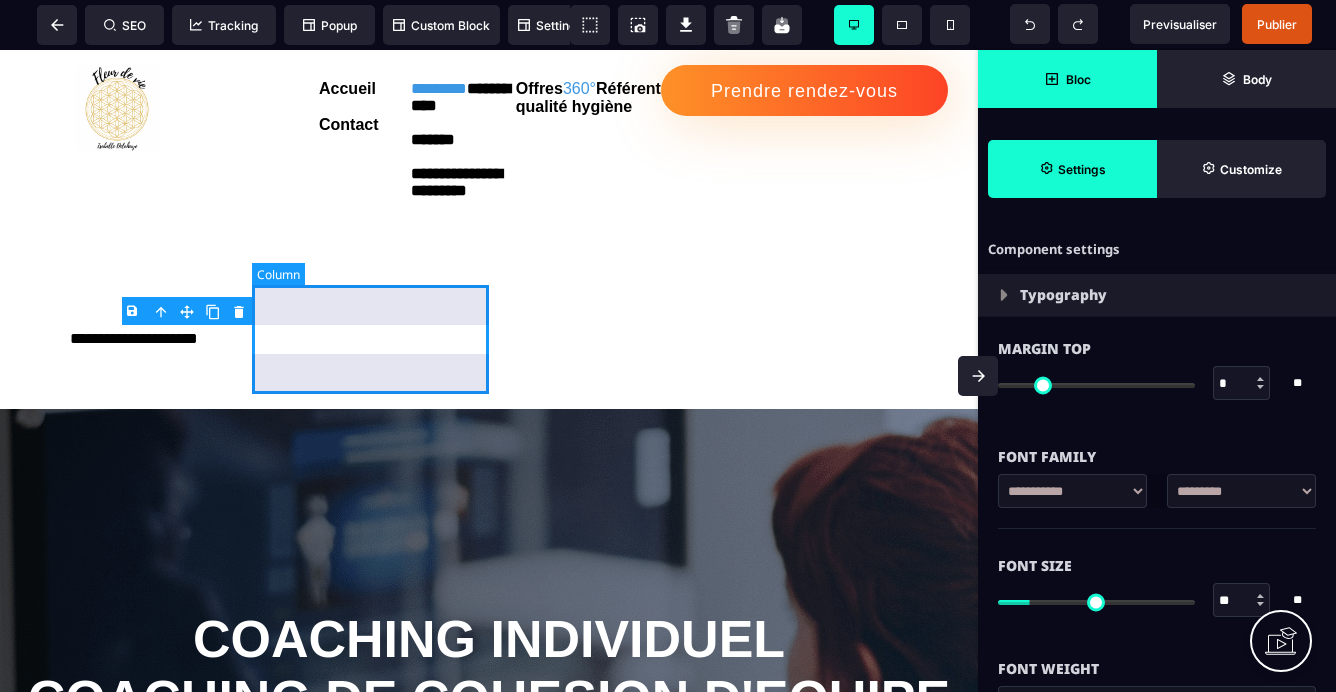 select on "**" 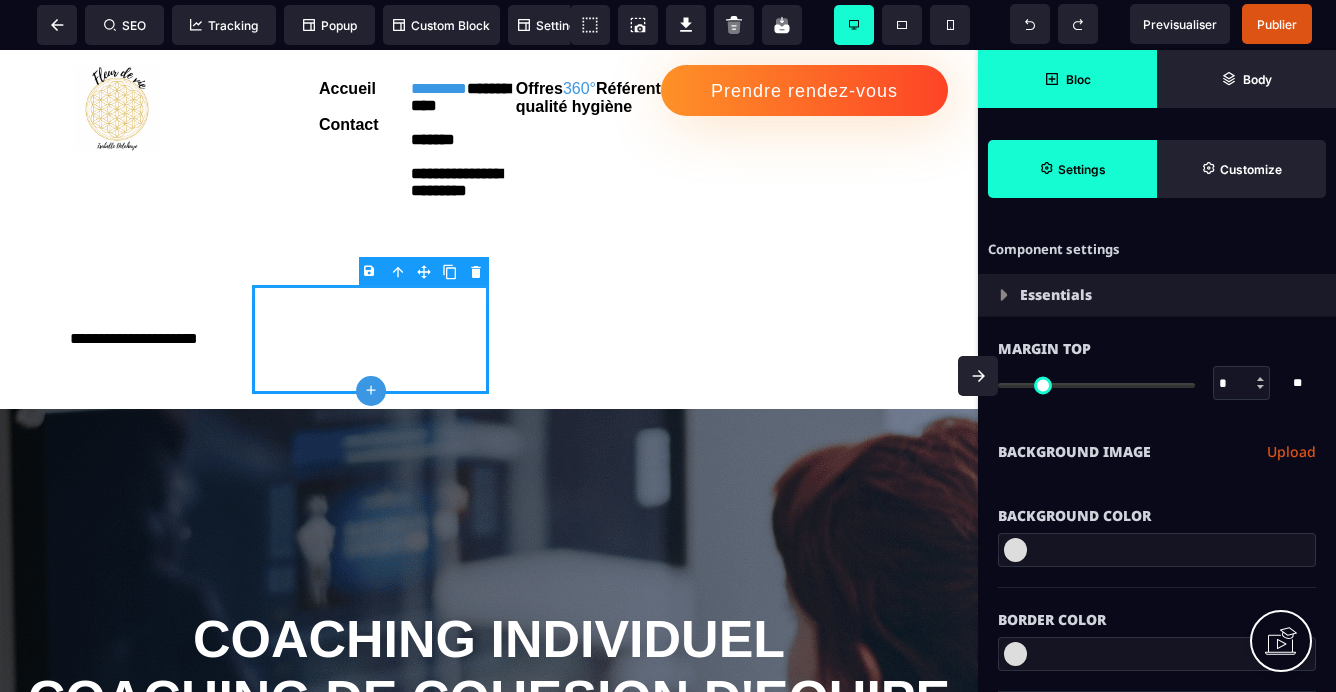 click 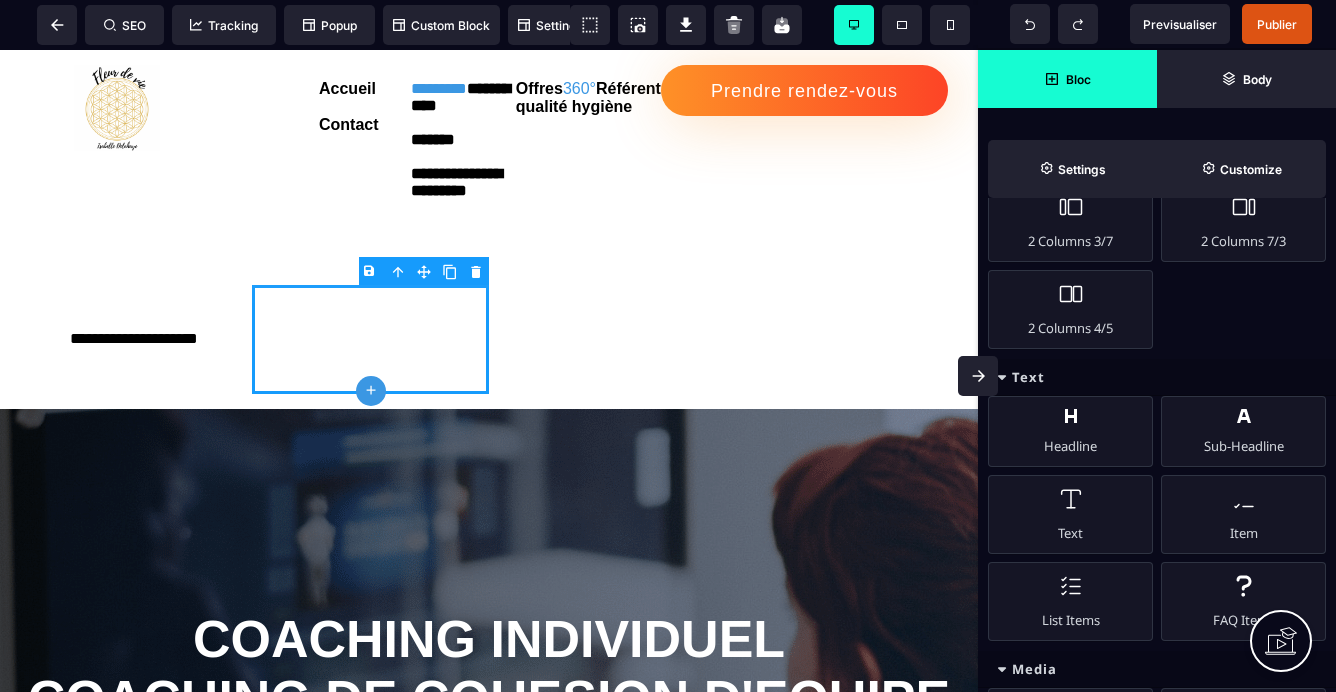 scroll, scrollTop: 555, scrollLeft: 0, axis: vertical 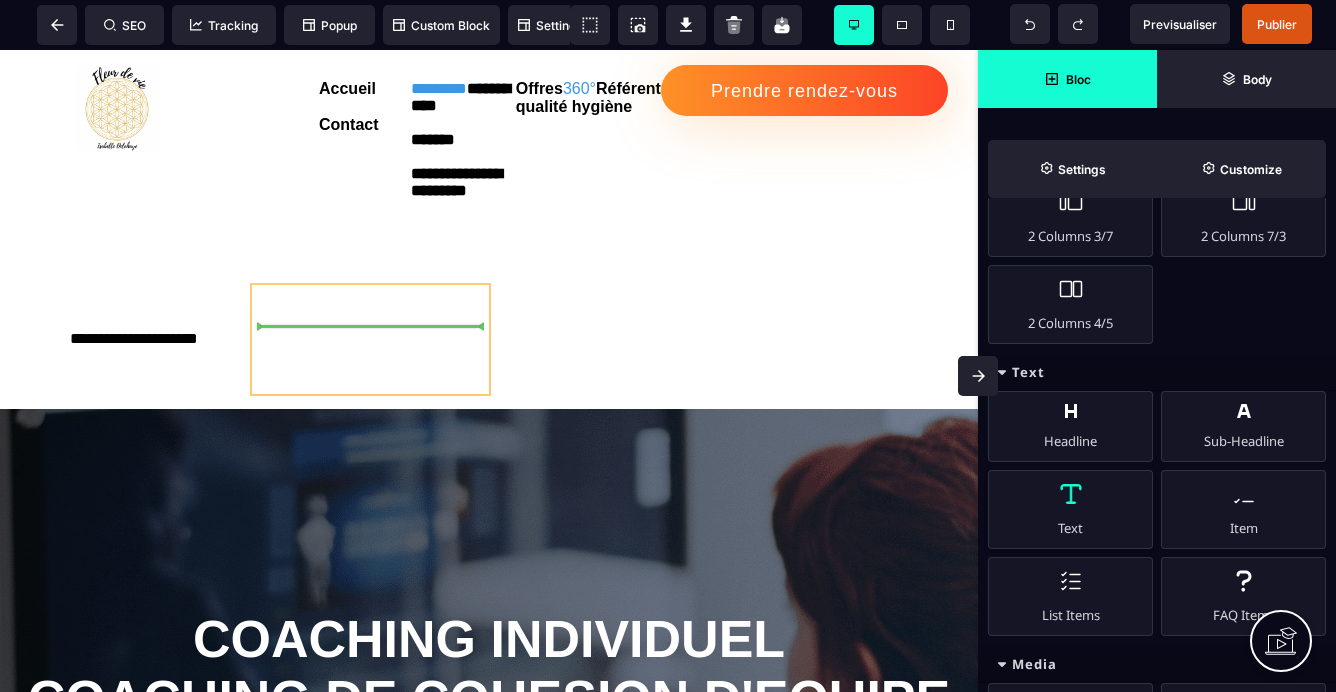 select on "***" 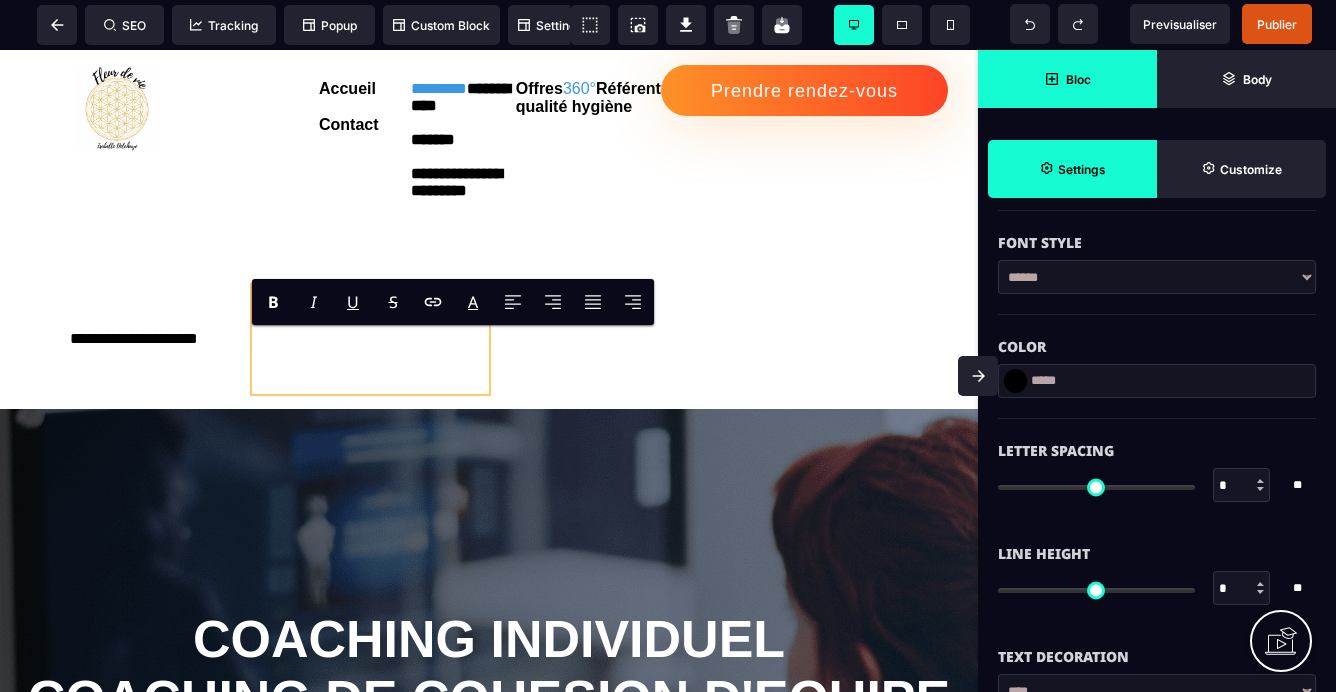 type on "*" 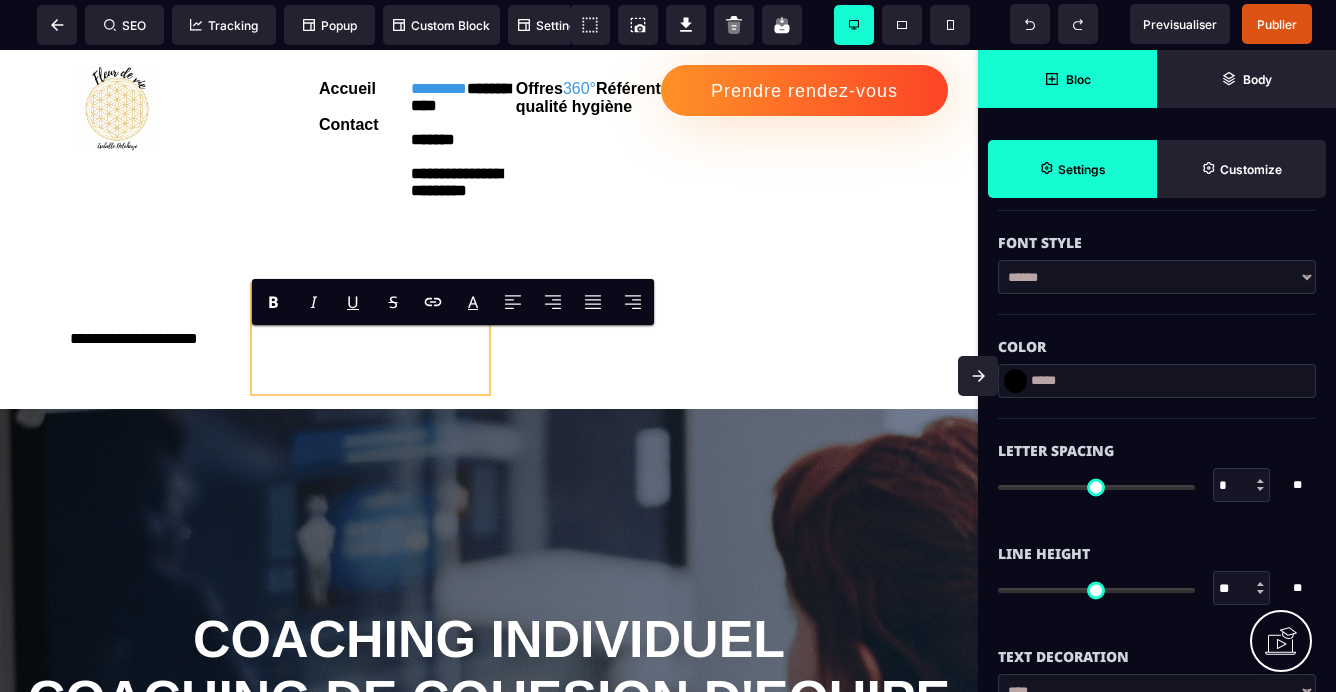type on "***" 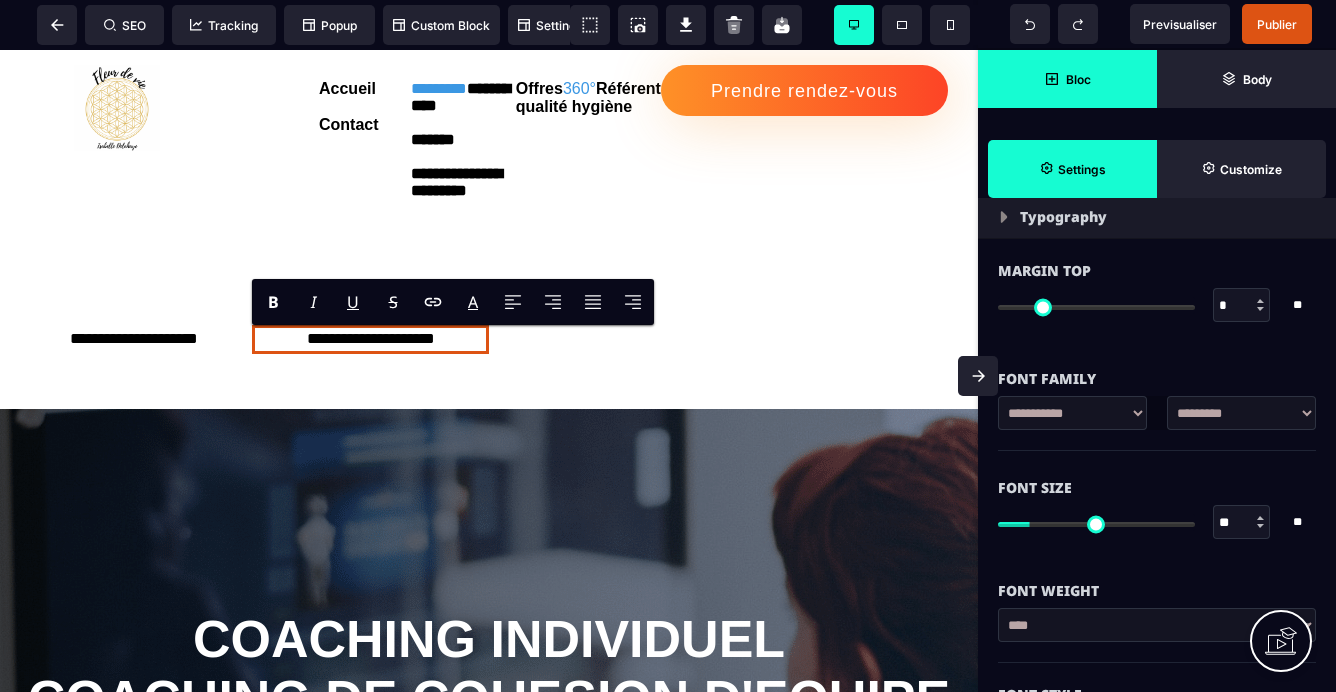 scroll, scrollTop: 0, scrollLeft: 0, axis: both 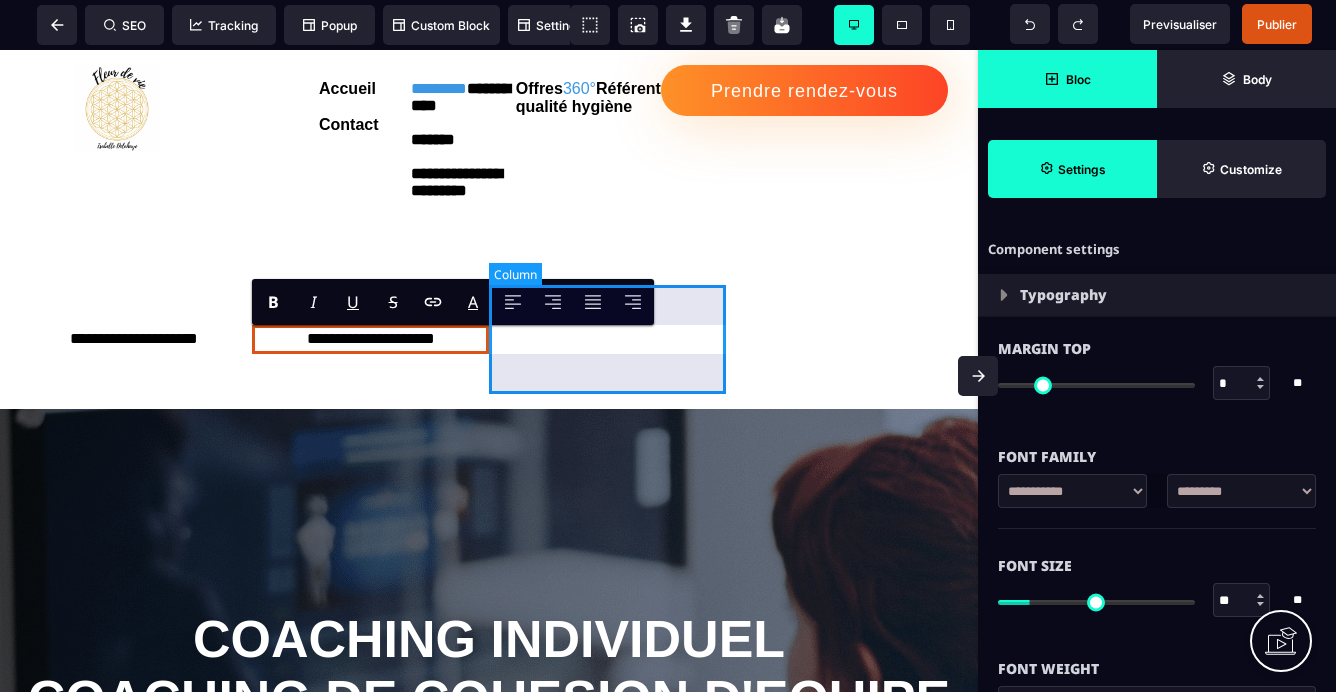 click at bounding box center [607, 339] 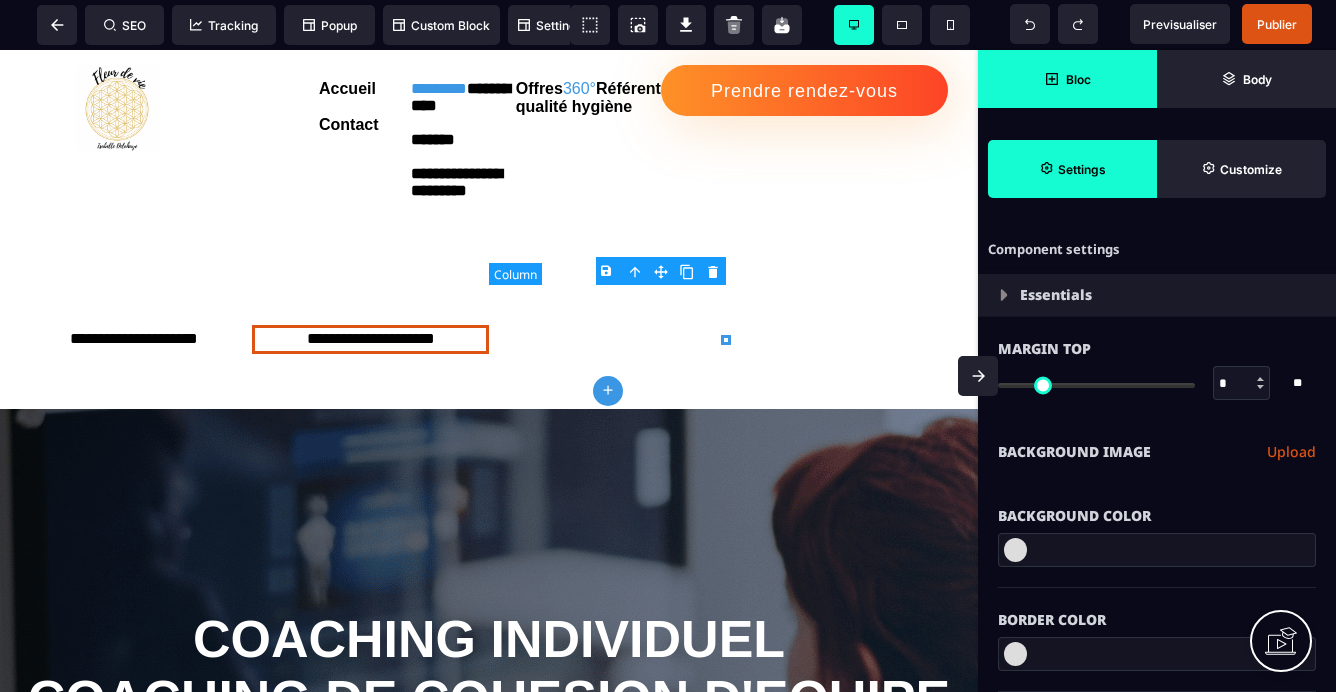 type on "*" 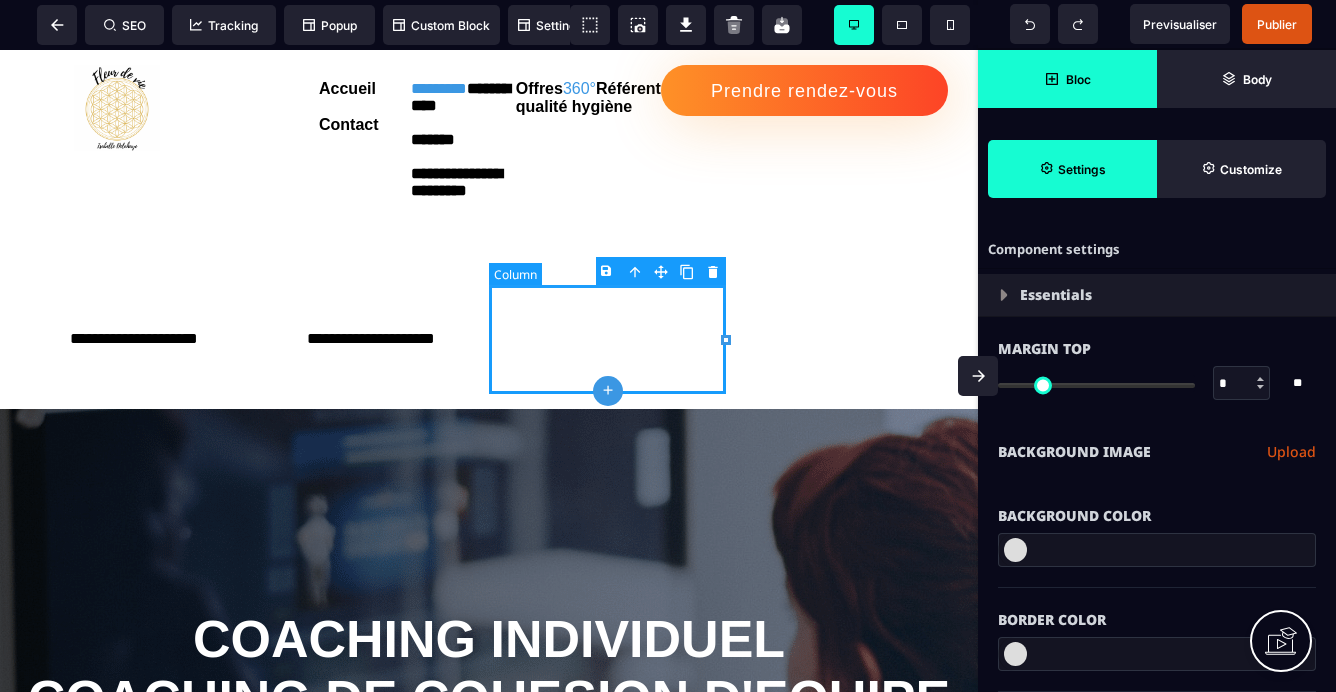select on "**" 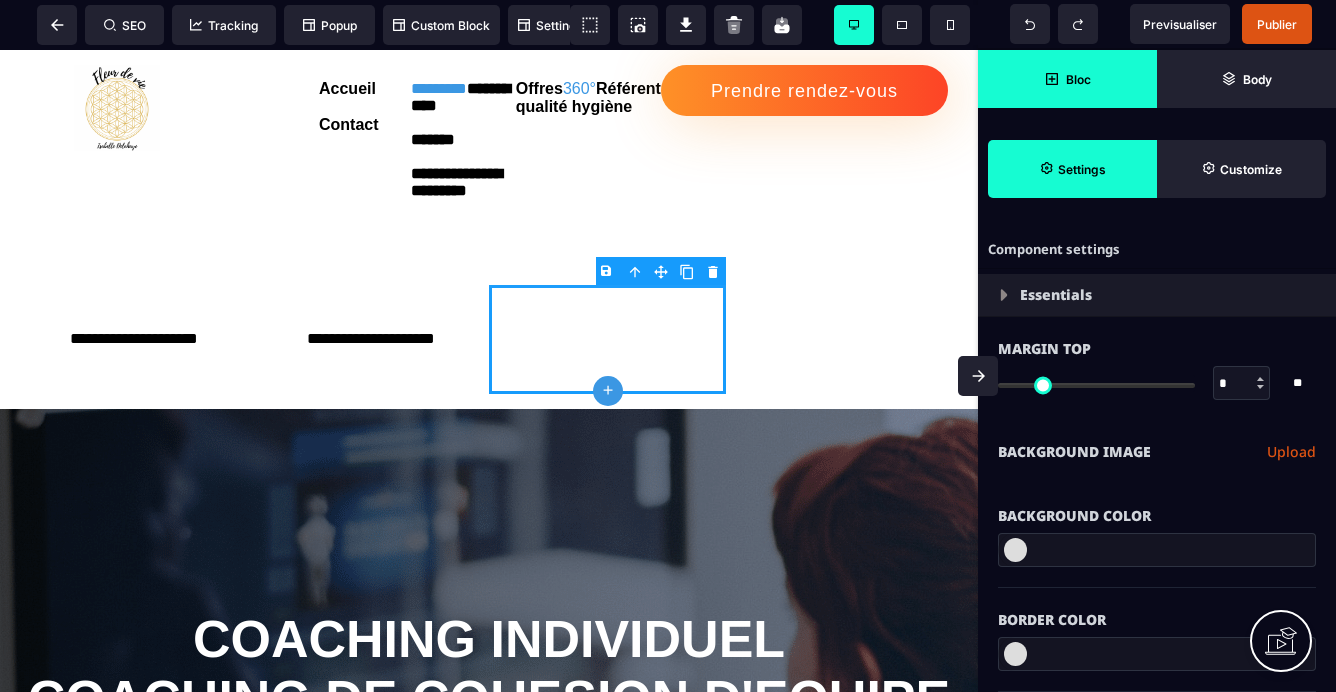click 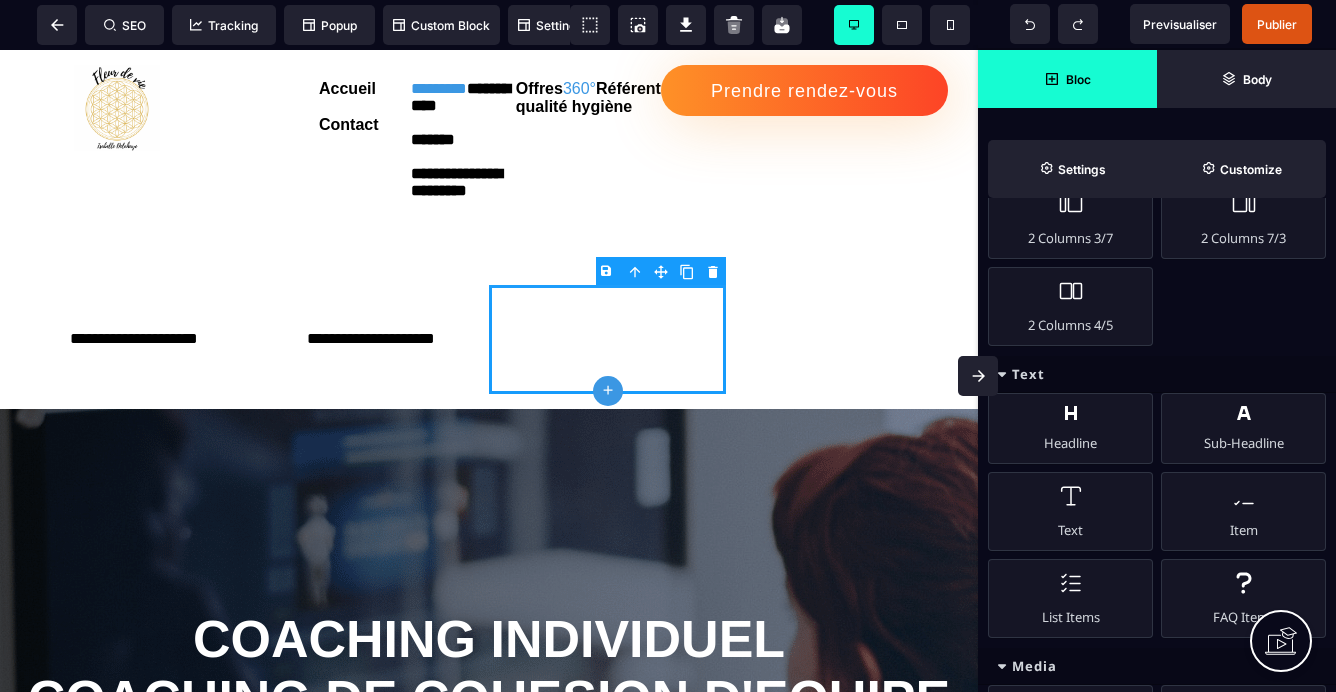scroll, scrollTop: 554, scrollLeft: 0, axis: vertical 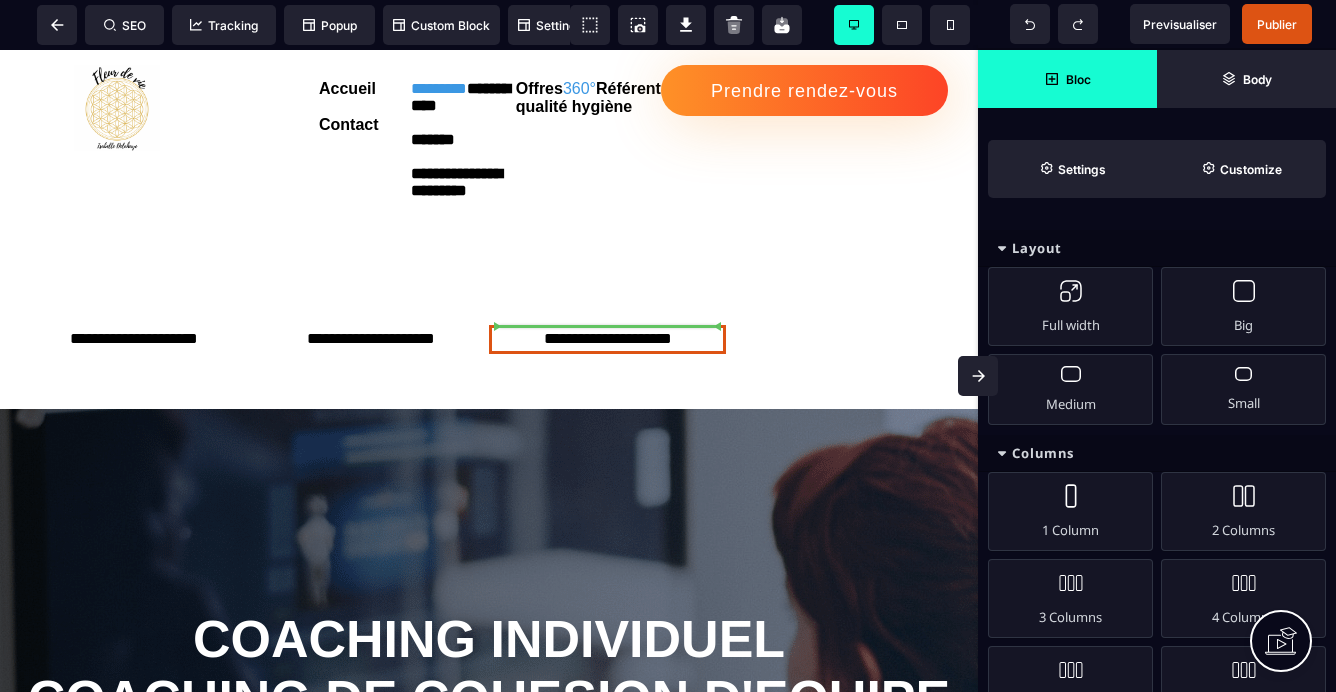 select on "***" 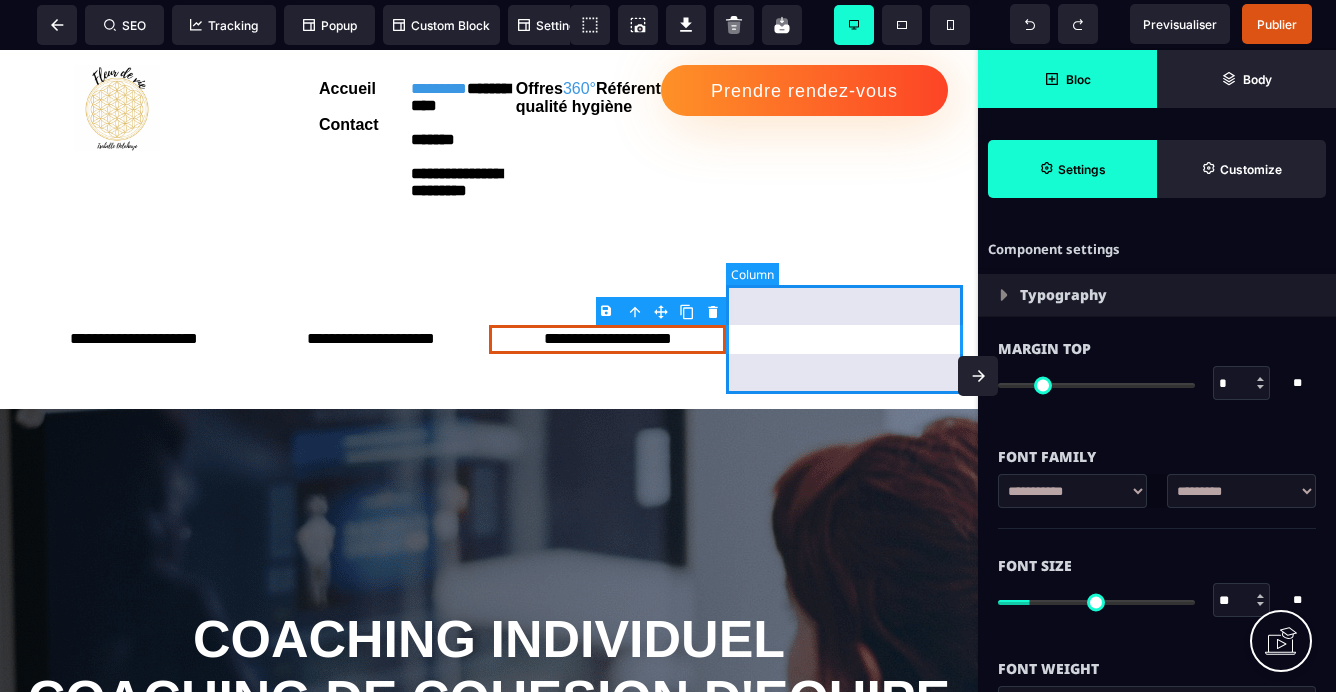 click at bounding box center (844, 339) 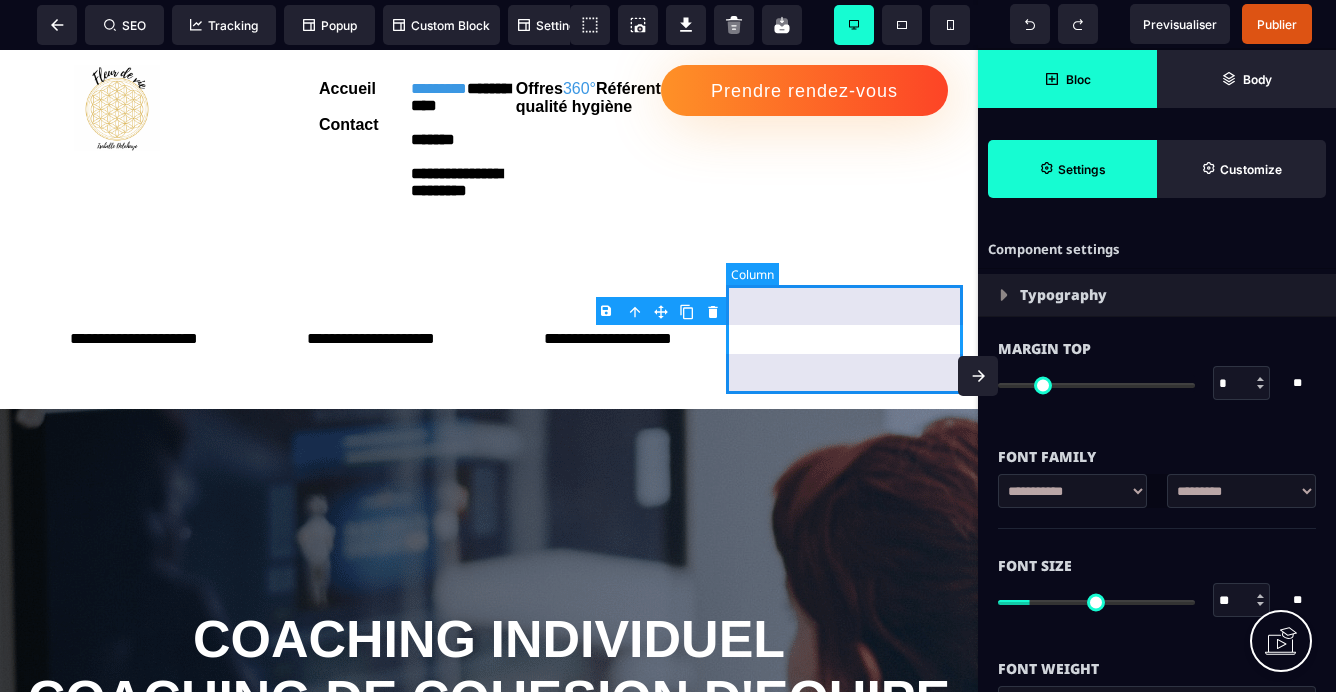 select on "**" 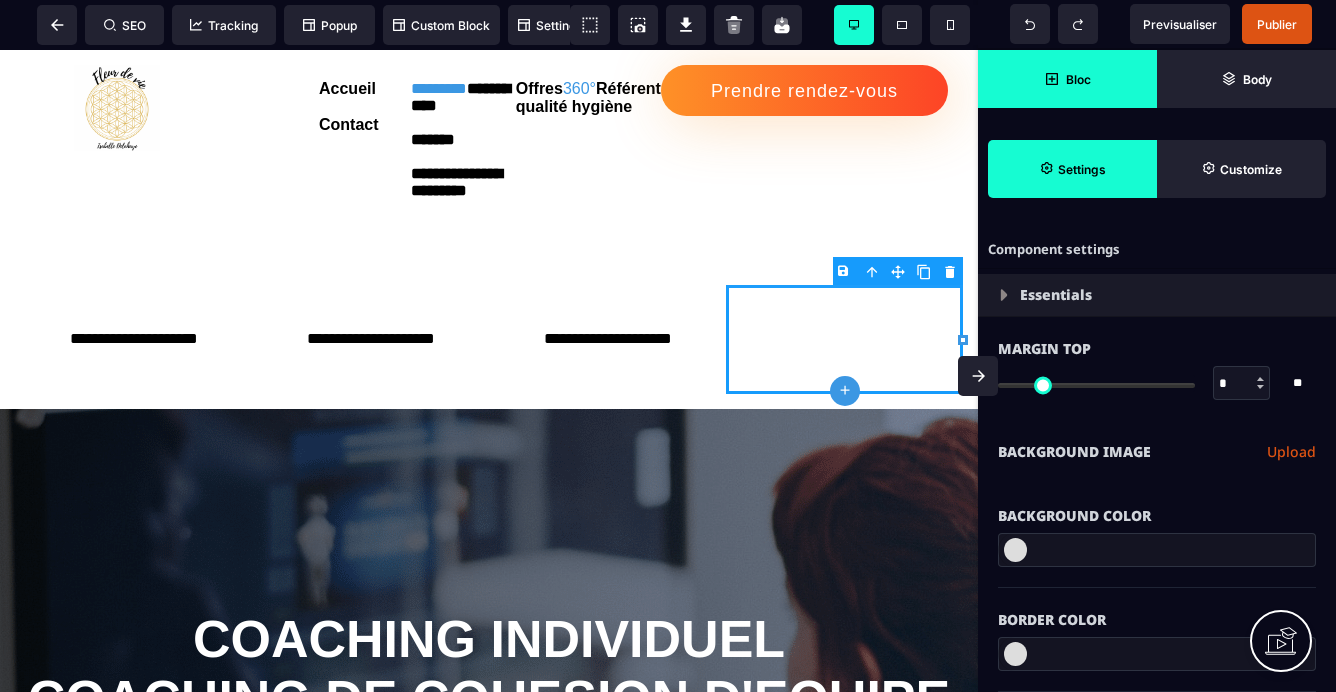 click 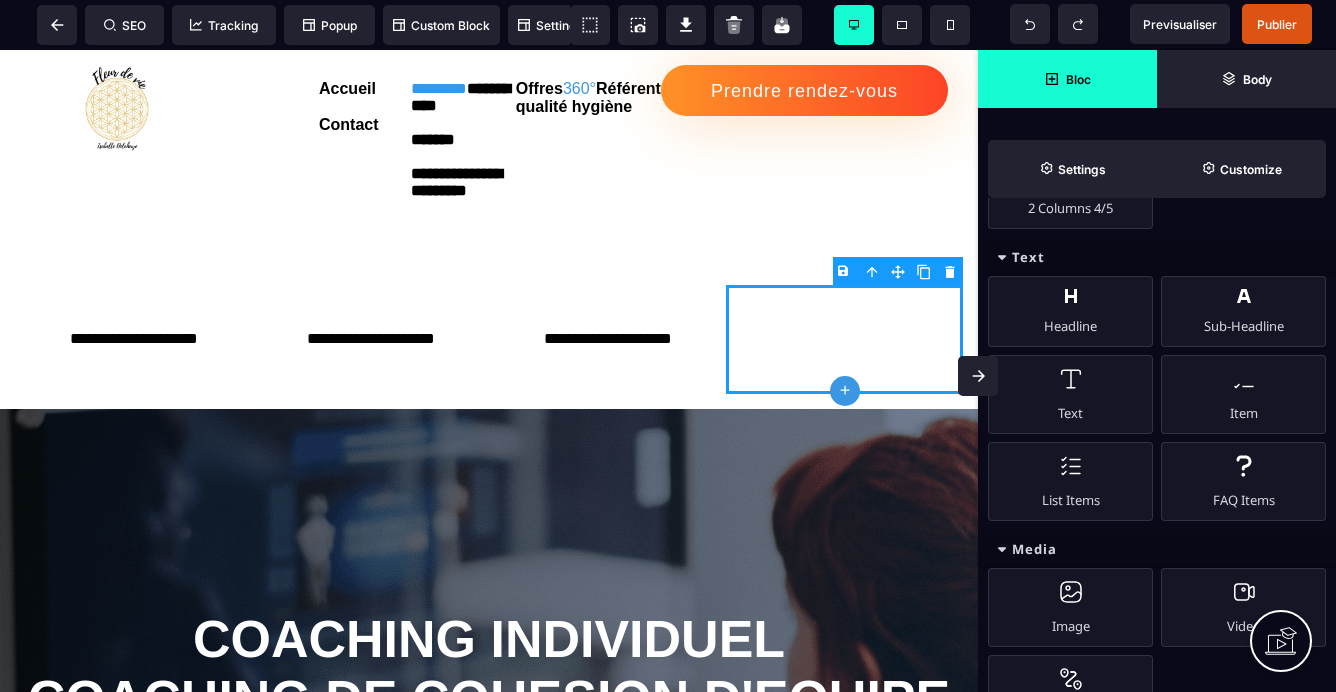 scroll, scrollTop: 675, scrollLeft: 0, axis: vertical 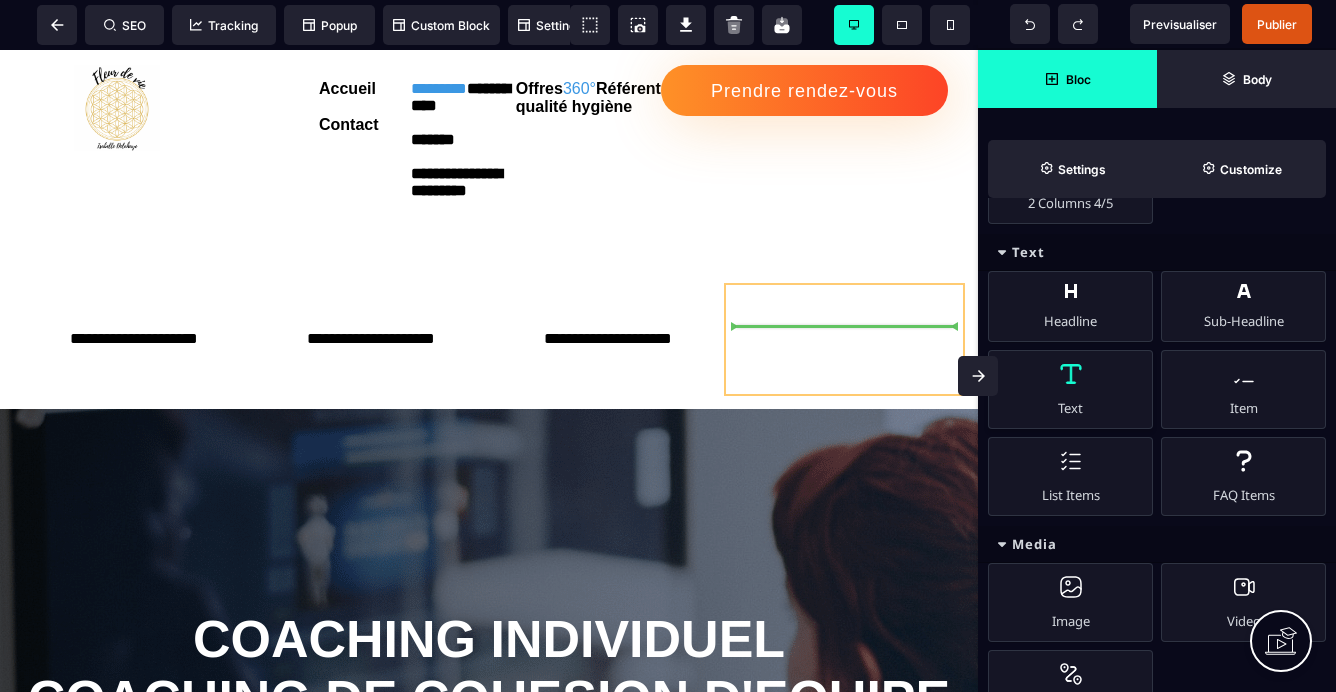select on "***" 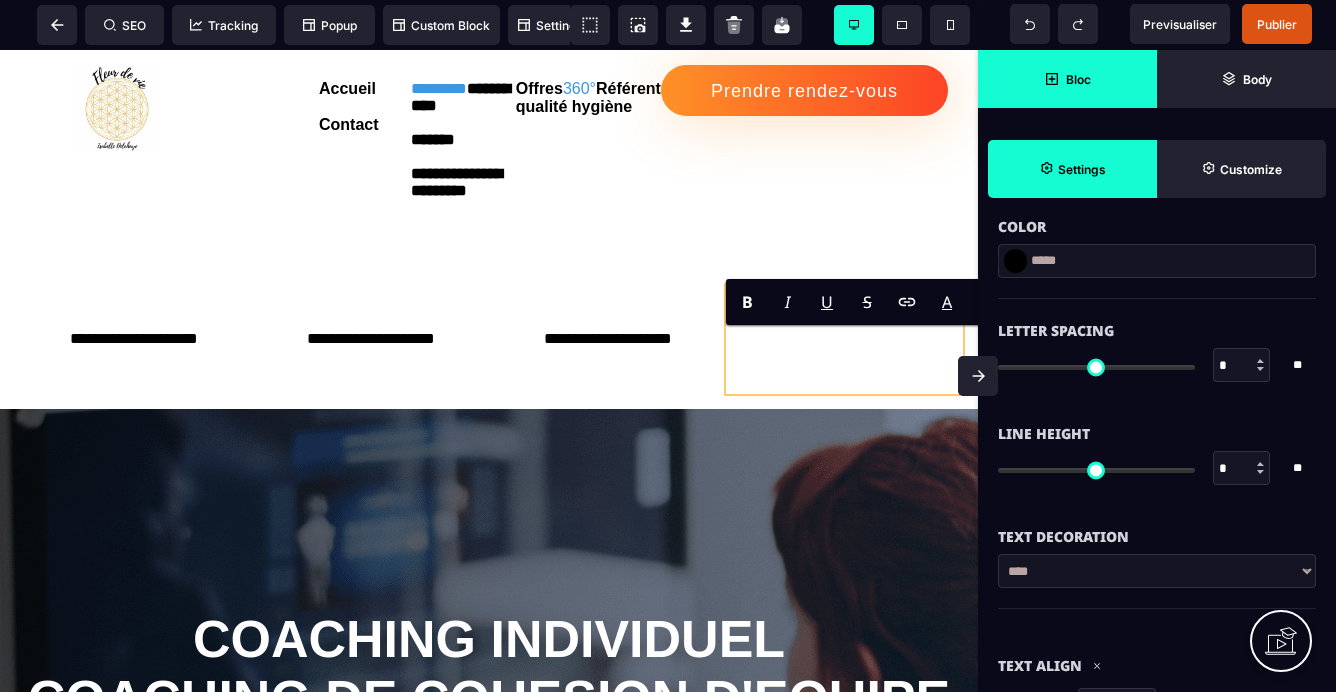 scroll, scrollTop: 0, scrollLeft: 0, axis: both 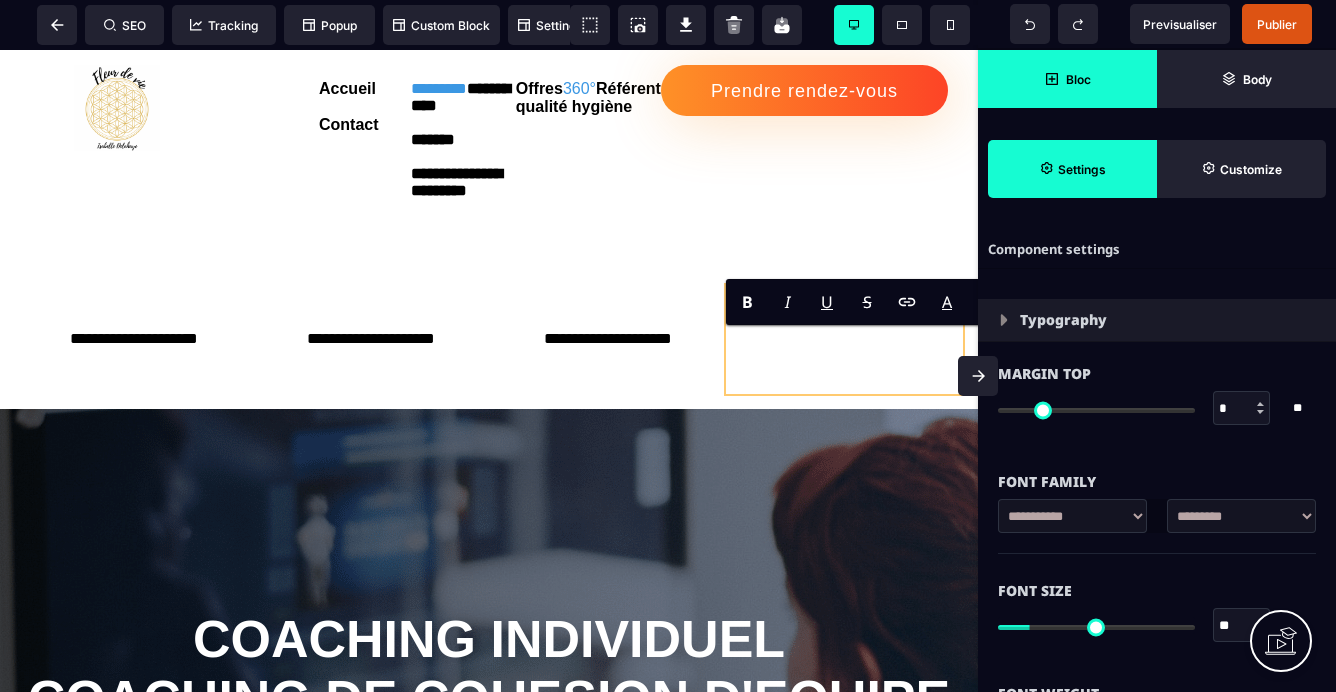 type on "*" 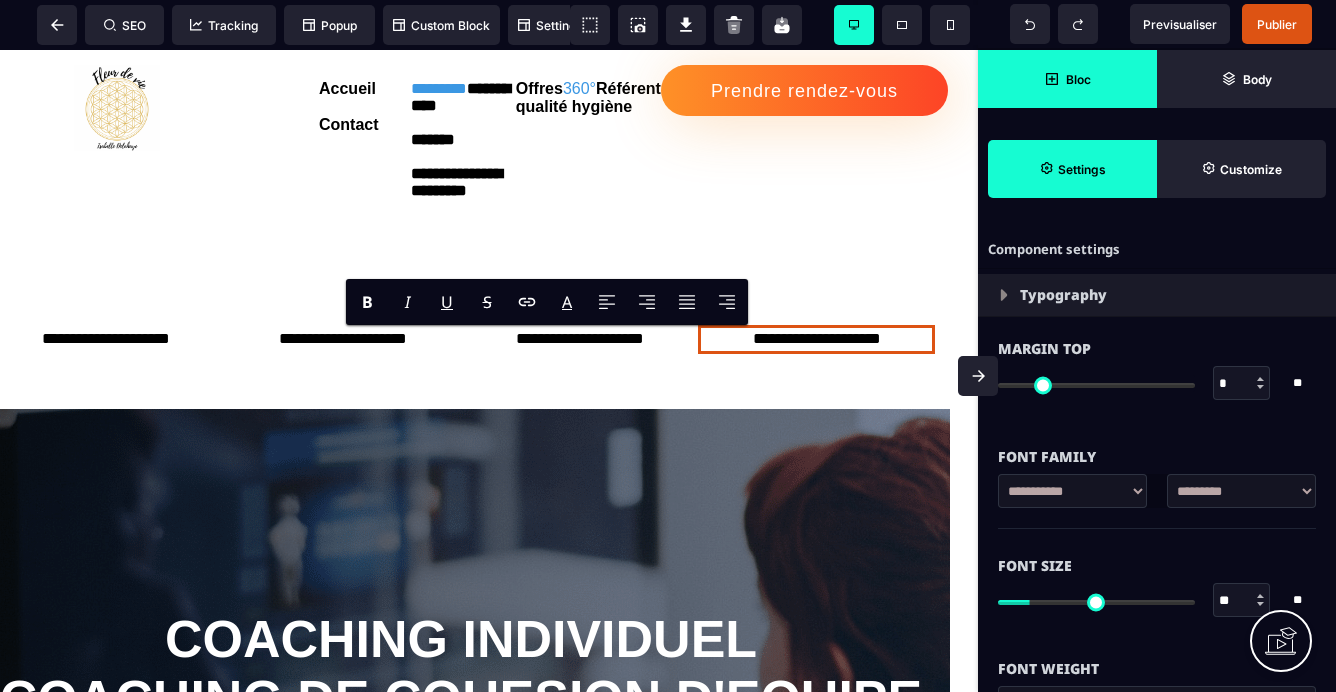 scroll, scrollTop: 0, scrollLeft: 0, axis: both 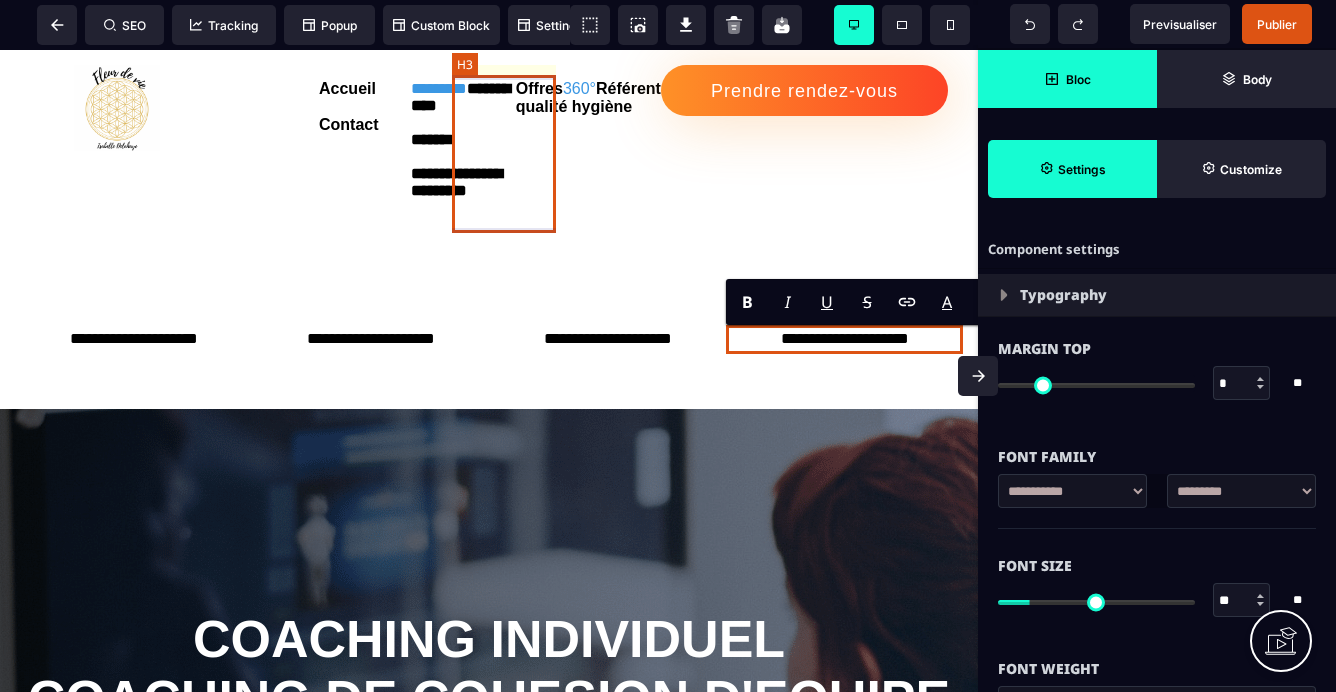 click on "**********" at bounding box center (463, 154) 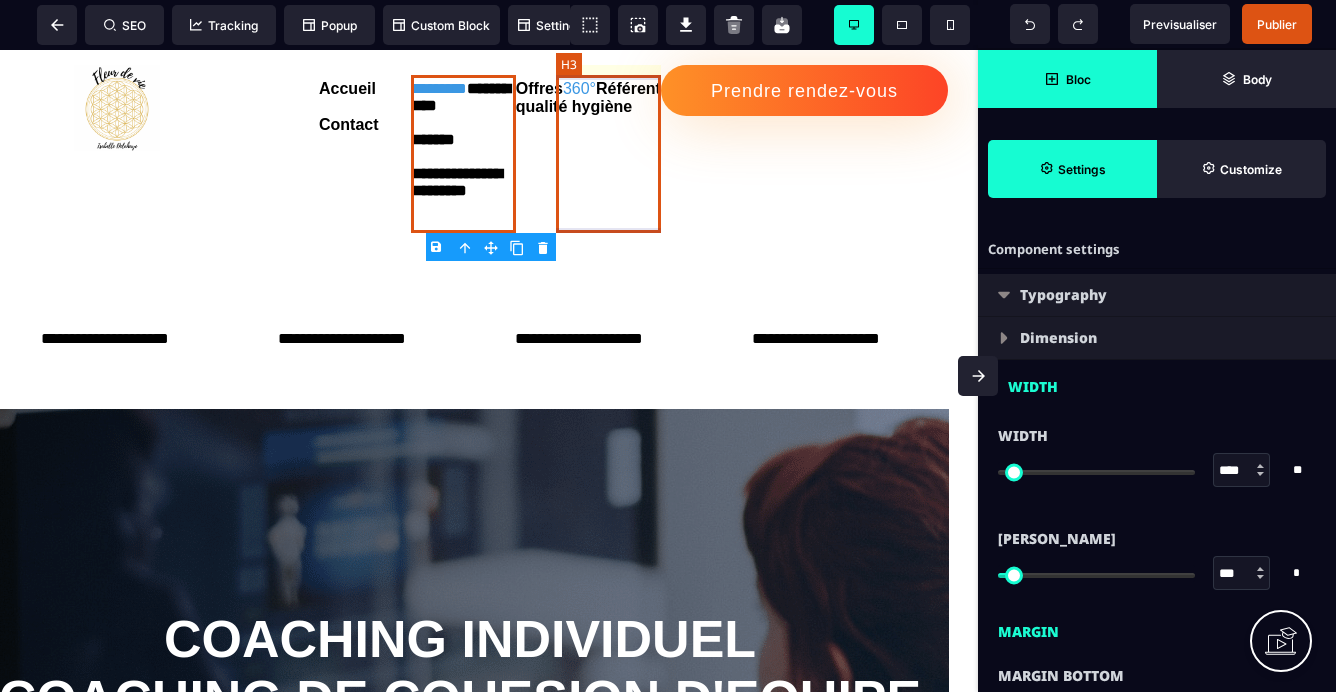scroll, scrollTop: 0, scrollLeft: 0, axis: both 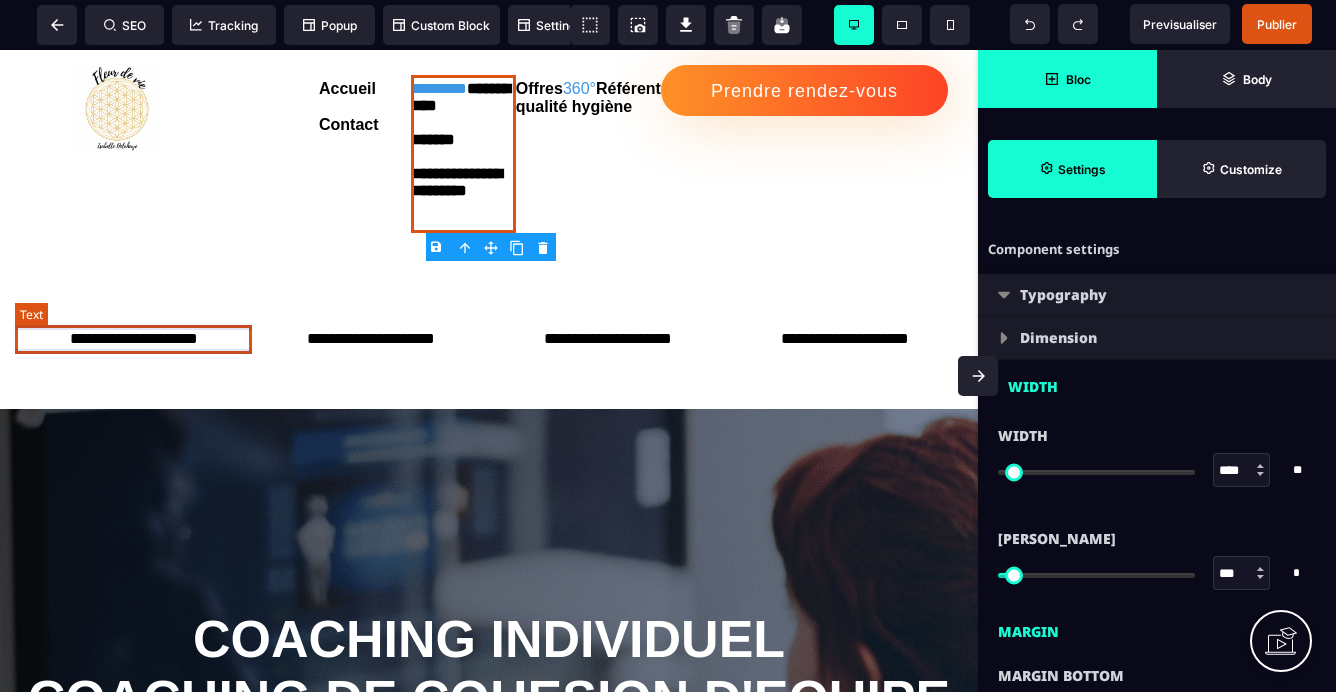 click on "**********" at bounding box center [133, 339] 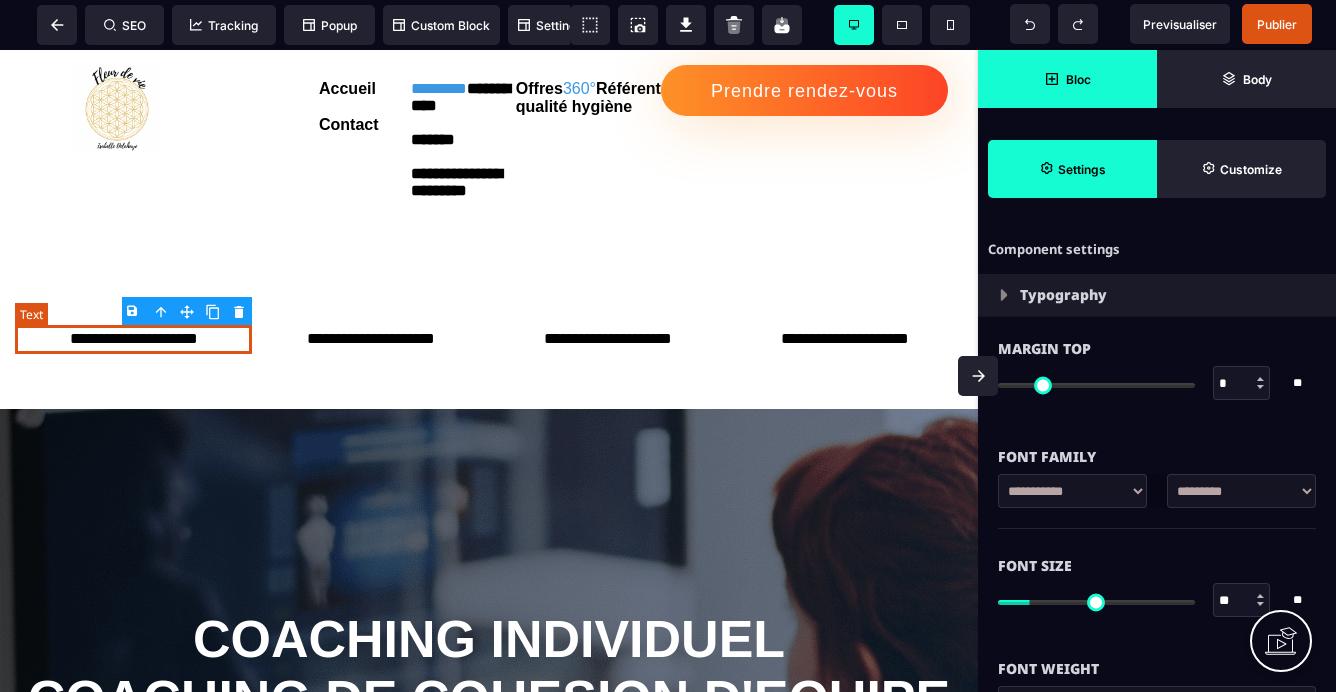 click on "**********" at bounding box center [133, 339] 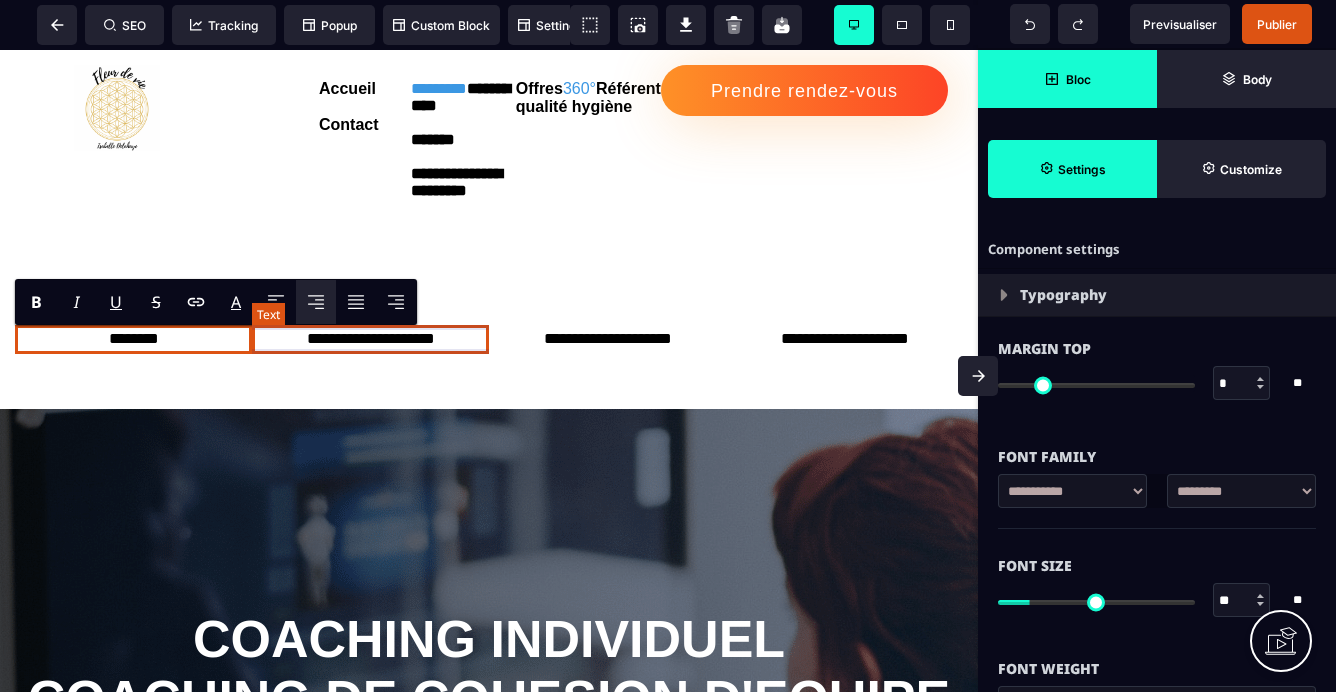 click on "**********" at bounding box center [370, 339] 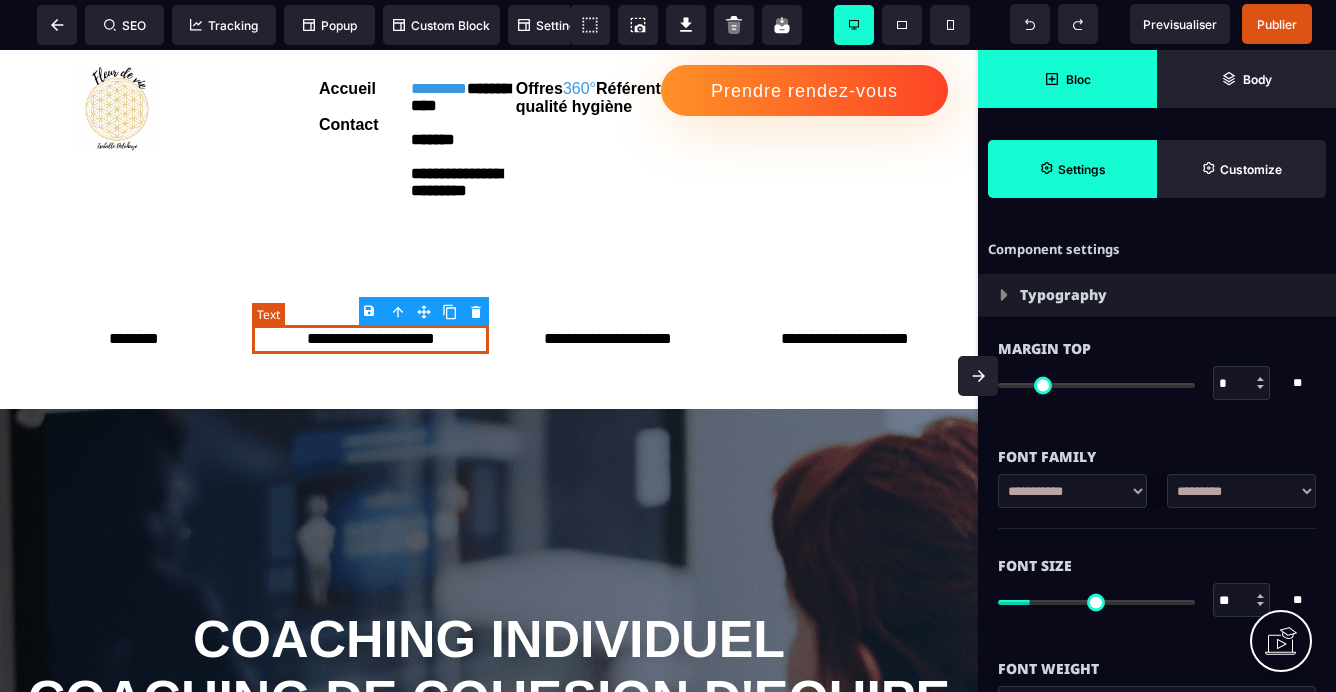 click on "**********" at bounding box center [370, 339] 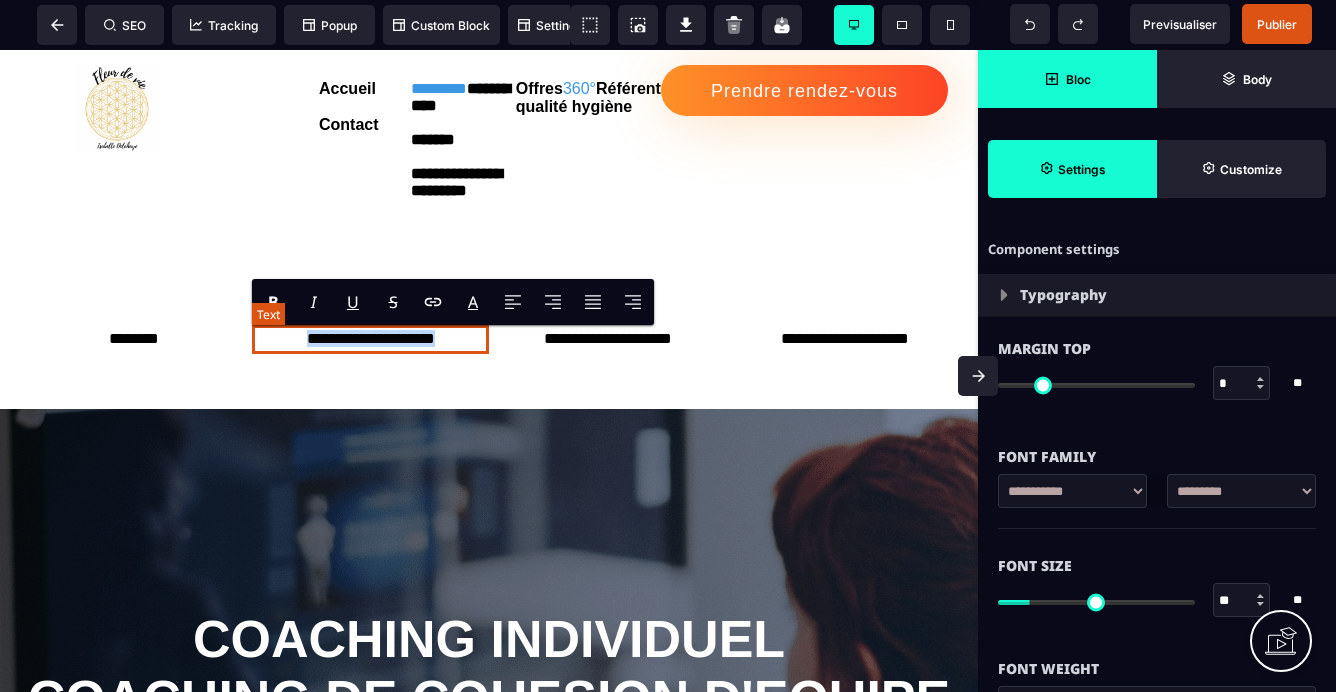 drag, startPoint x: 440, startPoint y: 337, endPoint x: 291, endPoint y: 336, distance: 149.00336 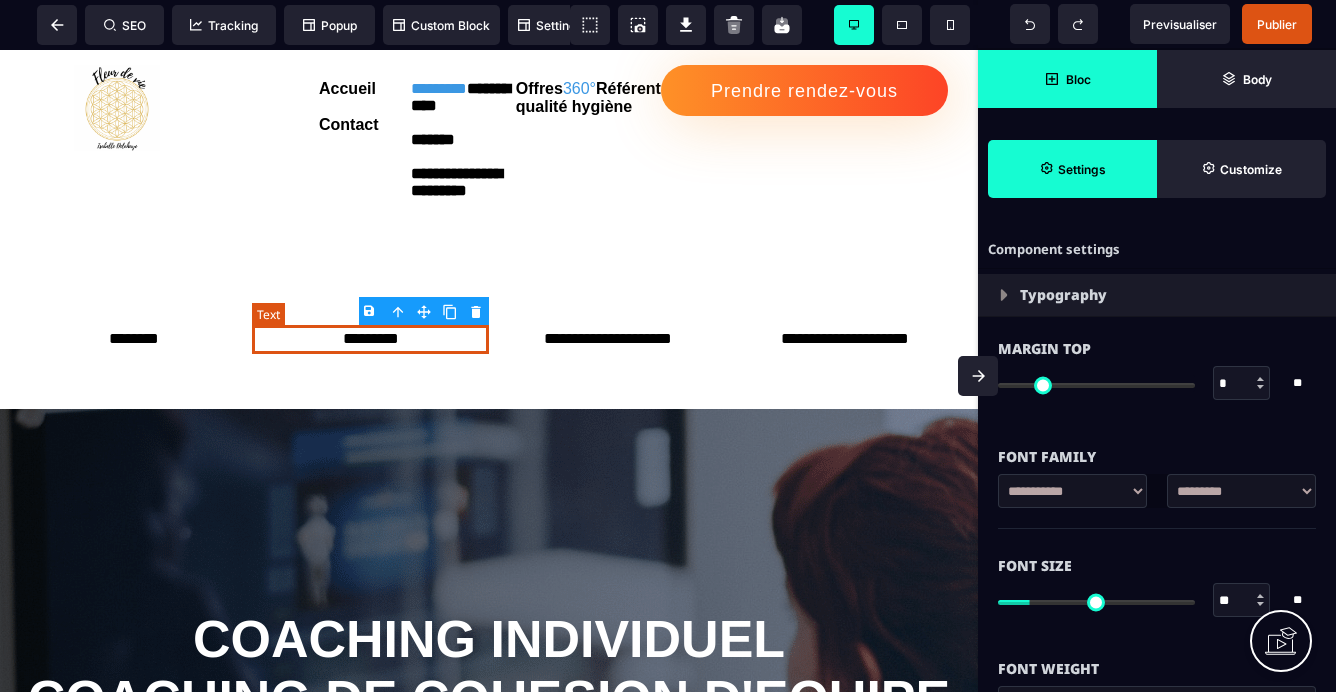 click on "**********" at bounding box center [607, 339] 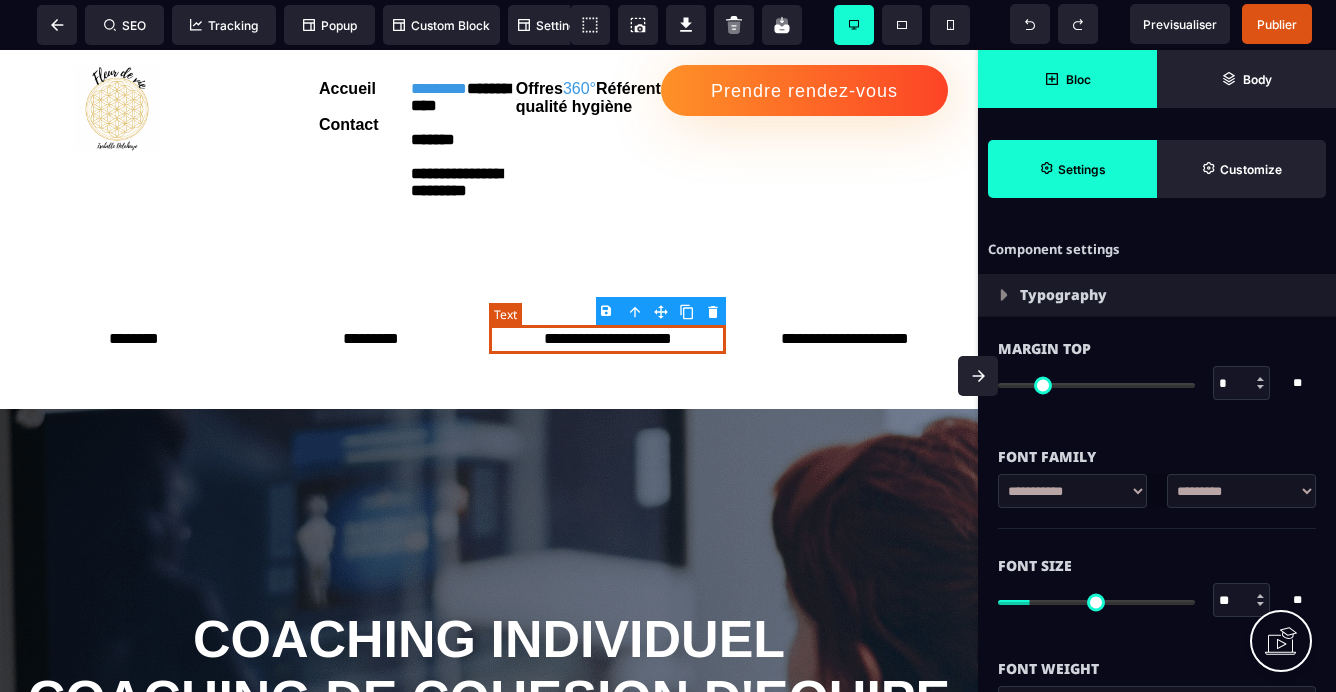 click on "**********" at bounding box center [607, 339] 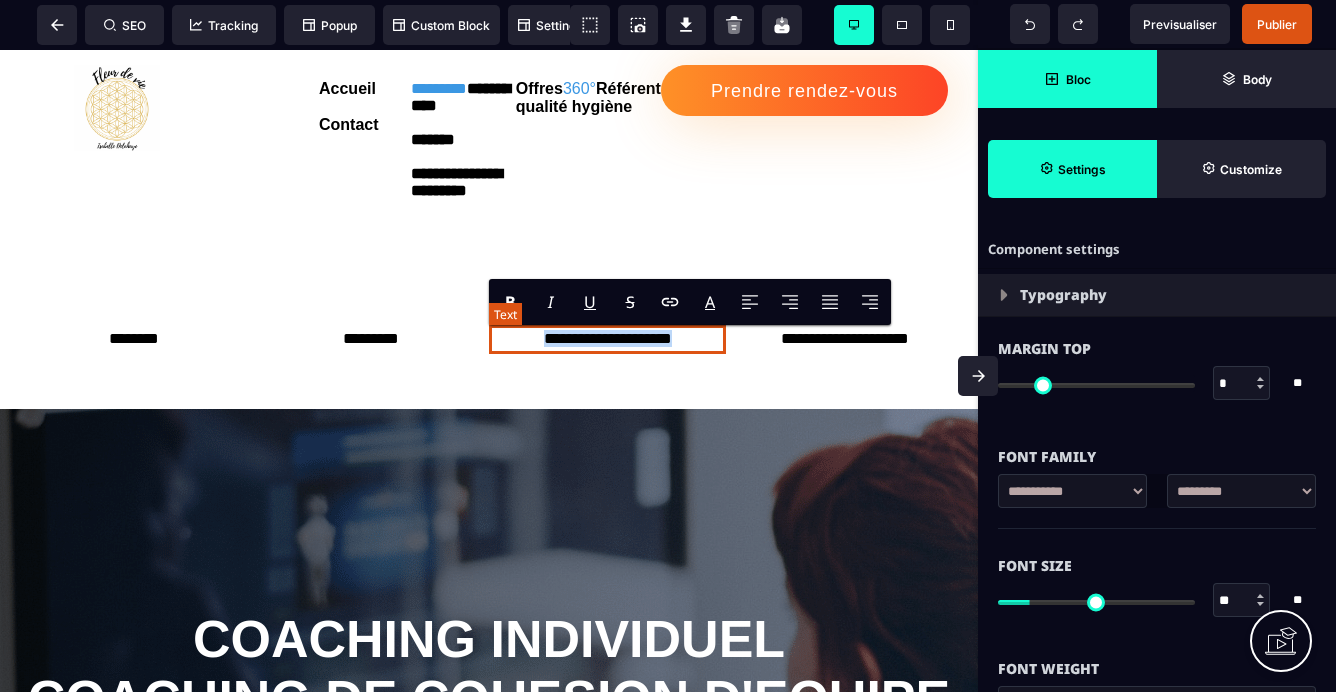 drag, startPoint x: 680, startPoint y: 348, endPoint x: 517, endPoint y: 345, distance: 163.0276 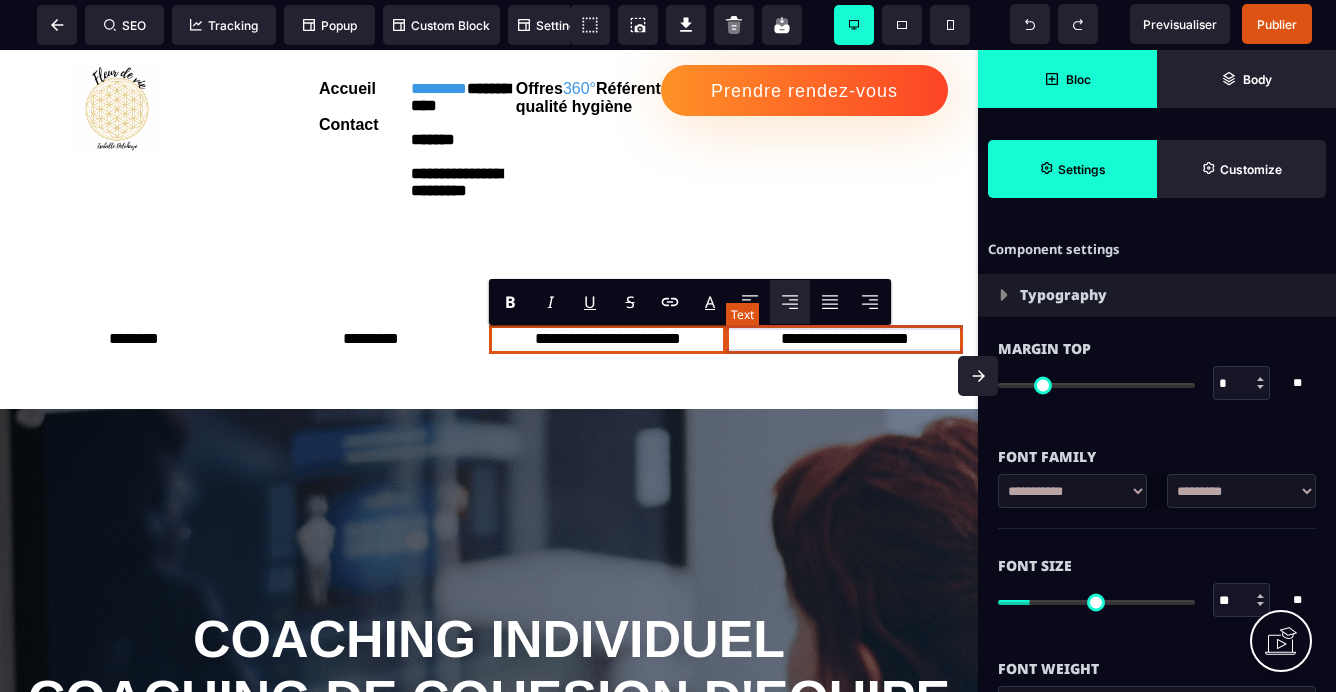 click on "**********" at bounding box center [844, 339] 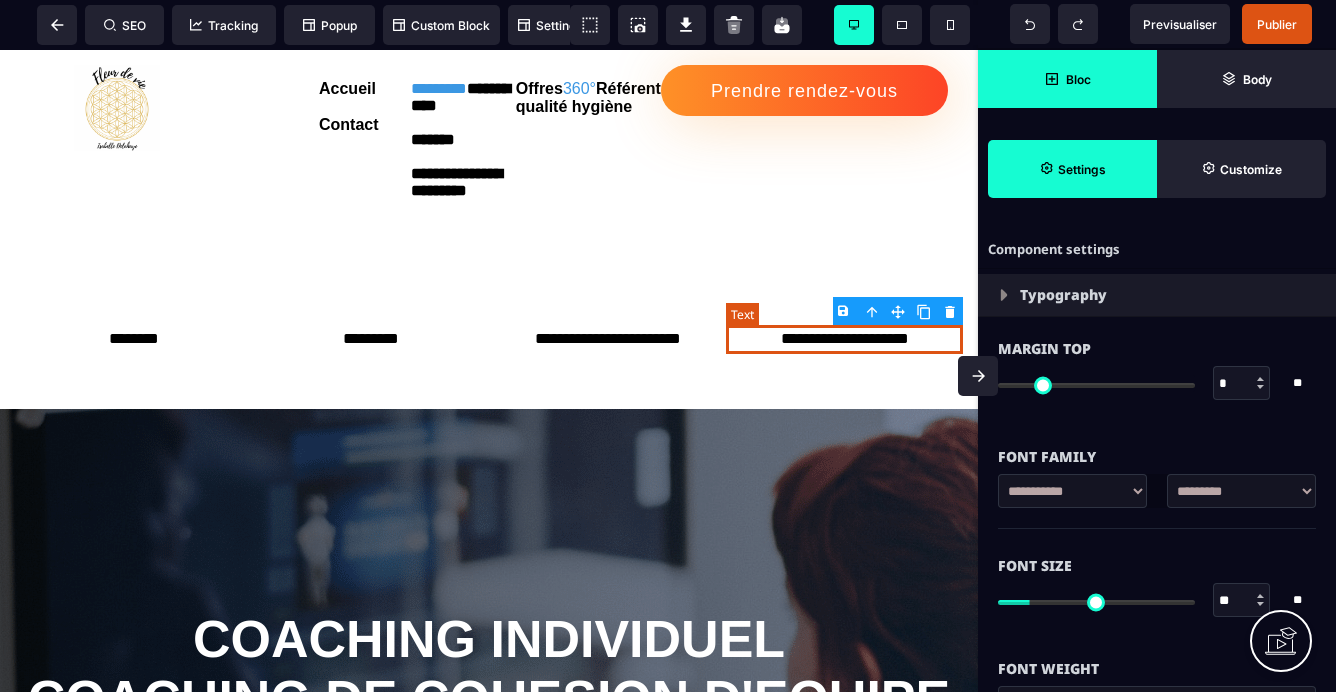 click on "**********" at bounding box center (844, 339) 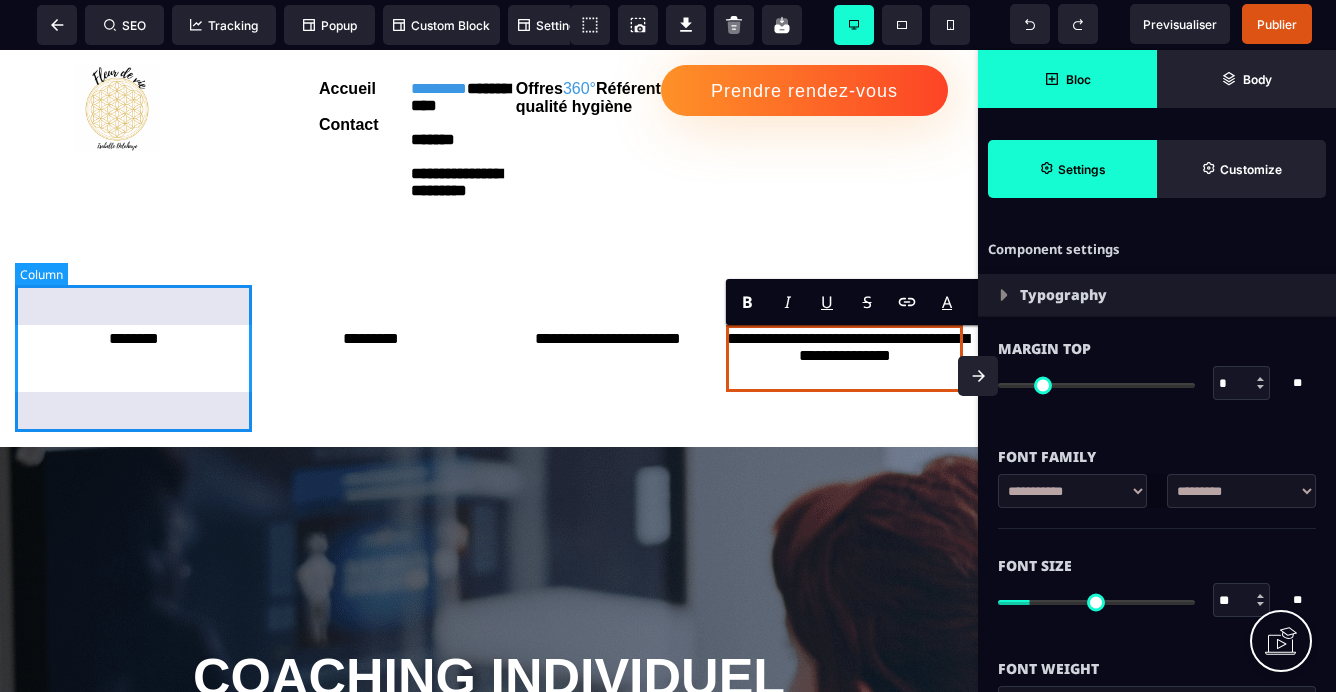 click on "********" at bounding box center (133, 358) 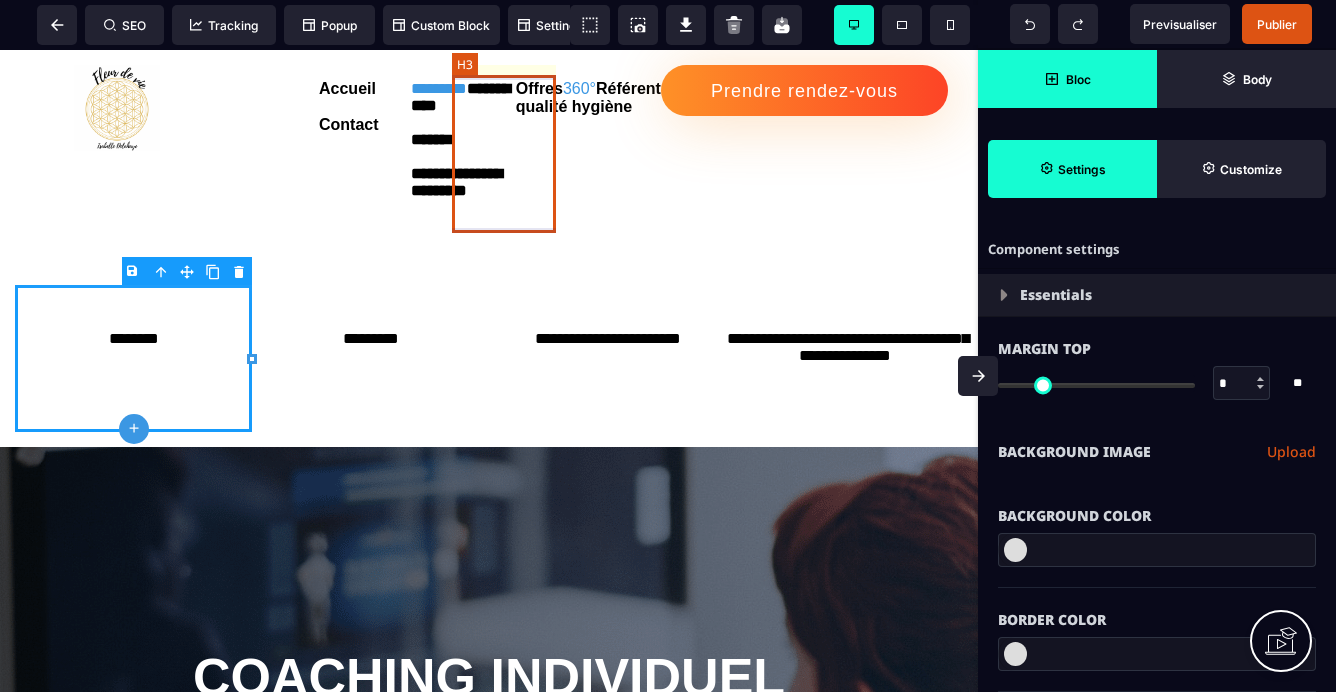 click on "**********" at bounding box center [463, 154] 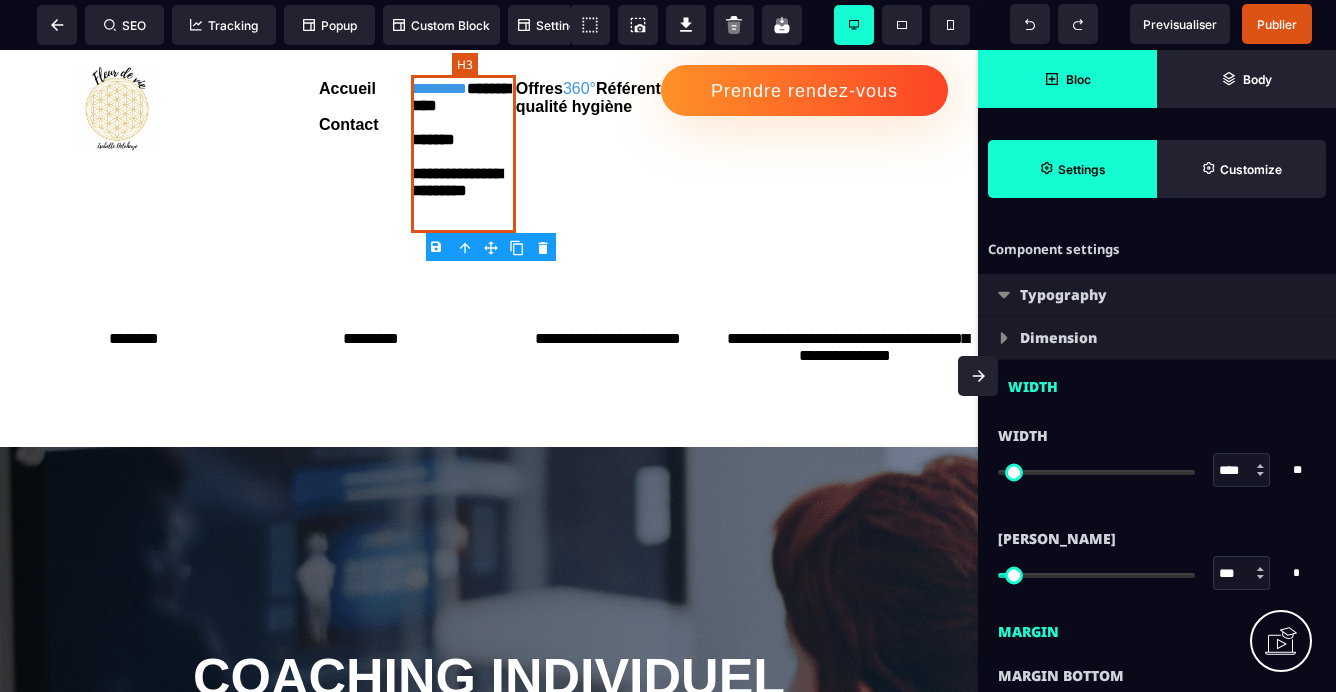 click on "**********" at bounding box center [463, 154] 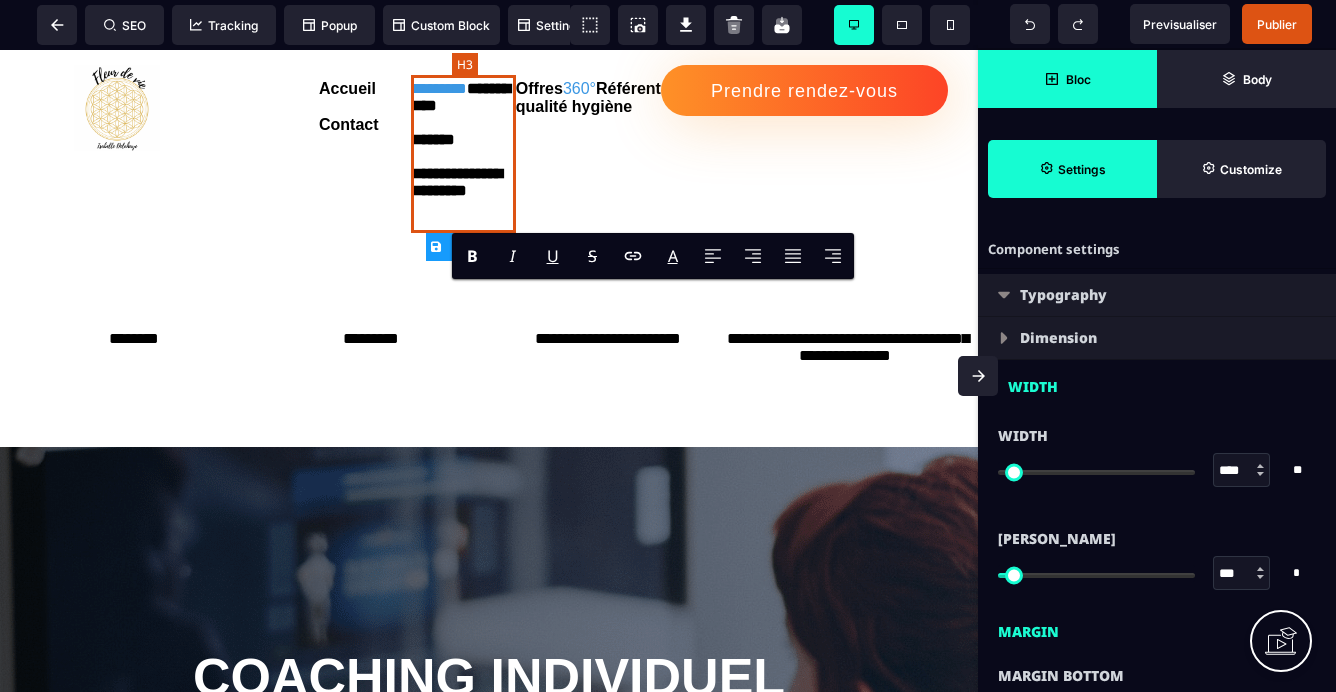 click on "**********" at bounding box center [463, 154] 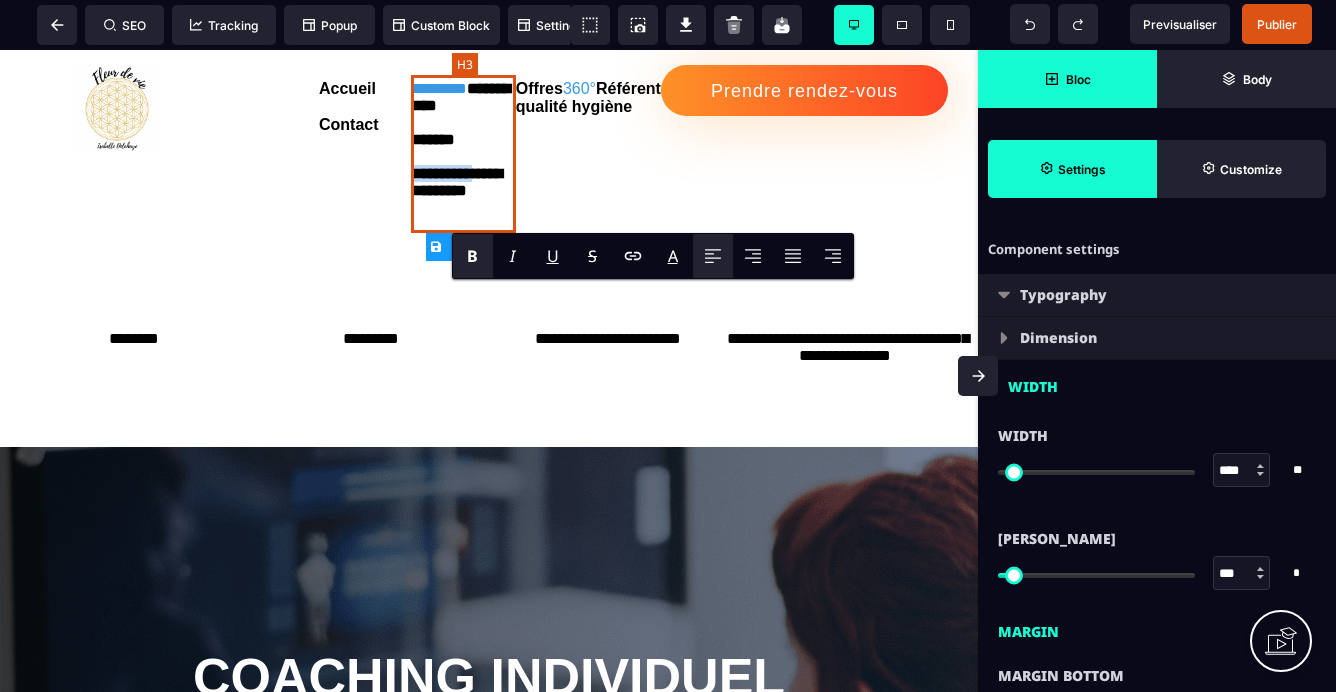 click on "**********" at bounding box center [463, 154] 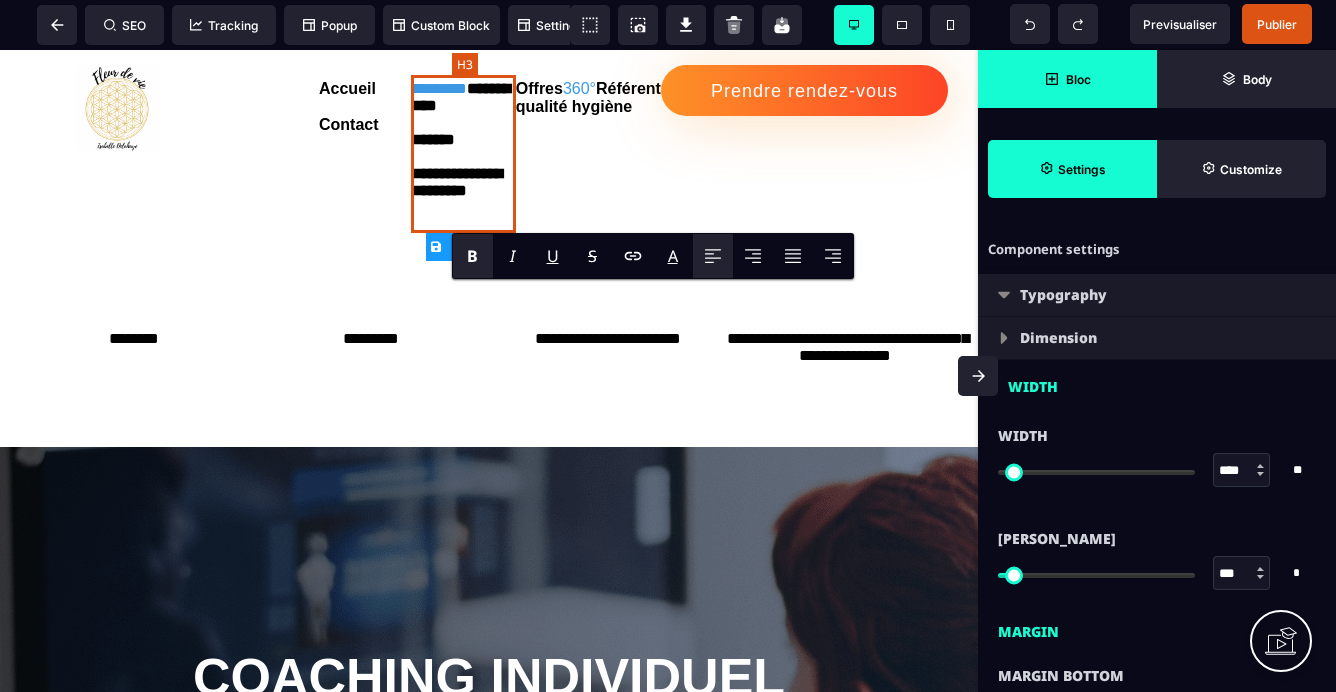 click on "**********" at bounding box center (463, 154) 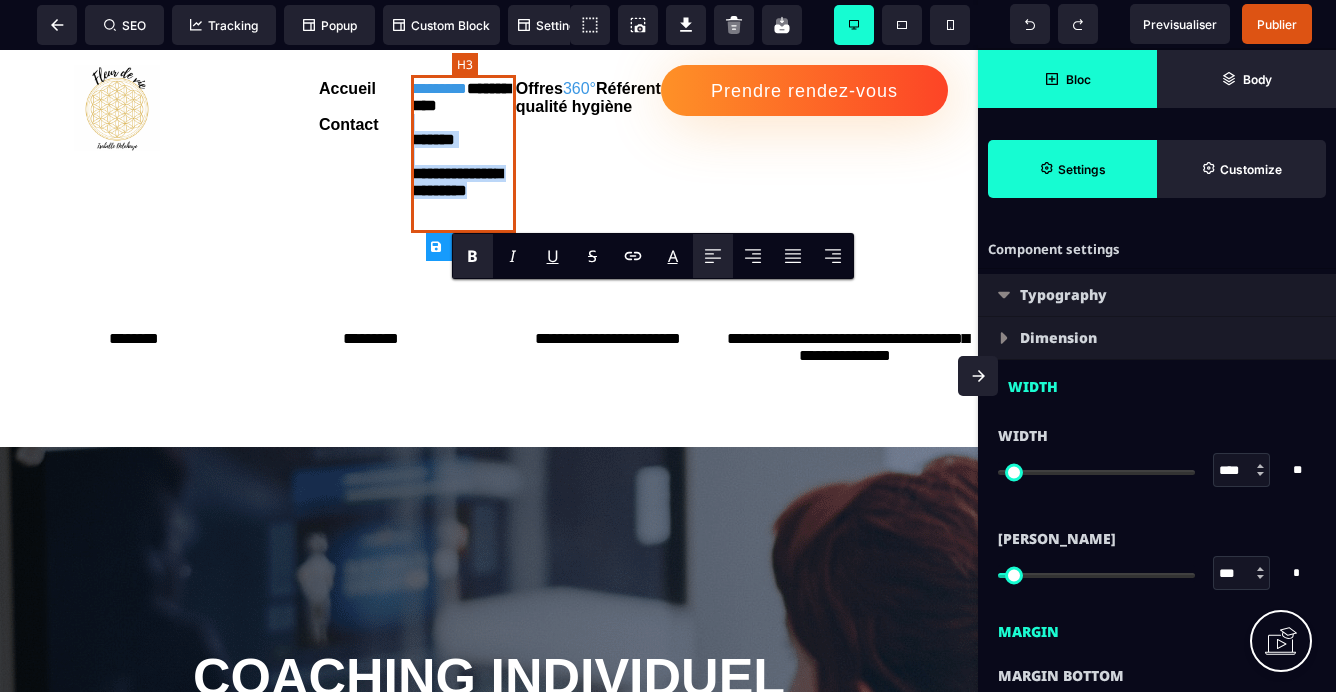drag, startPoint x: 548, startPoint y: 218, endPoint x: 461, endPoint y: 137, distance: 118.869675 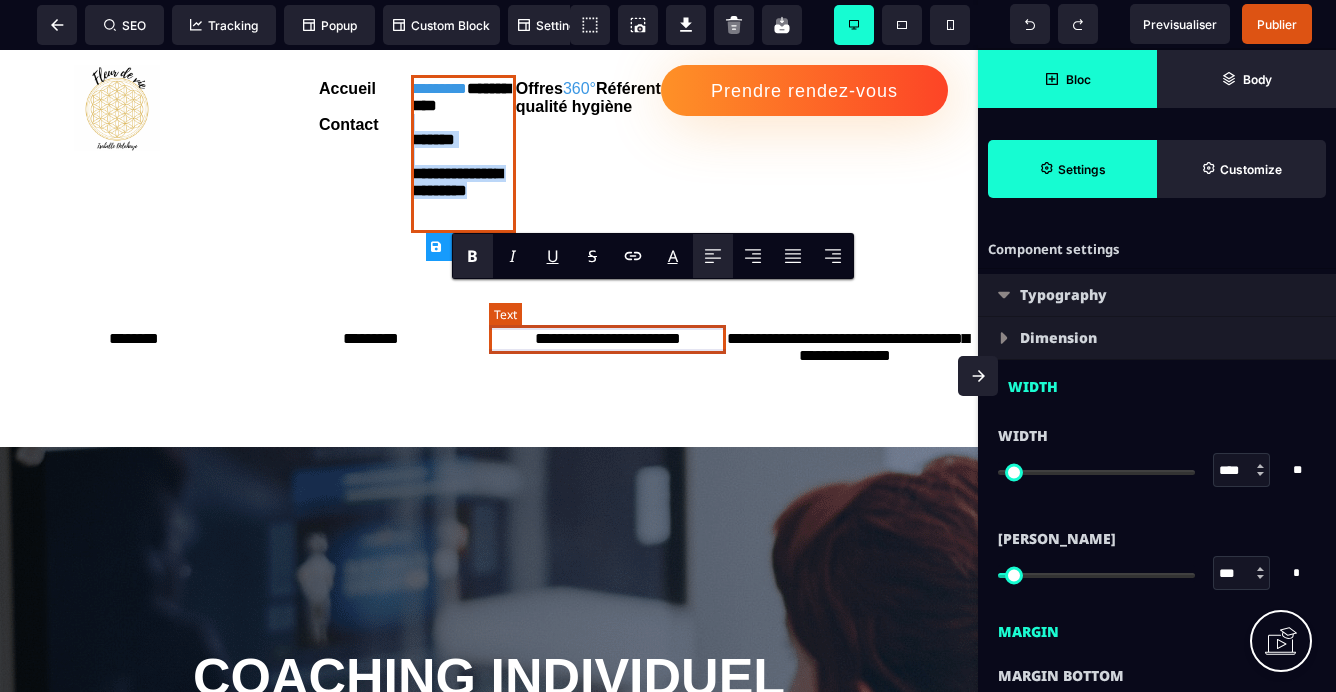 click on "**********" at bounding box center [607, 339] 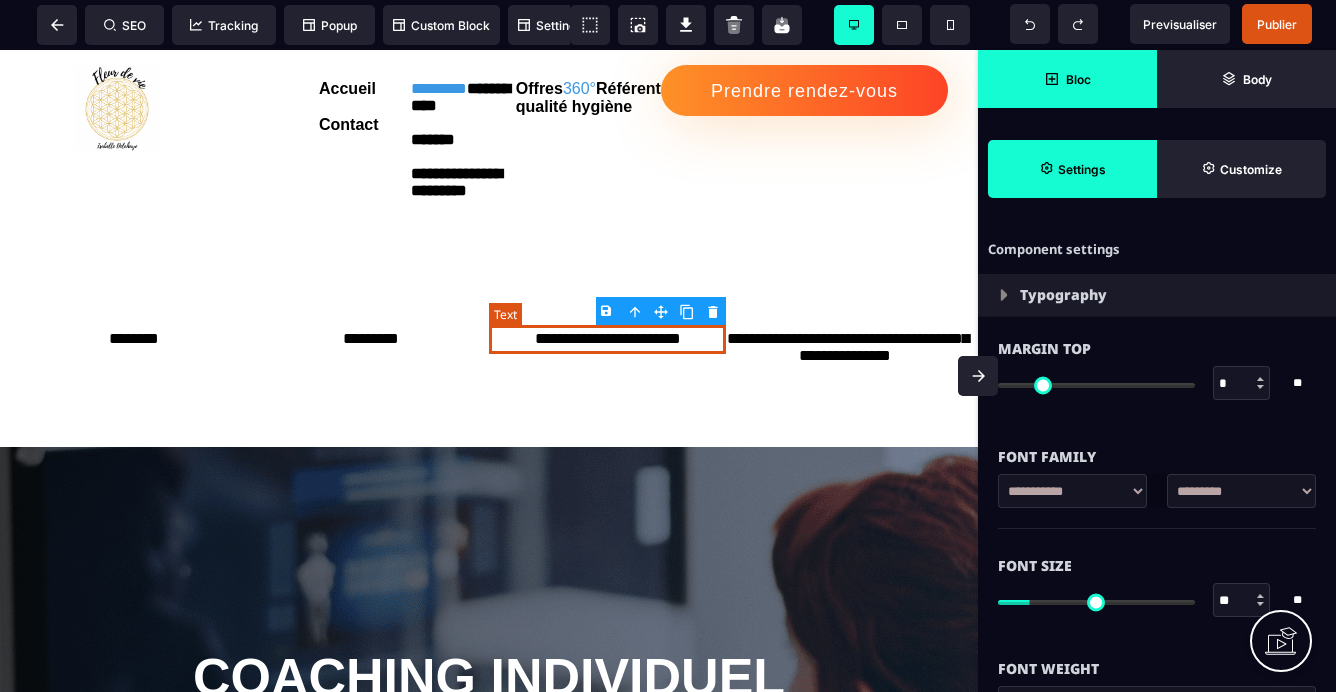 click on "**********" at bounding box center [607, 339] 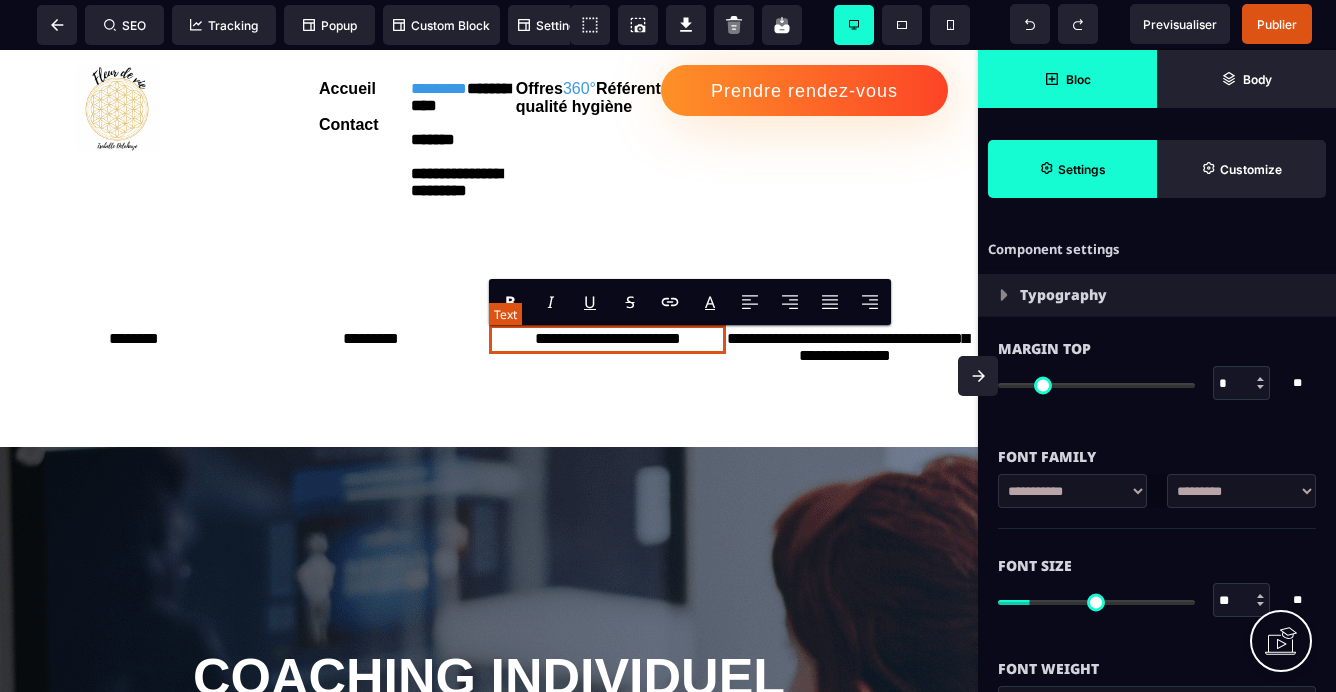 click on "**********" at bounding box center (607, 339) 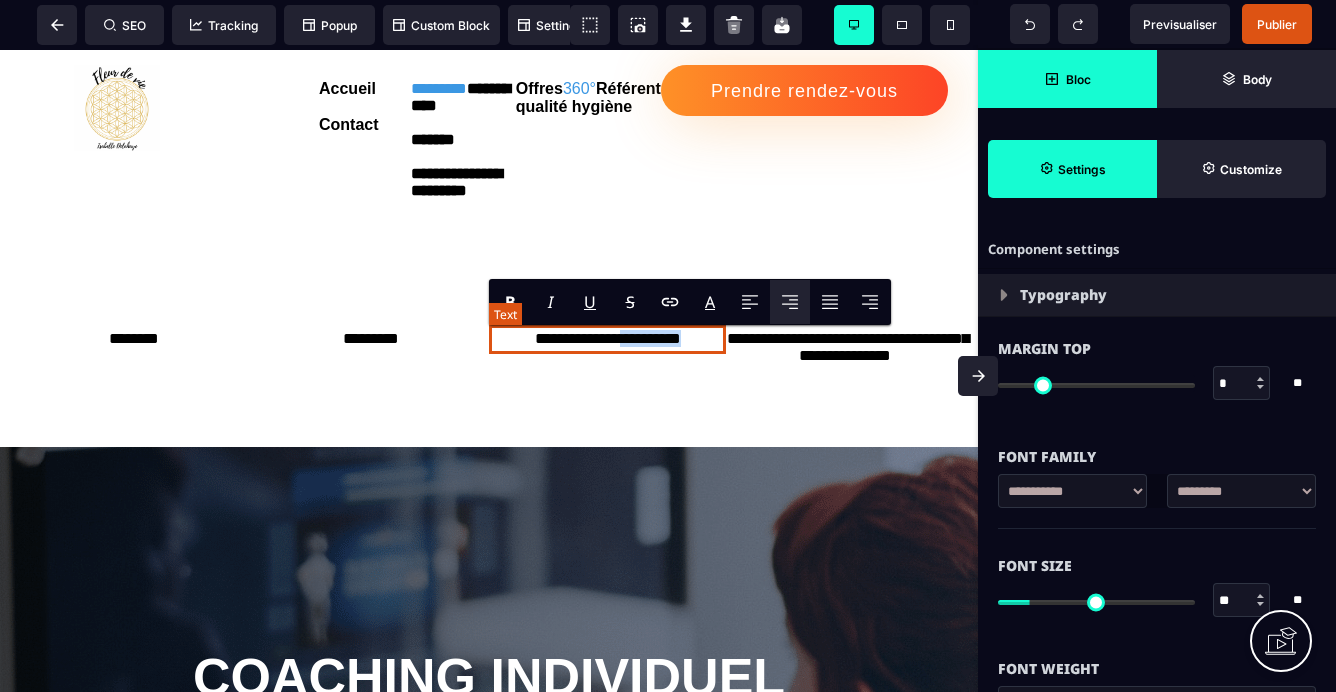 click on "**********" at bounding box center (607, 339) 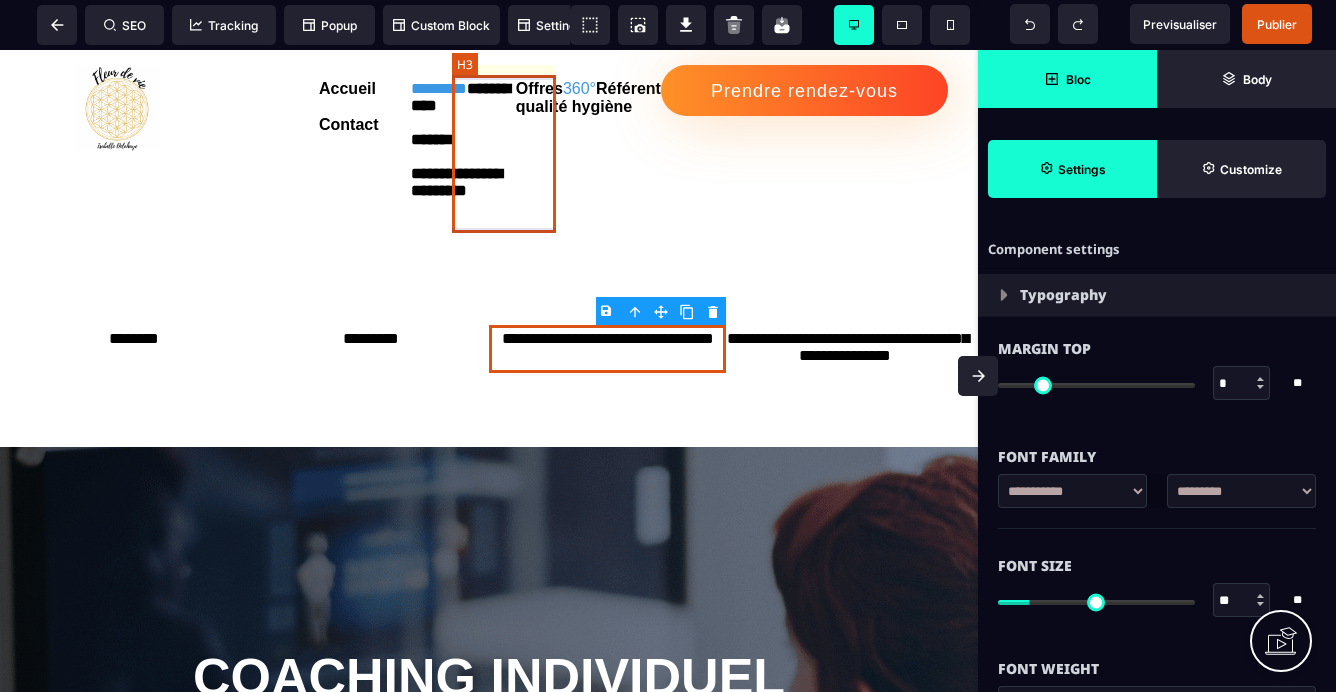 click on "**********" at bounding box center (463, 154) 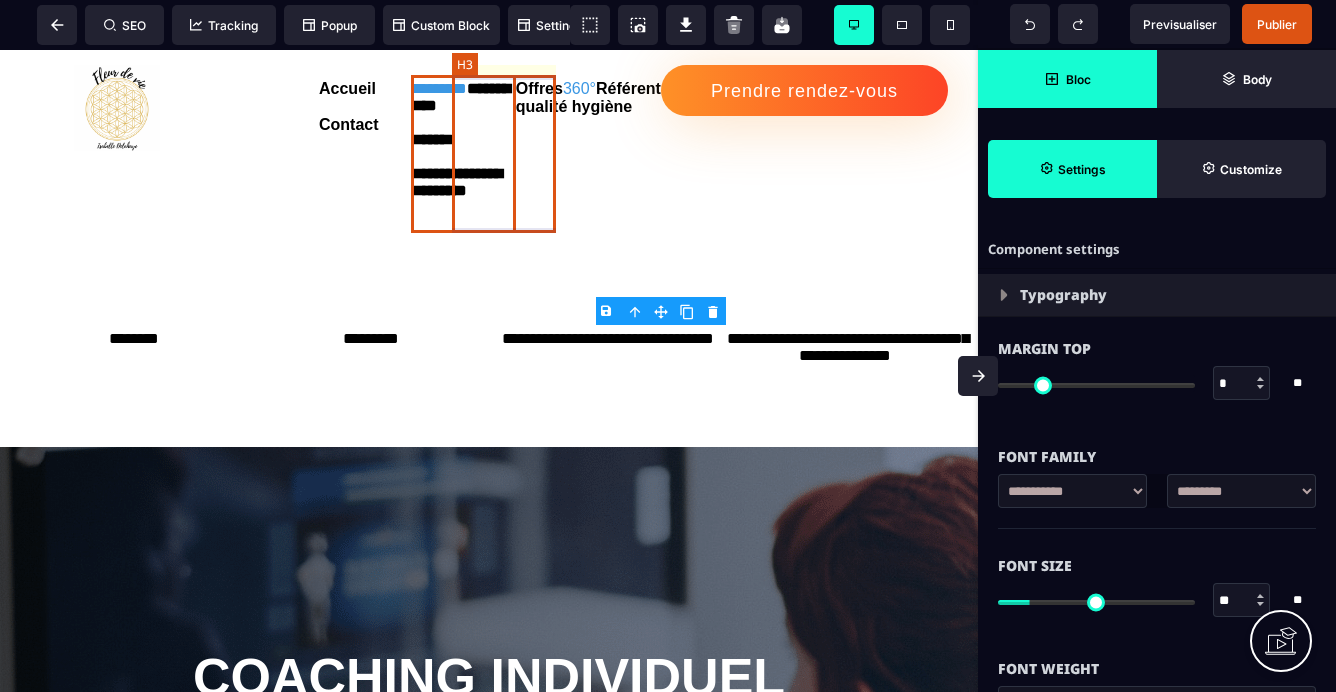 click on "**********" at bounding box center (463, 154) 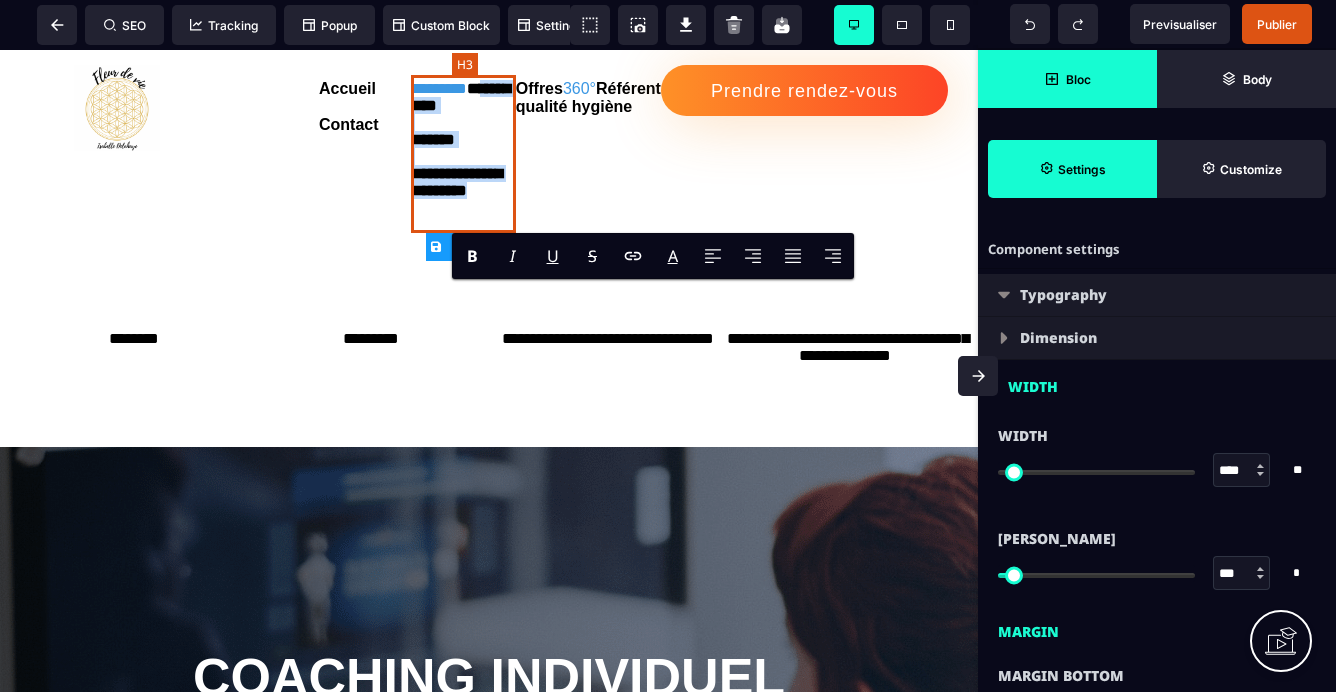 drag, startPoint x: 548, startPoint y: 214, endPoint x: 453, endPoint y: 125, distance: 130.1768 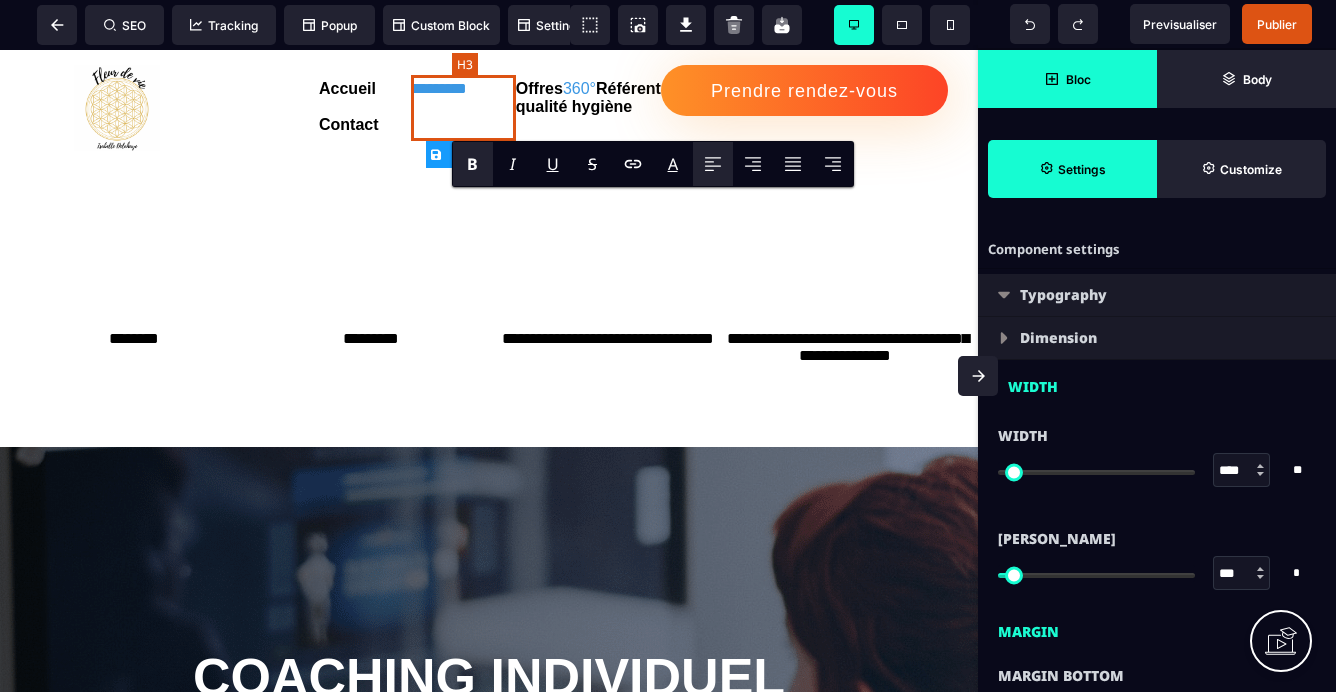 click on "********" at bounding box center [463, 108] 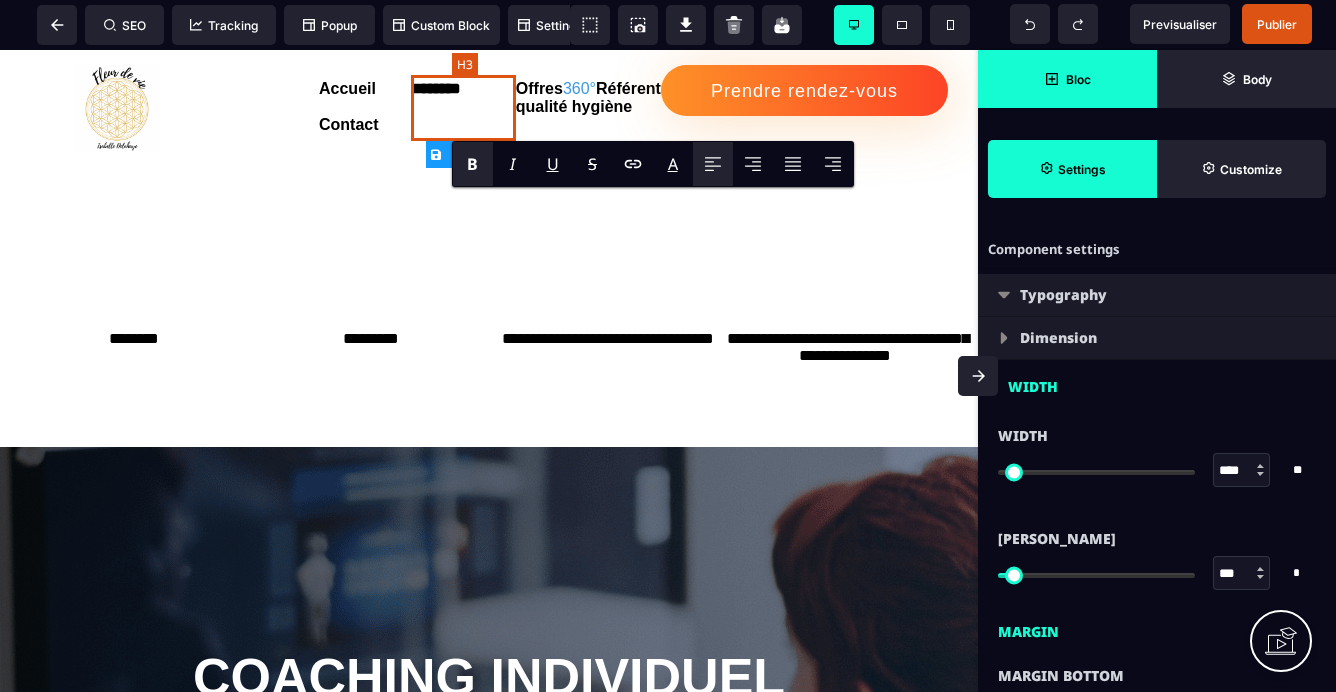 click on "******" at bounding box center [463, 108] 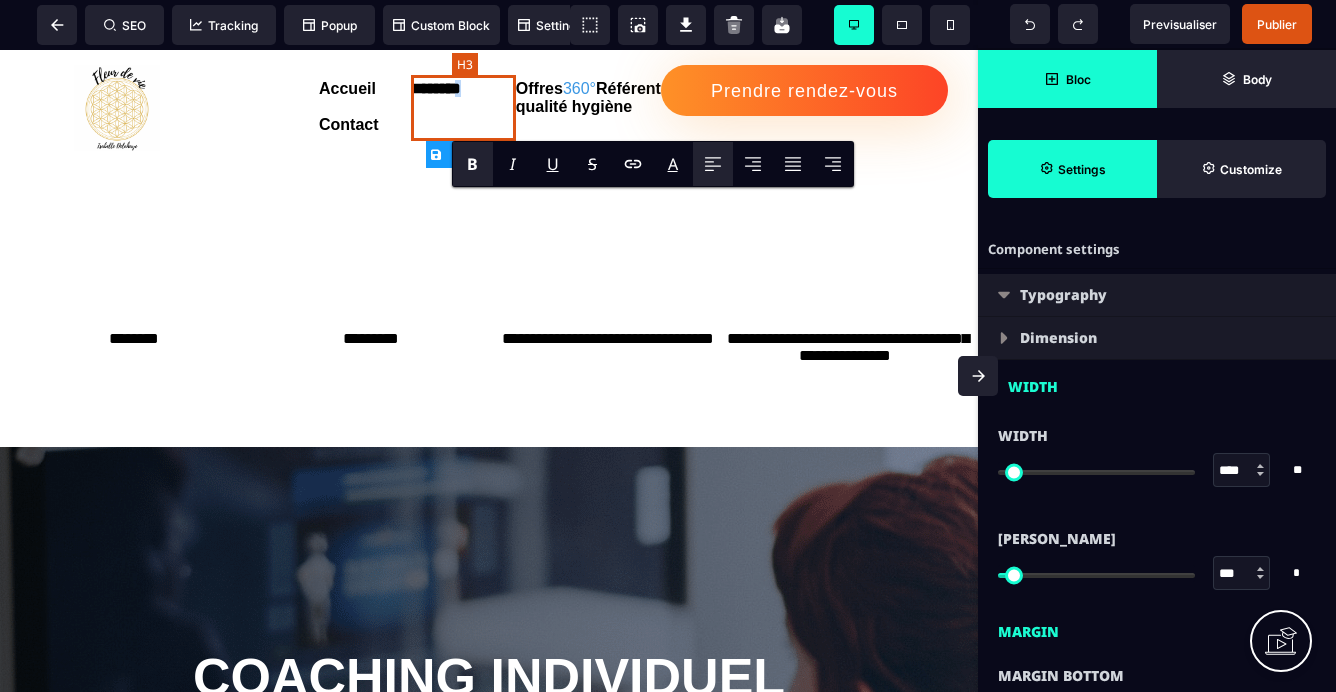 click on "******" at bounding box center [463, 108] 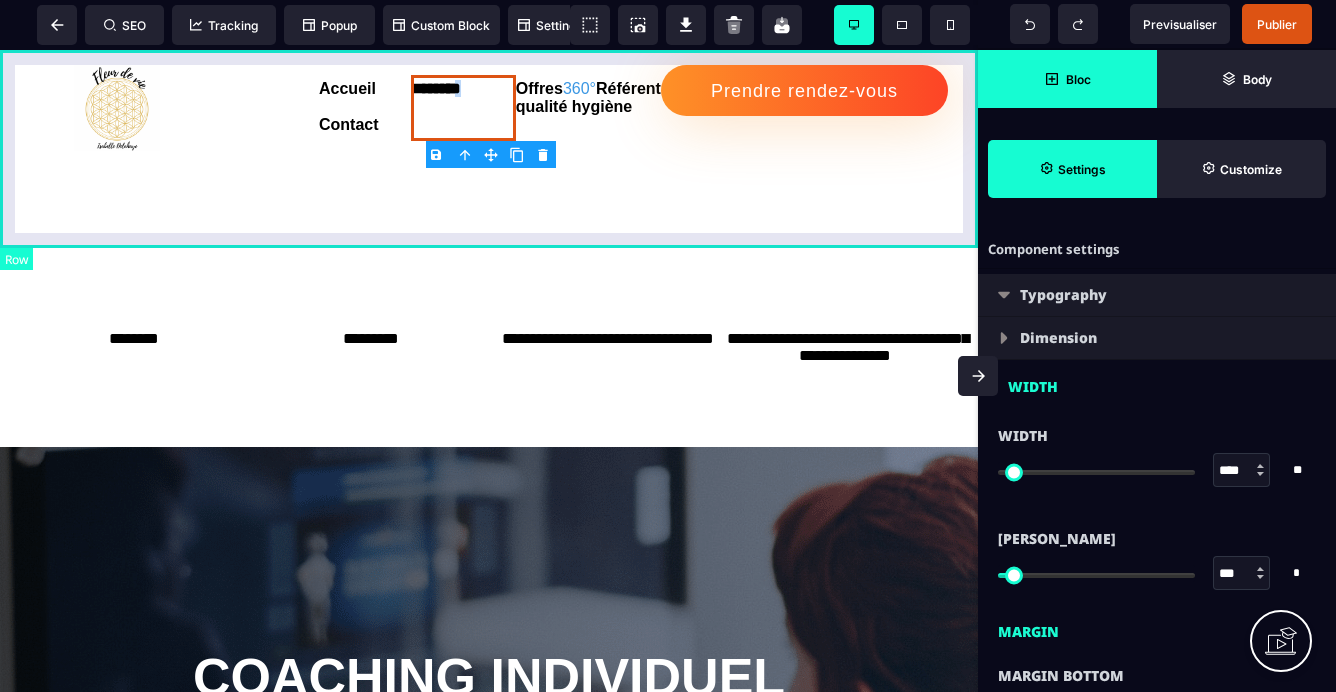 click on "Accueil
Contact ****** Offres
360°
Référent qualité hygiène
Prendre rendez-vous" at bounding box center (489, 110) 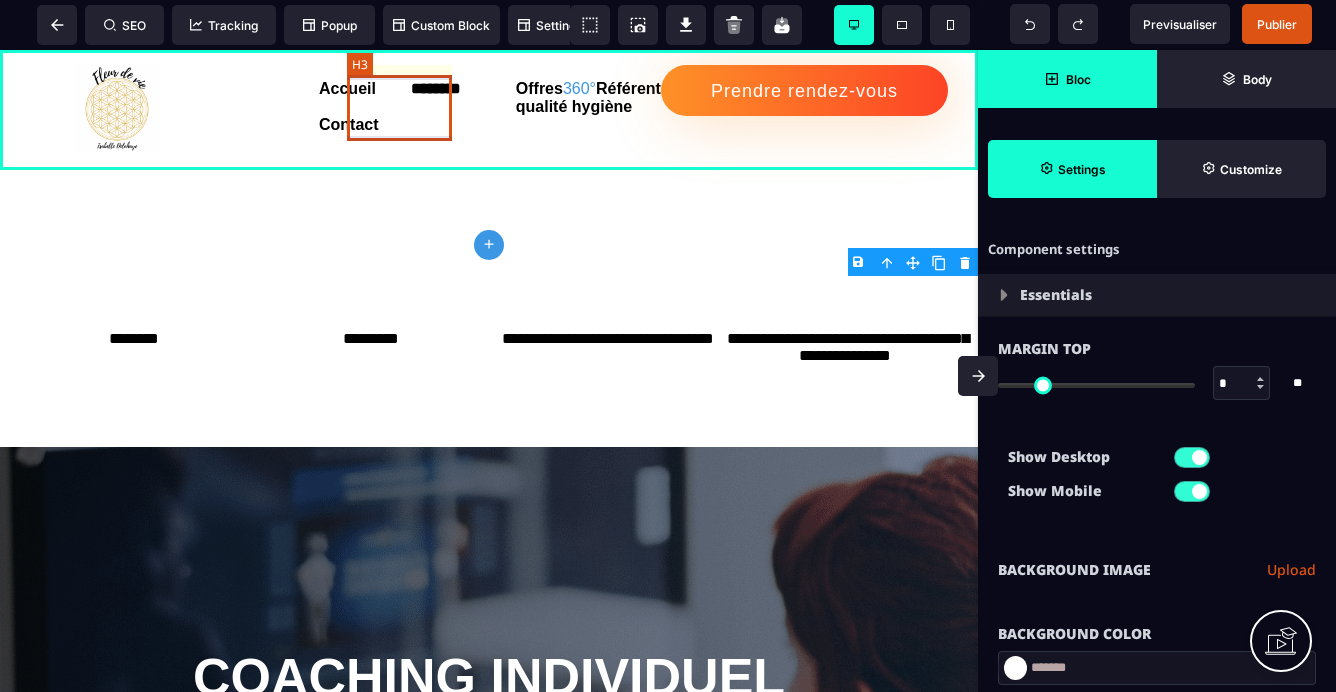 click on "Accueil
Contact" at bounding box center [365, 107] 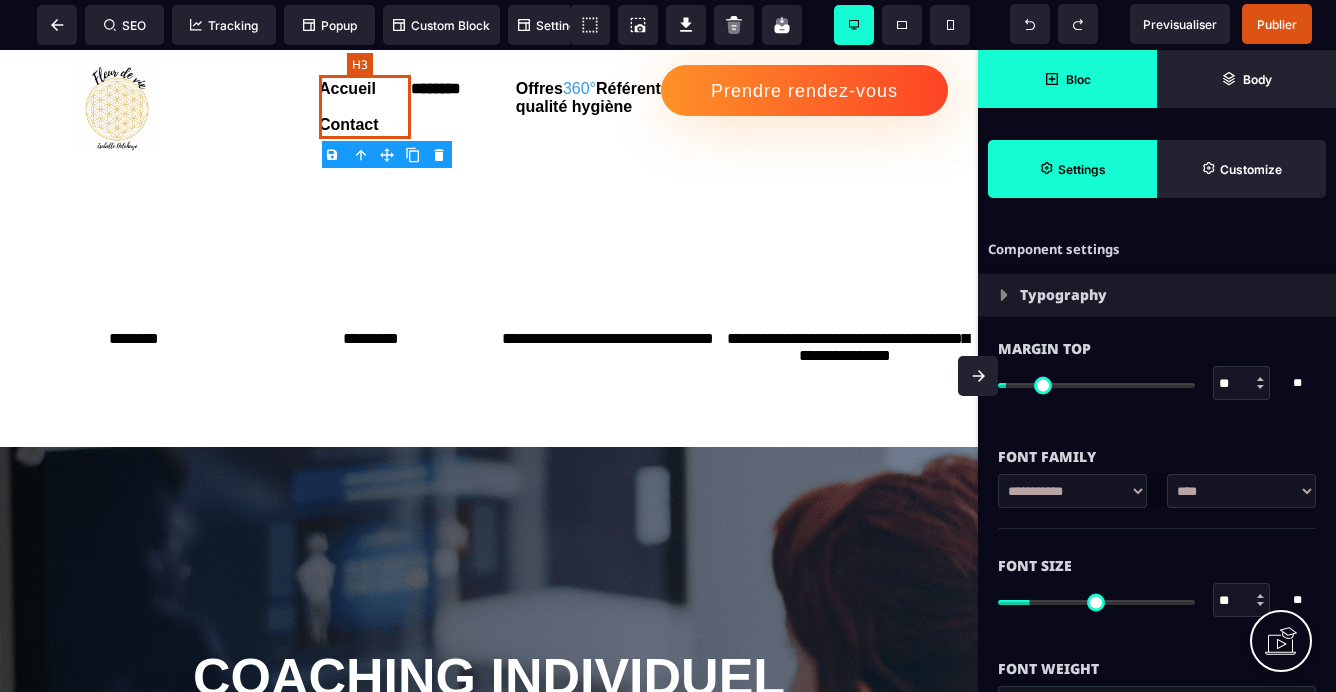 click on "Accueil
Contact" at bounding box center (365, 107) 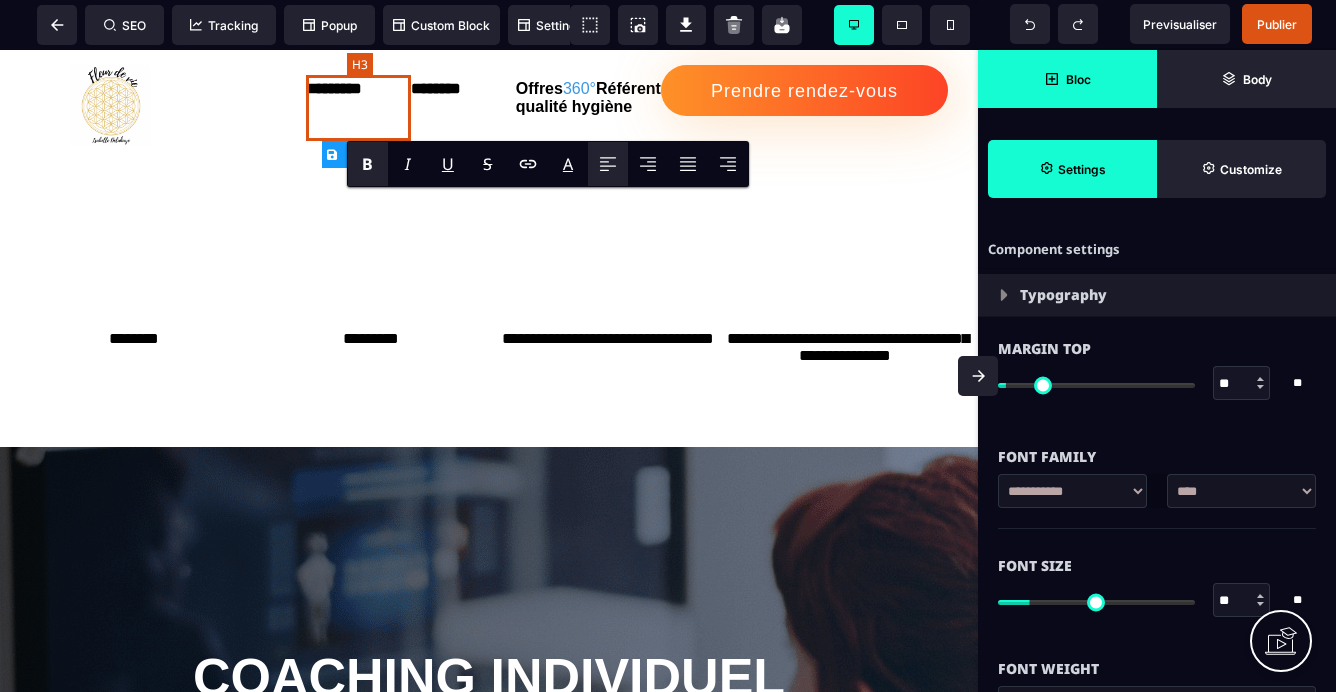 click on "*******" at bounding box center (358, 108) 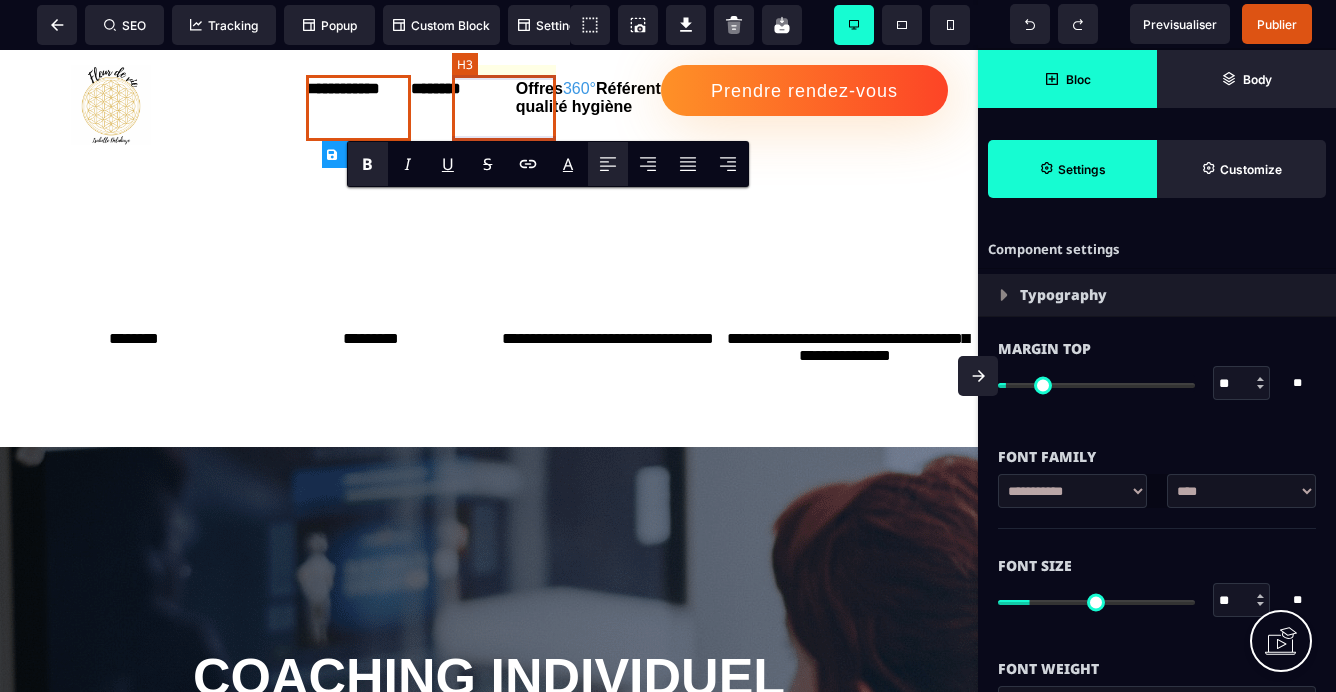 click on "******" at bounding box center (463, 108) 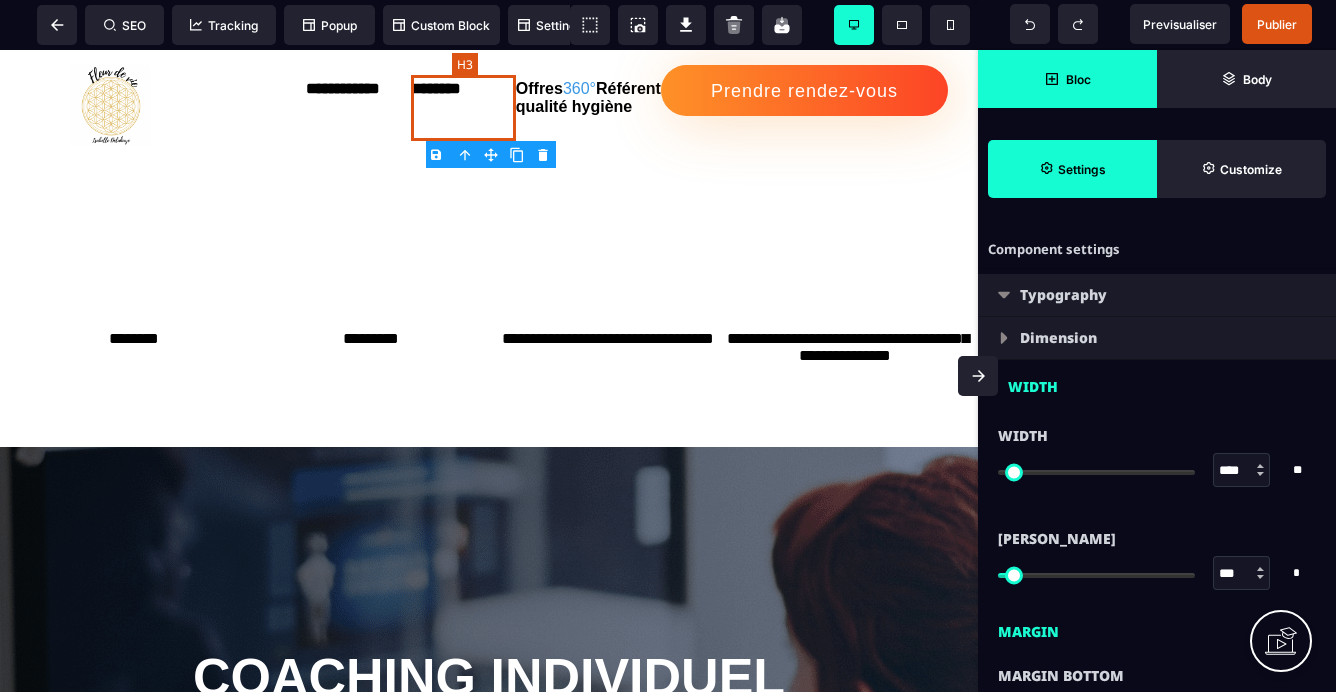 click on "******" at bounding box center (463, 108) 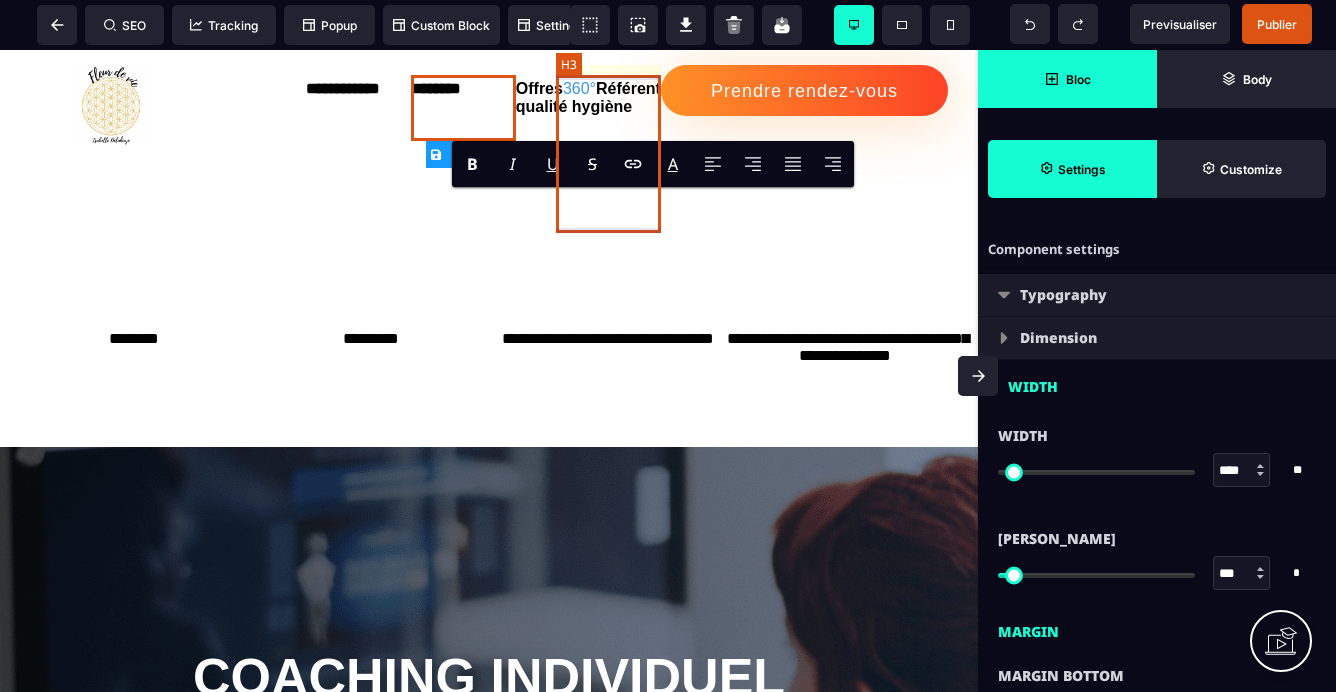 click on "Offres
360°
Référent qualité hygiène" at bounding box center [588, 98] 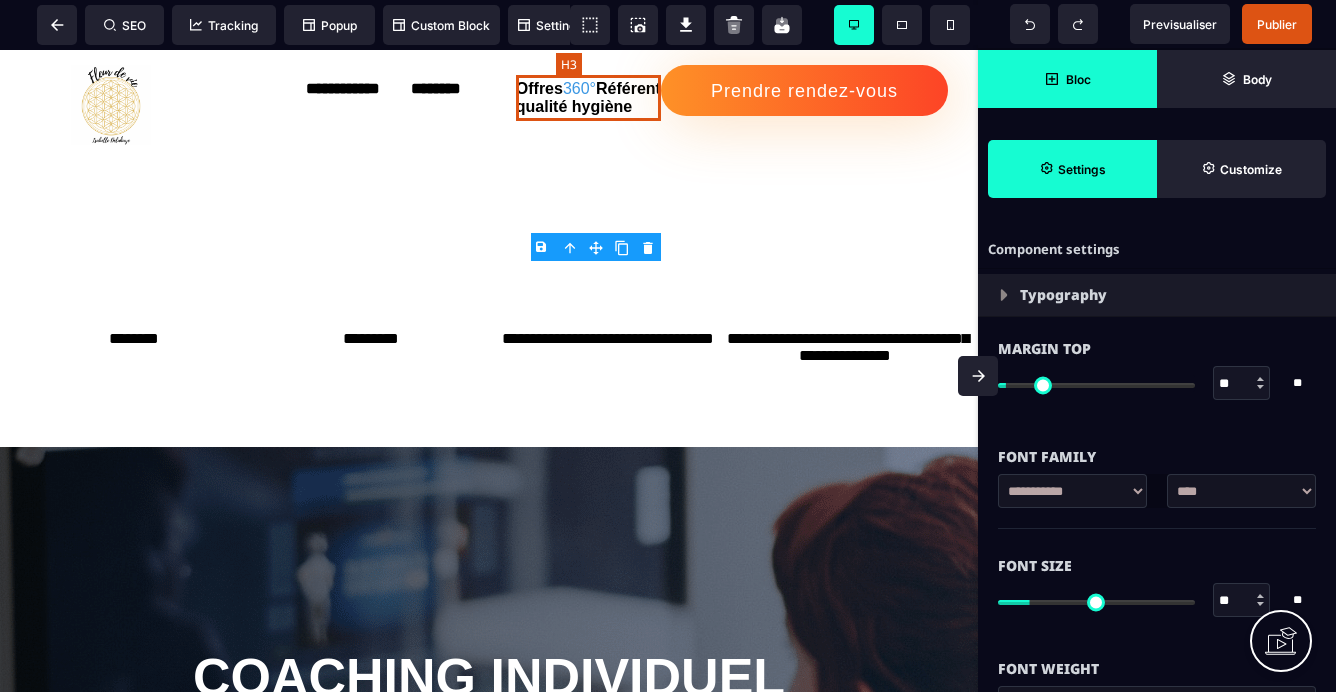 click on "Offres
360°
Référent qualité hygiène" at bounding box center [588, 98] 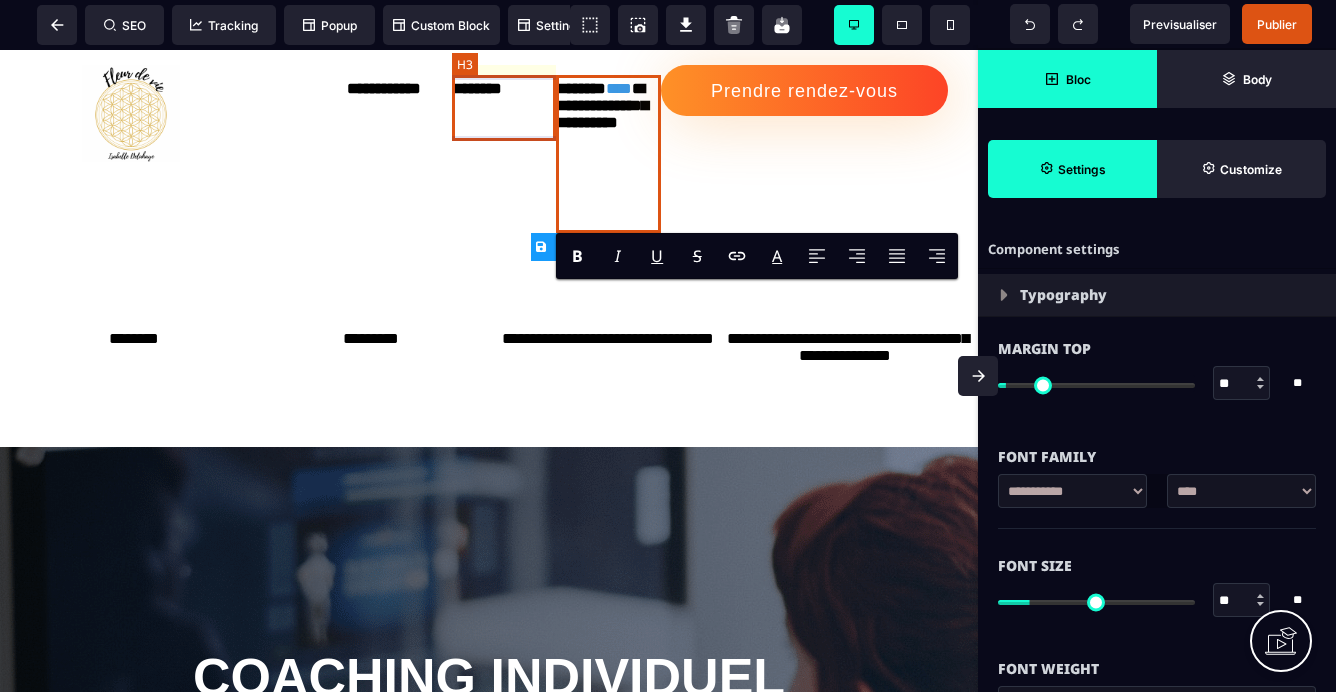 click on "******" at bounding box center (504, 108) 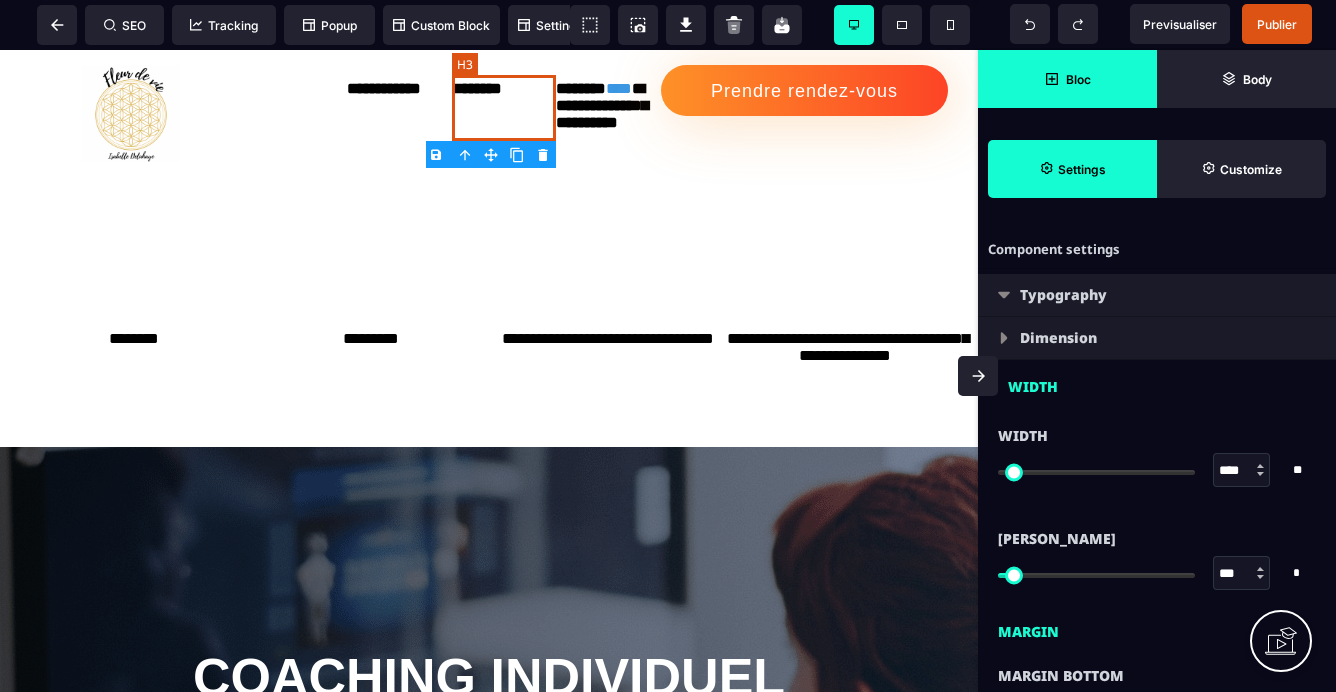 click on "******" at bounding box center [504, 108] 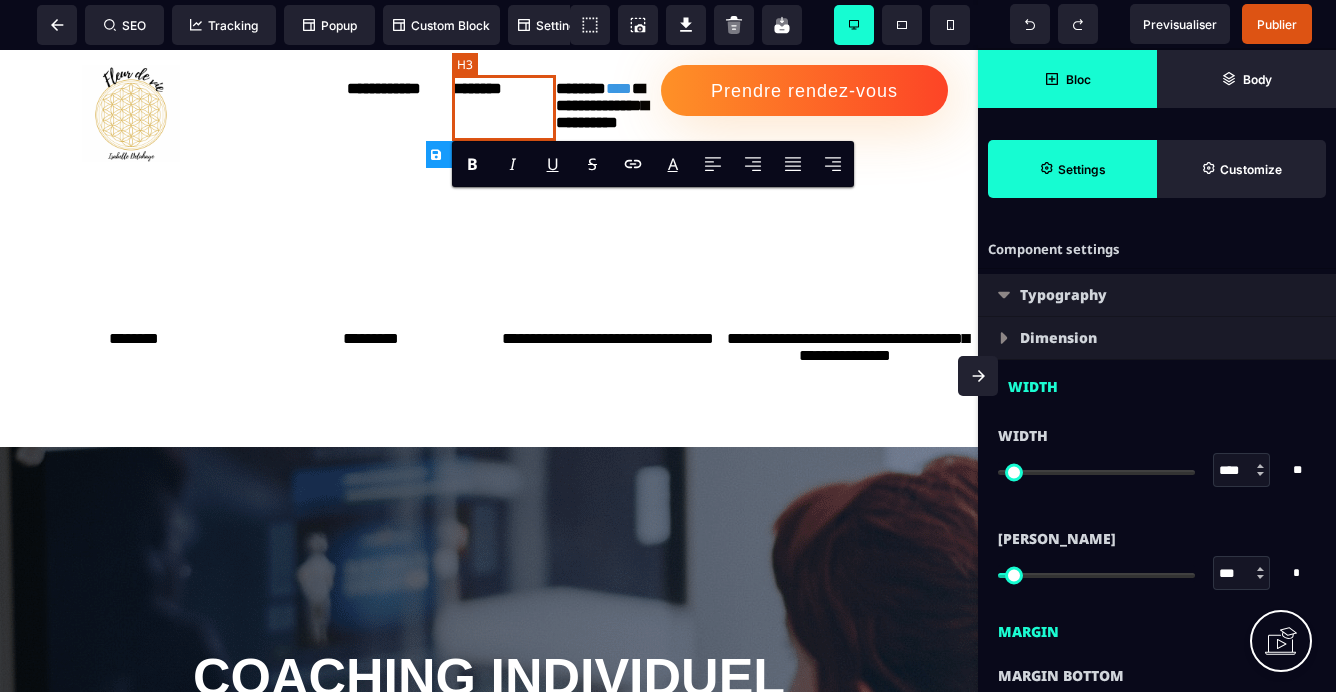 click on "******" at bounding box center [504, 108] 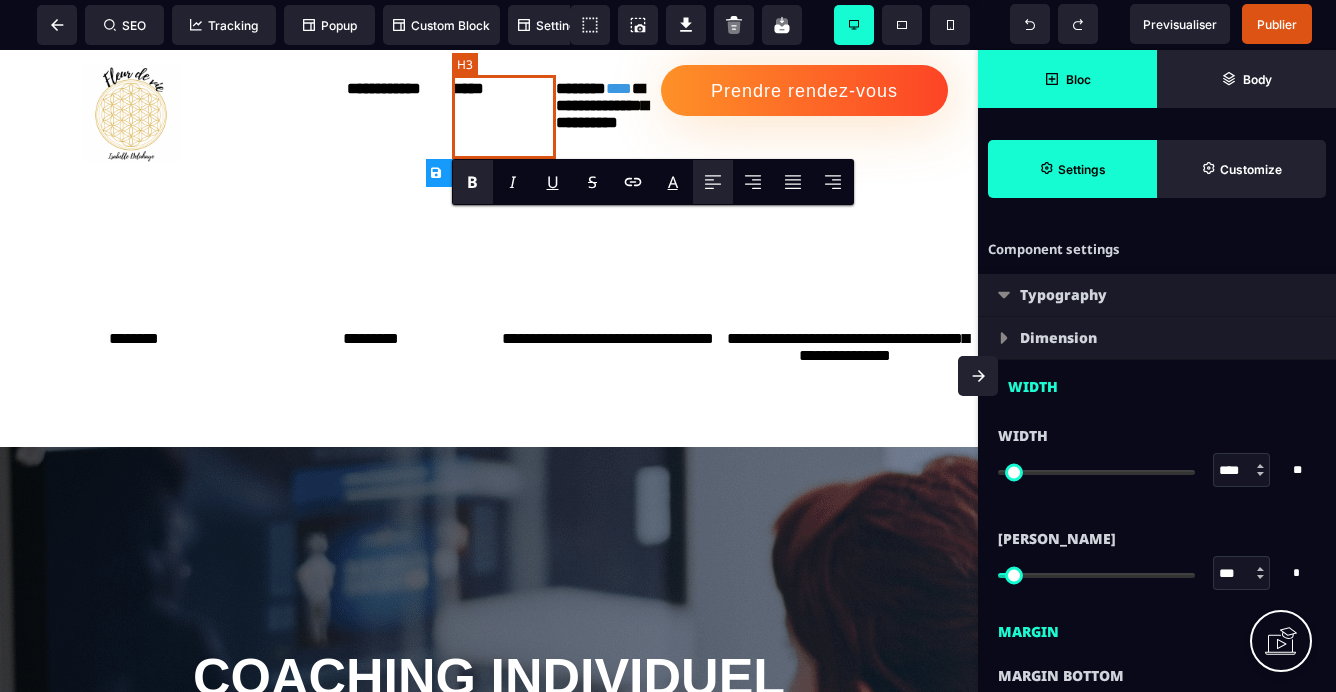 click on "*****" at bounding box center [504, 117] 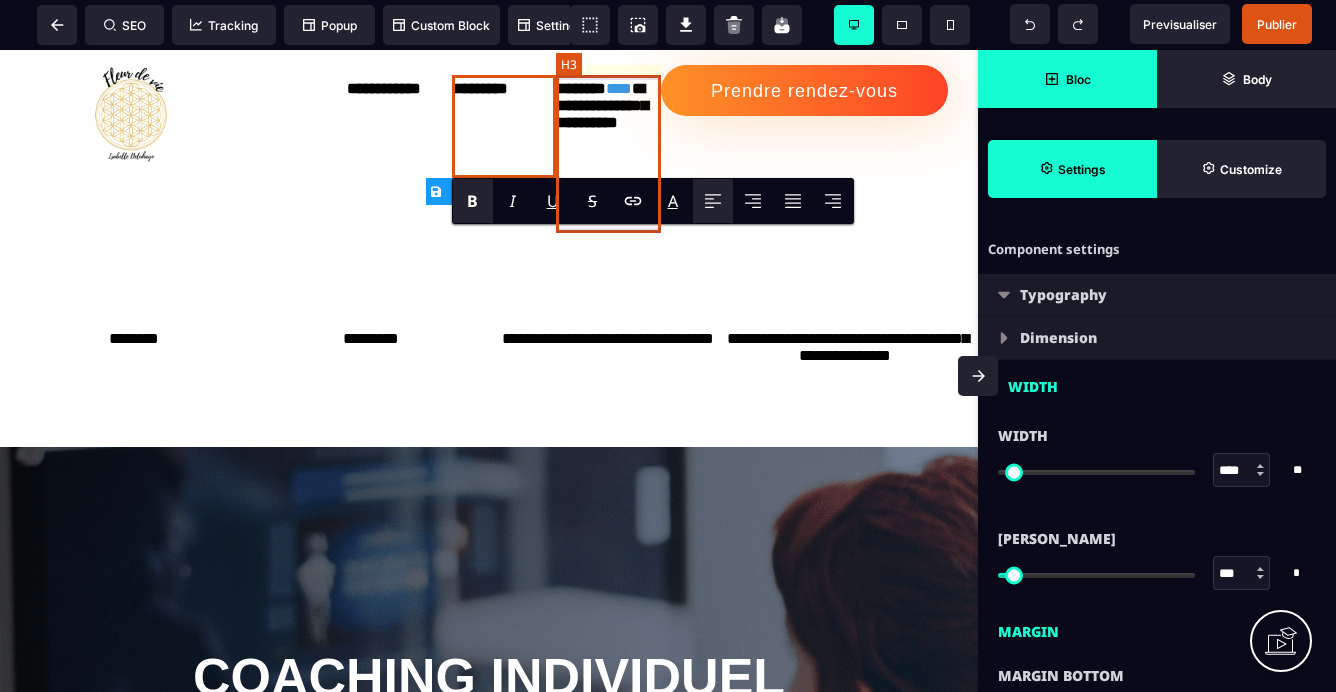 click on "**********" at bounding box center [608, 154] 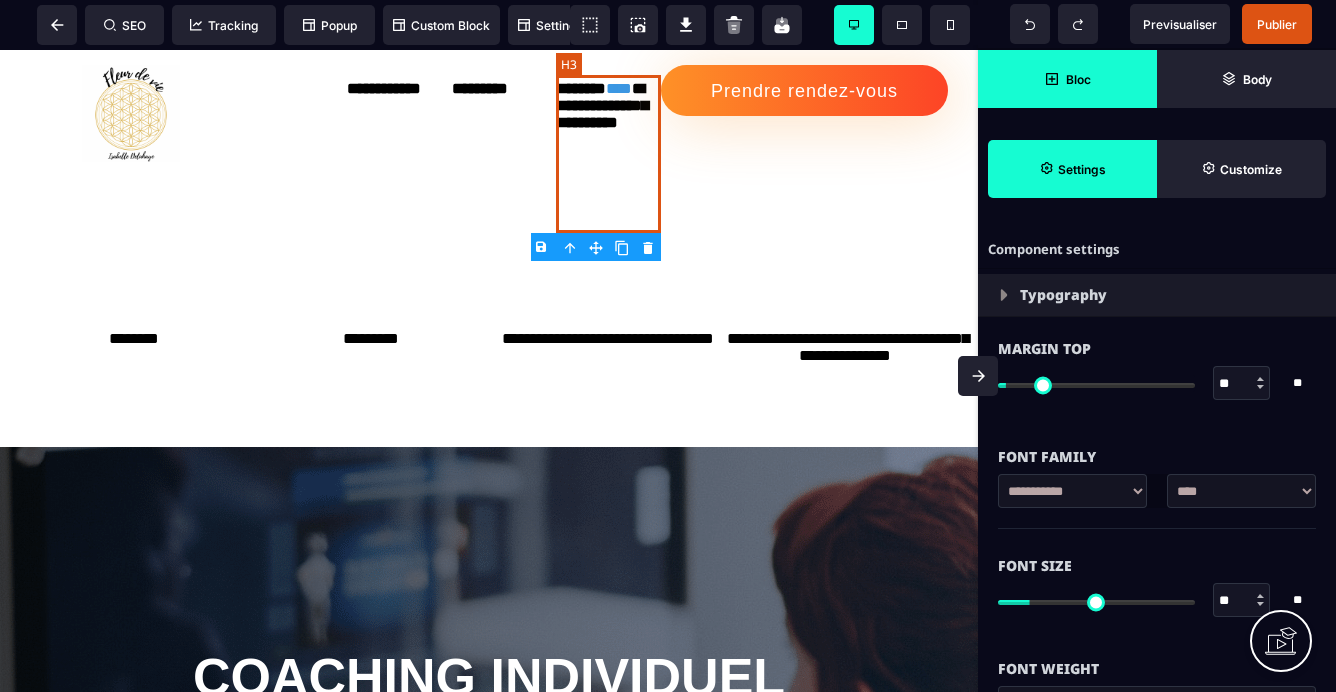 click on "**********" at bounding box center [608, 154] 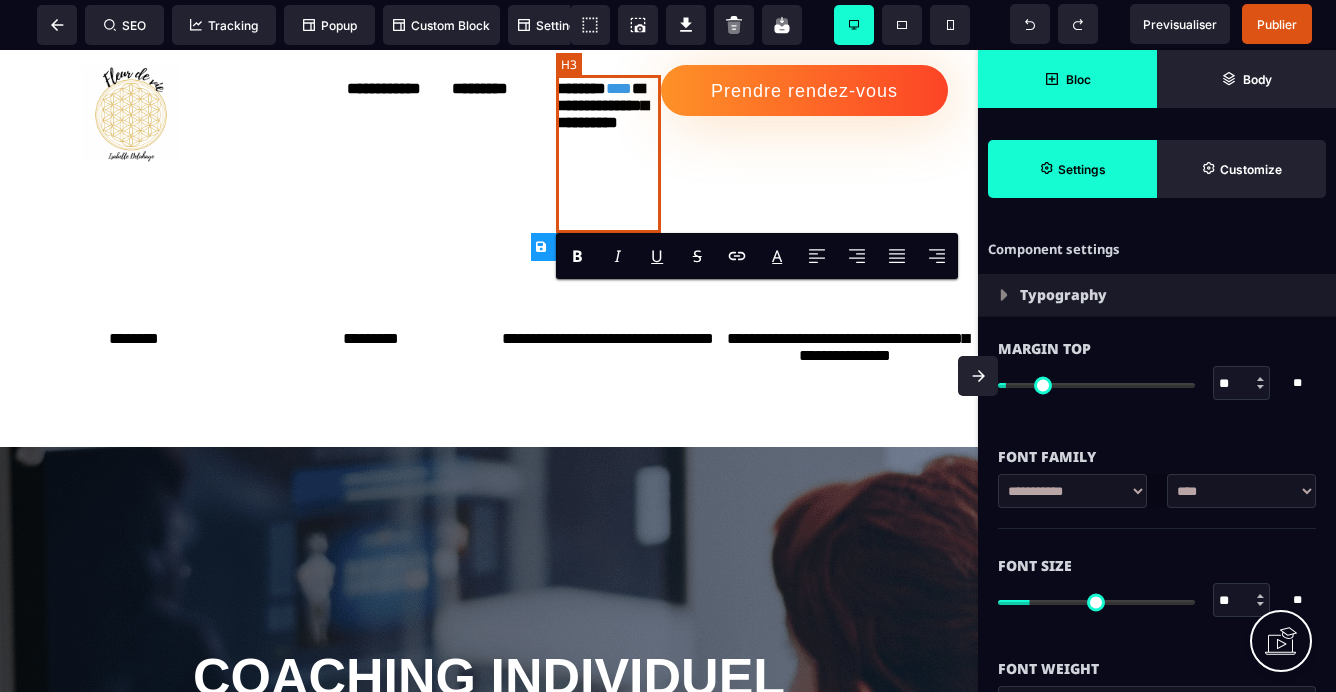 click on "**********" at bounding box center [608, 154] 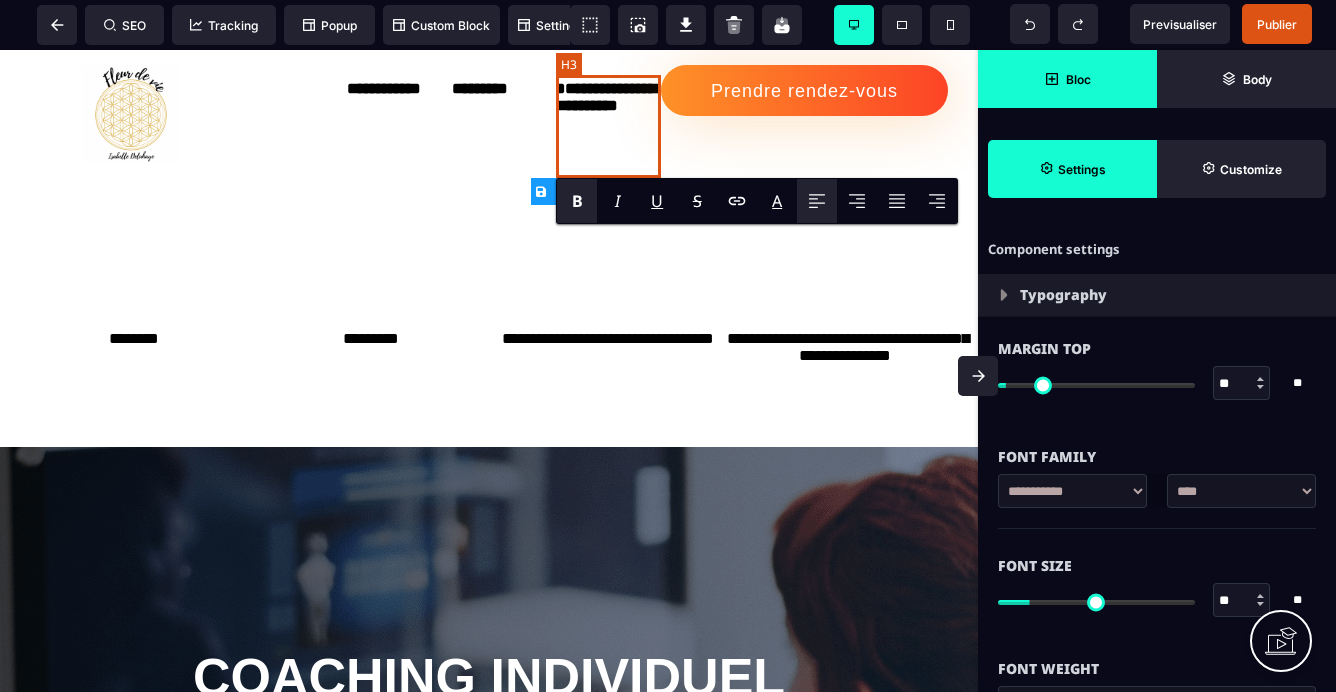 click on "**********" at bounding box center [608, 126] 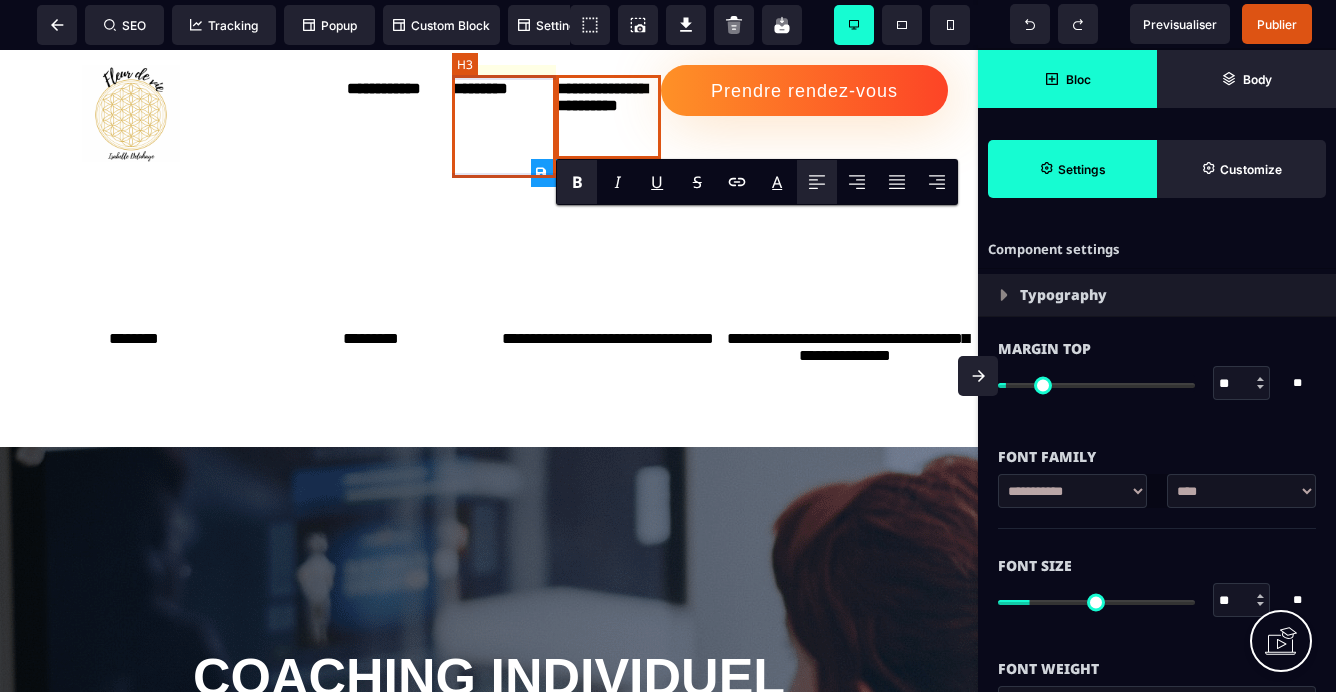 click on "*****" at bounding box center (504, 126) 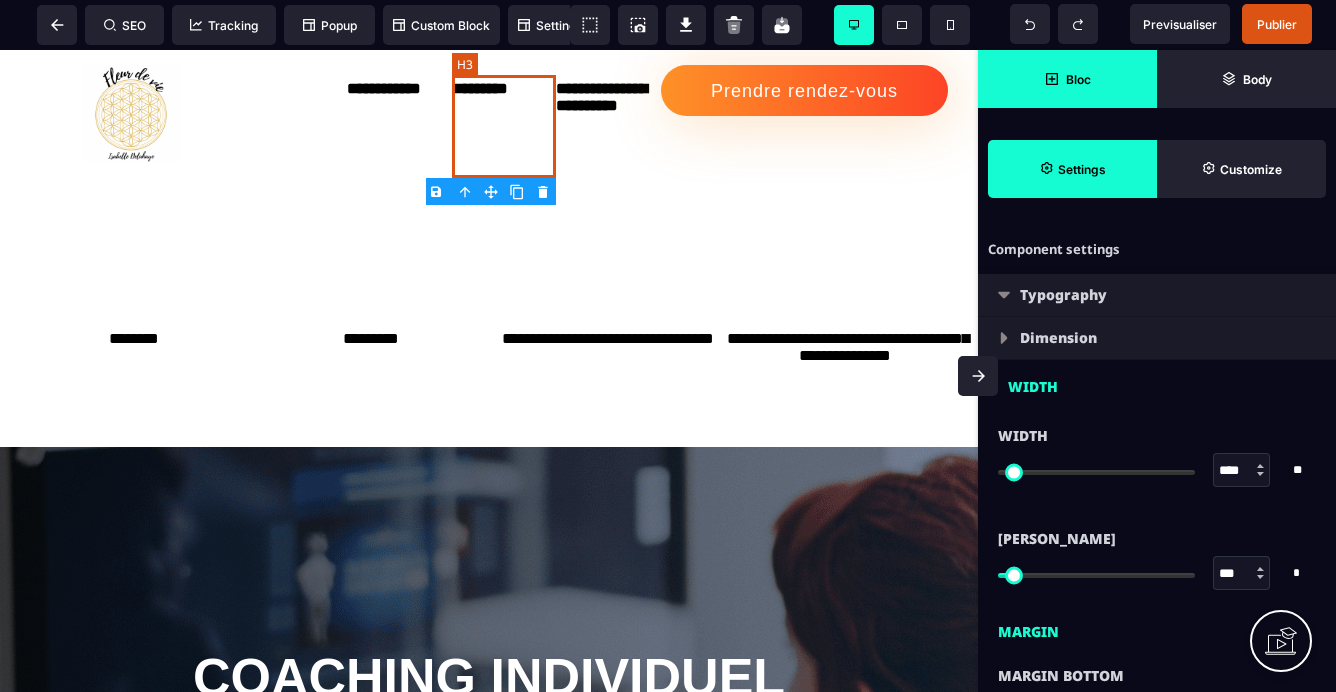 click on "*****" at bounding box center [504, 126] 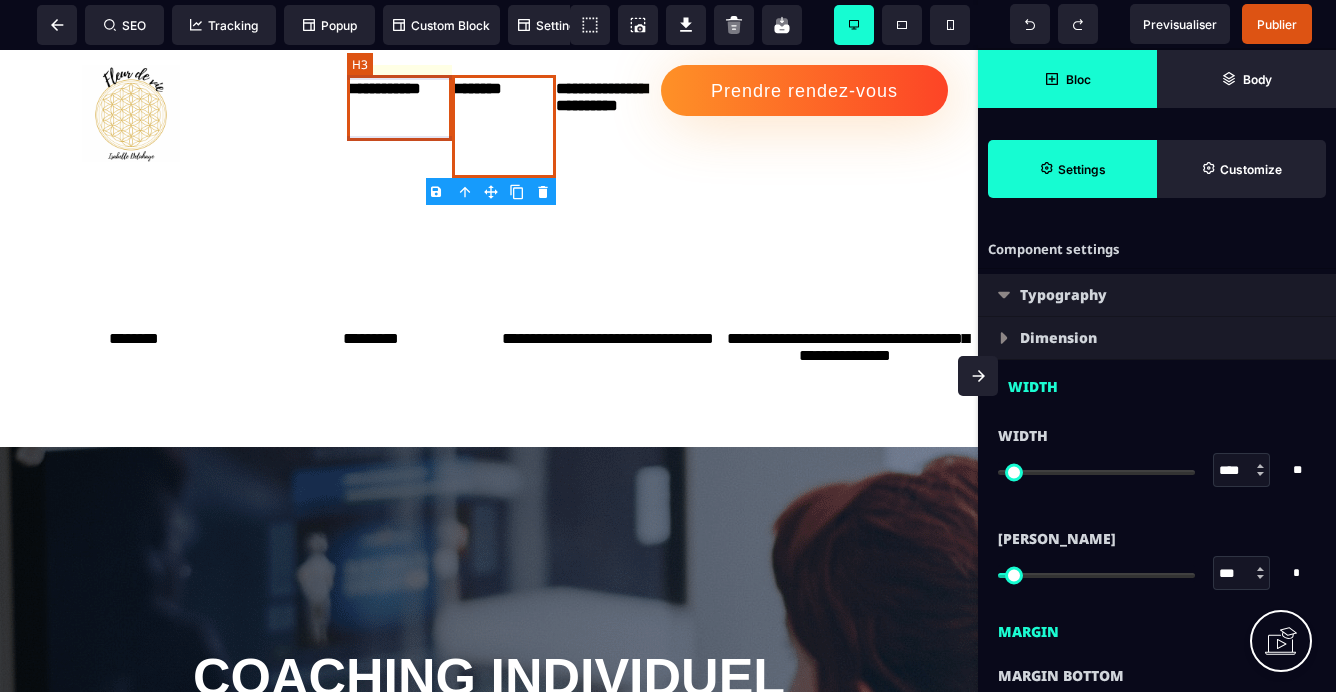 click on "**********" at bounding box center [399, 108] 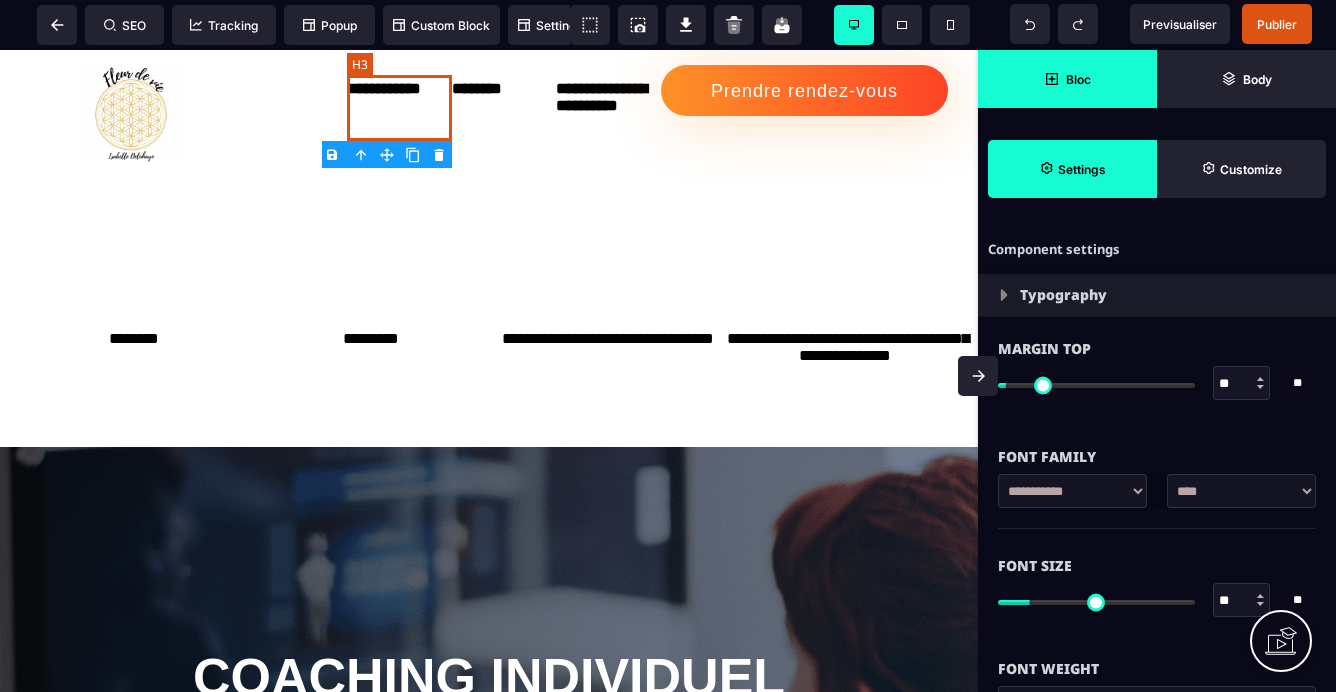 click on "**********" at bounding box center (399, 108) 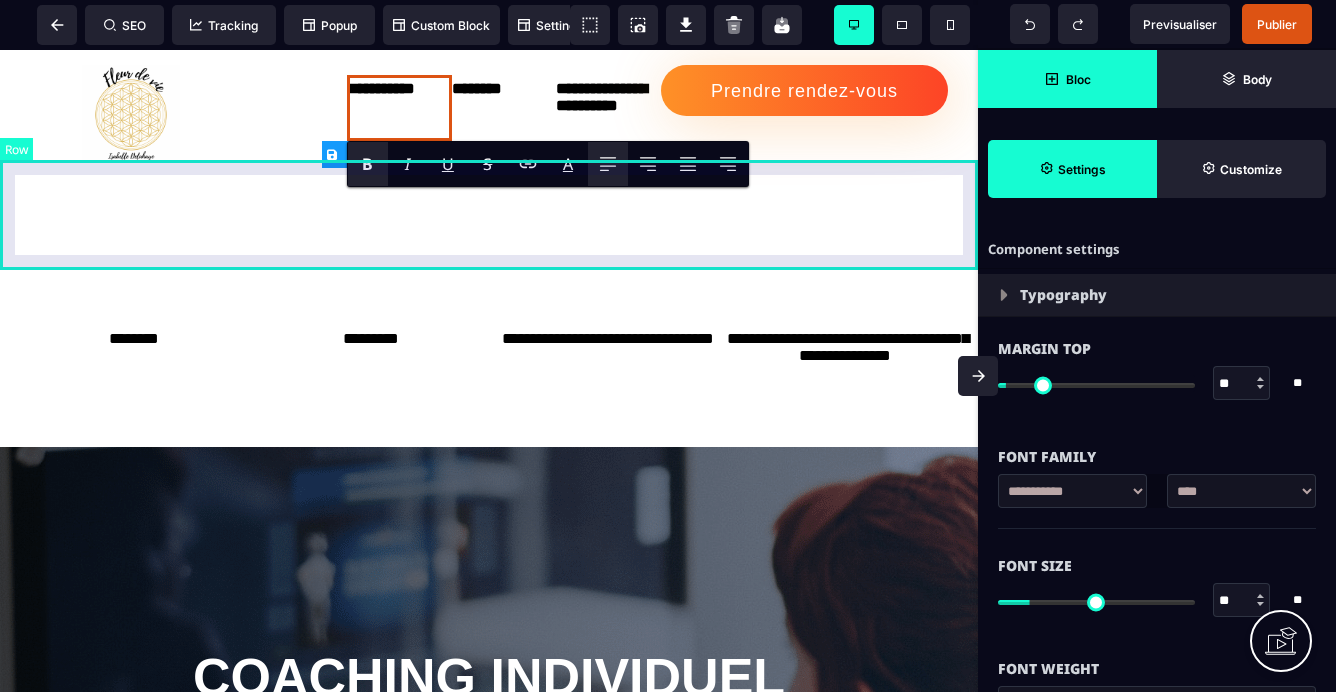 click at bounding box center [489, 215] 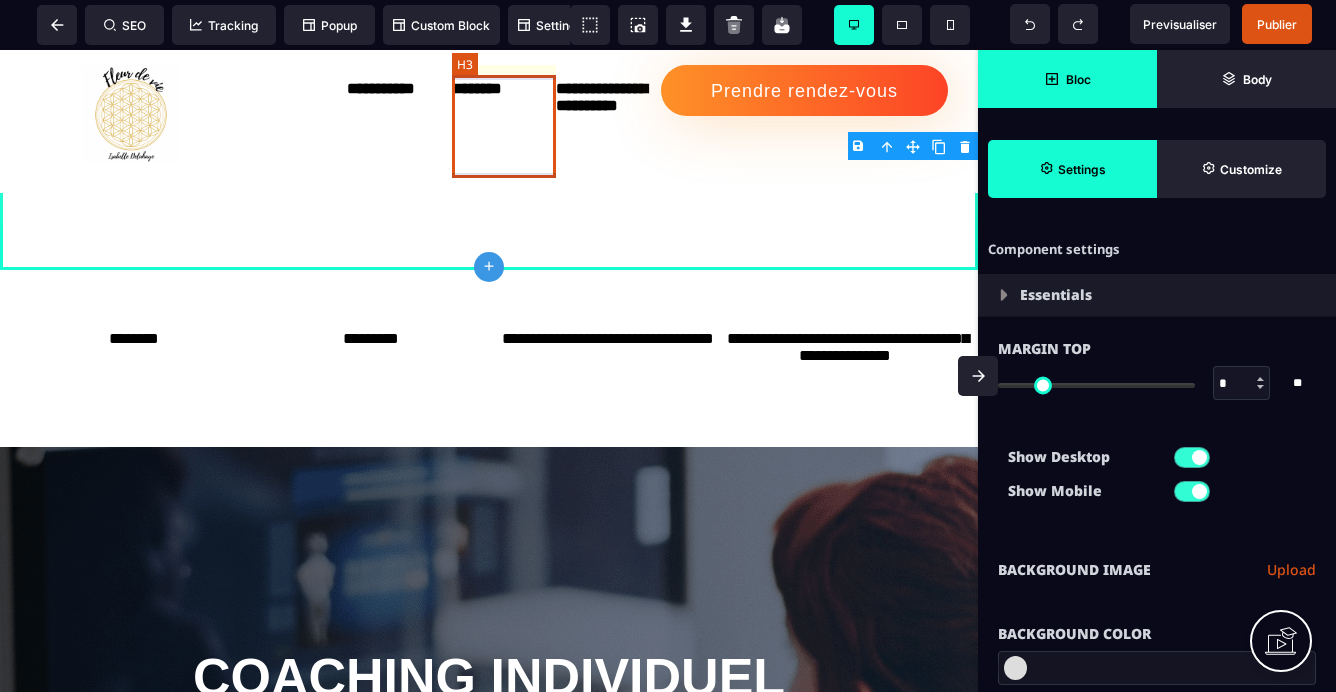 click on "****" at bounding box center (504, 126) 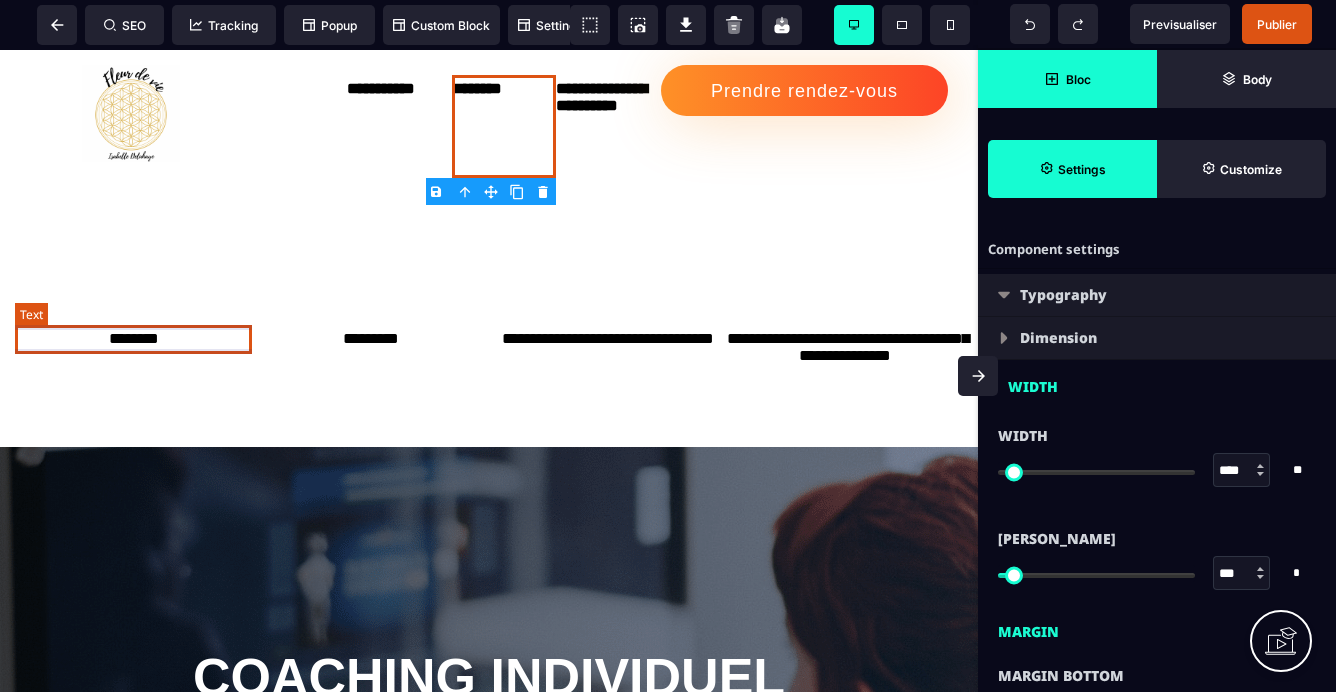 click on "********" at bounding box center (133, 339) 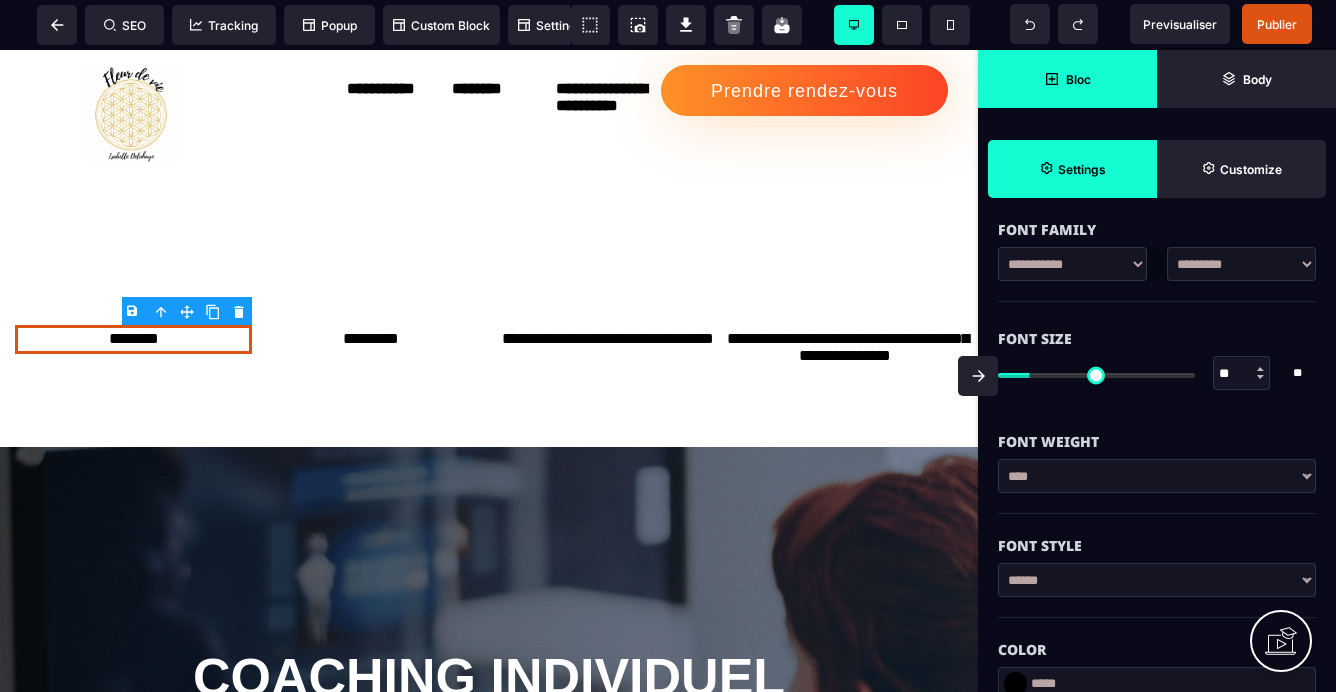 scroll, scrollTop: 0, scrollLeft: 0, axis: both 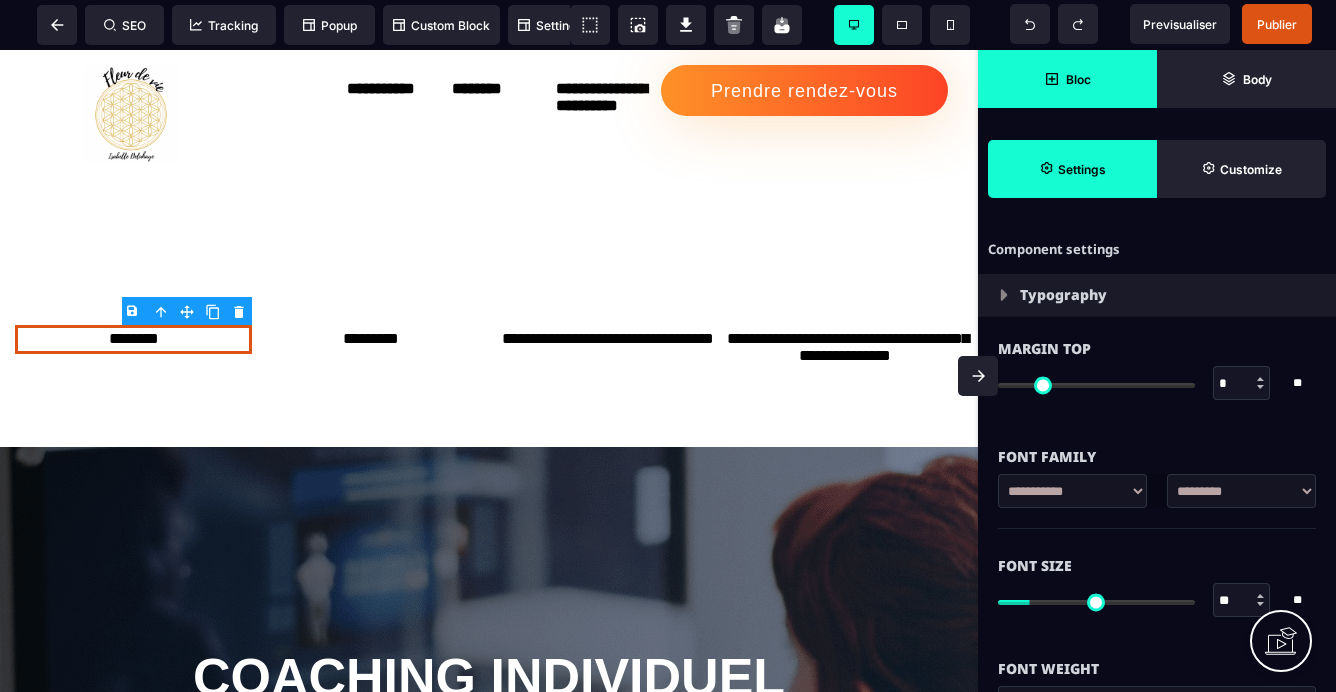 click on "Typography" at bounding box center [1157, 295] 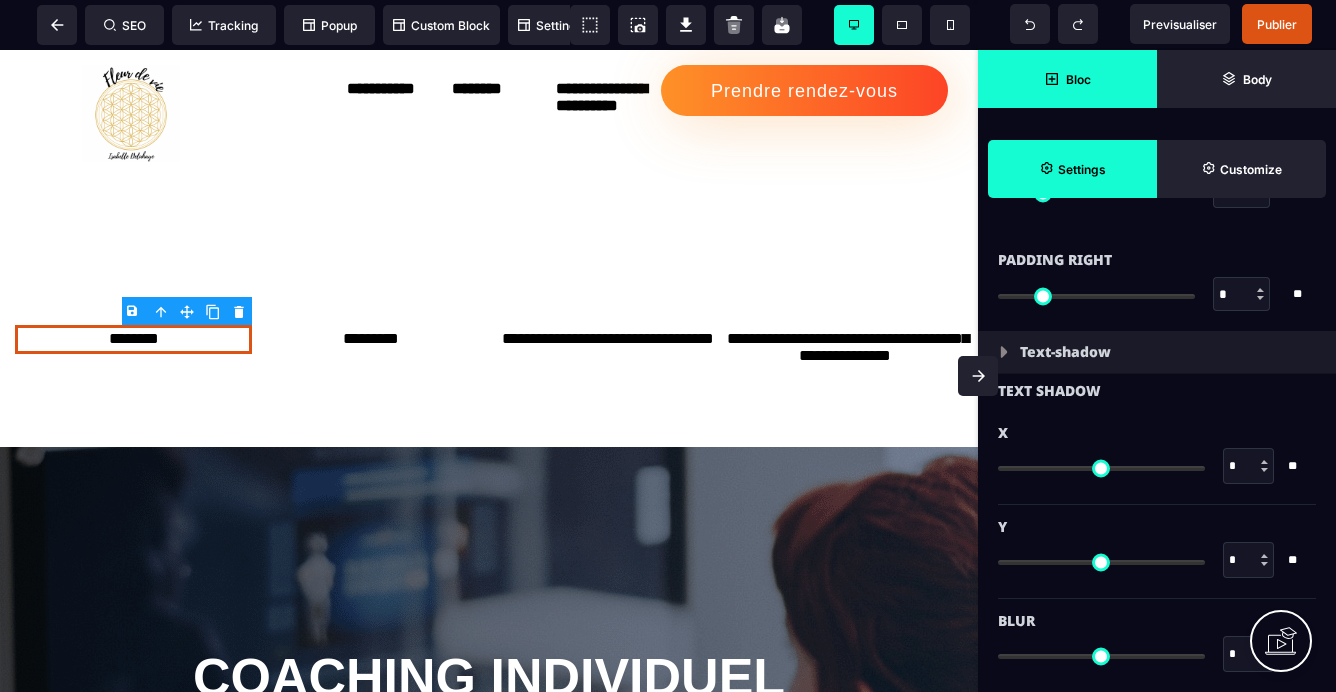 scroll, scrollTop: 866, scrollLeft: 0, axis: vertical 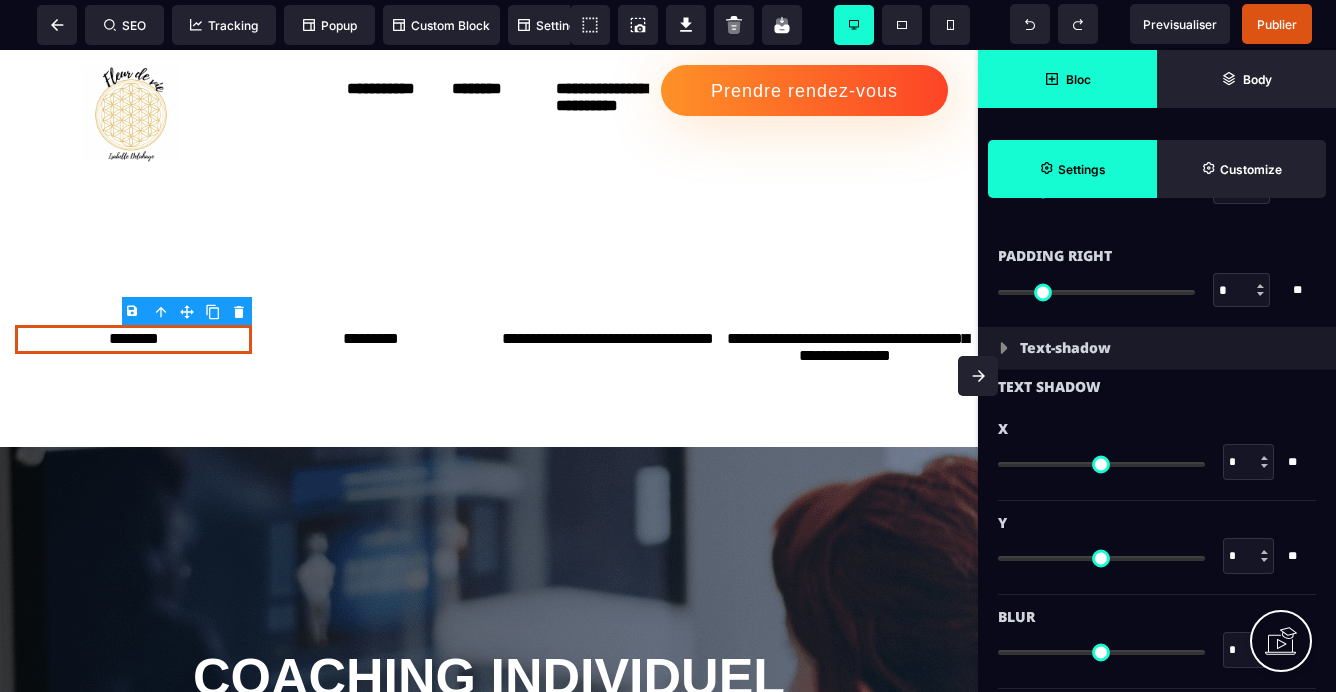 click at bounding box center (993, 346) 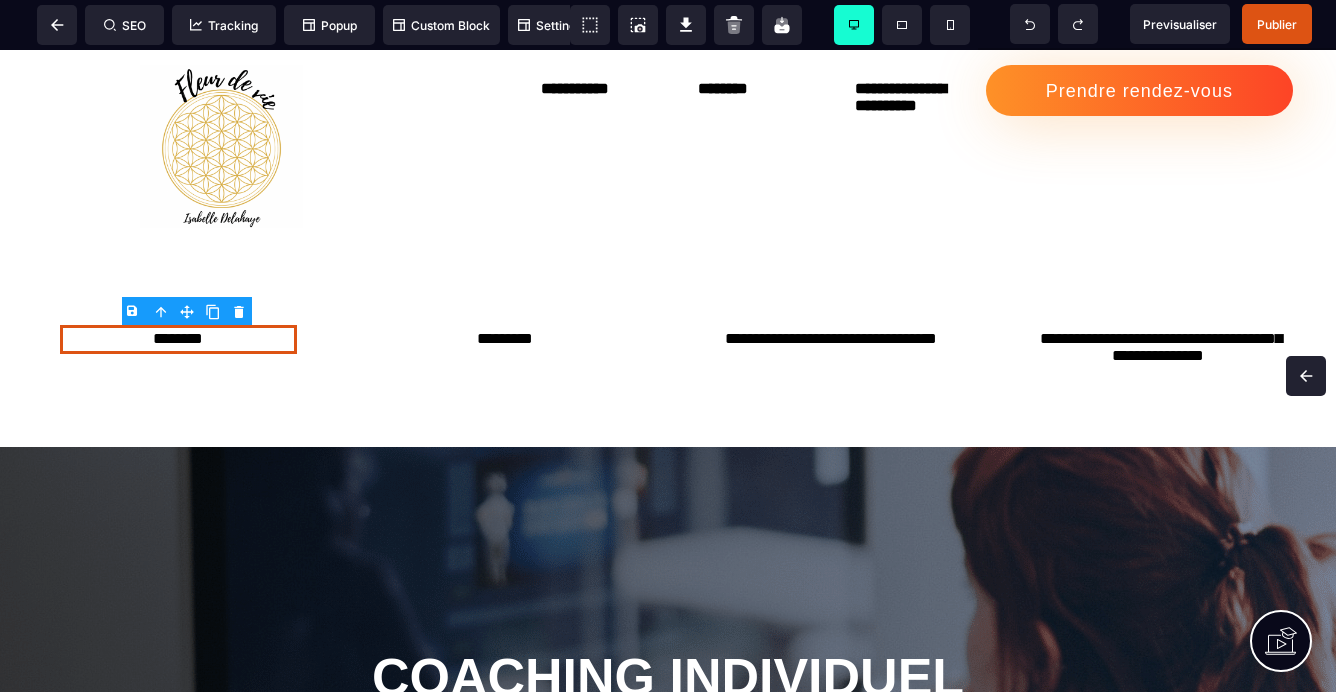scroll, scrollTop: 0, scrollLeft: 0, axis: both 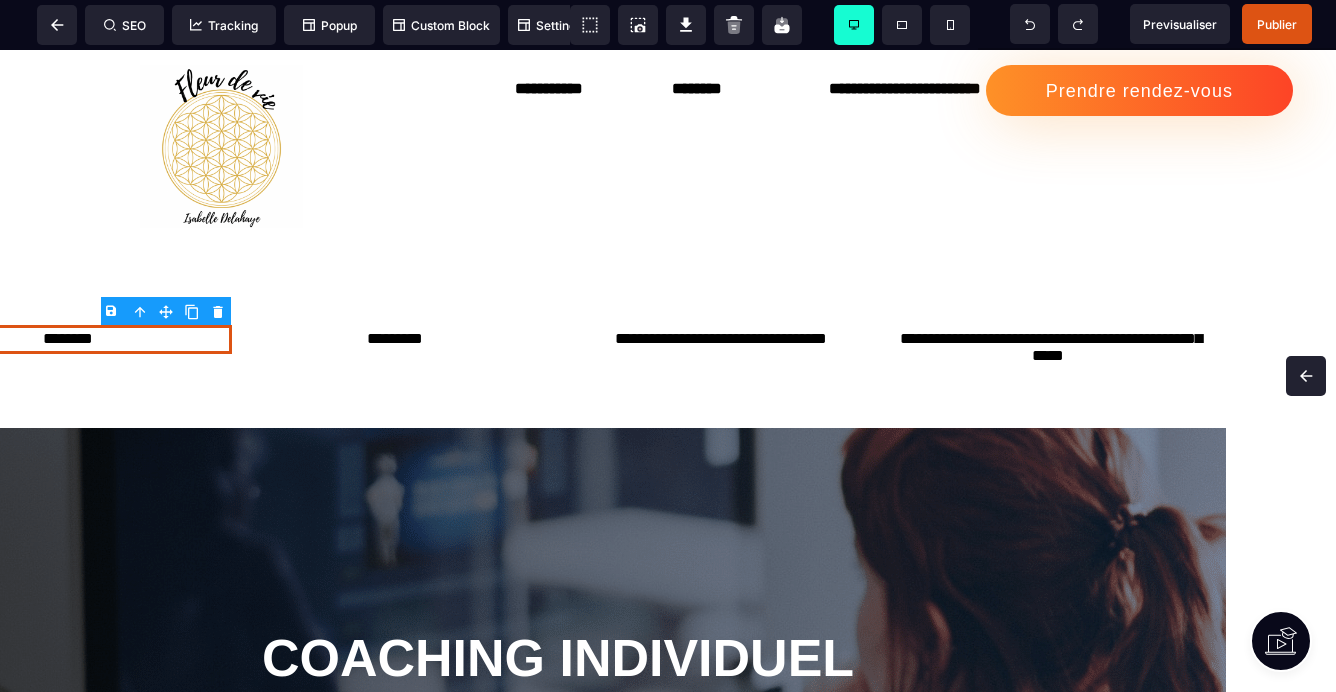 click 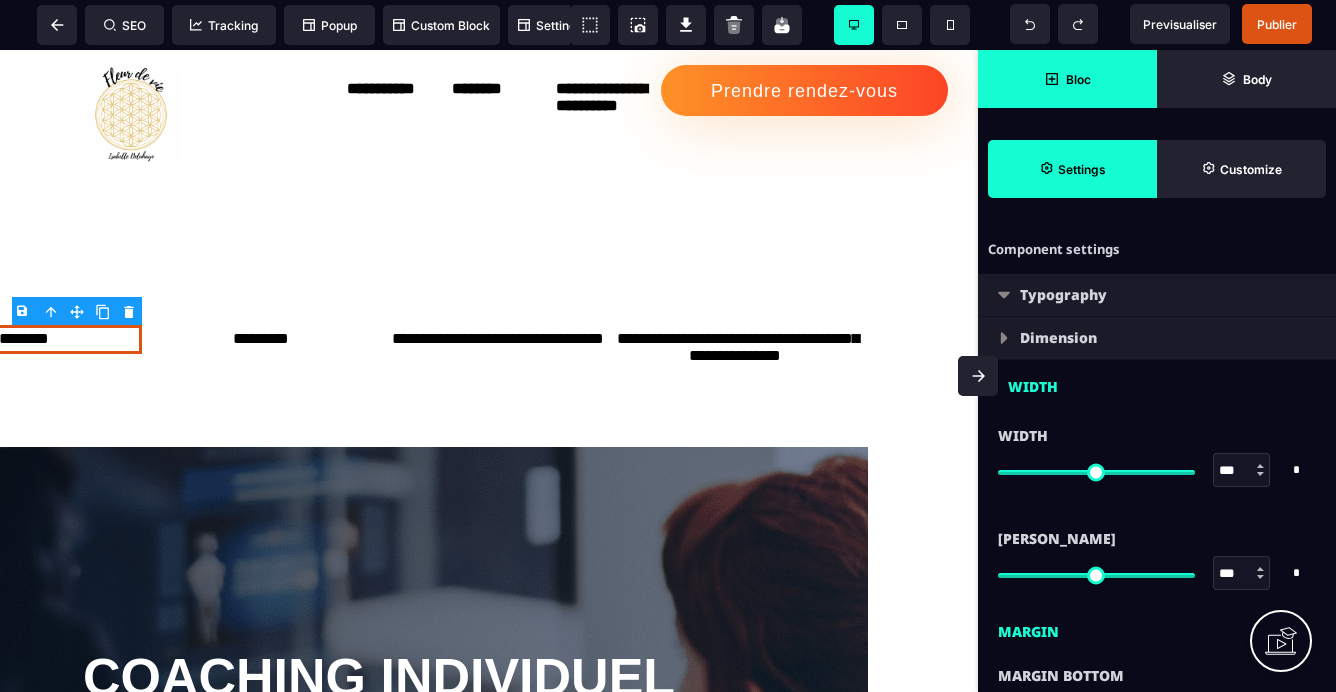 click on "Typography" at bounding box center (1157, 295) 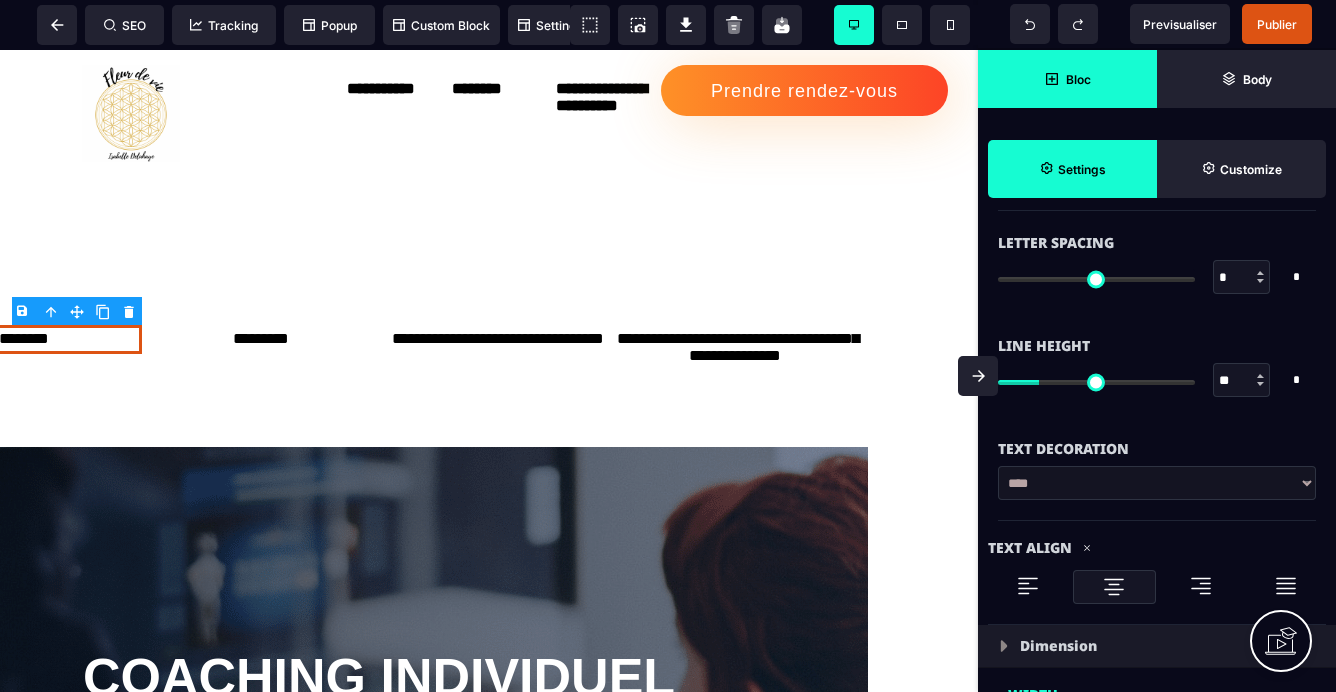 scroll, scrollTop: 741, scrollLeft: 0, axis: vertical 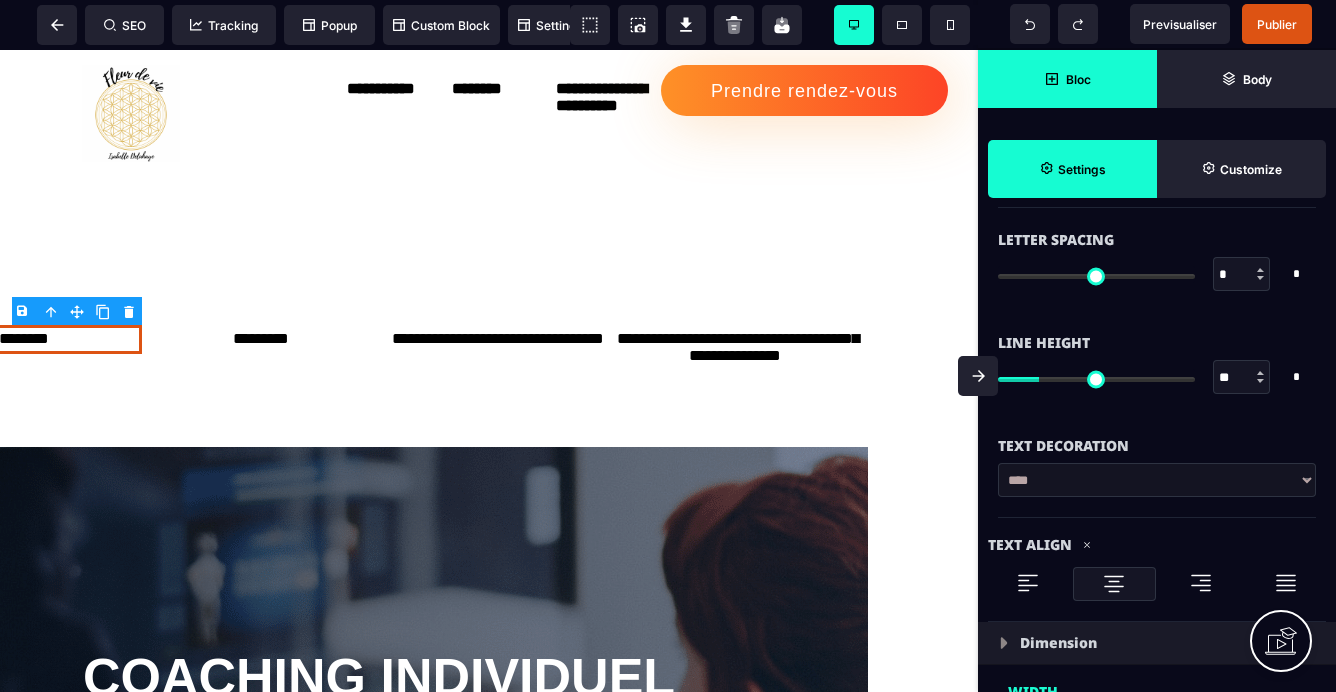 click on "**********" at bounding box center [1157, 480] 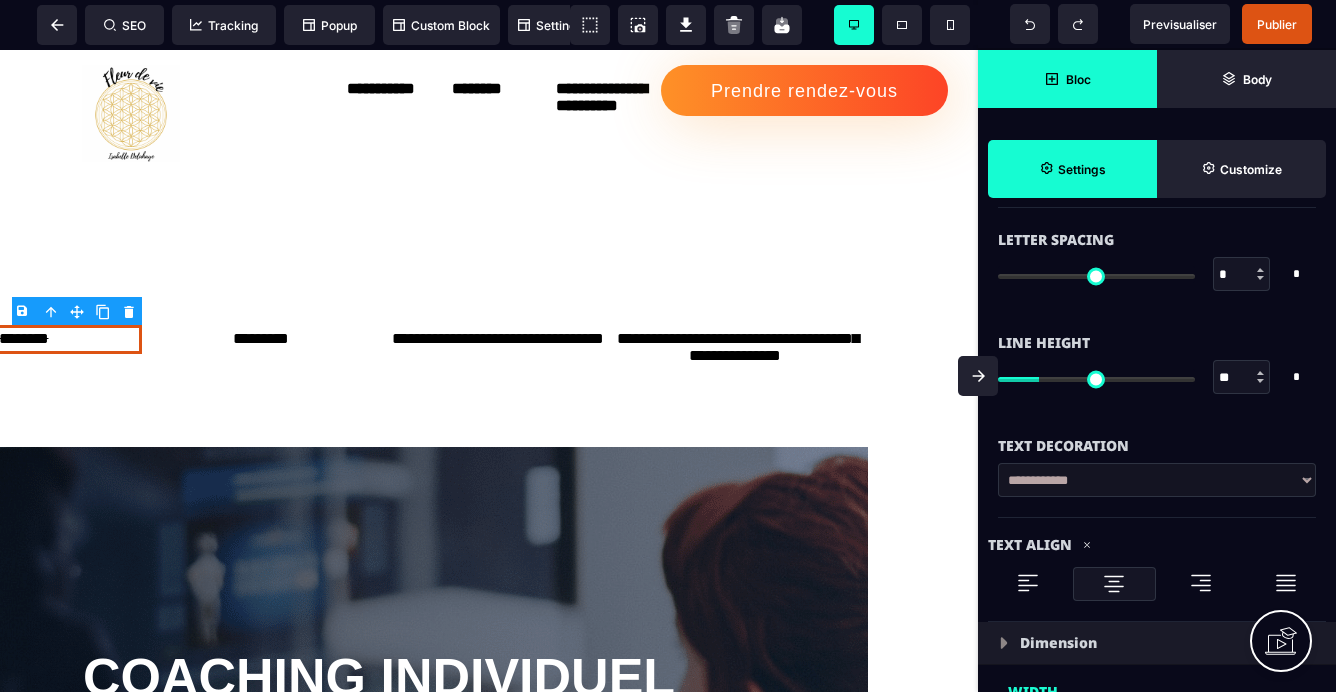 click on "**********" at bounding box center (1157, 480) 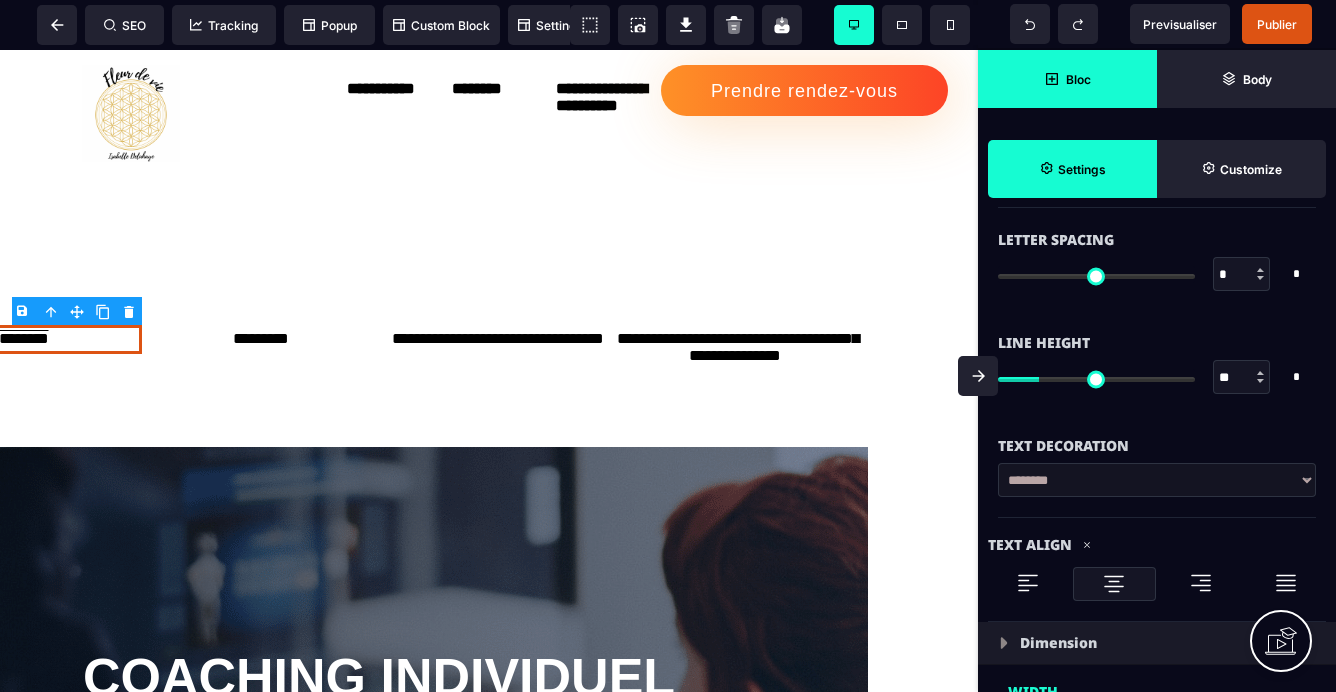 click on "**********" at bounding box center (1157, 480) 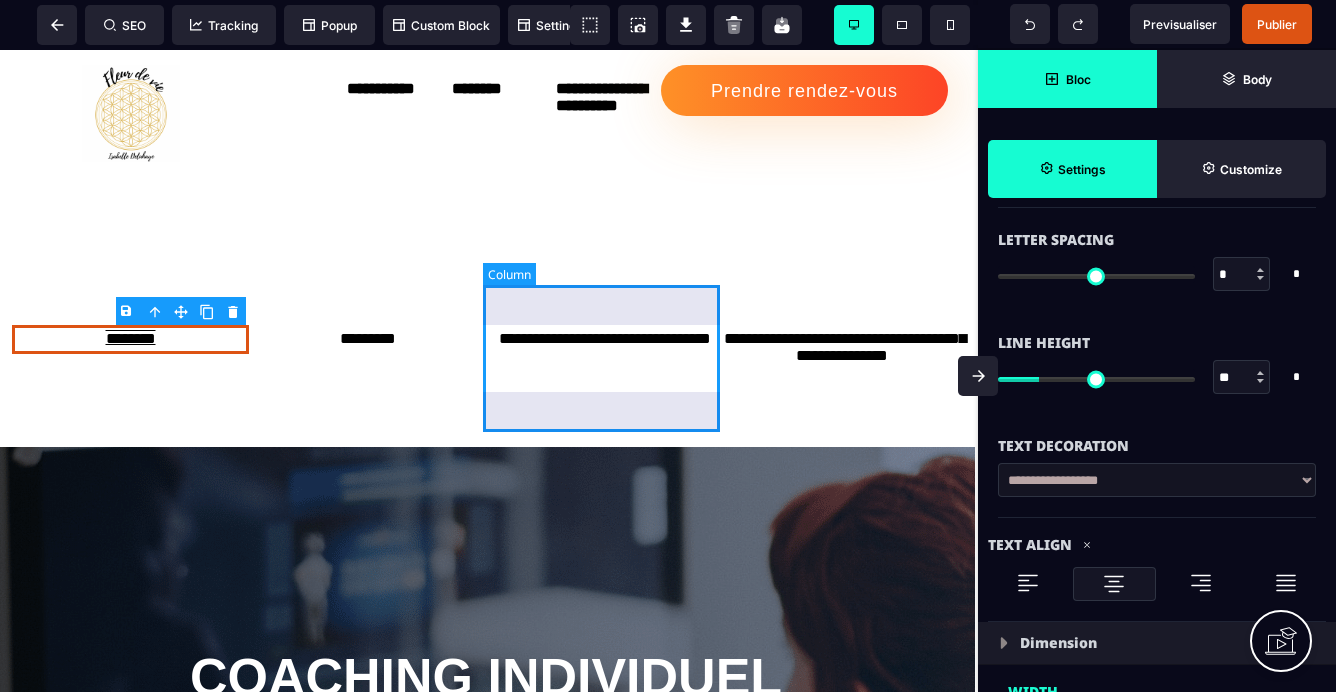 scroll, scrollTop: 0, scrollLeft: 0, axis: both 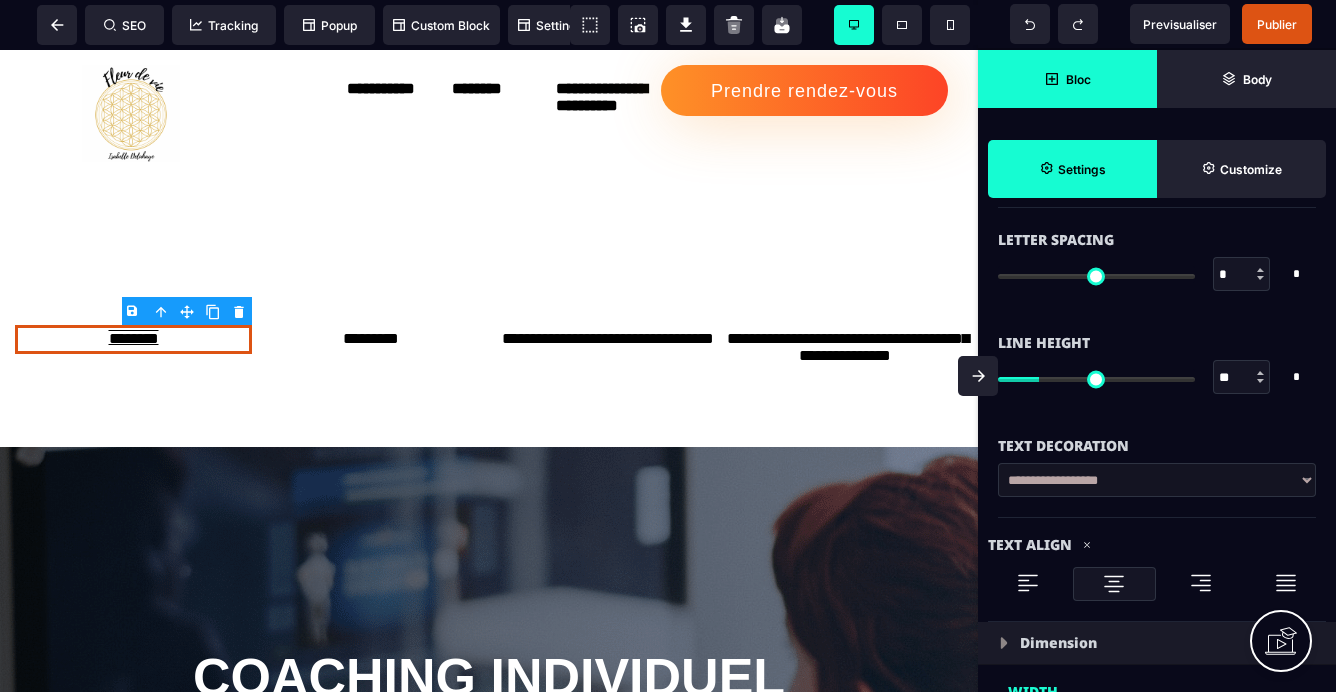 click on "**********" at bounding box center [1157, 480] 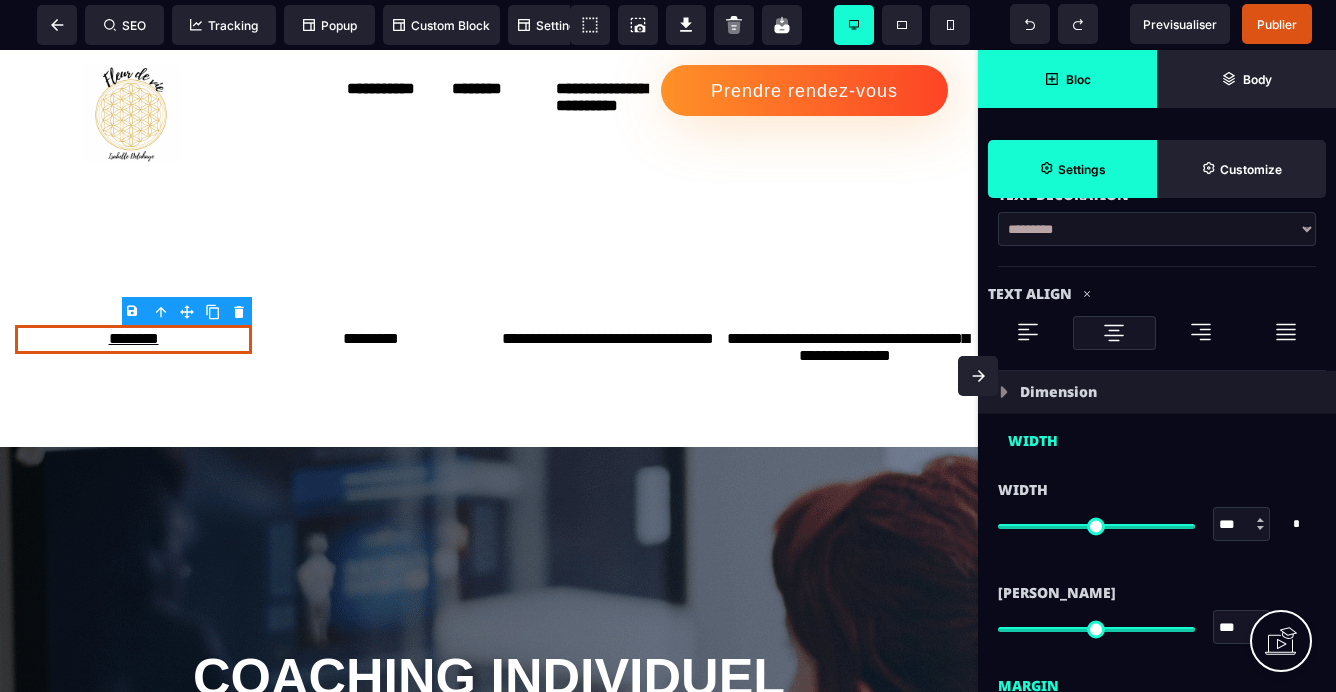 scroll, scrollTop: 993, scrollLeft: 0, axis: vertical 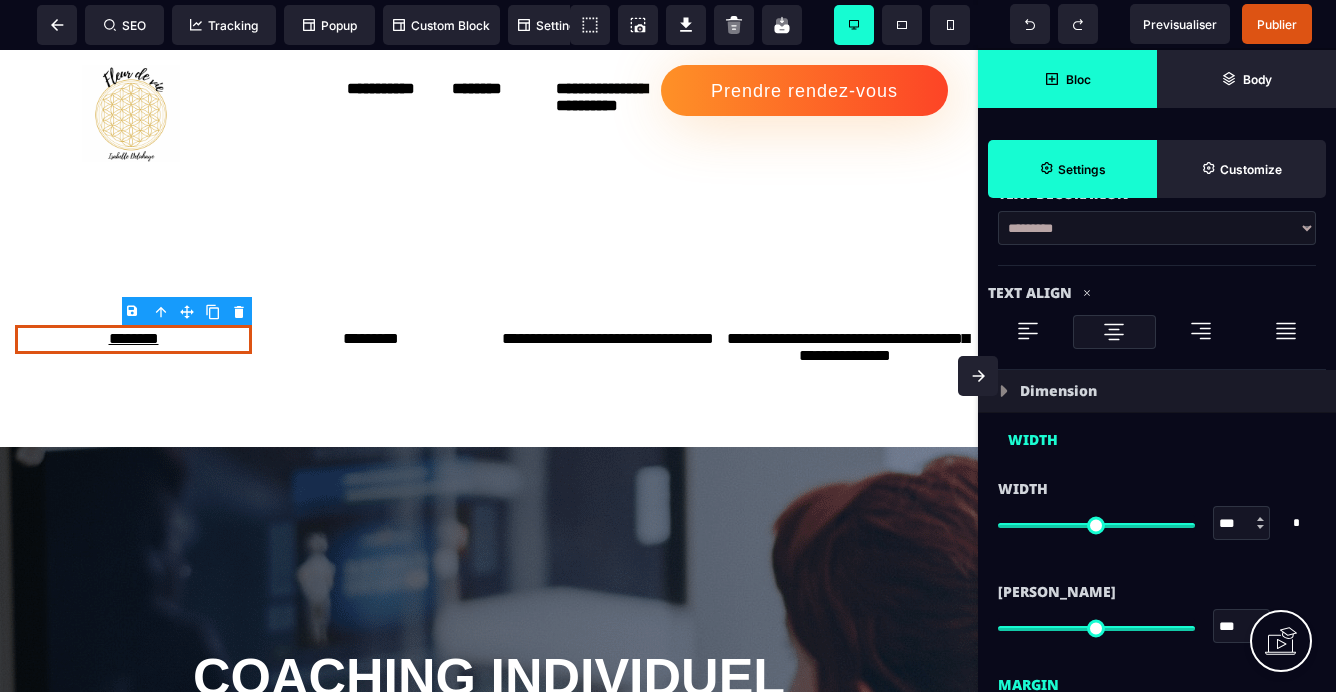 click at bounding box center [1004, 391] 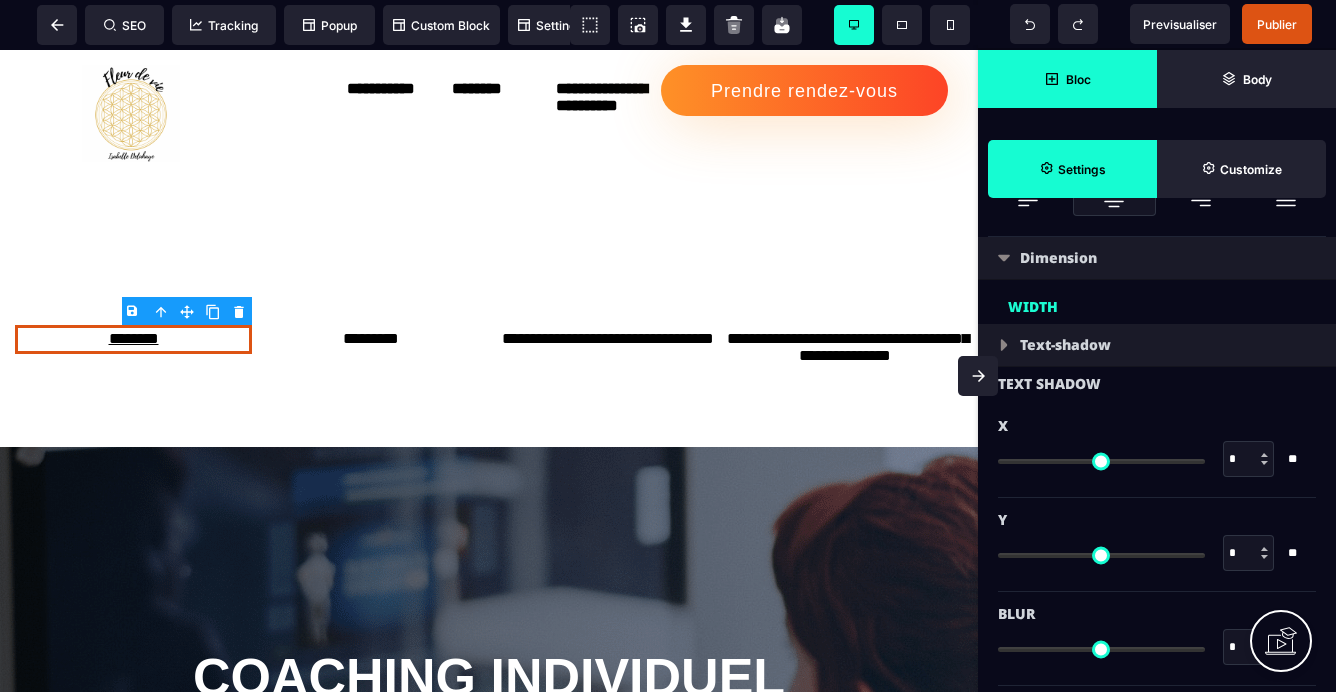 scroll, scrollTop: 1247, scrollLeft: 0, axis: vertical 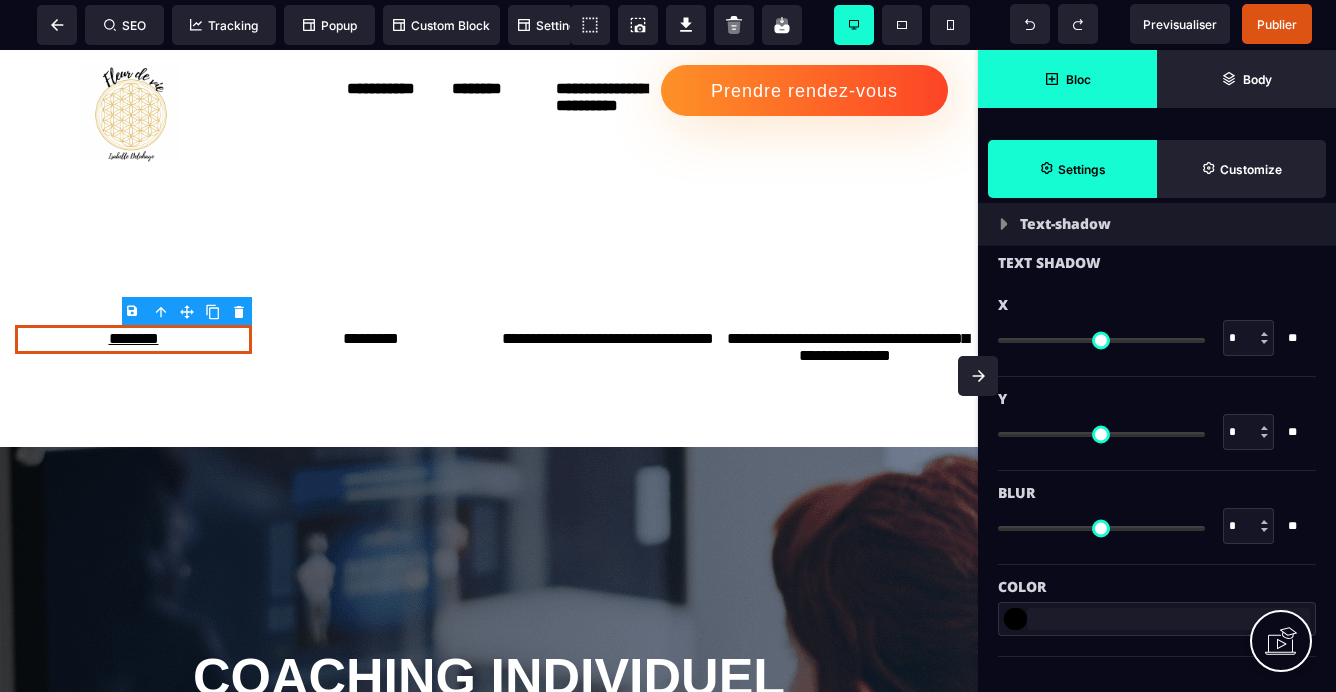 click at bounding box center (1004, 224) 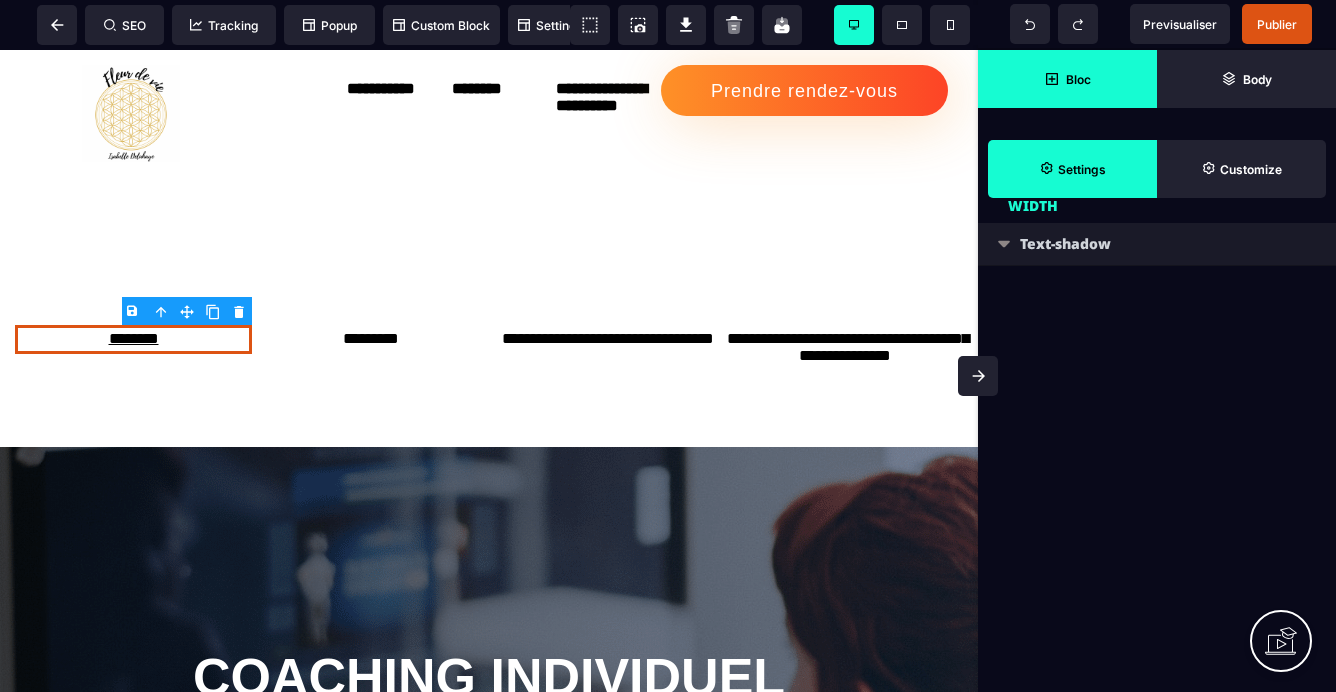 scroll, scrollTop: 1227, scrollLeft: 0, axis: vertical 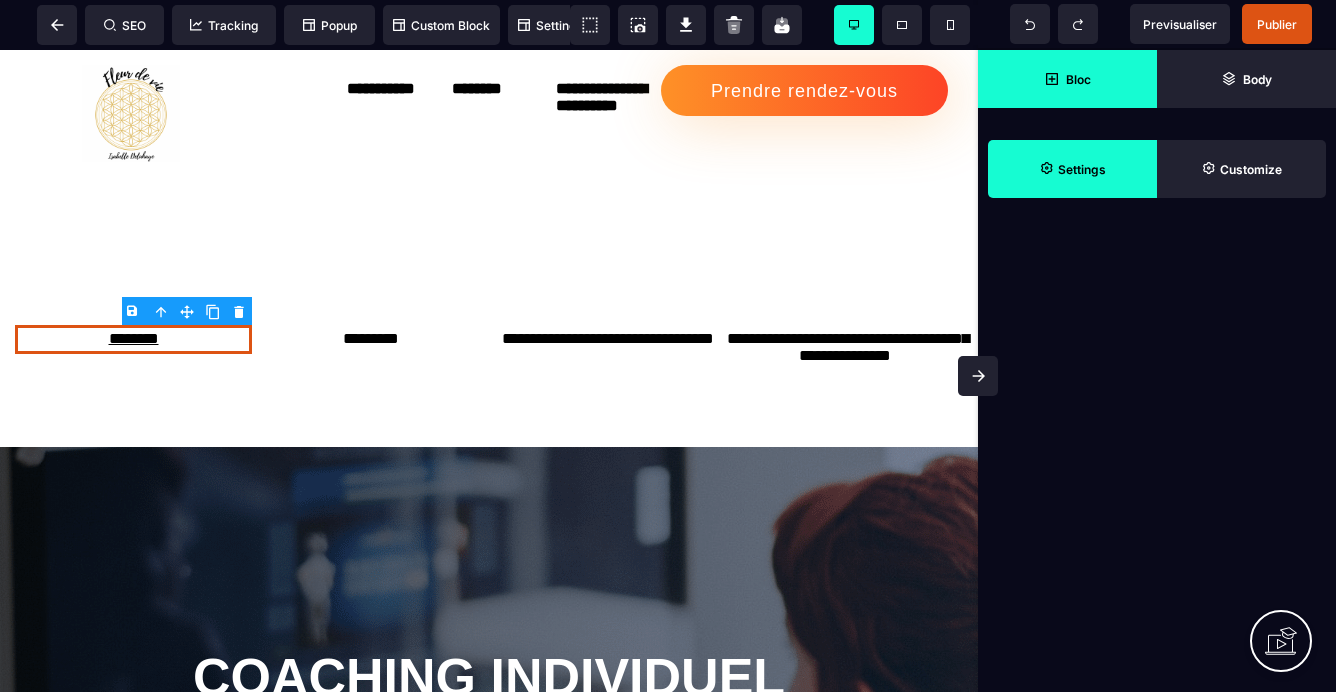 click on "Settings" at bounding box center (1082, 169) 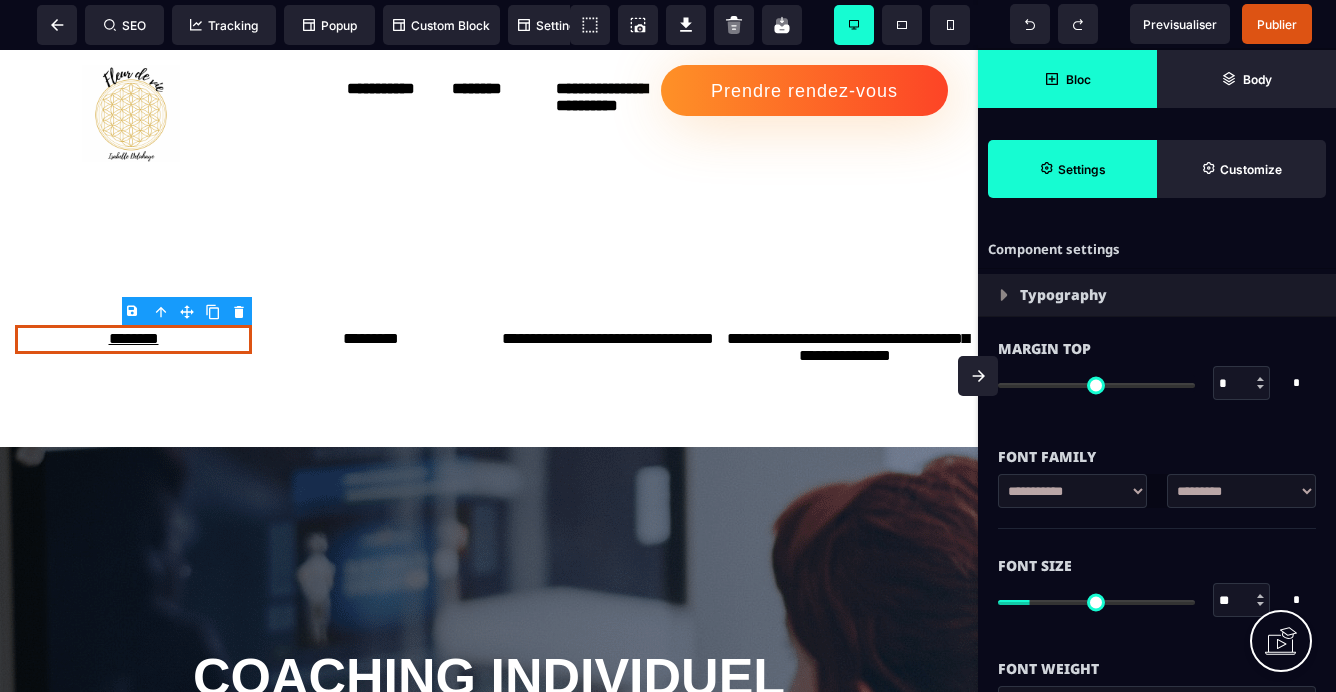 click at bounding box center (1004, 295) 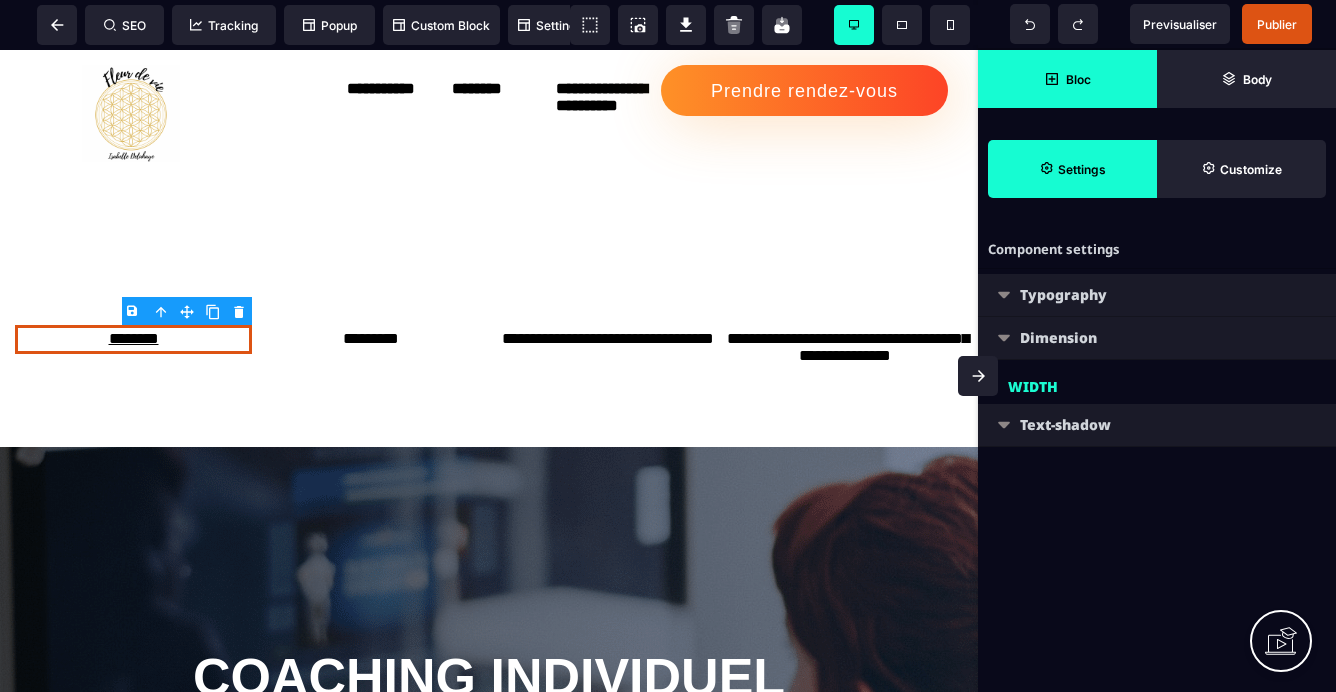 click at bounding box center (993, 346) 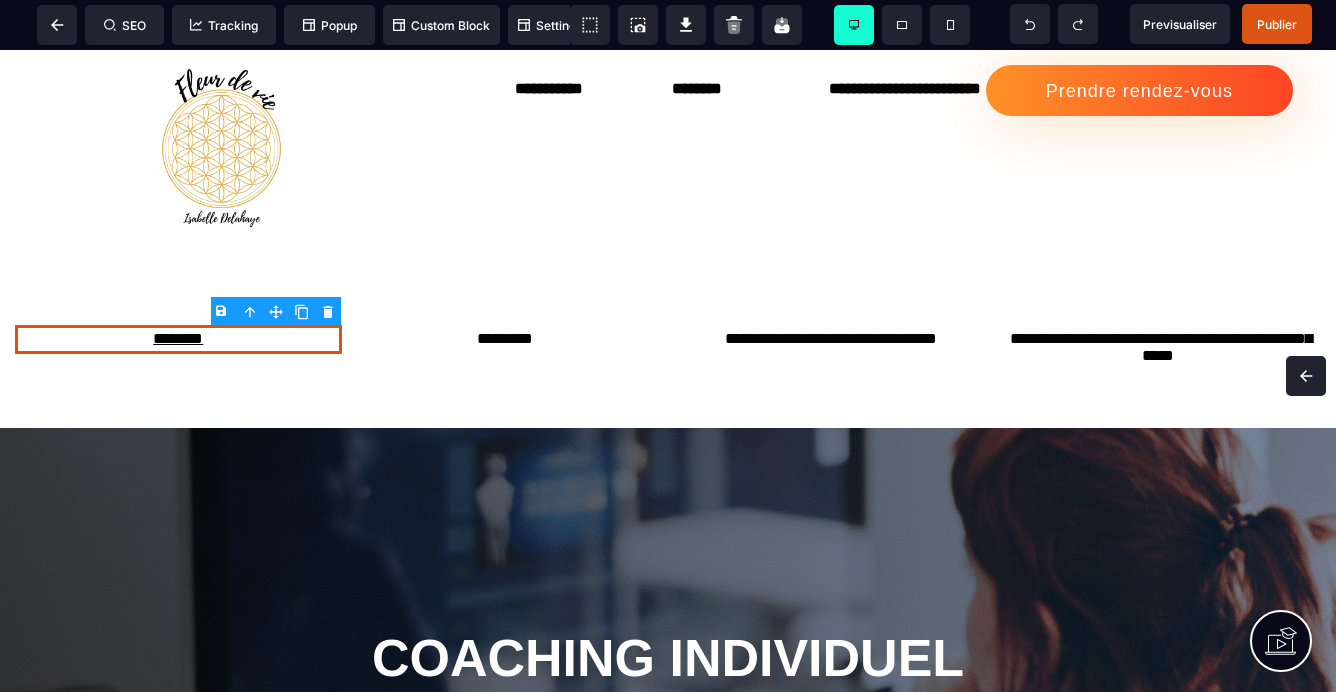 click at bounding box center (1306, 376) 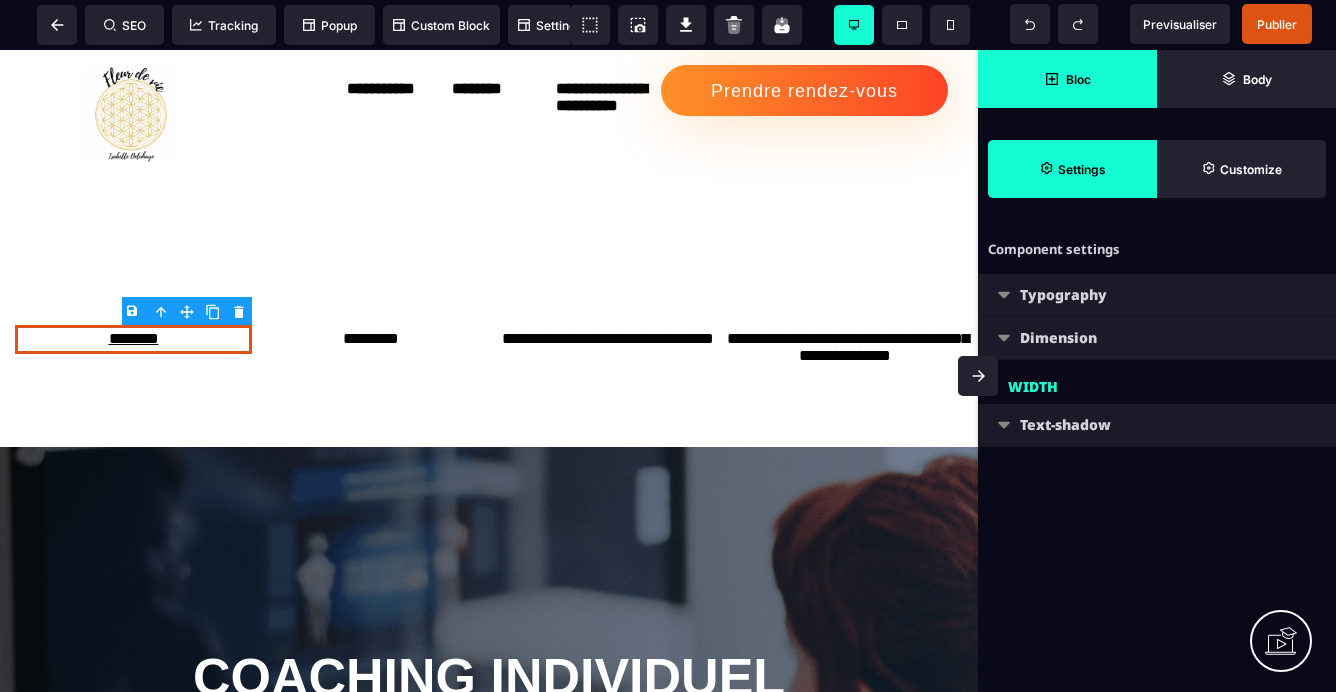 click on "Dimension" at bounding box center (1157, 338) 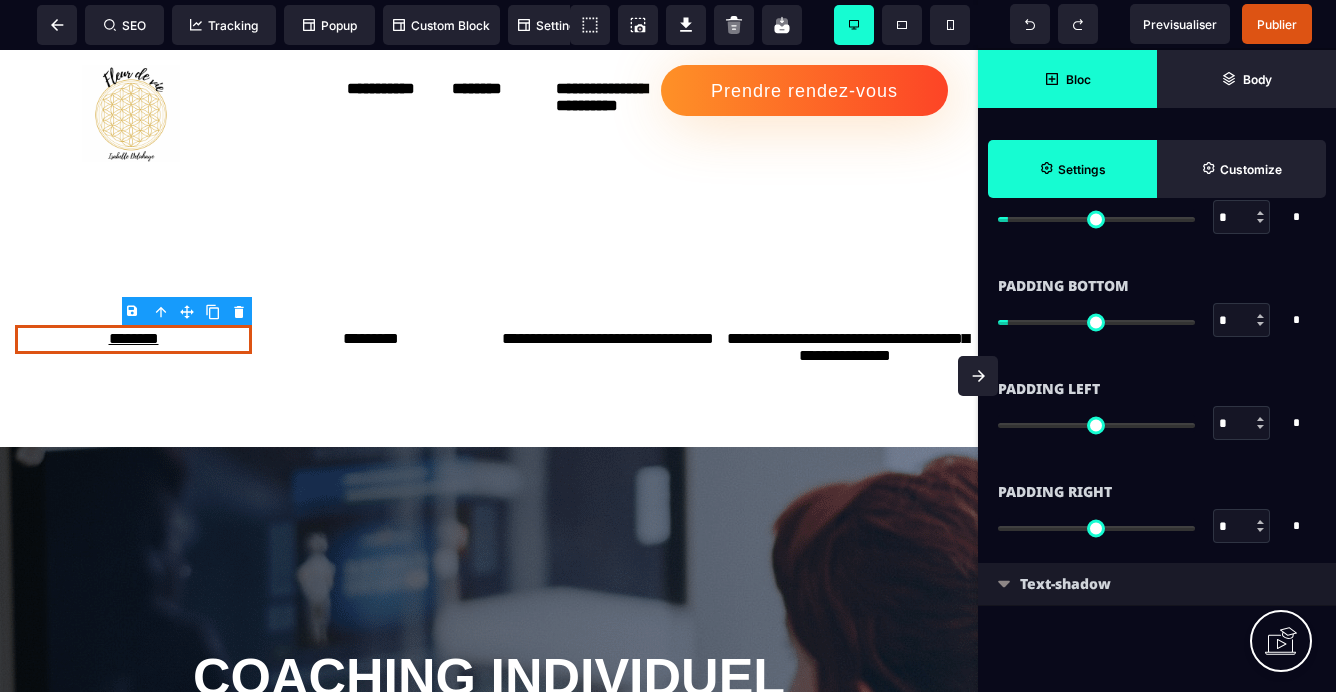 scroll, scrollTop: 690, scrollLeft: 0, axis: vertical 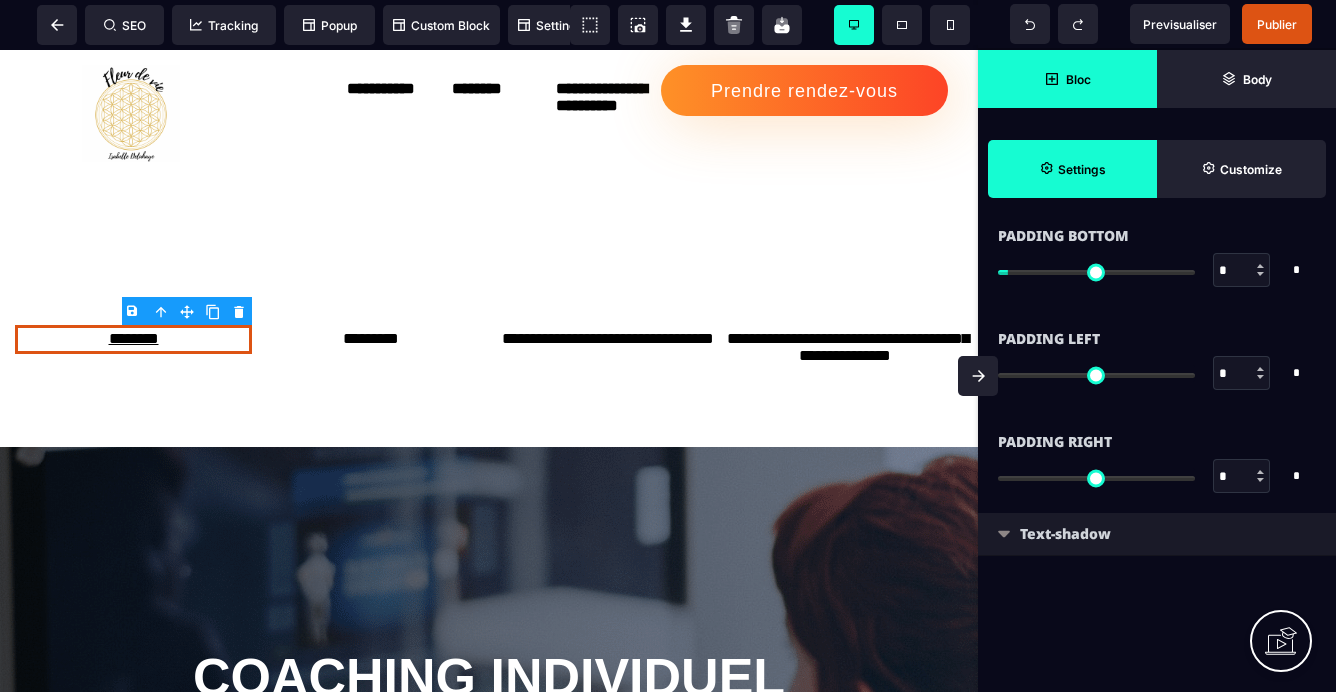 click at bounding box center [1004, 534] 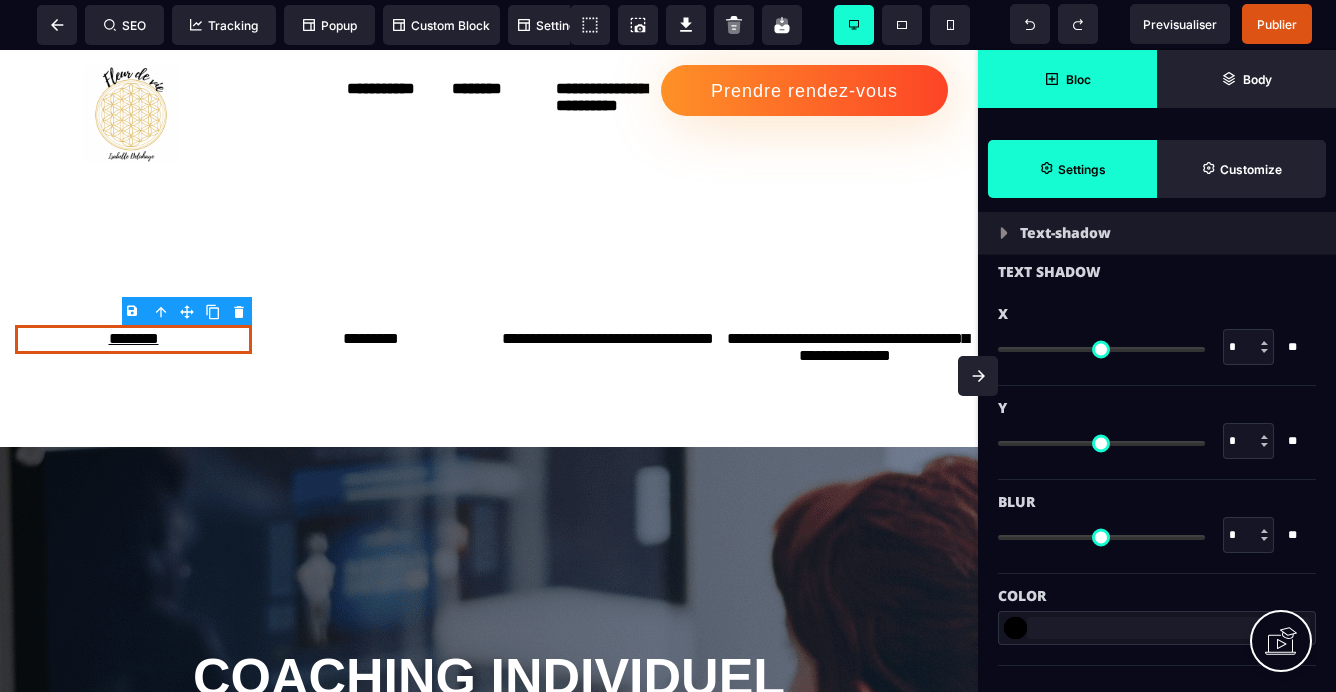 scroll, scrollTop: 1000, scrollLeft: 0, axis: vertical 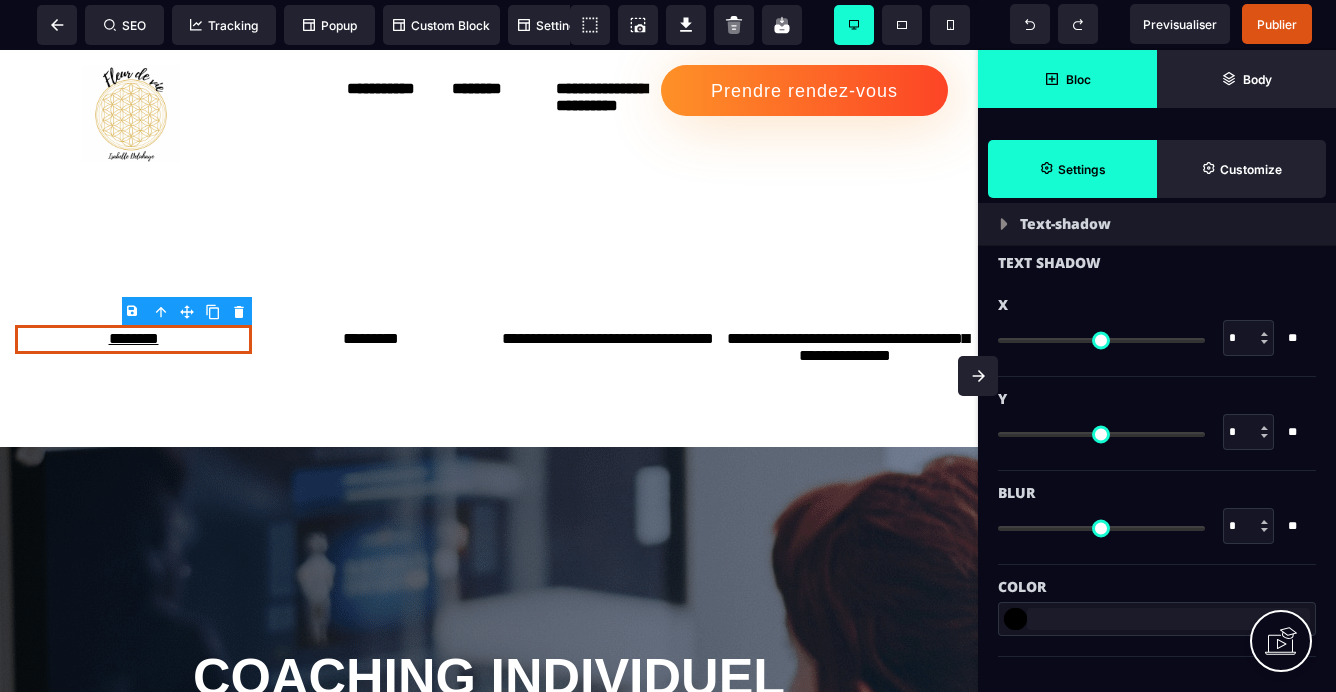 click on "*******" at bounding box center [1015, 619] 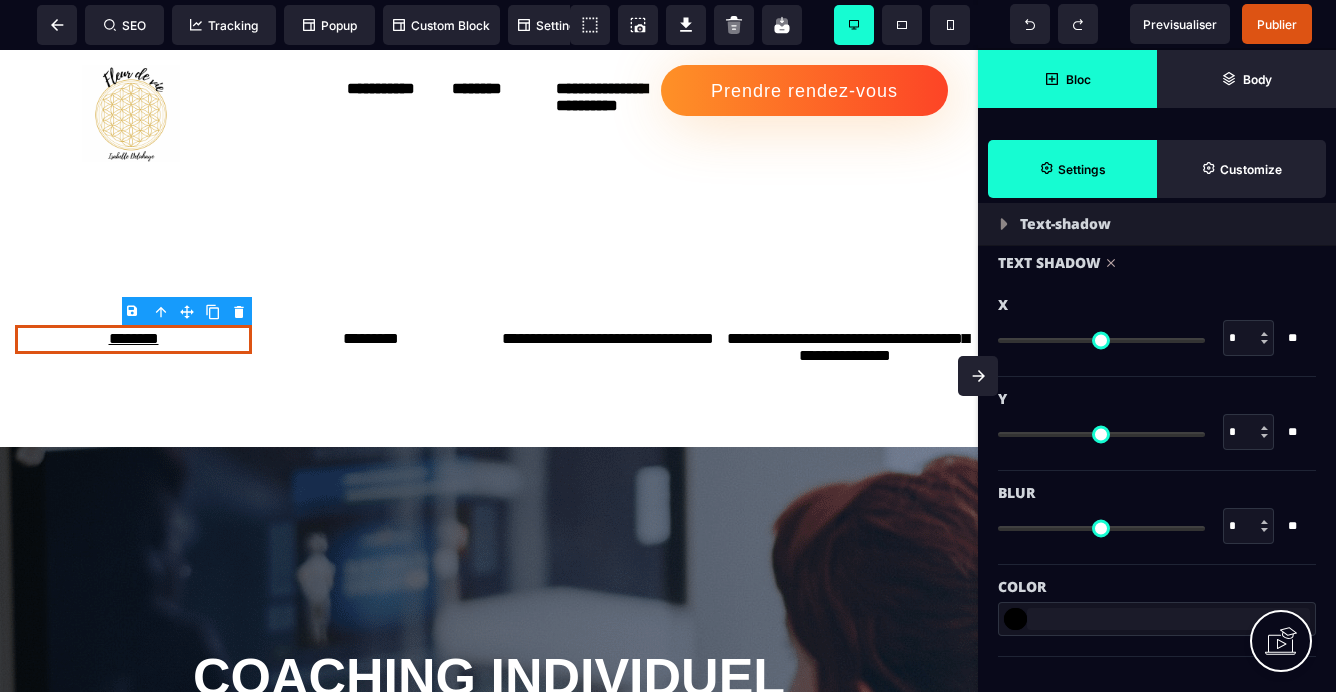 click on "Color" at bounding box center (1154, 587) 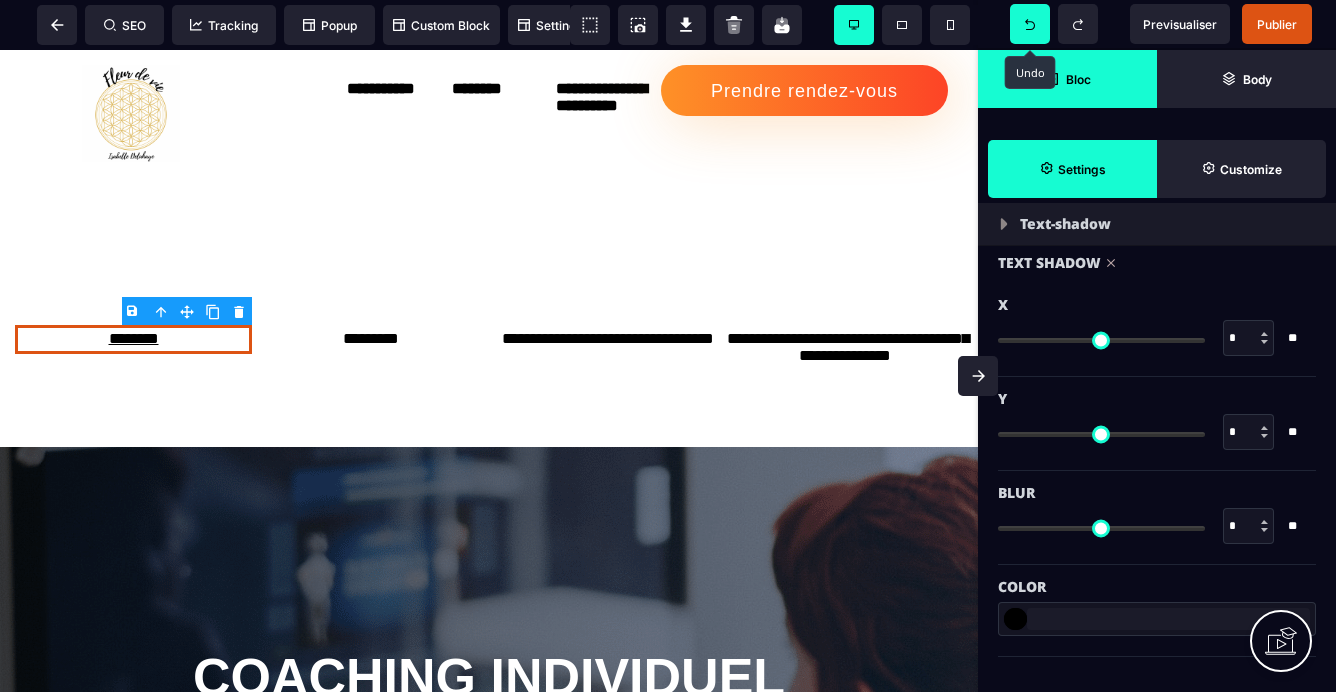 click 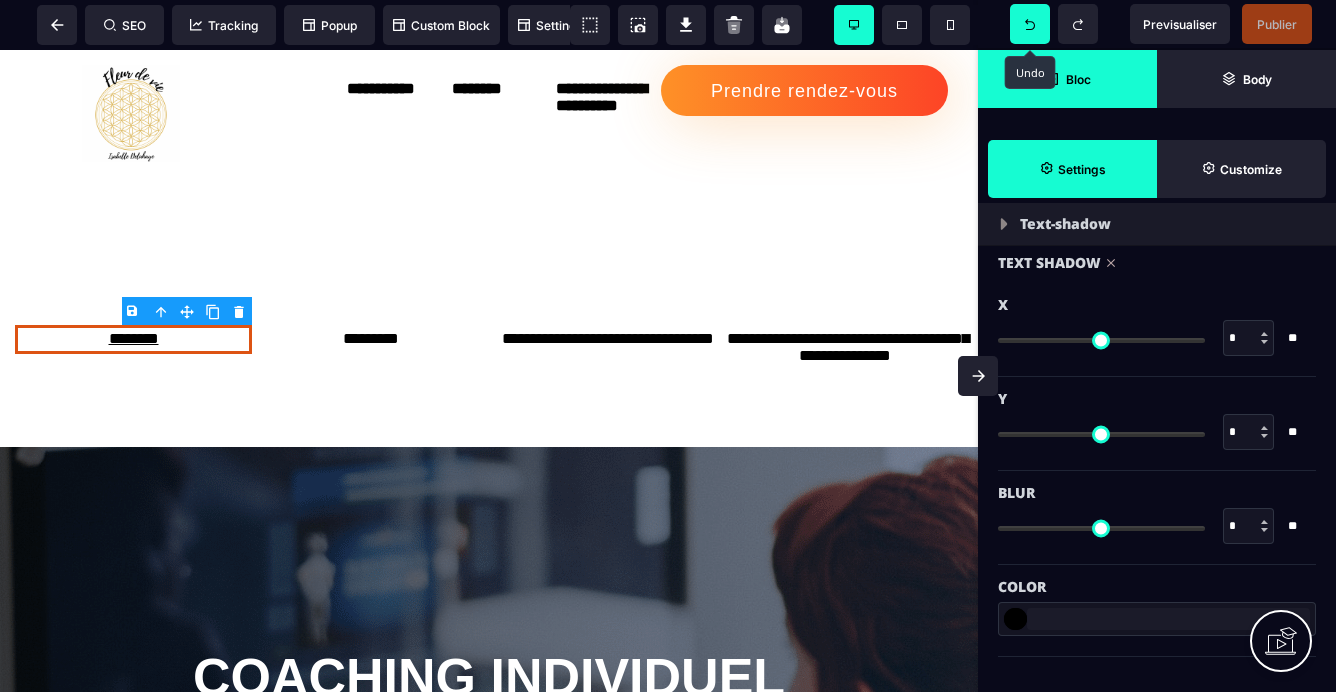 click at bounding box center [1030, 24] 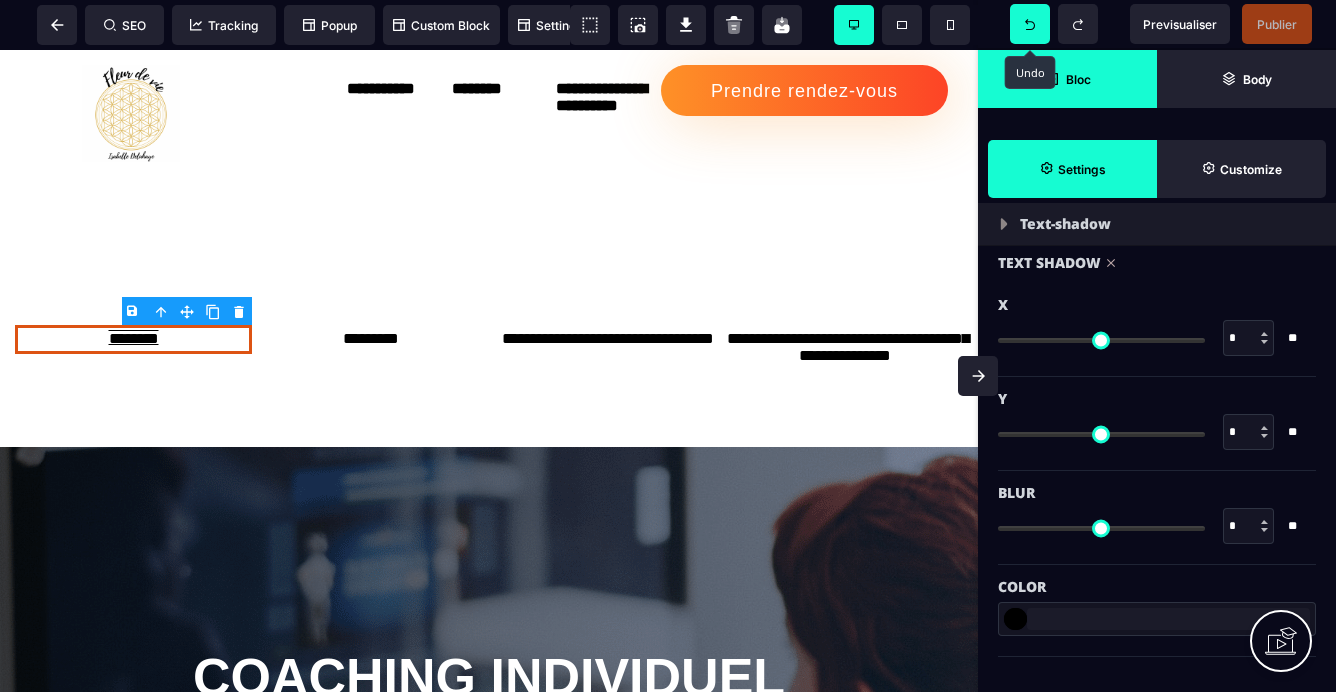 click at bounding box center [1030, 24] 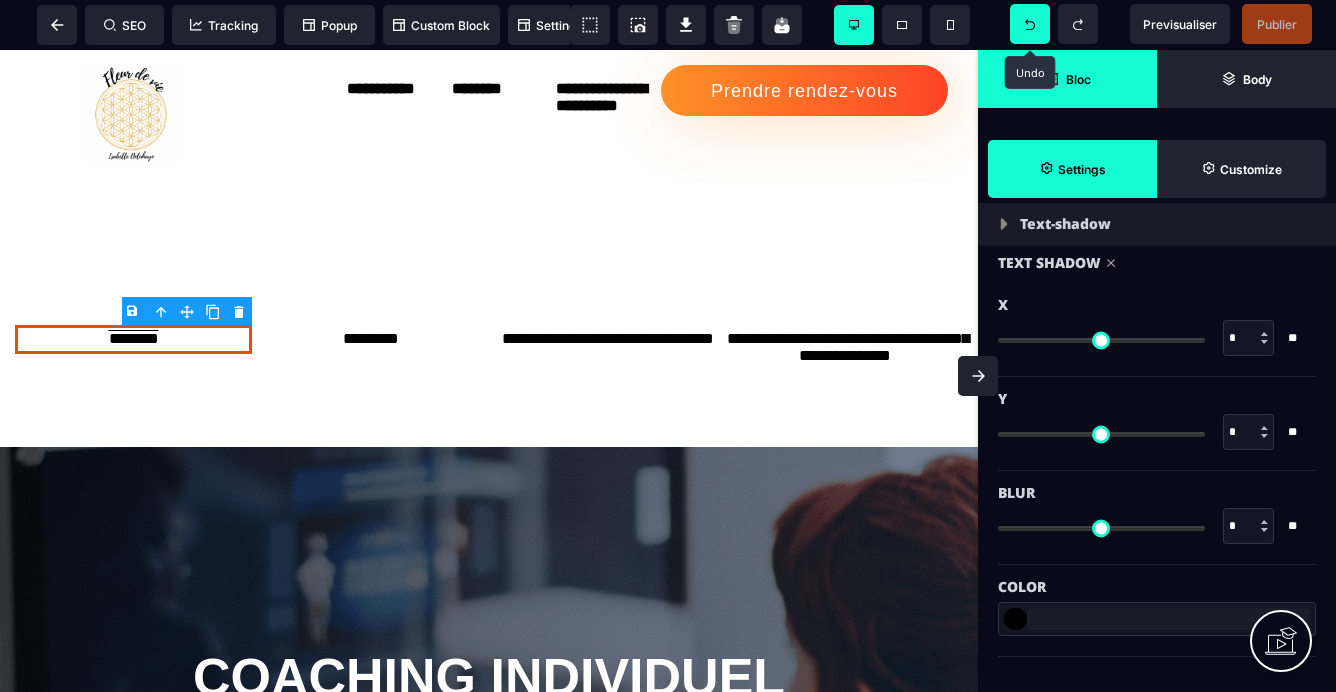 click at bounding box center [1030, 24] 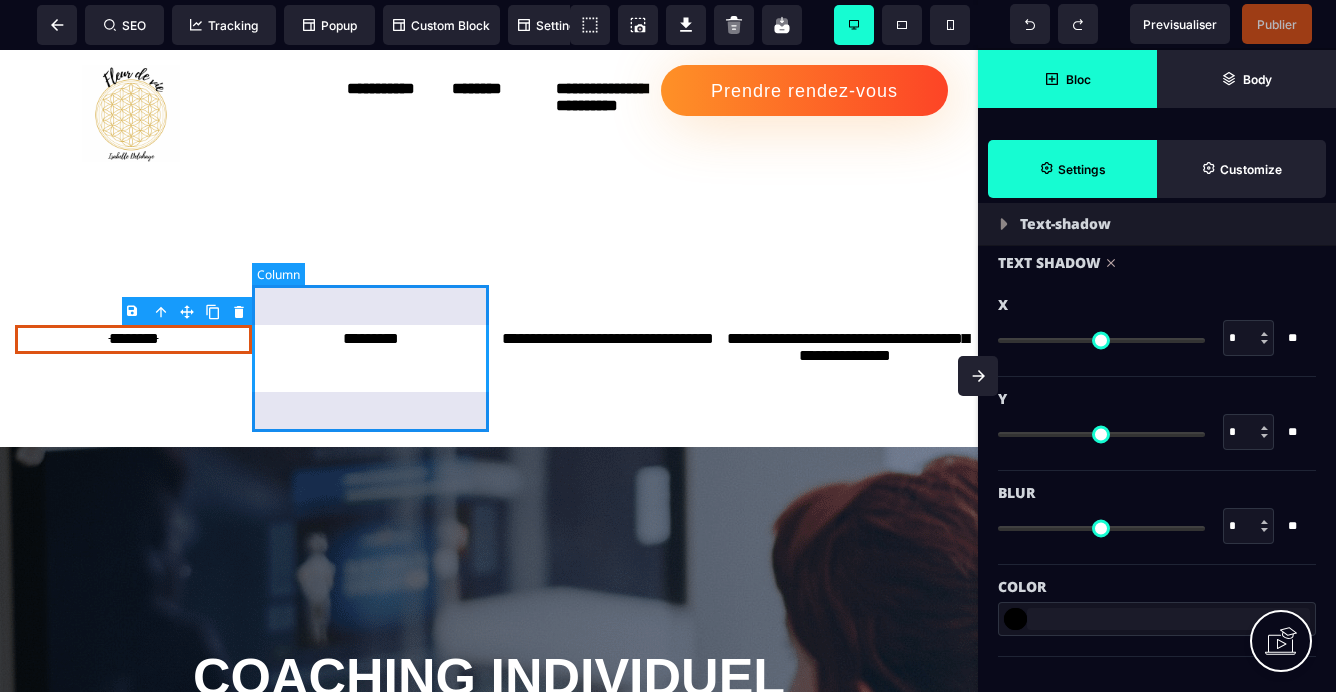 click on "*********" at bounding box center [370, 358] 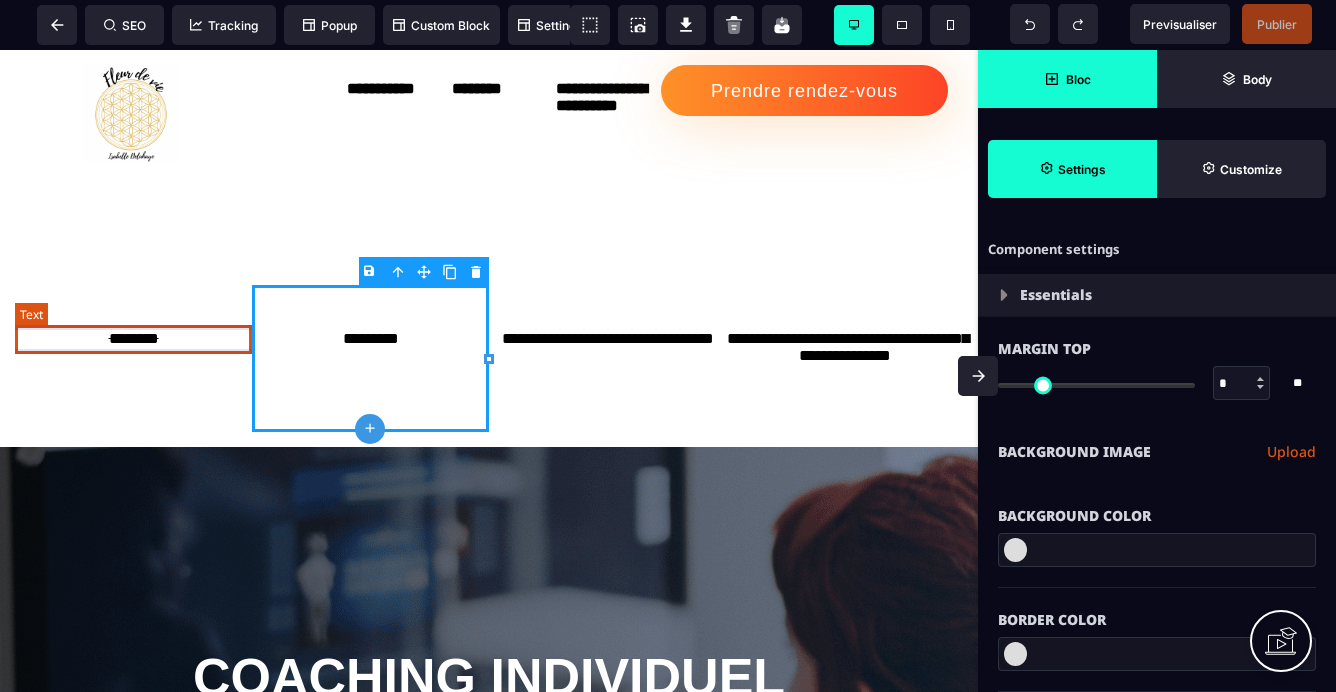 click on "********" at bounding box center (133, 339) 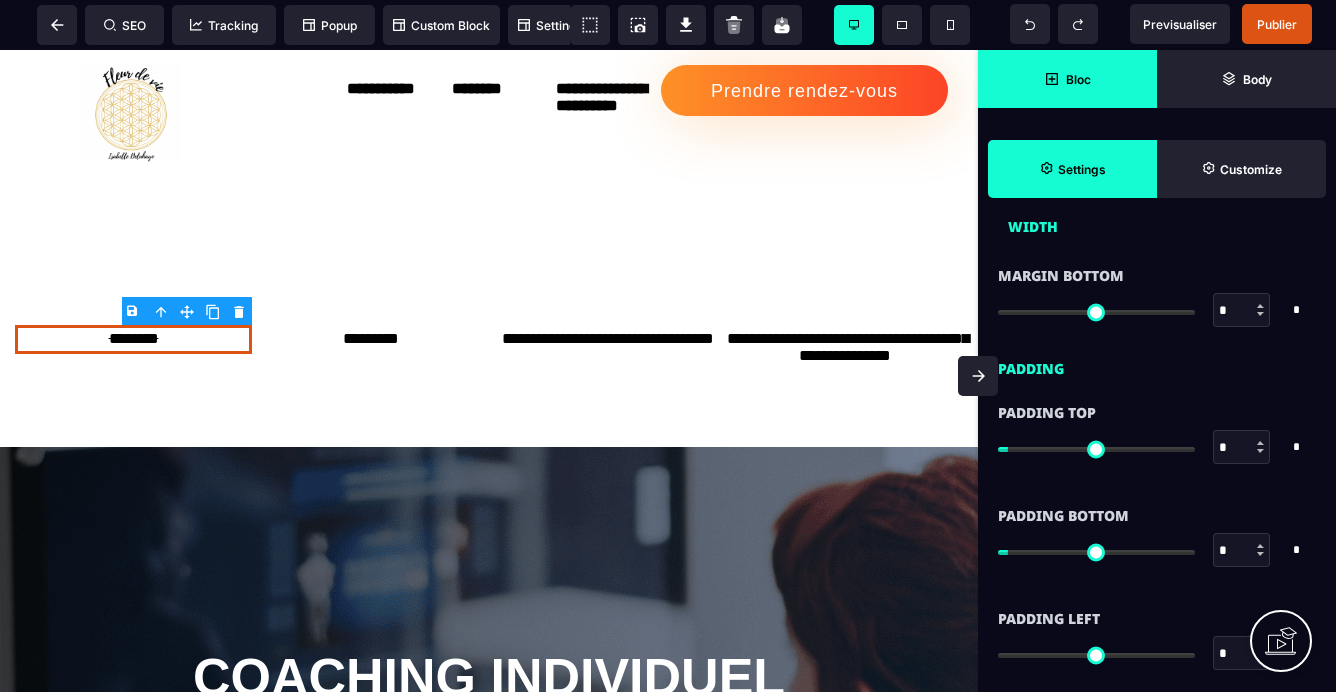scroll, scrollTop: 412, scrollLeft: 0, axis: vertical 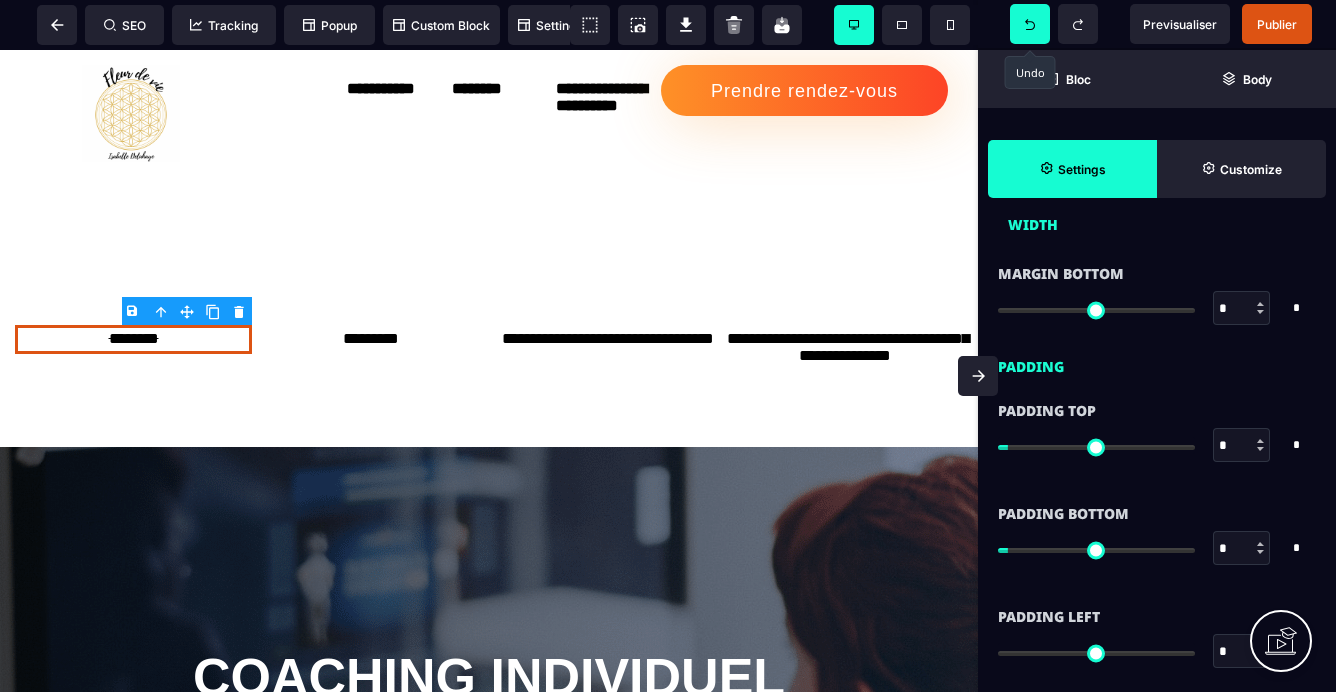 click 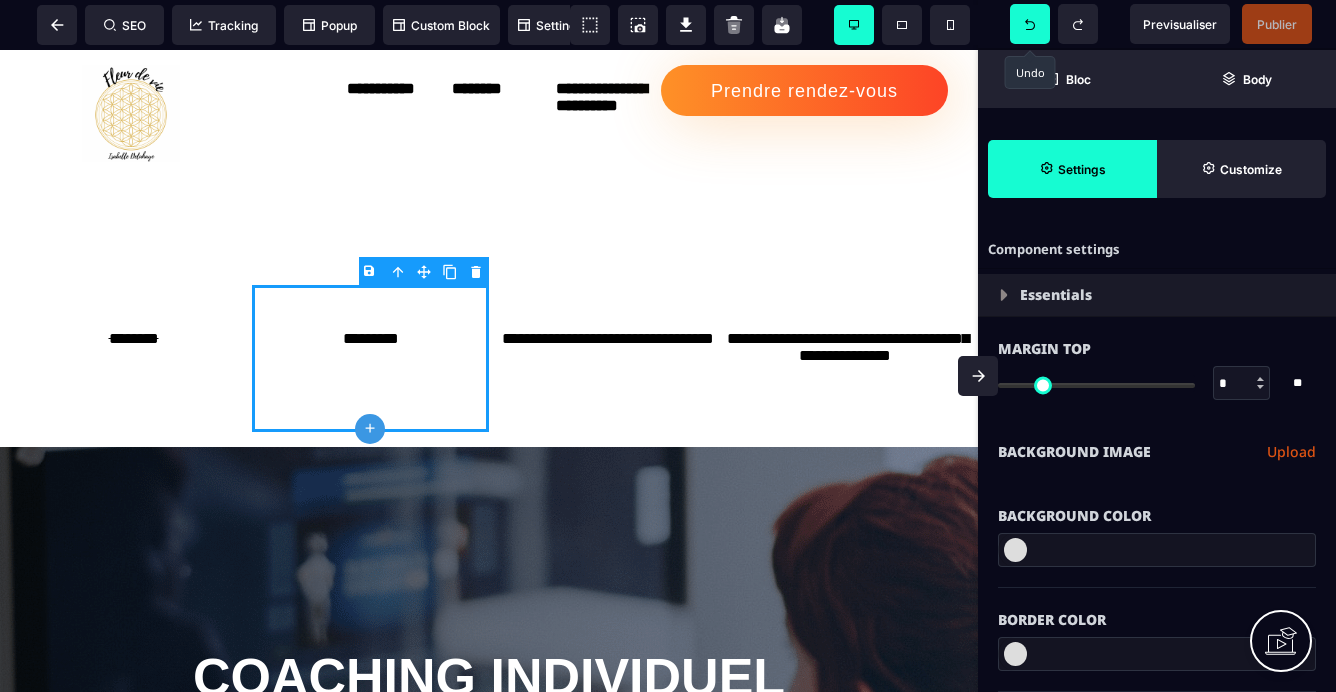 click 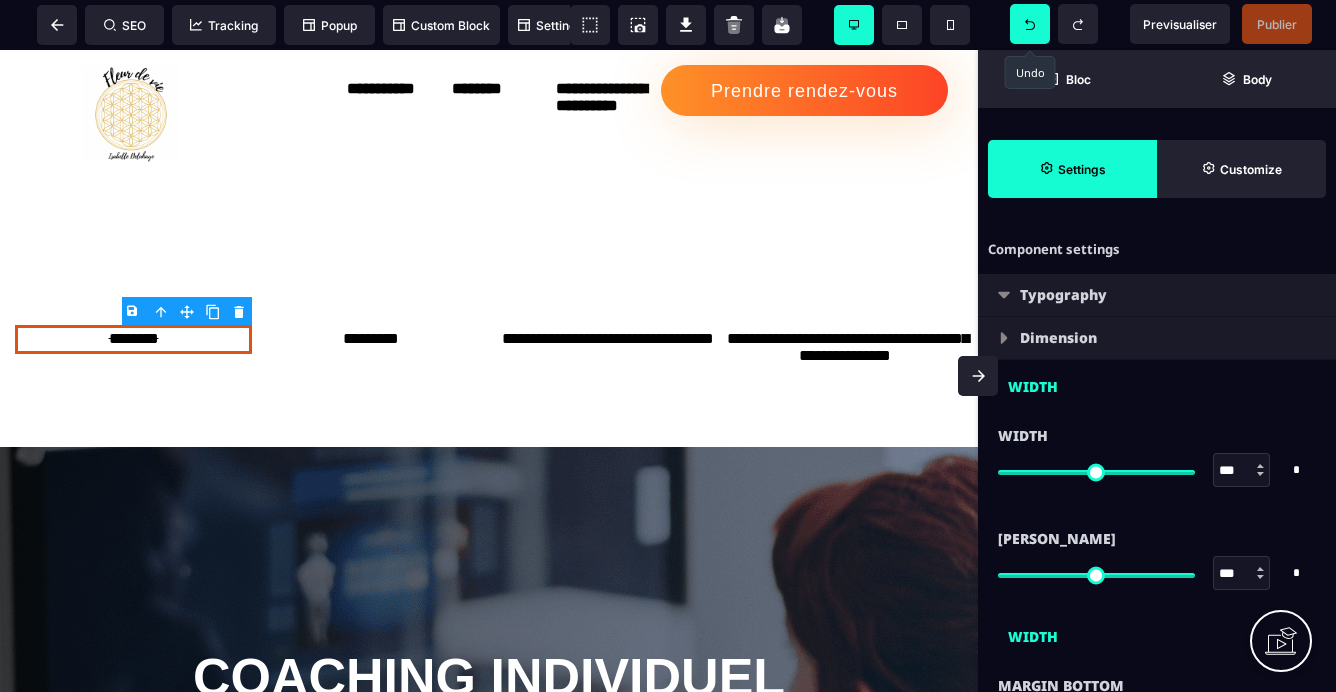 click 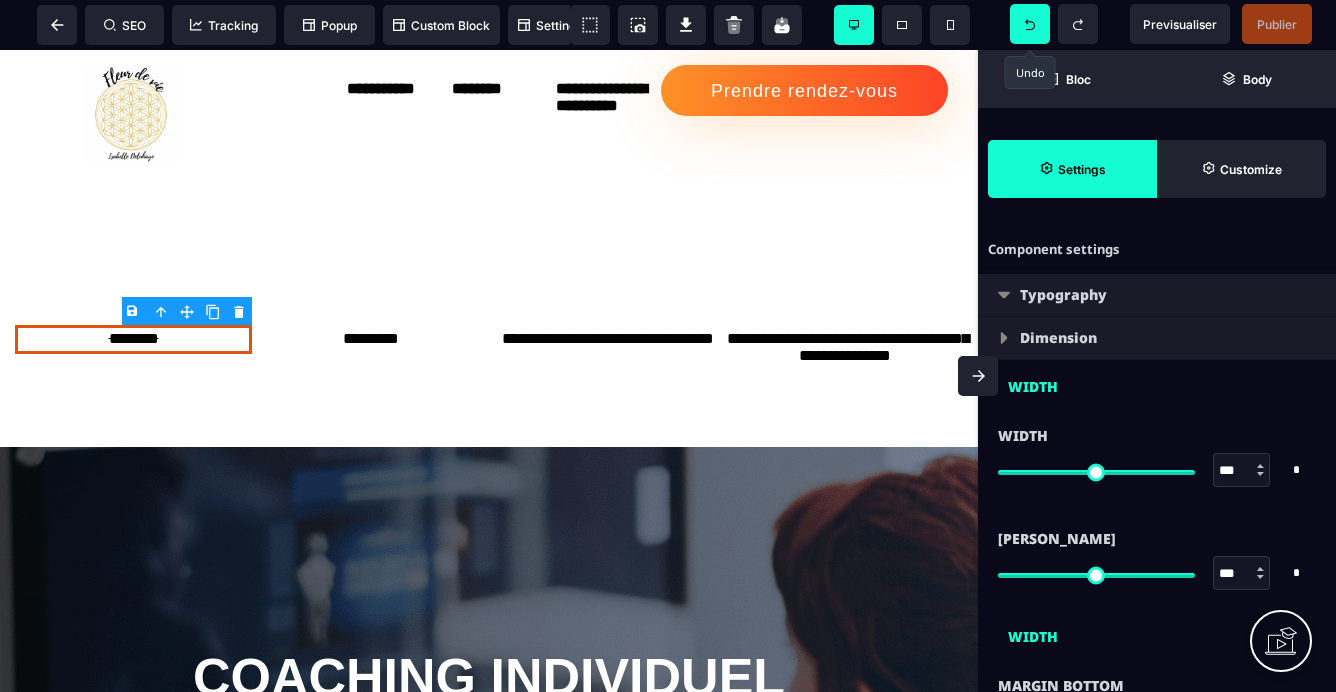 click 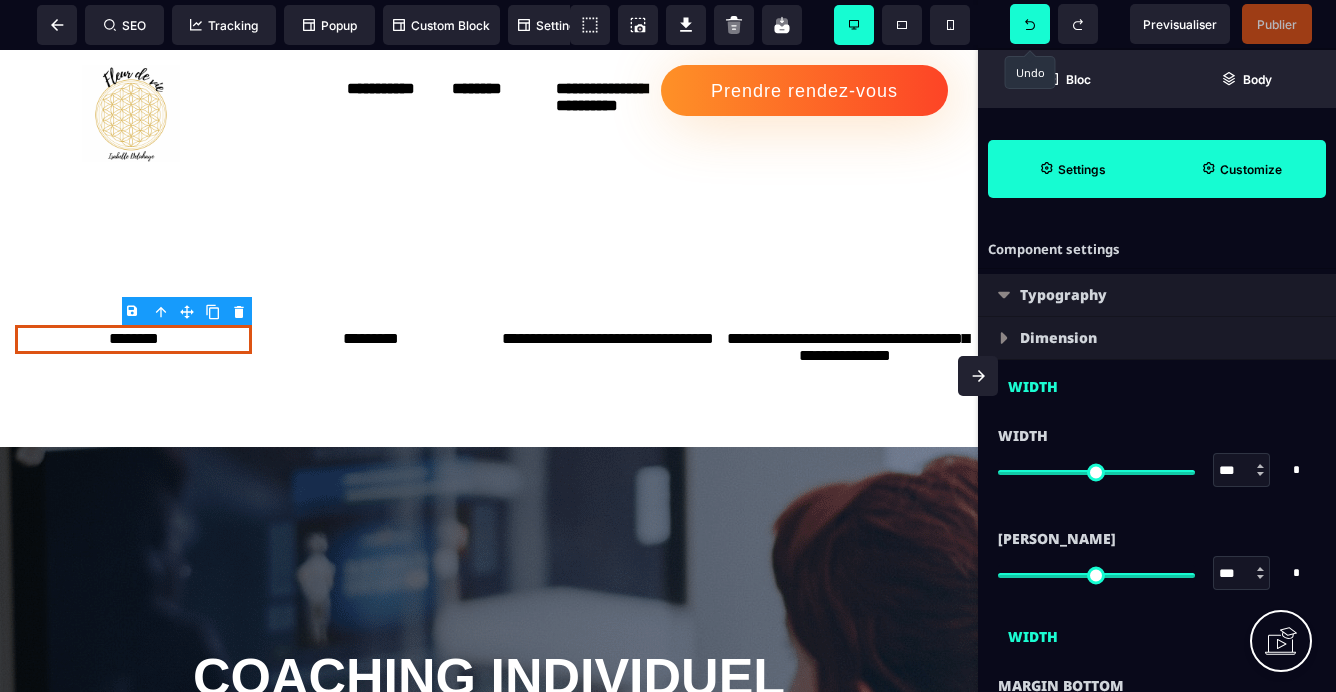 click on "Customize" at bounding box center (1241, 169) 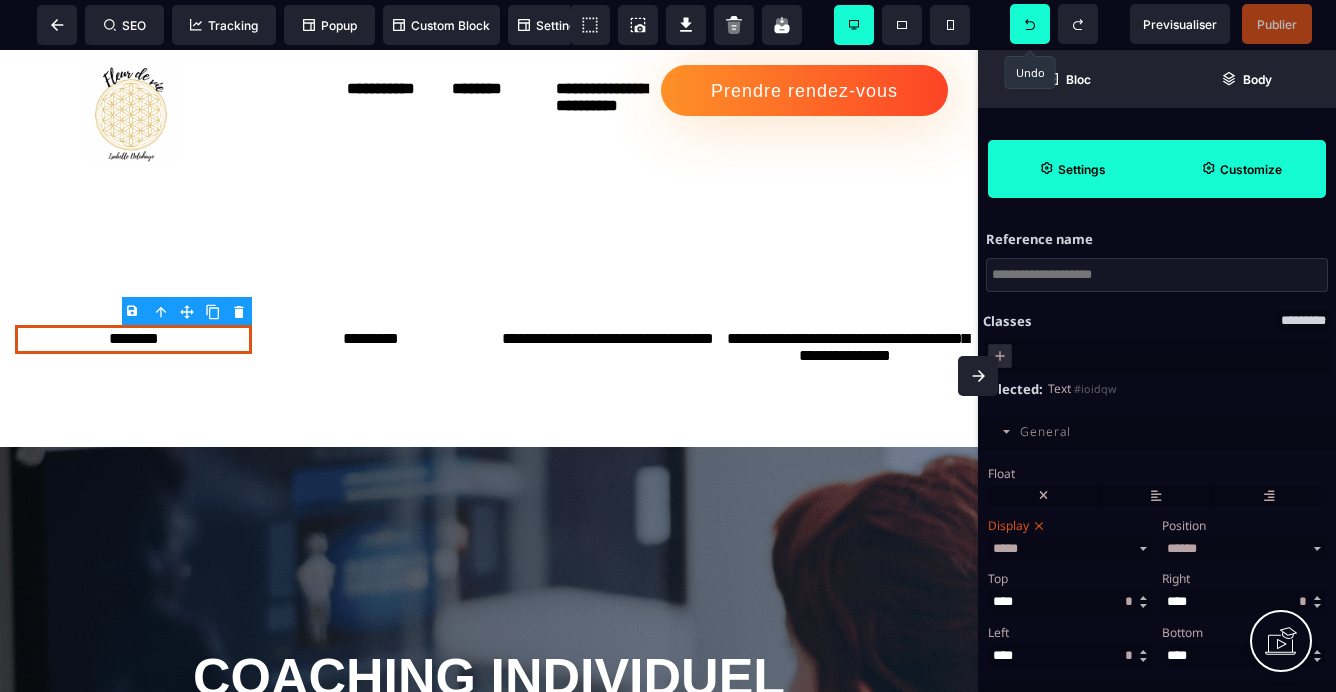 click on "Settings" at bounding box center (1072, 169) 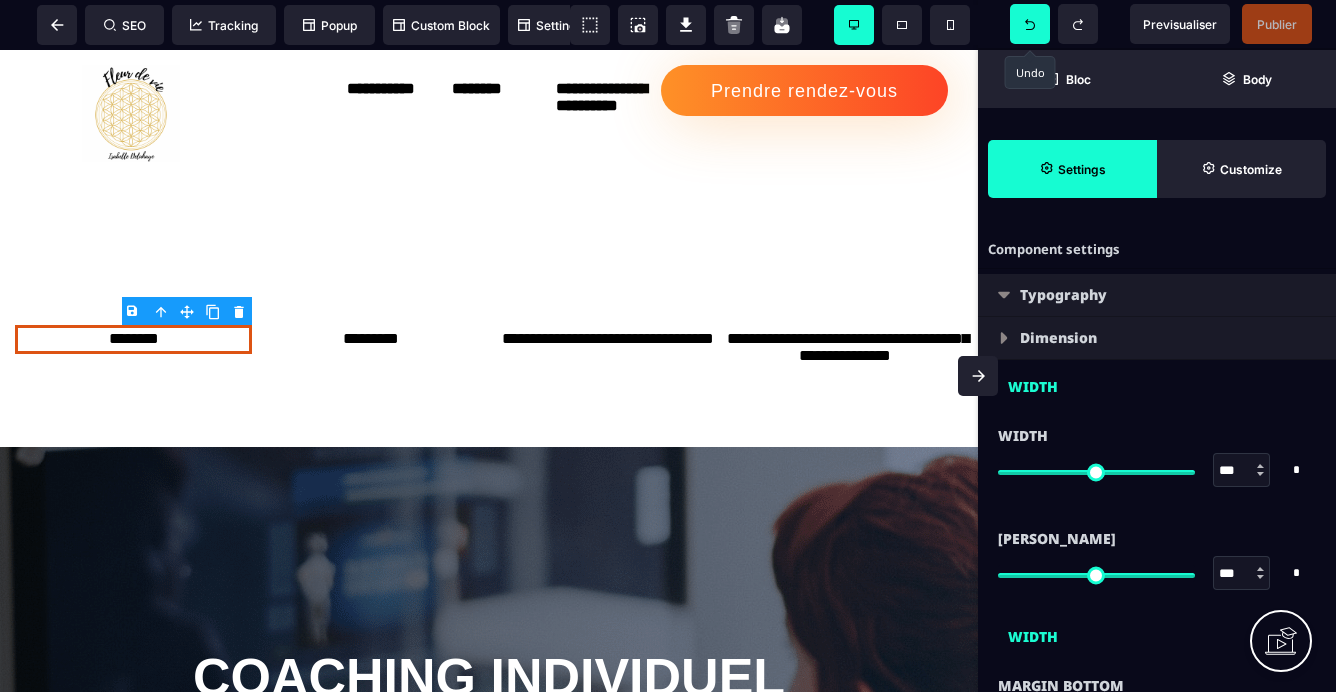 click at bounding box center [993, 346] 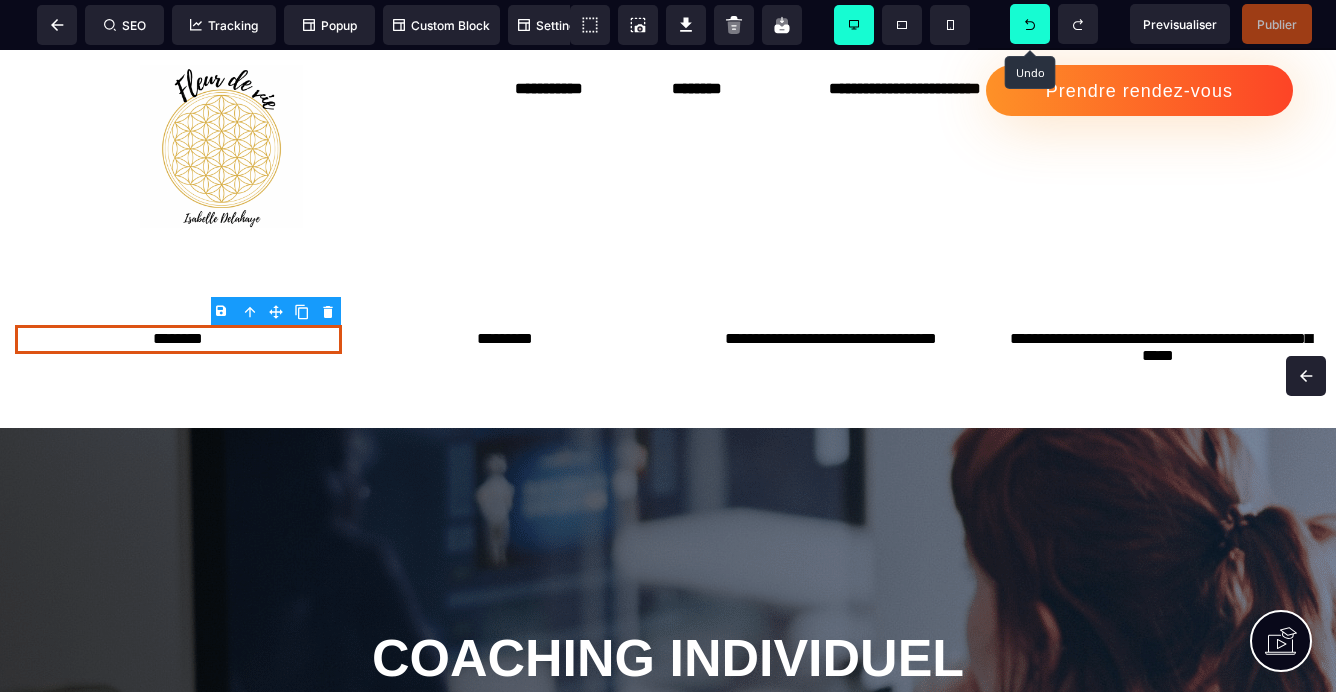 click at bounding box center (1306, 376) 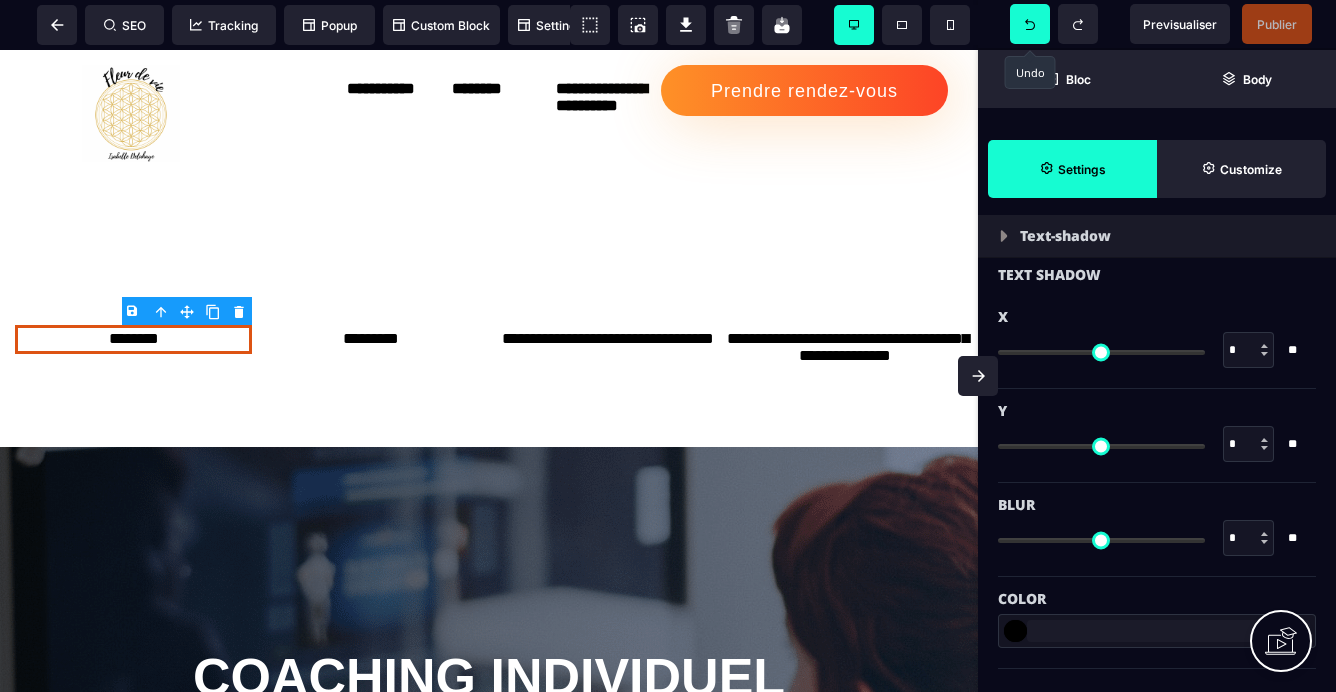 scroll, scrollTop: 1000, scrollLeft: 0, axis: vertical 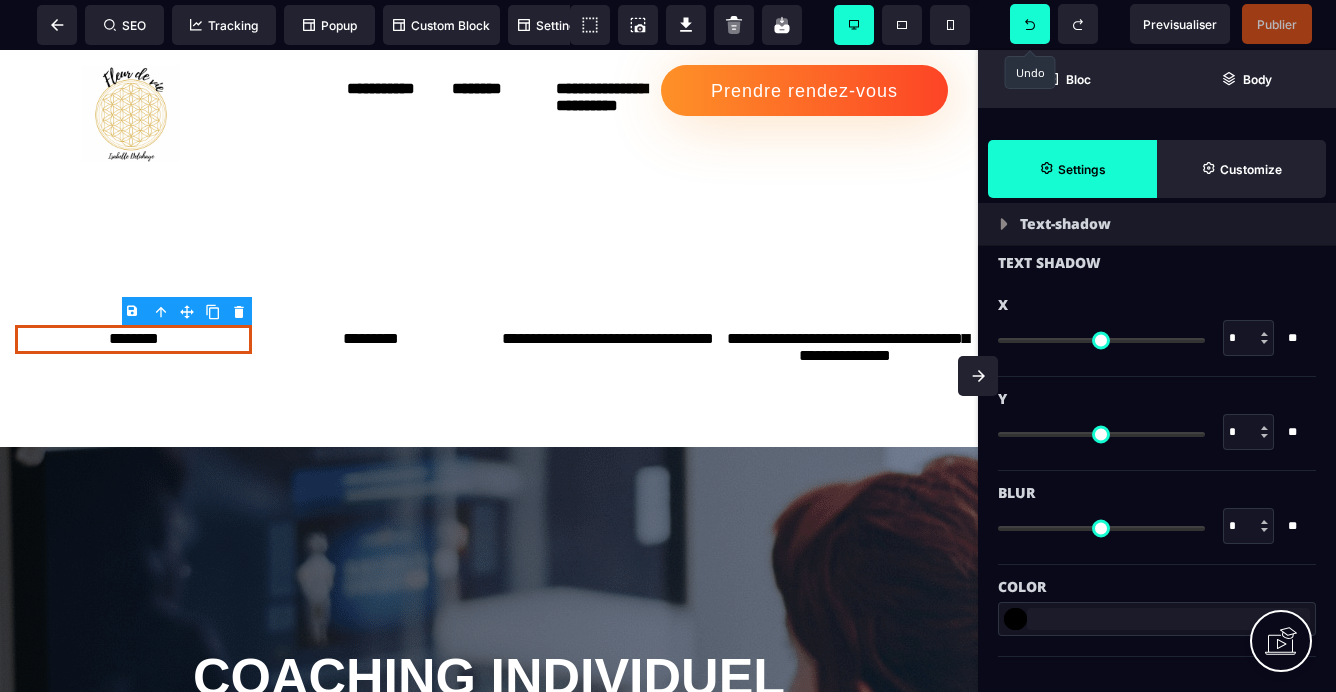 click at bounding box center [1004, 224] 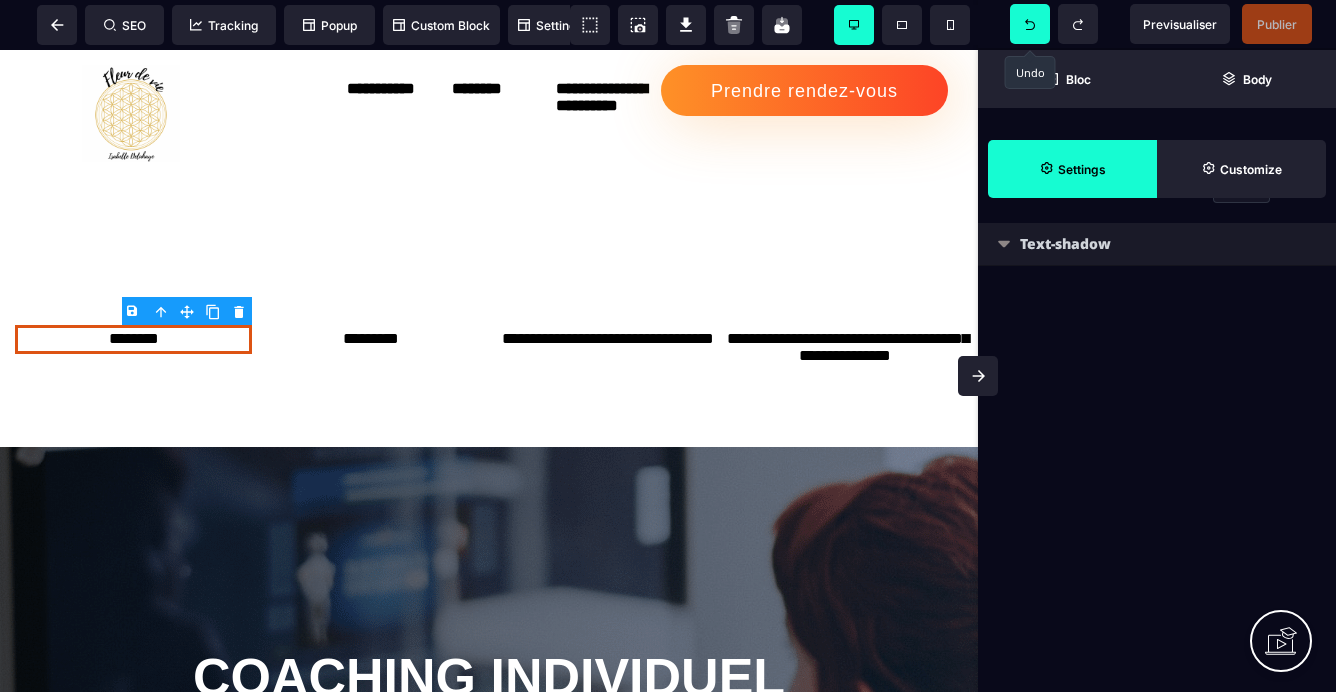 scroll, scrollTop: 980, scrollLeft: 0, axis: vertical 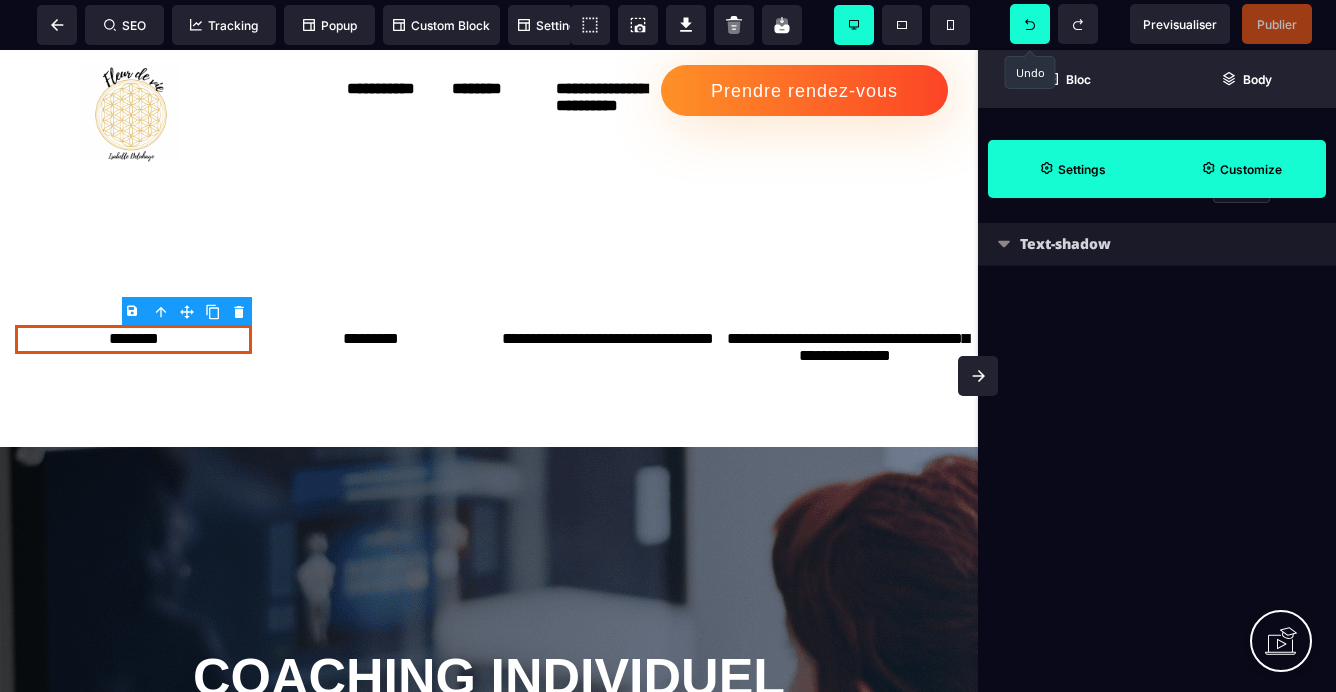 click on "Customize" at bounding box center [1251, 169] 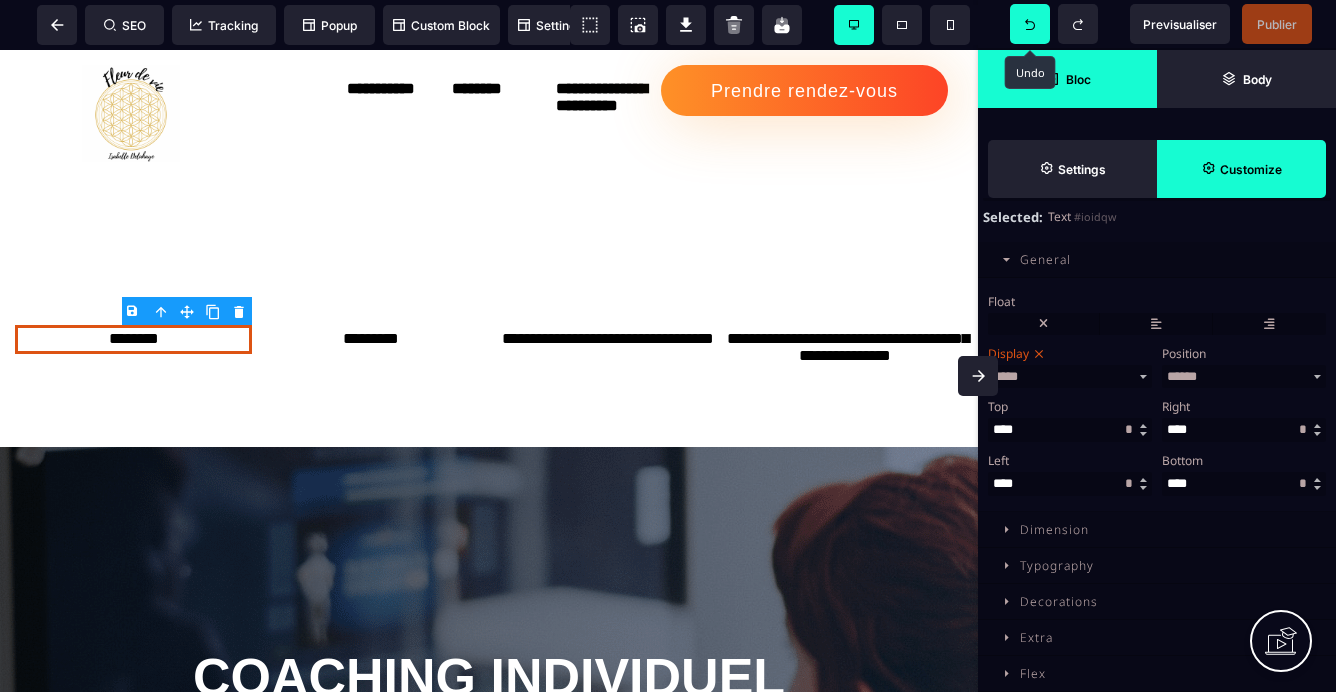 click on "Bloc" at bounding box center [1067, 79] 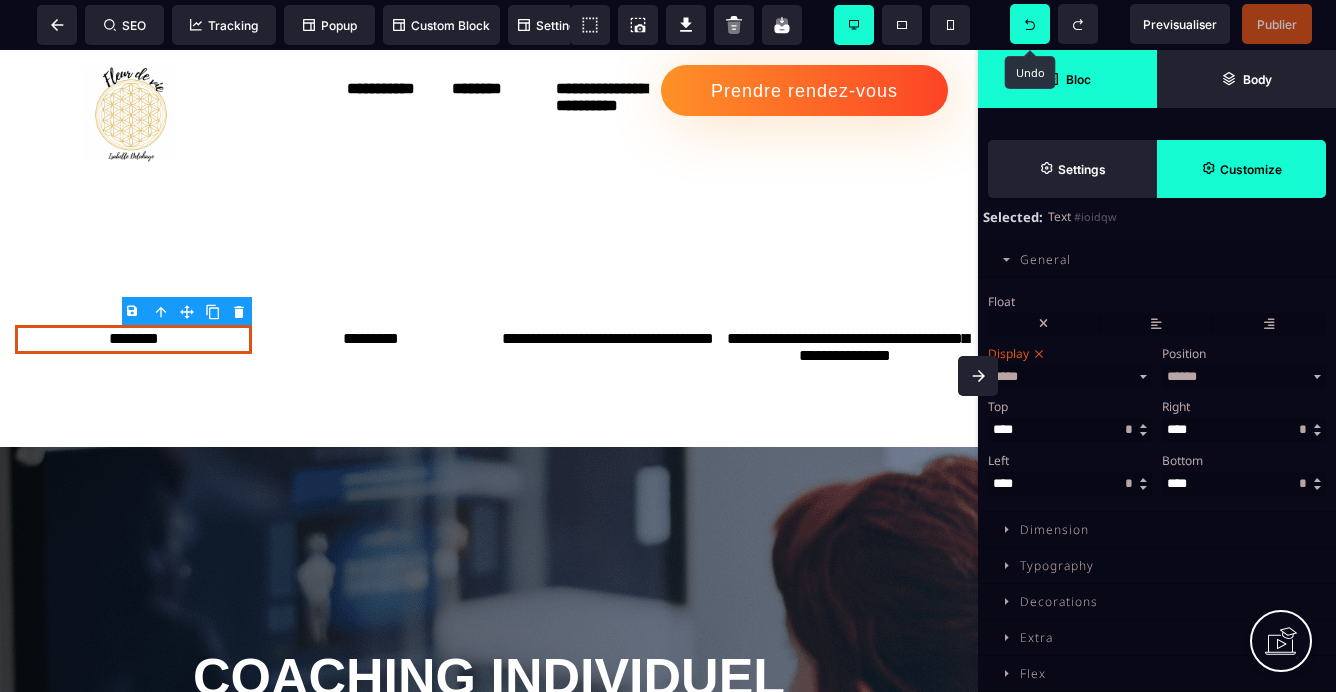 scroll, scrollTop: 1713, scrollLeft: 0, axis: vertical 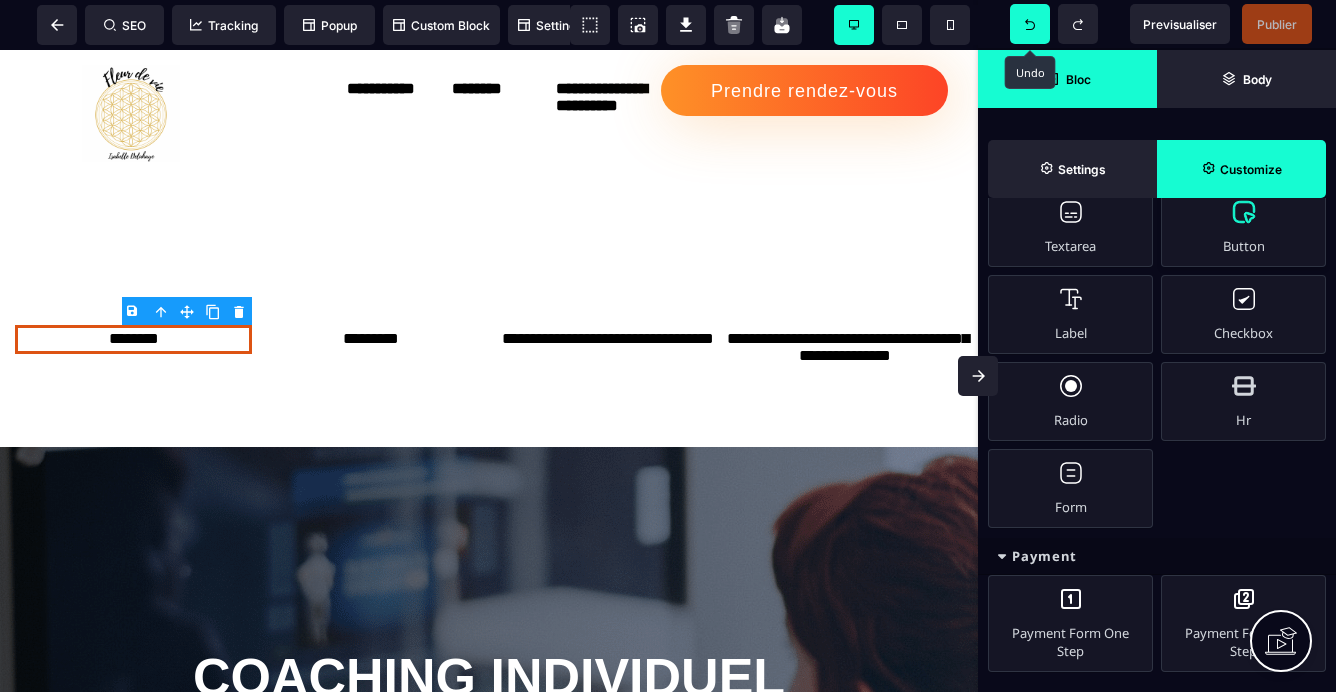 click on "Button" at bounding box center (1243, 227) 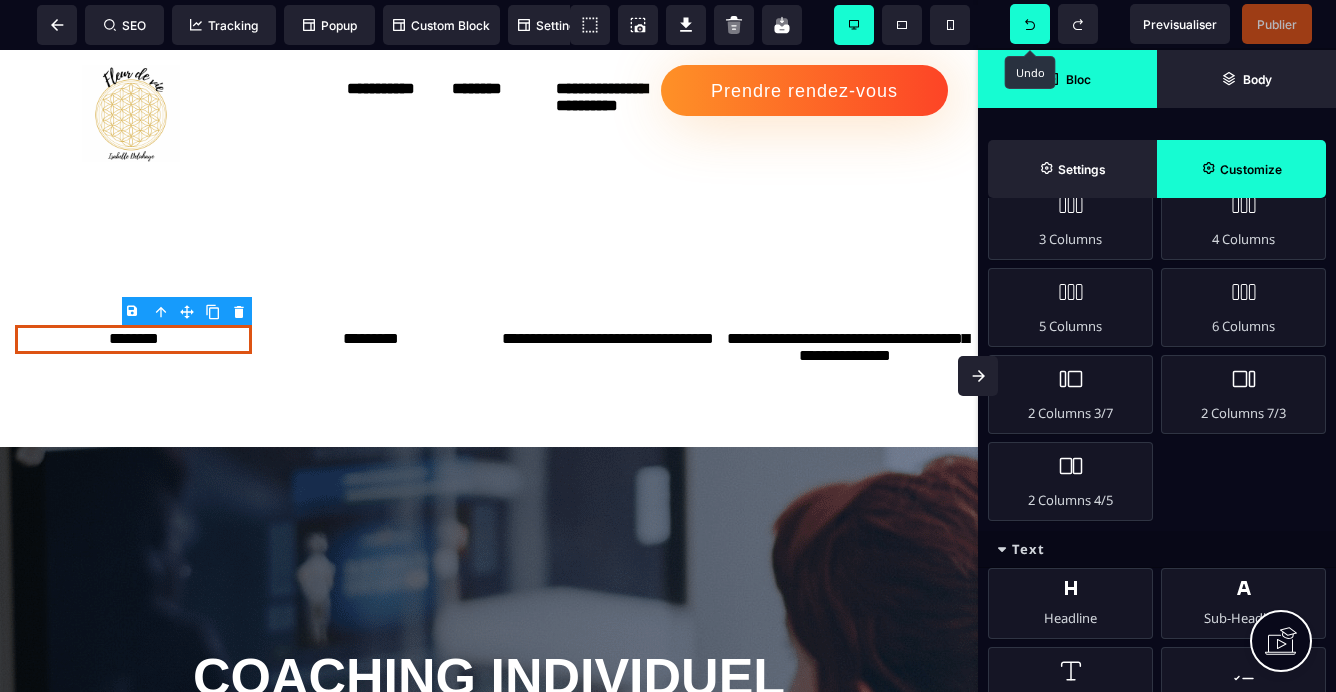 scroll, scrollTop: 0, scrollLeft: 0, axis: both 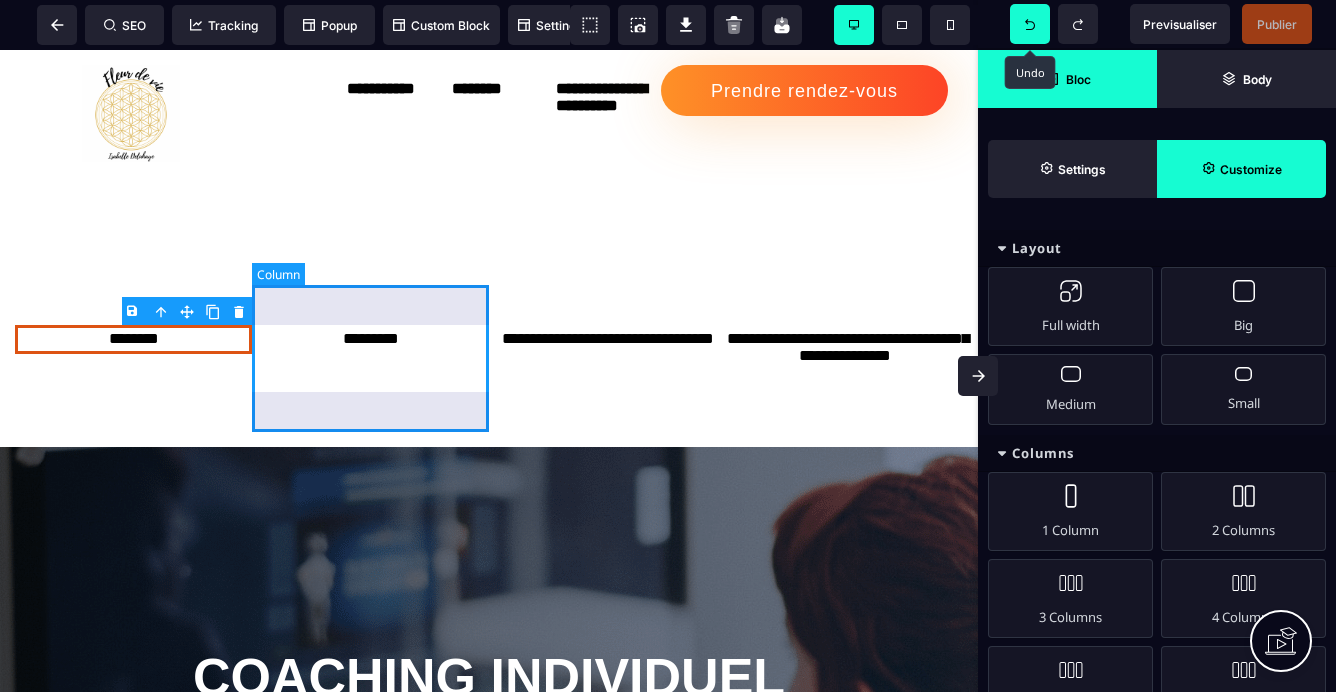 click on "*********" at bounding box center (370, 358) 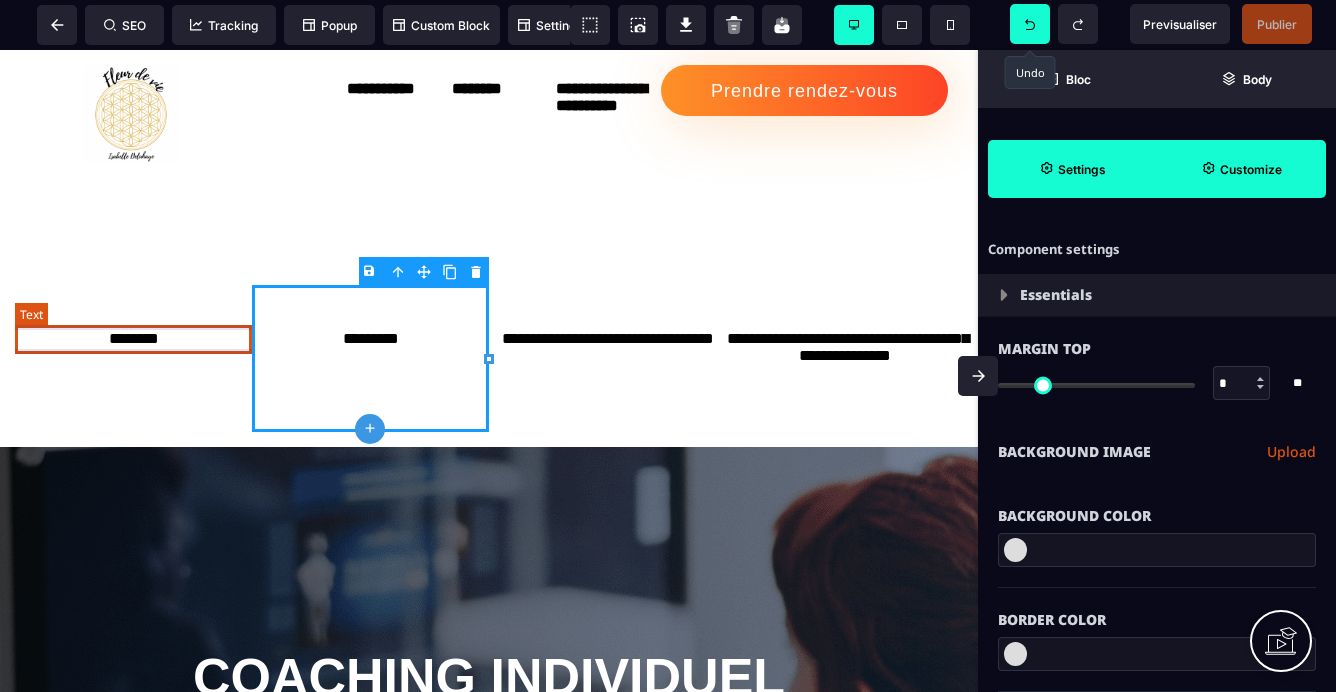 click on "********" at bounding box center [133, 339] 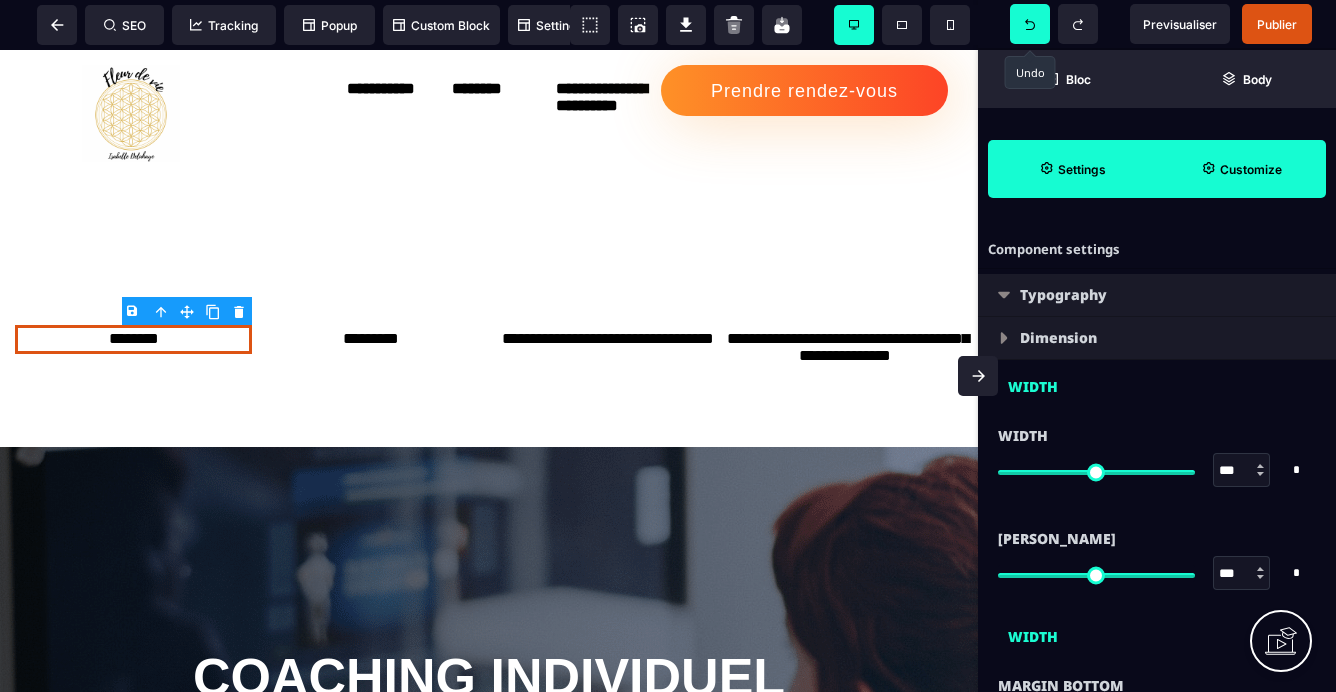 click at bounding box center (993, 346) 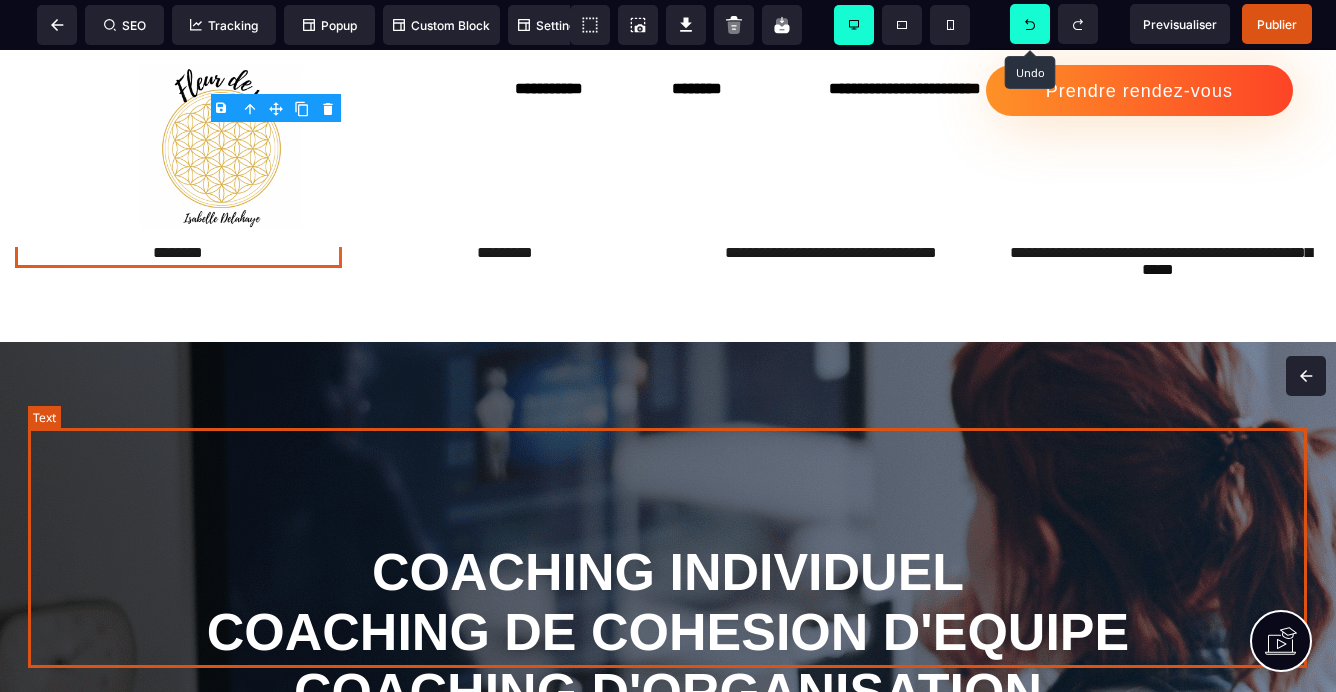 scroll, scrollTop: 0, scrollLeft: 0, axis: both 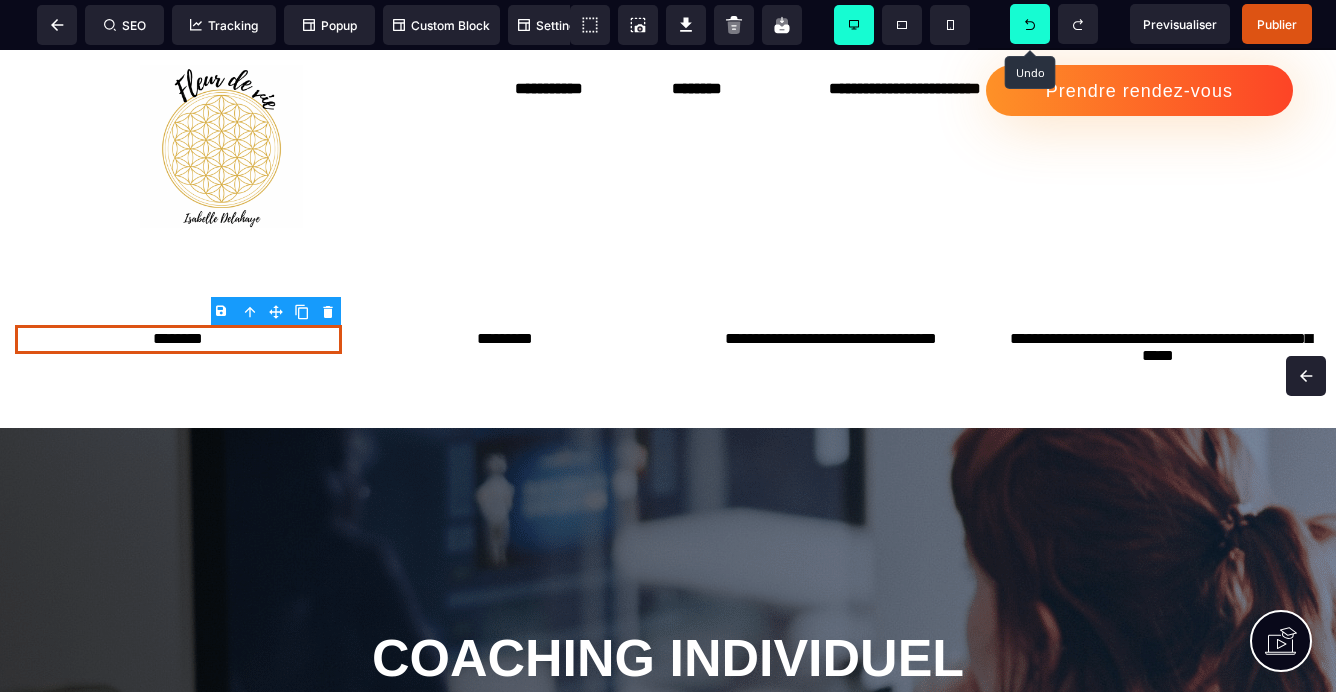 click 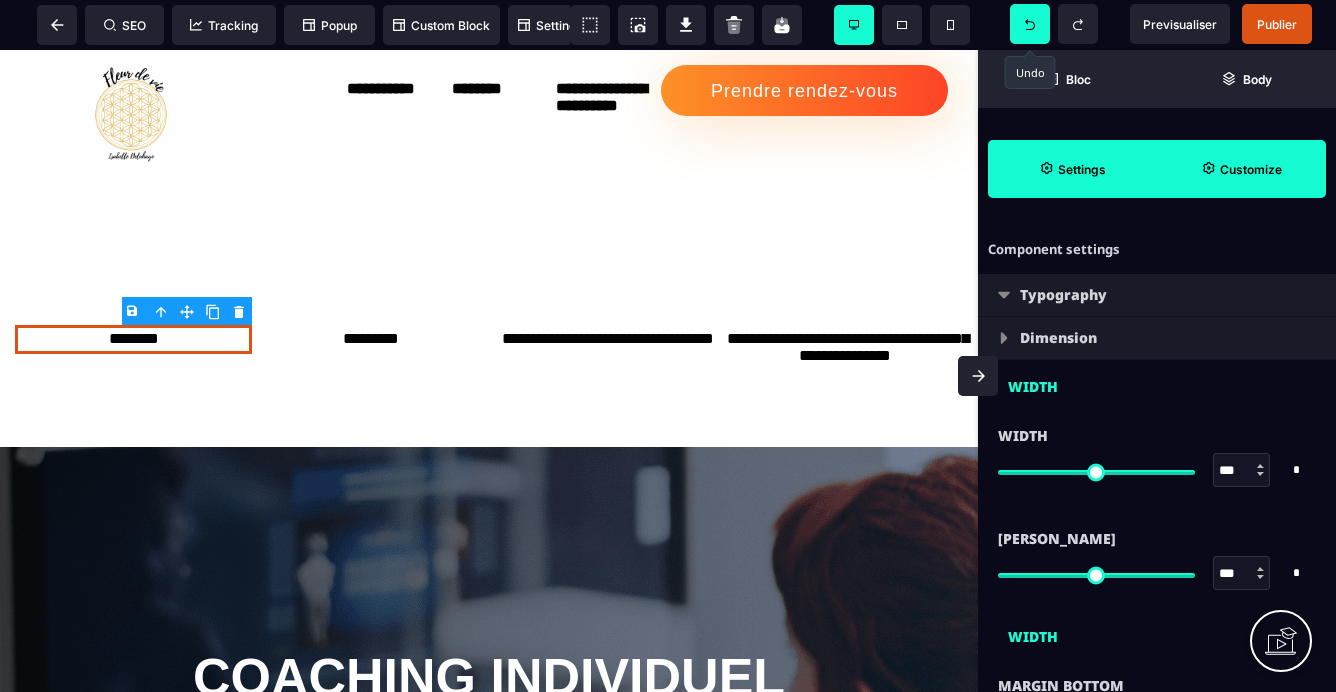 click at bounding box center (993, 346) 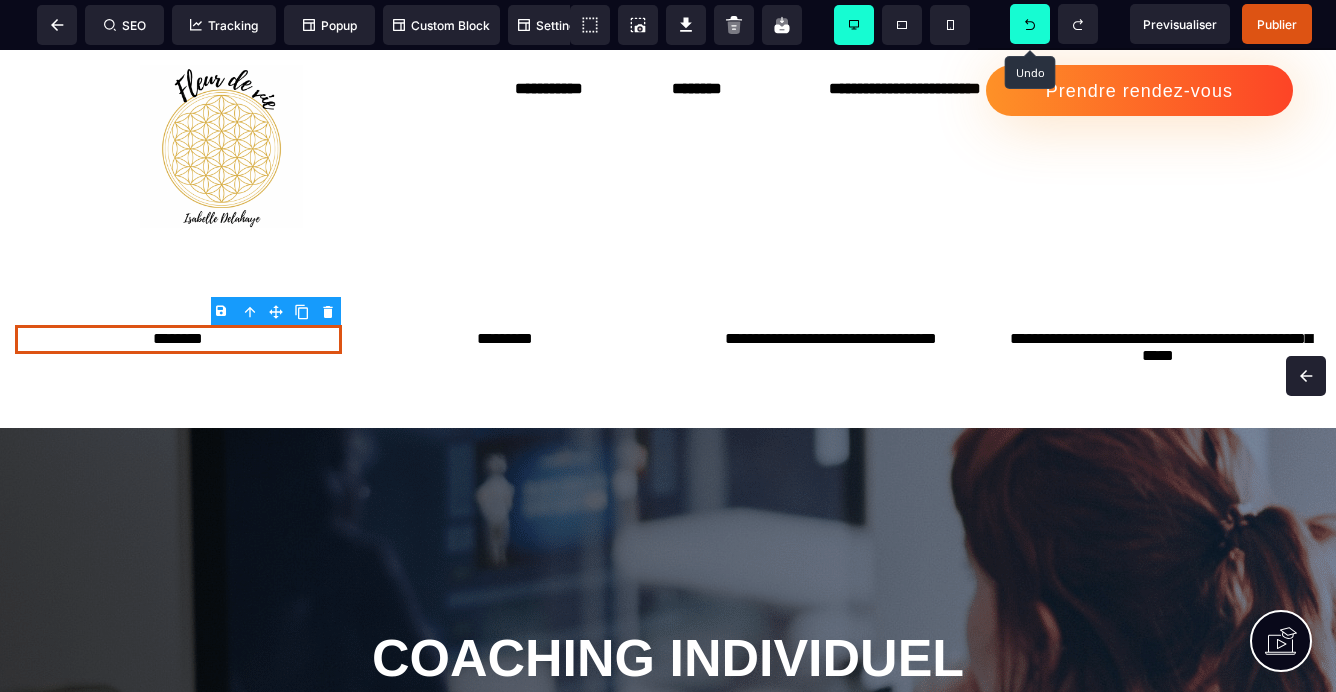 click 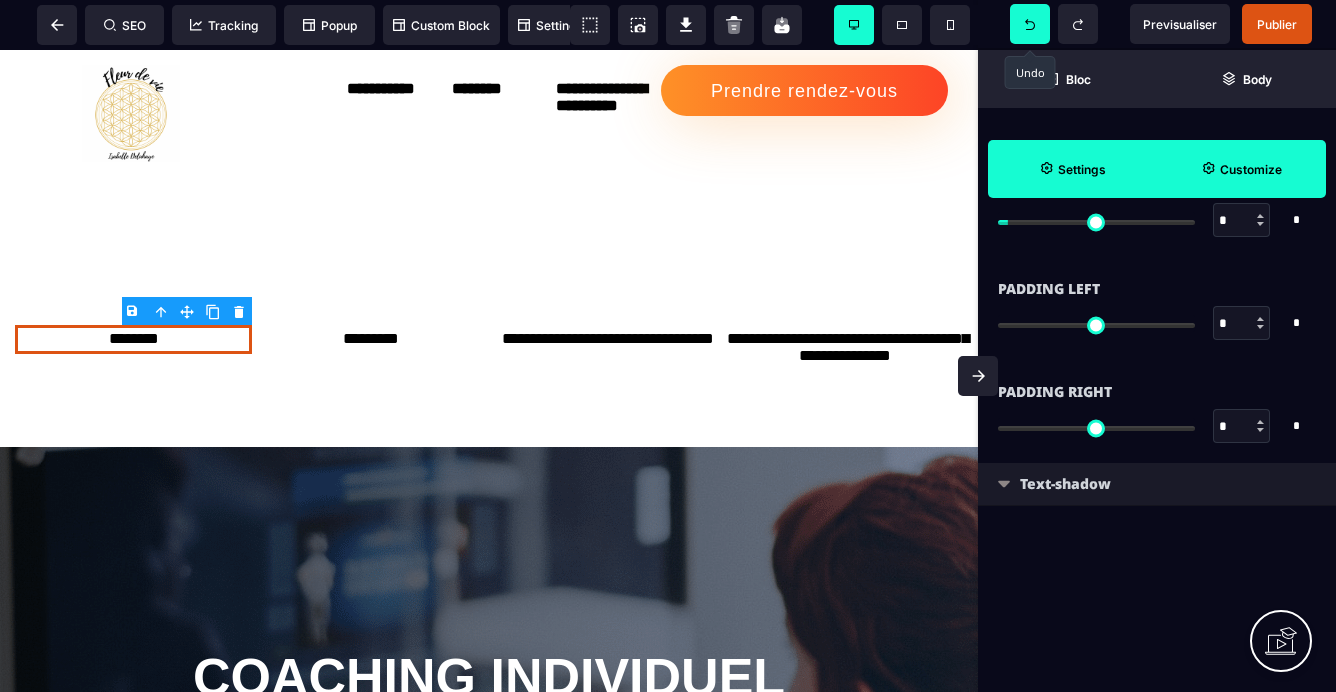 scroll, scrollTop: 742, scrollLeft: 0, axis: vertical 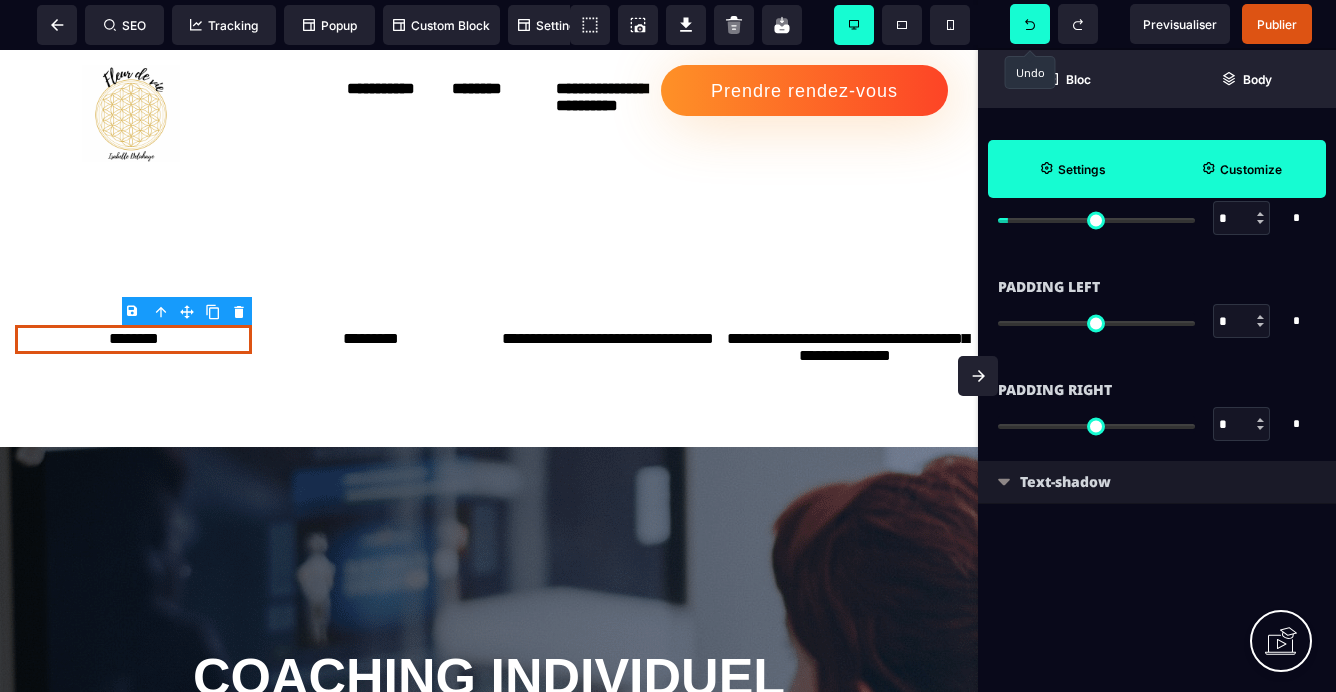 click on "Text-shadow" at bounding box center (1065, 482) 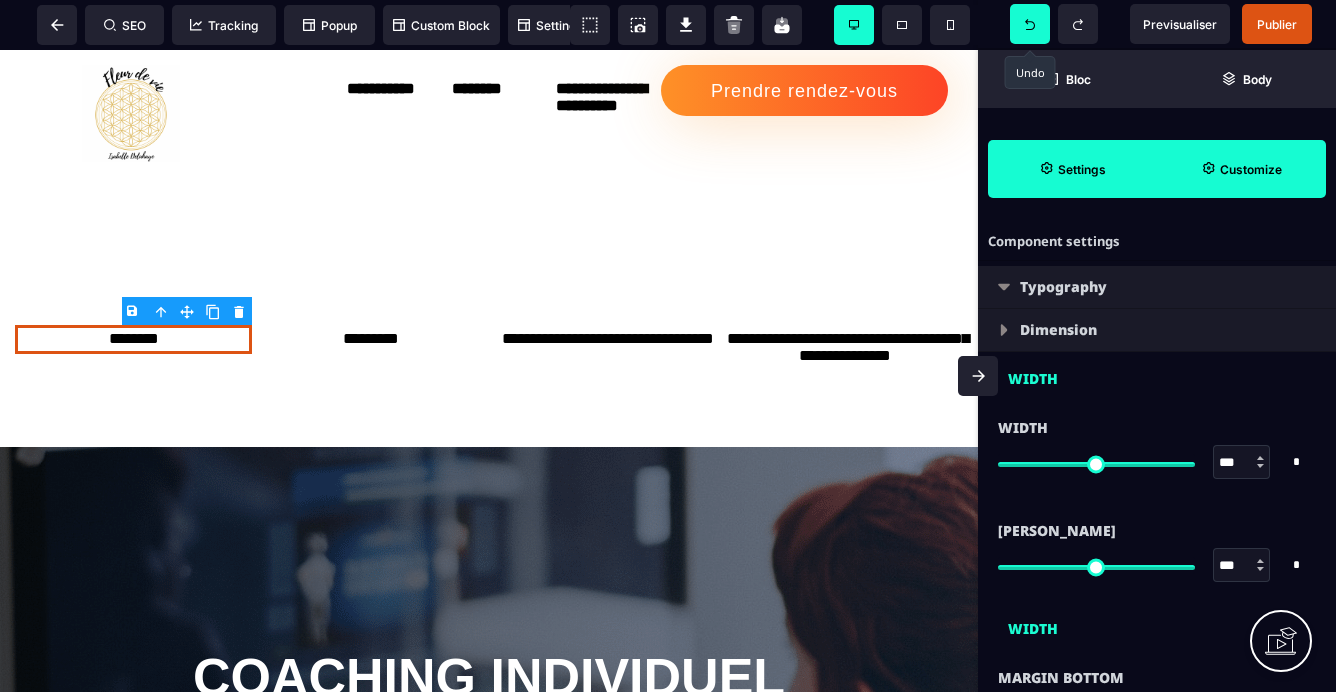 scroll, scrollTop: 0, scrollLeft: 0, axis: both 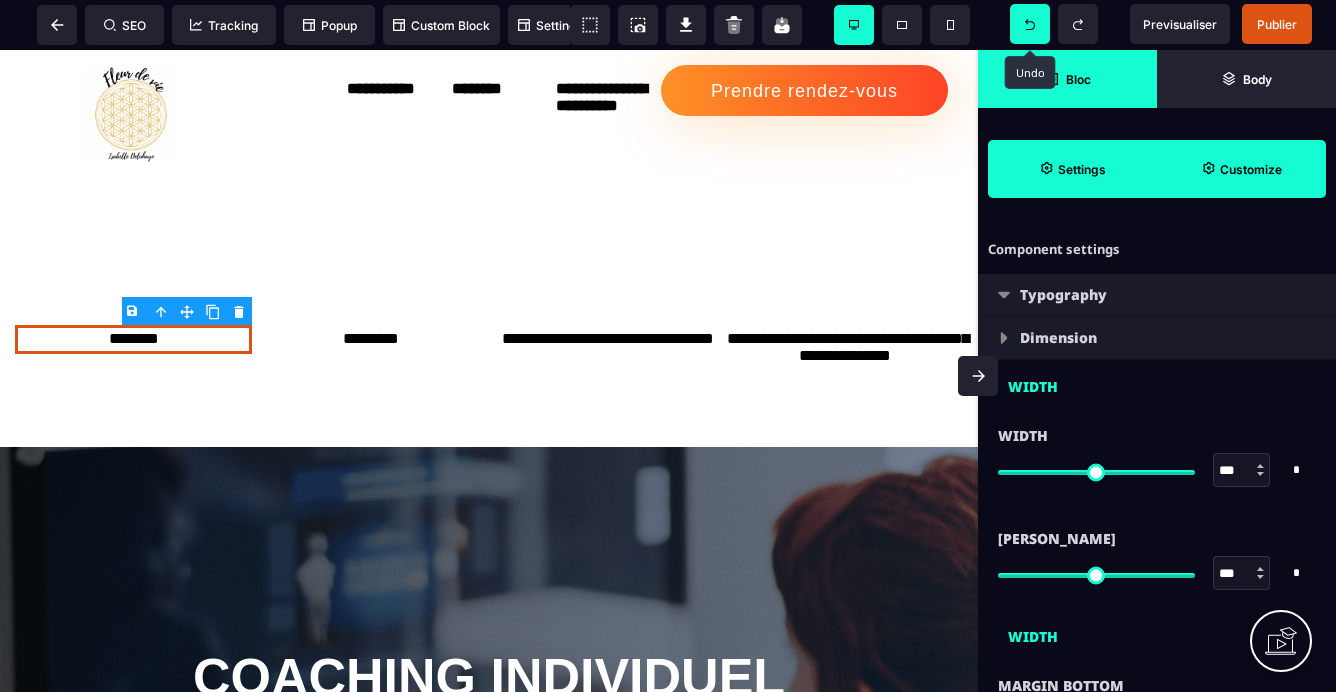 click 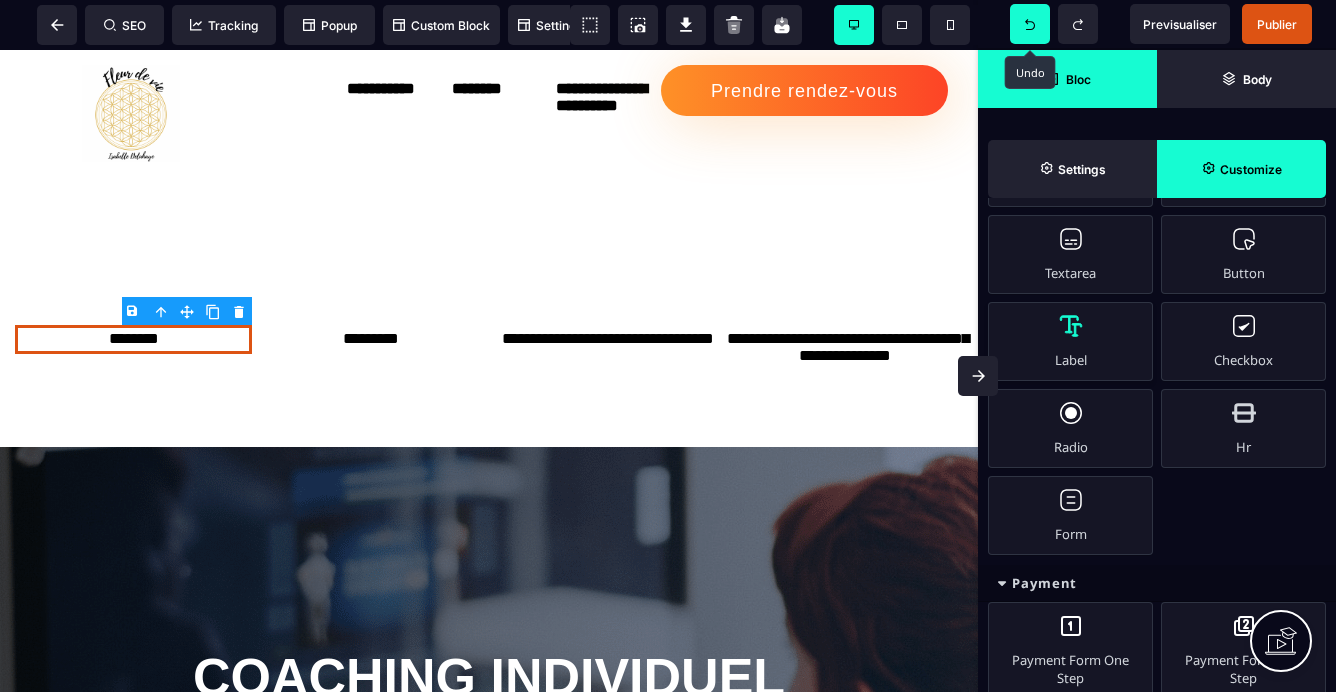 scroll, scrollTop: 1713, scrollLeft: 0, axis: vertical 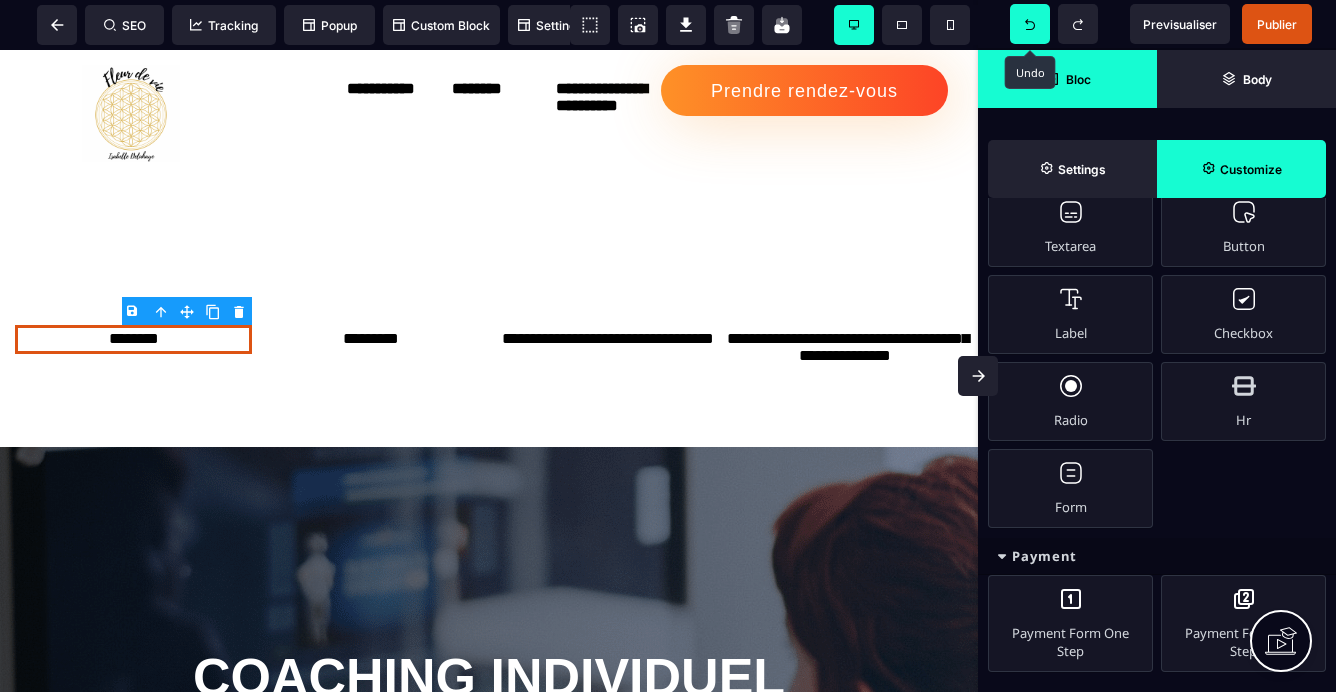 click on "Customize" at bounding box center [1241, 169] 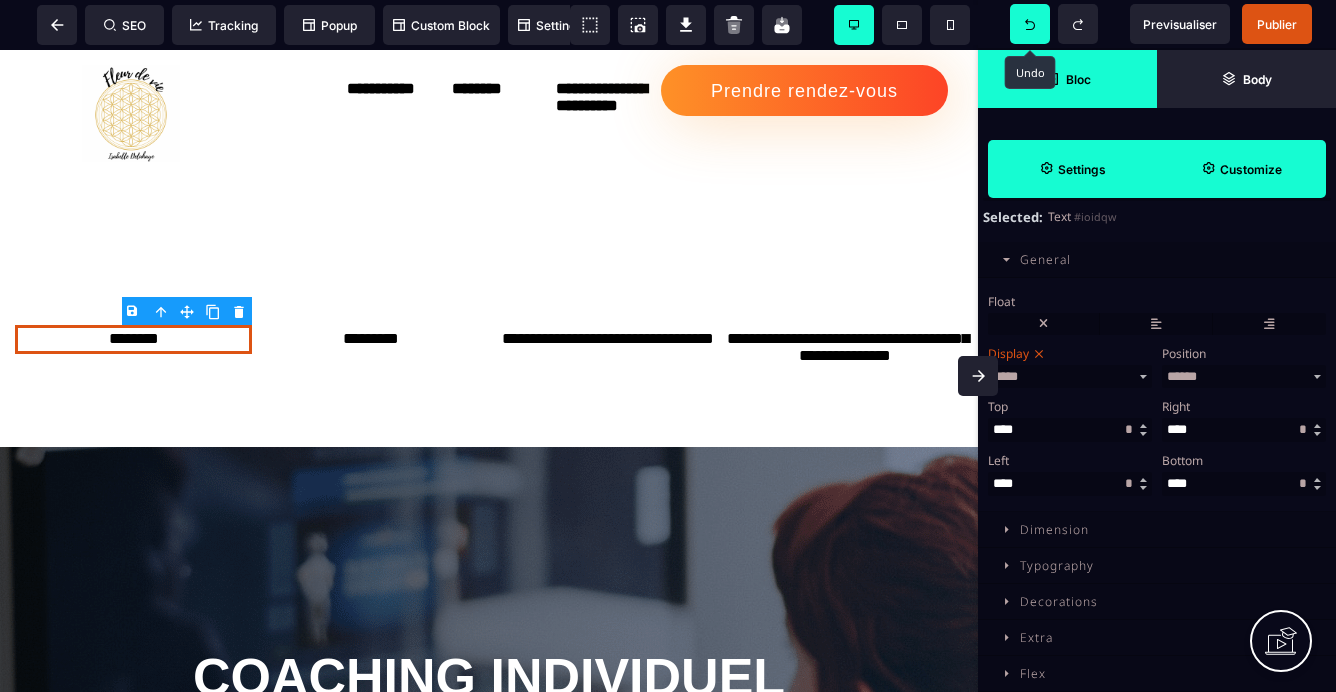 click 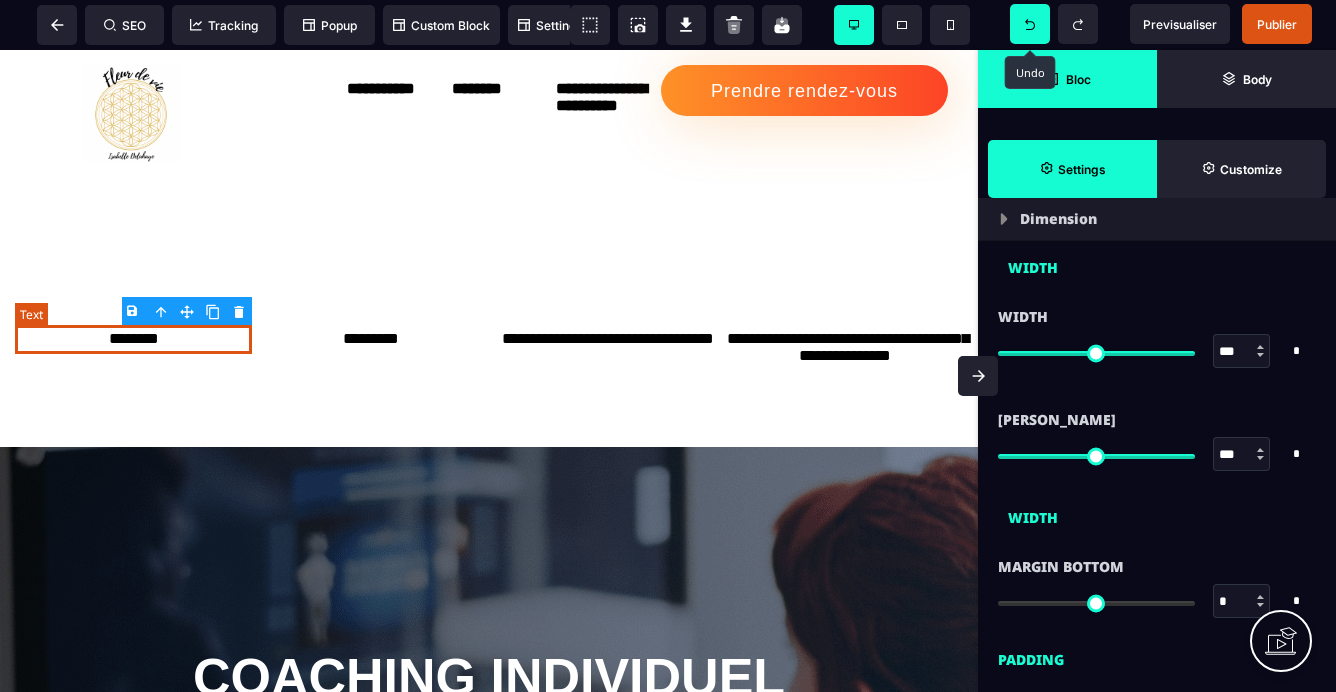 click on "********" at bounding box center (133, 339) 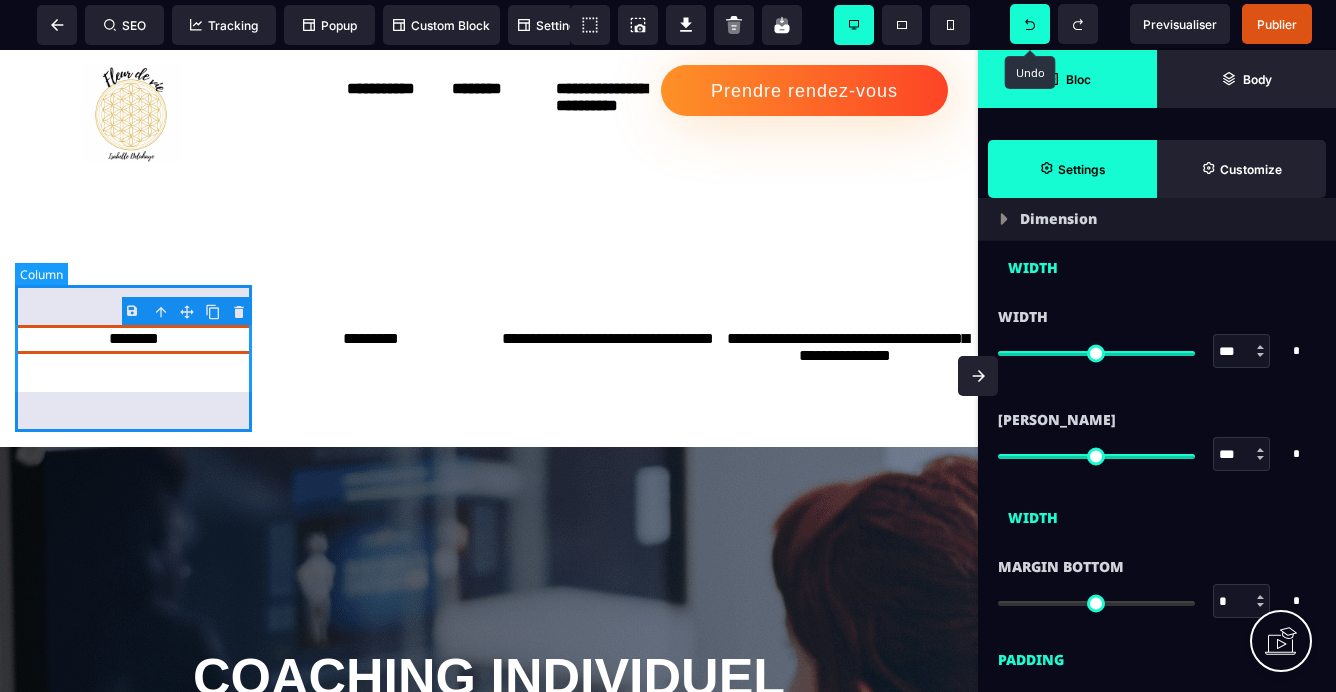 click on "********" at bounding box center (133, 358) 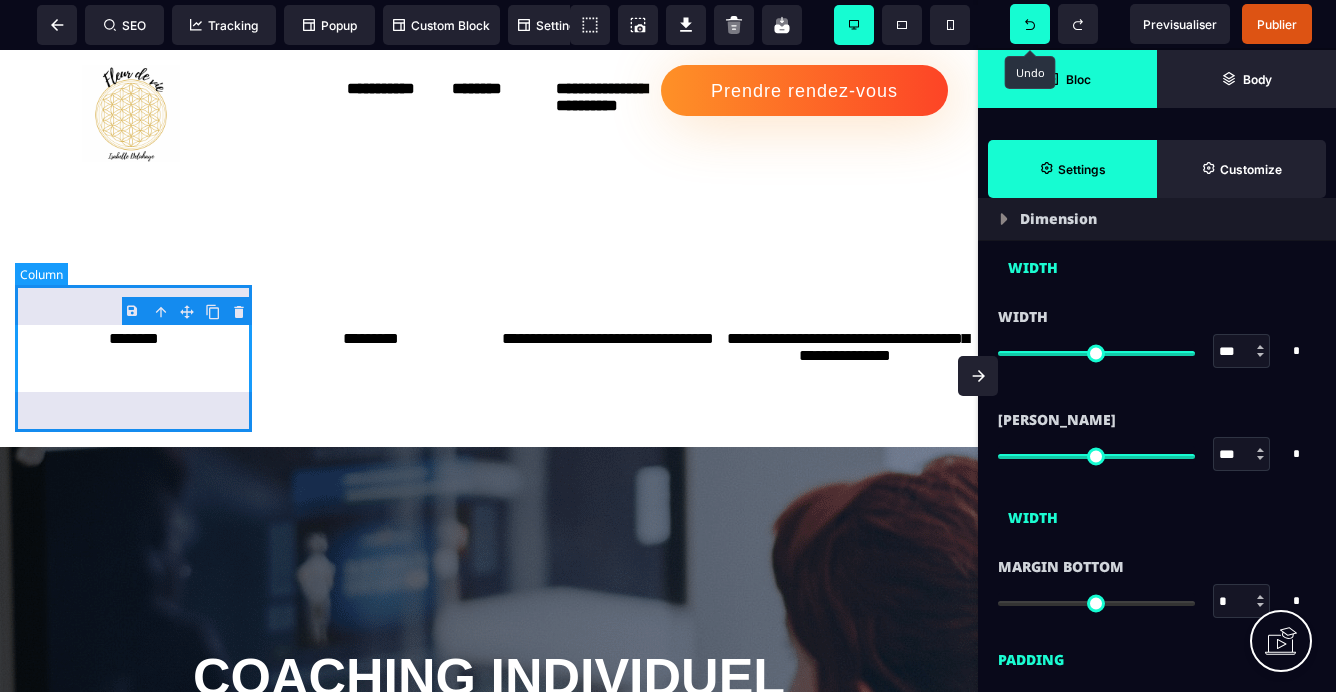 scroll, scrollTop: 0, scrollLeft: 0, axis: both 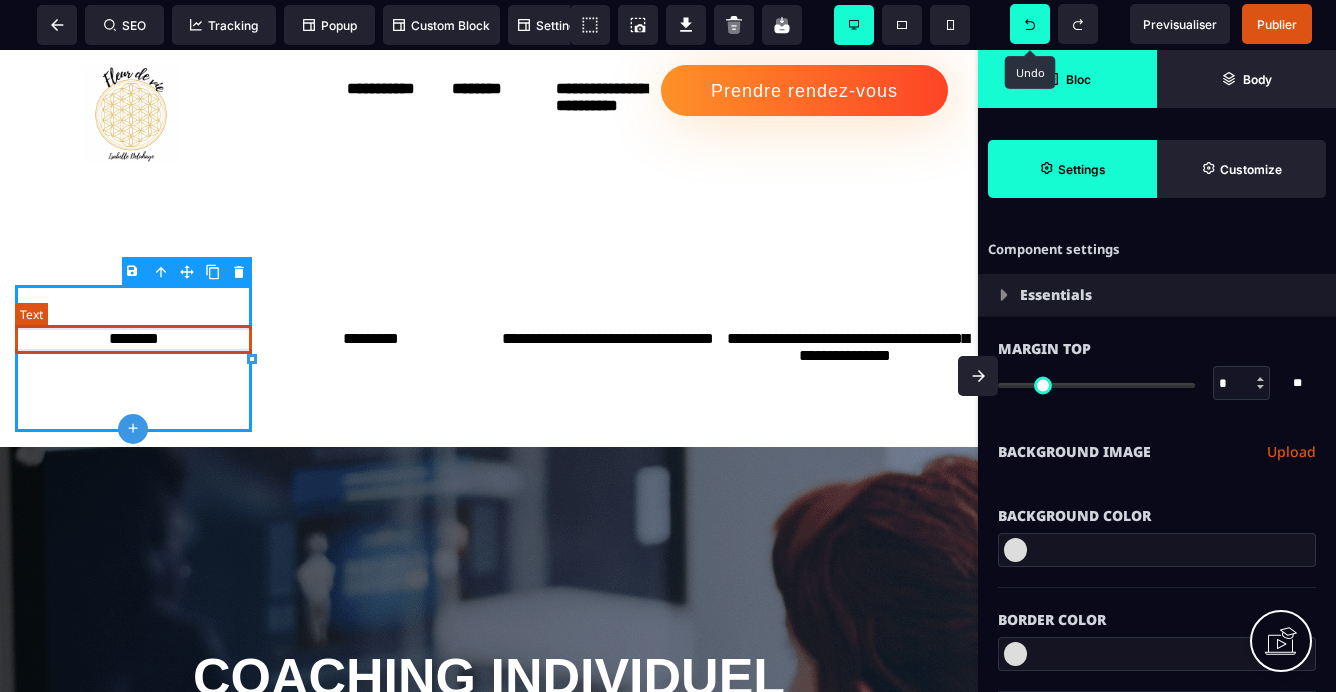 click on "********" at bounding box center (133, 339) 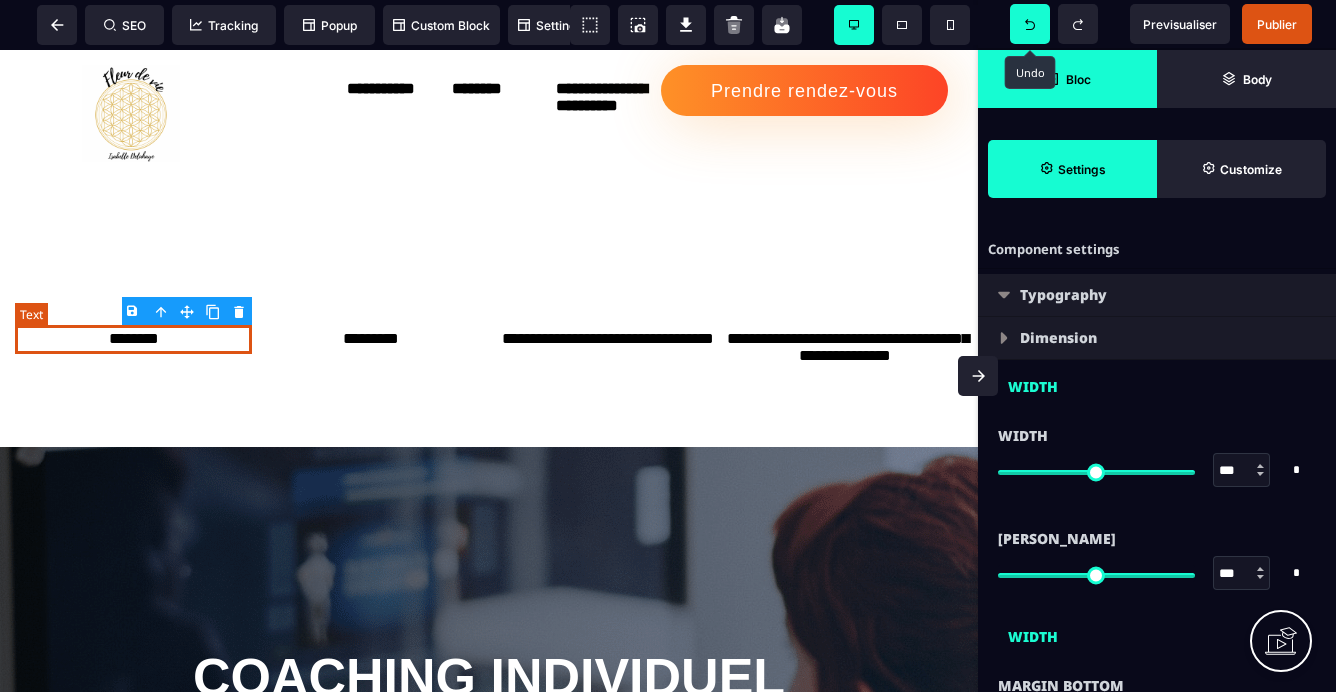 click on "********" at bounding box center [133, 339] 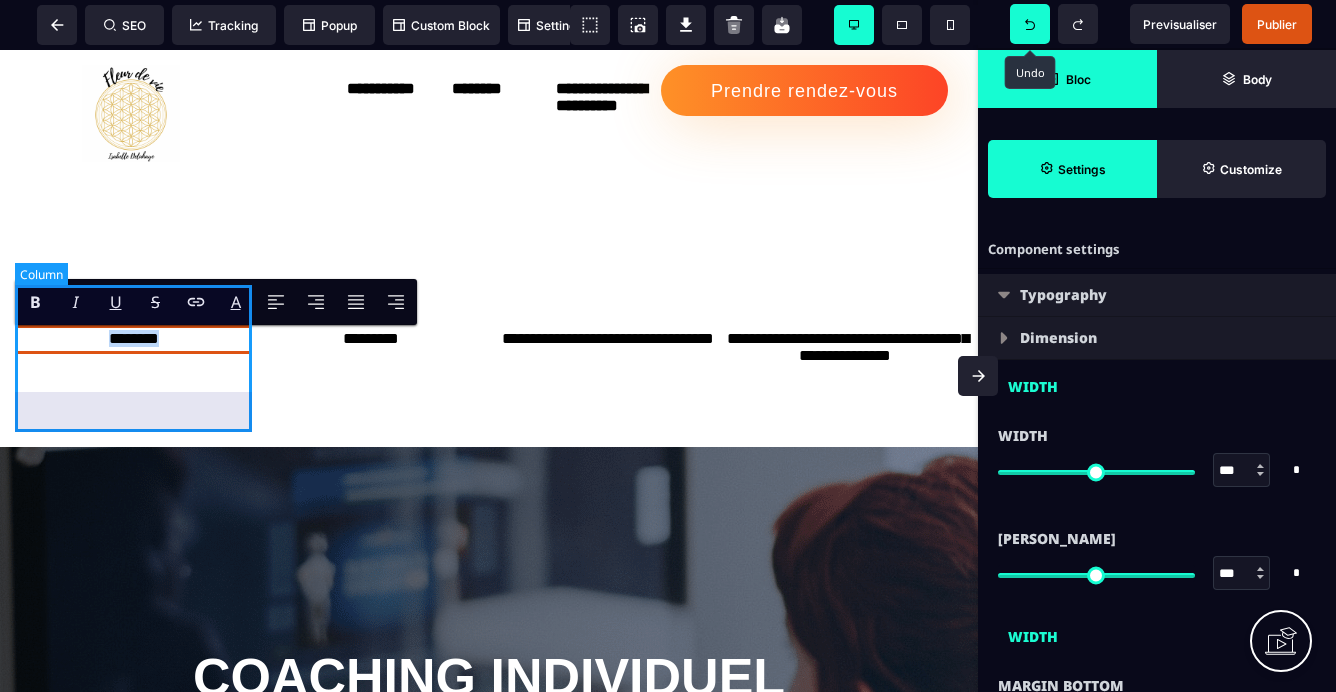 drag, startPoint x: 183, startPoint y: 342, endPoint x: 61, endPoint y: 298, distance: 129.69194 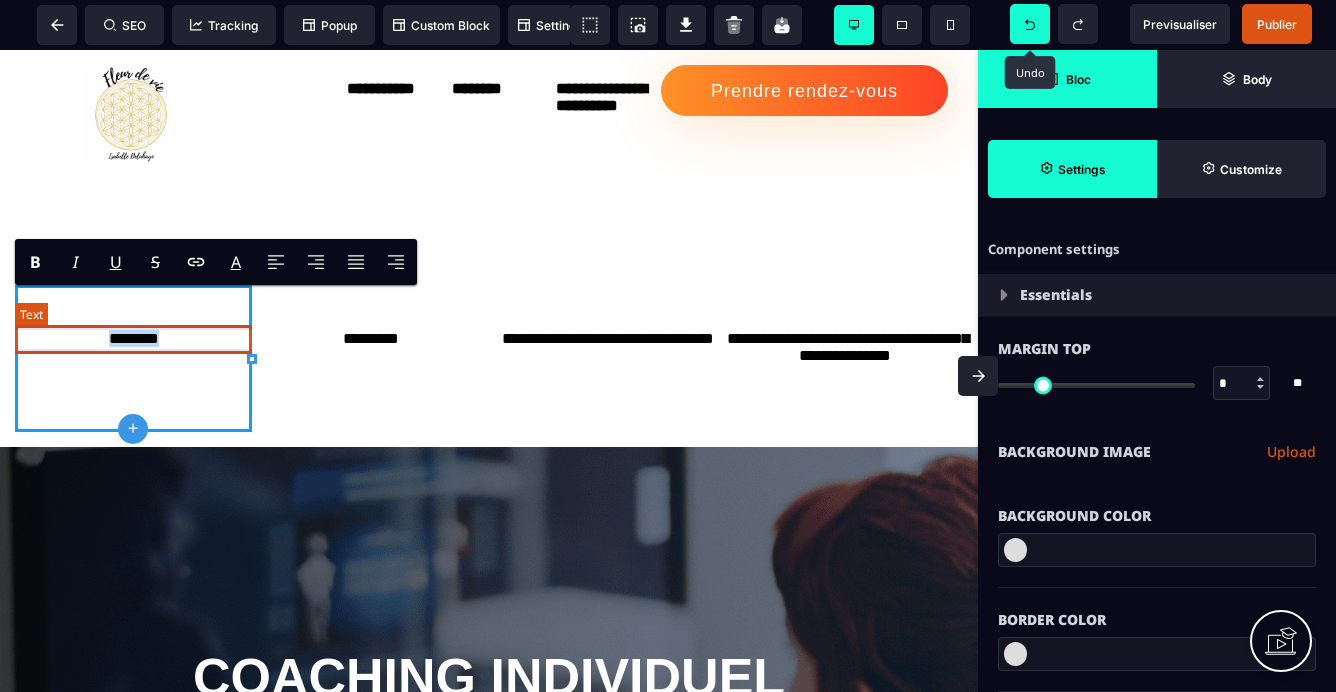 click on "********" at bounding box center [133, 339] 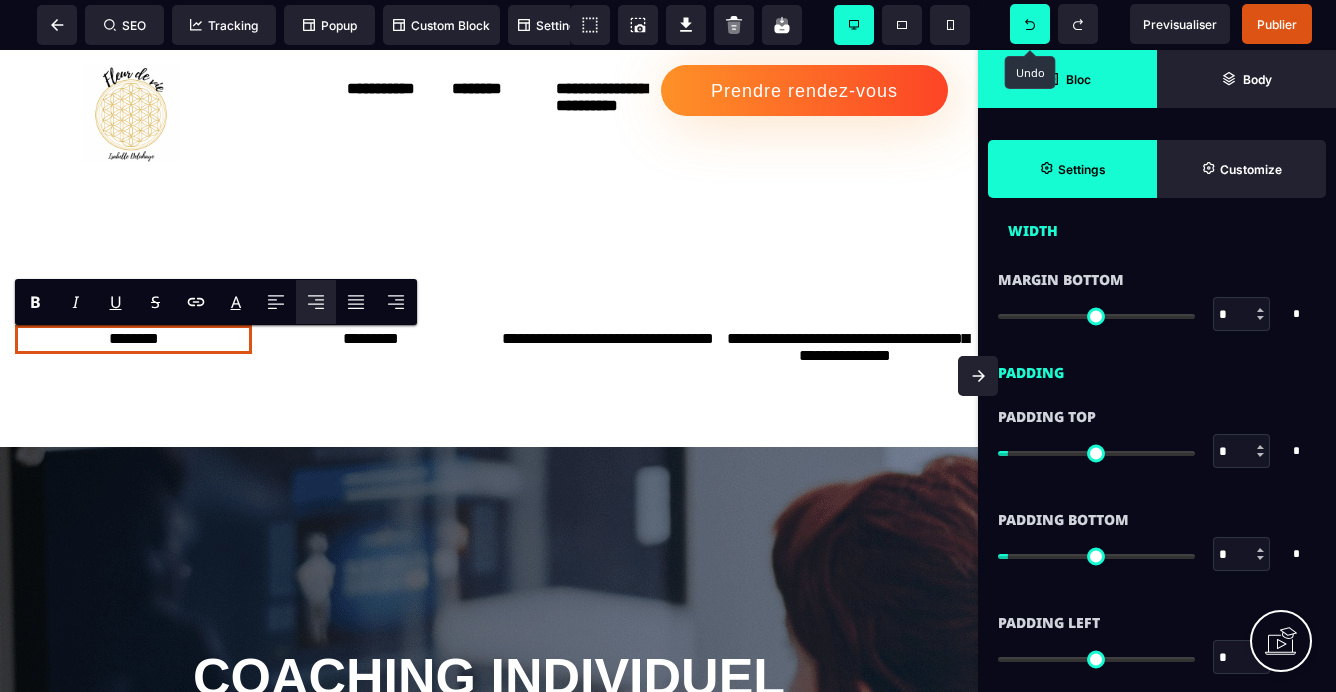 scroll, scrollTop: 0, scrollLeft: 0, axis: both 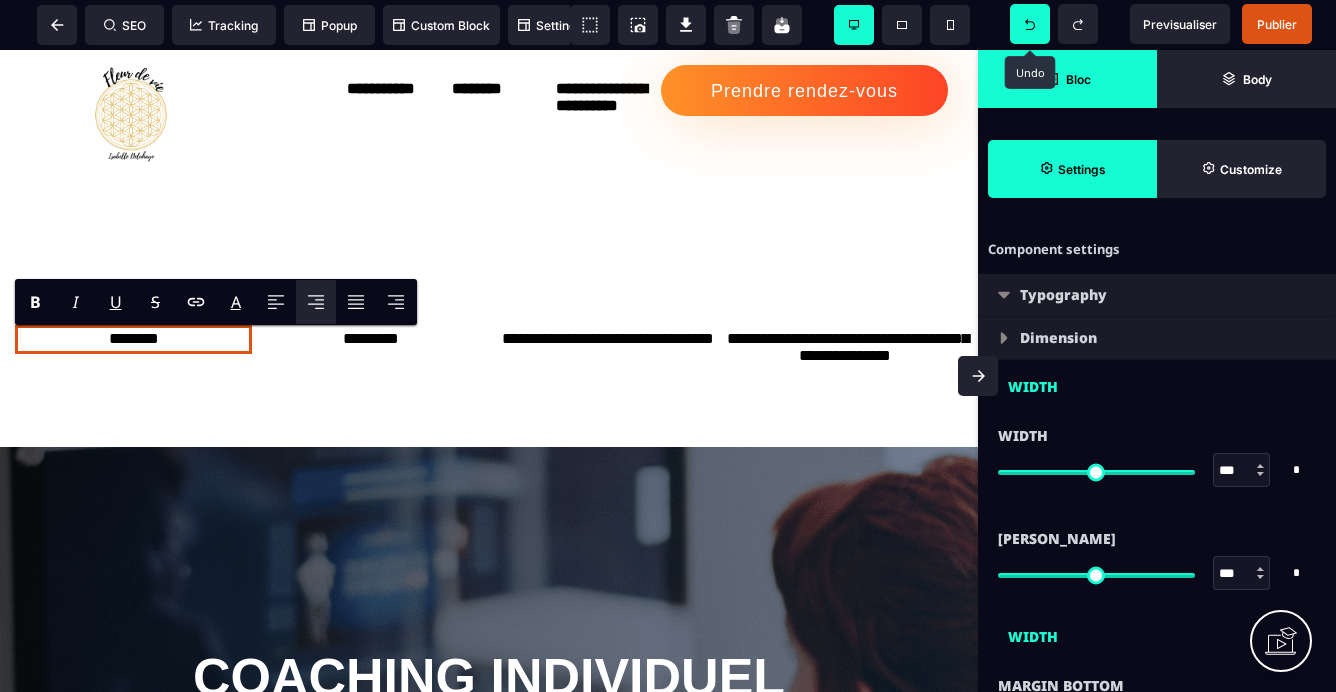 click at bounding box center [1004, 295] 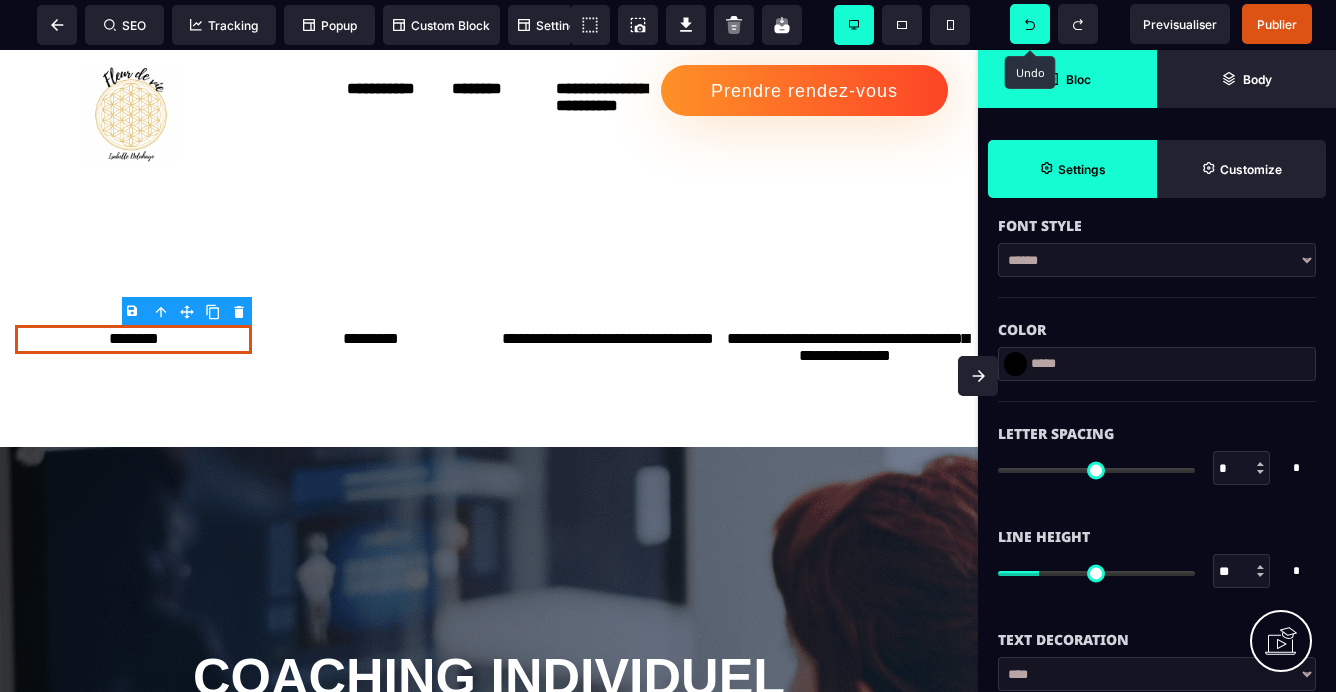 scroll, scrollTop: 555, scrollLeft: 0, axis: vertical 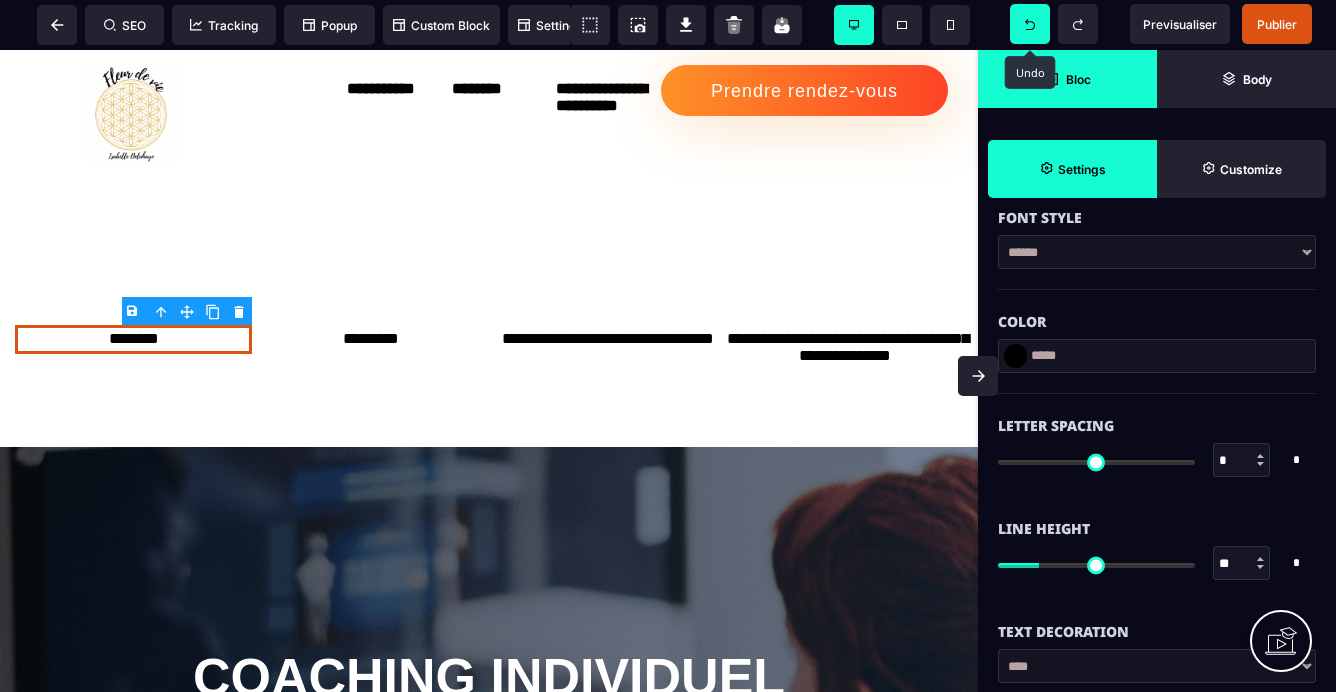 click on "*****" at bounding box center [1157, 356] 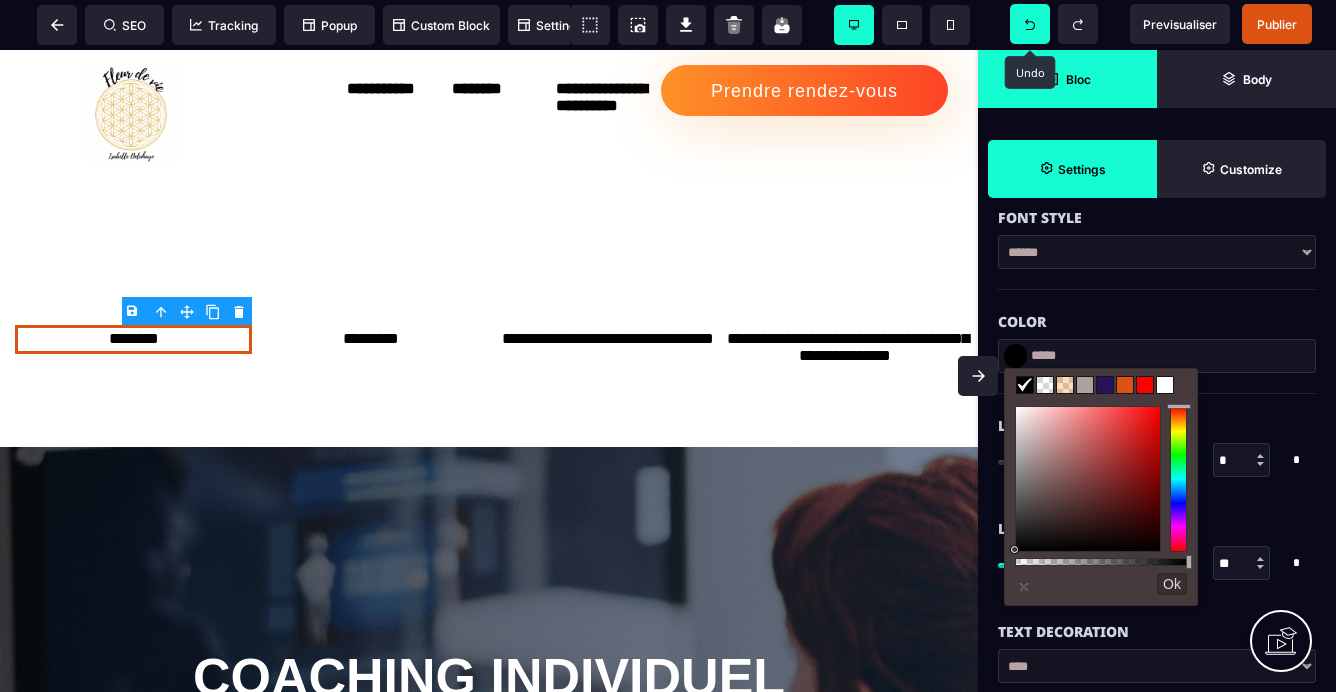 click at bounding box center (1145, 385) 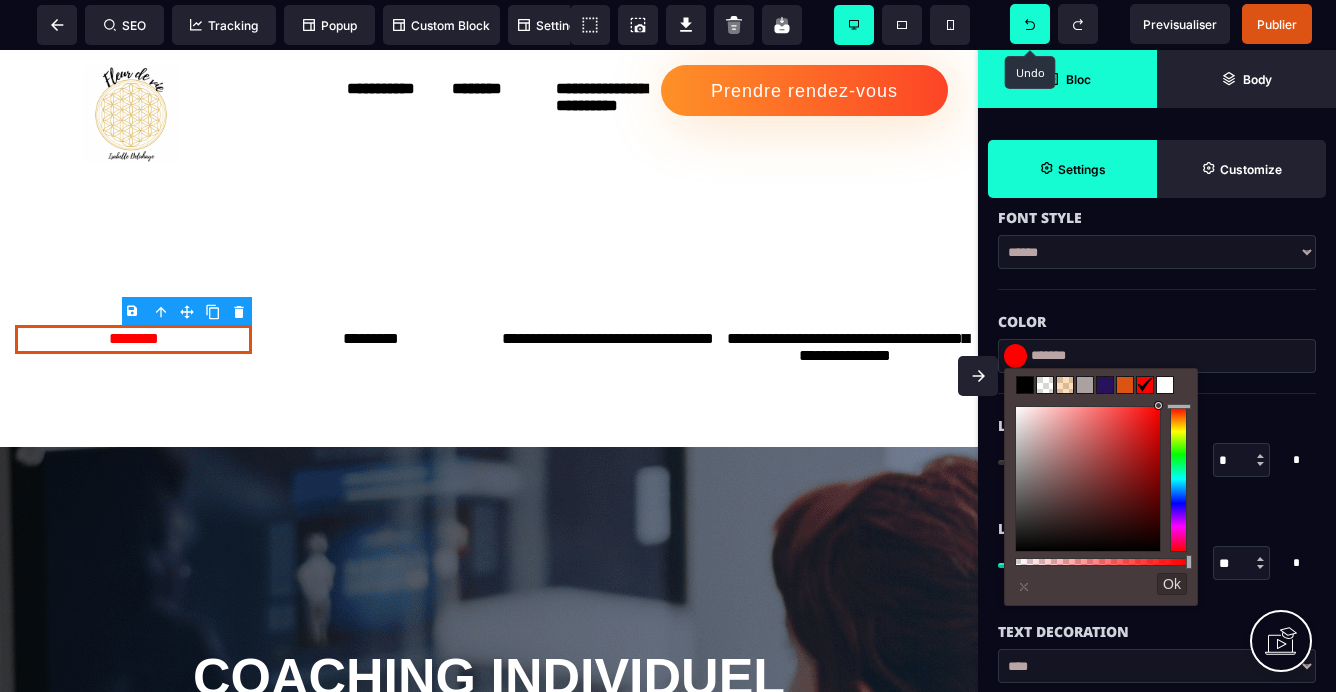 click at bounding box center [1125, 385] 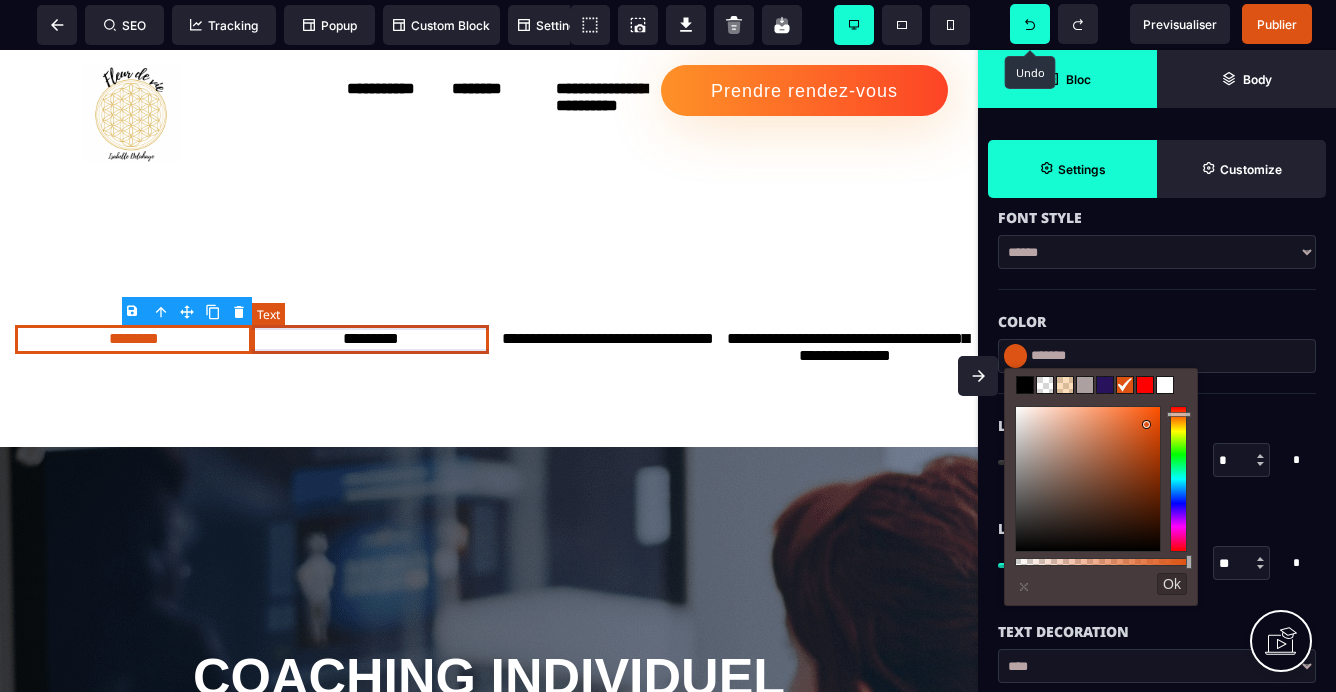 click on "*********" at bounding box center [370, 339] 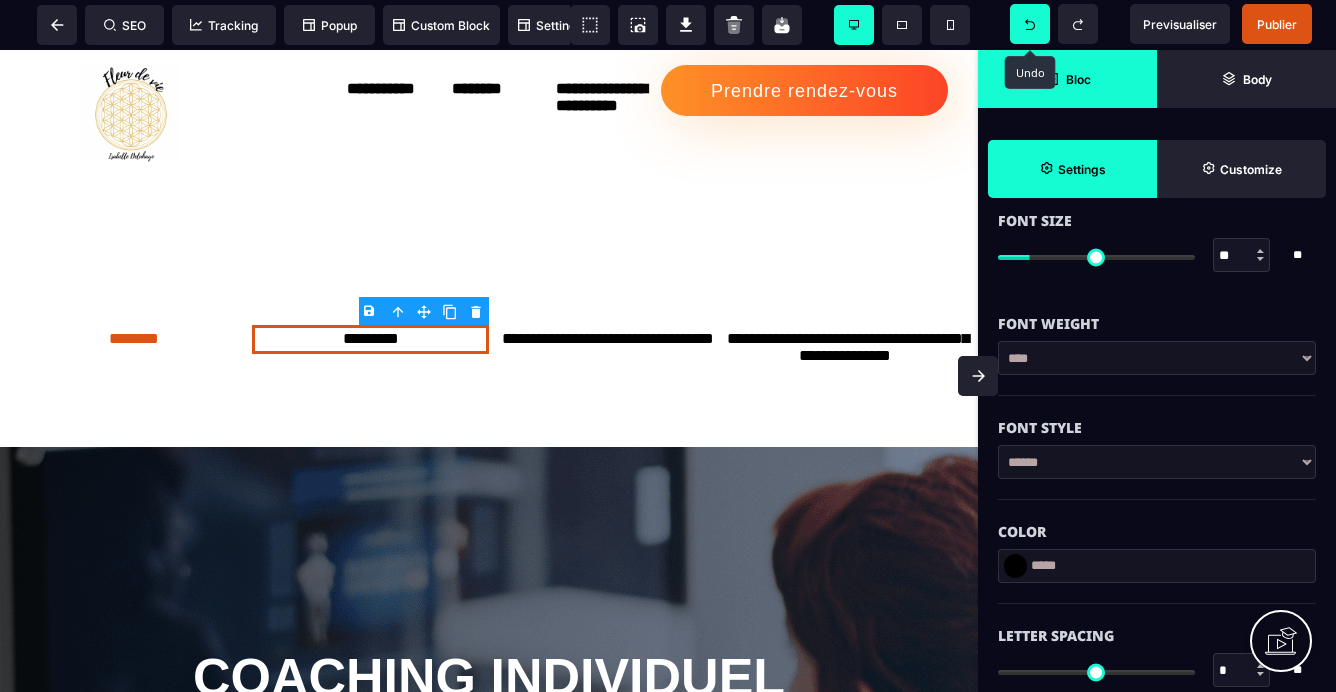 scroll, scrollTop: 352, scrollLeft: 0, axis: vertical 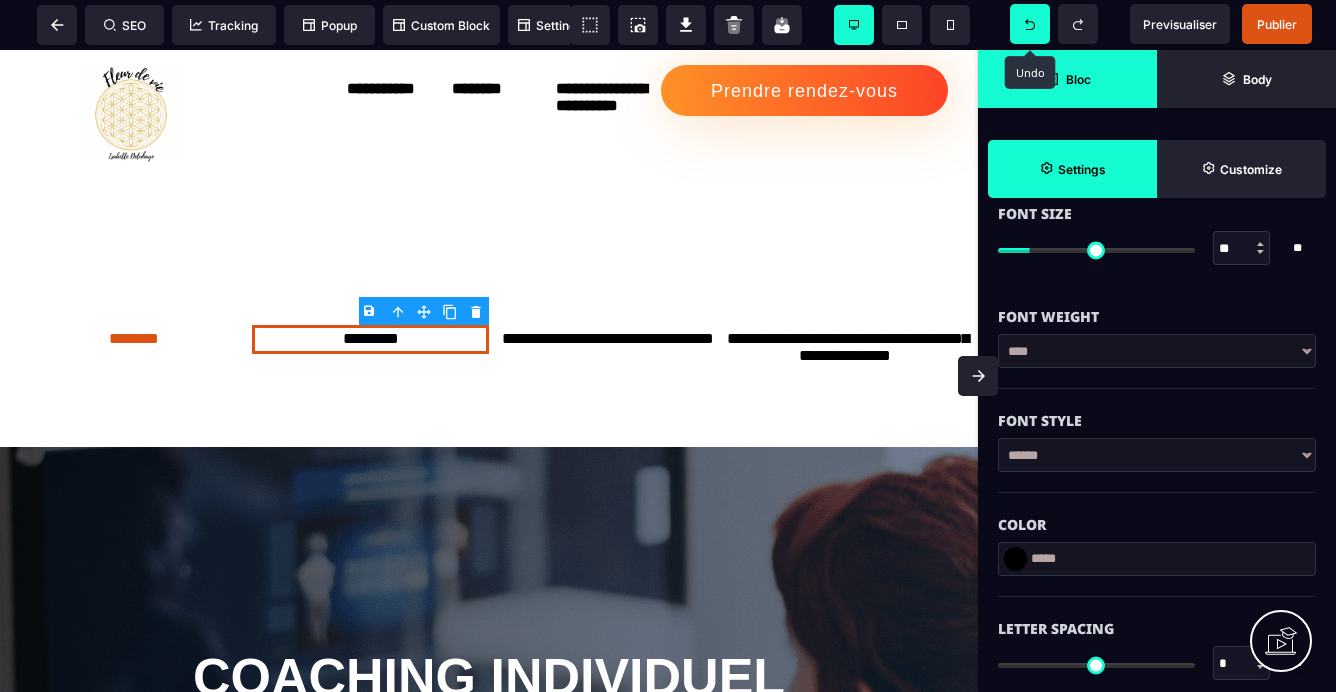 click at bounding box center [1015, 559] 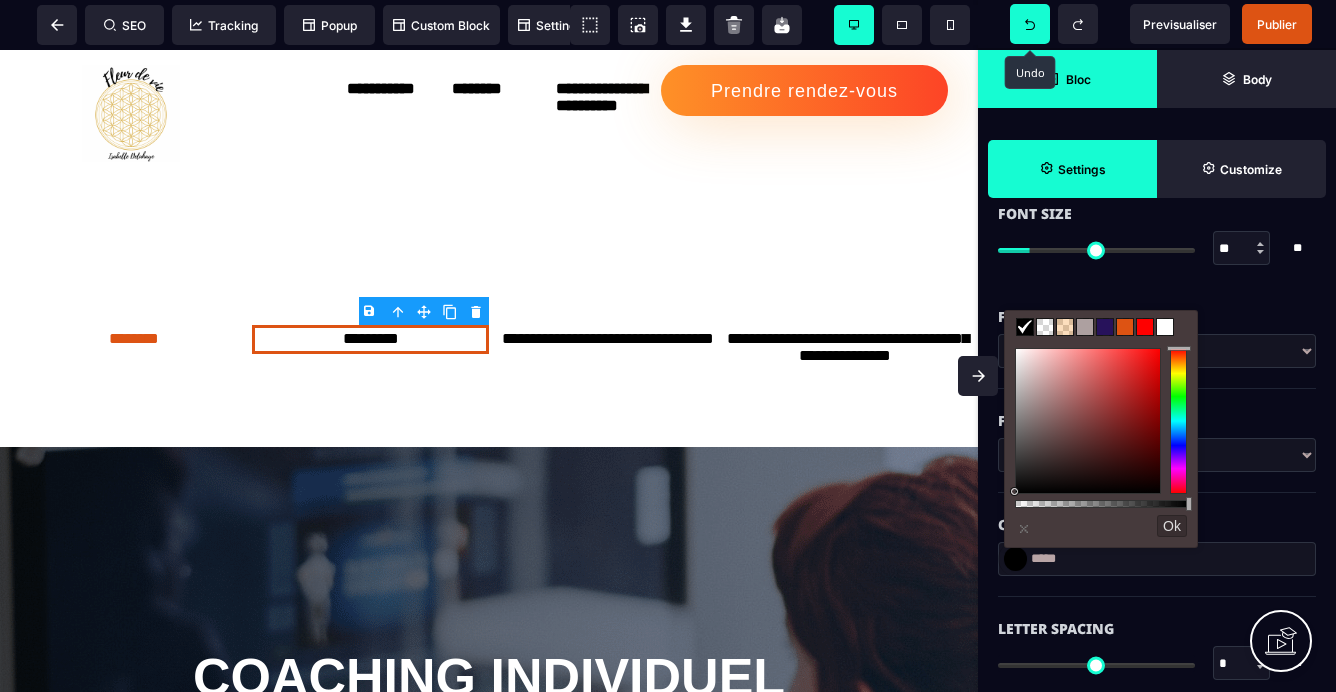 click at bounding box center [1125, 327] 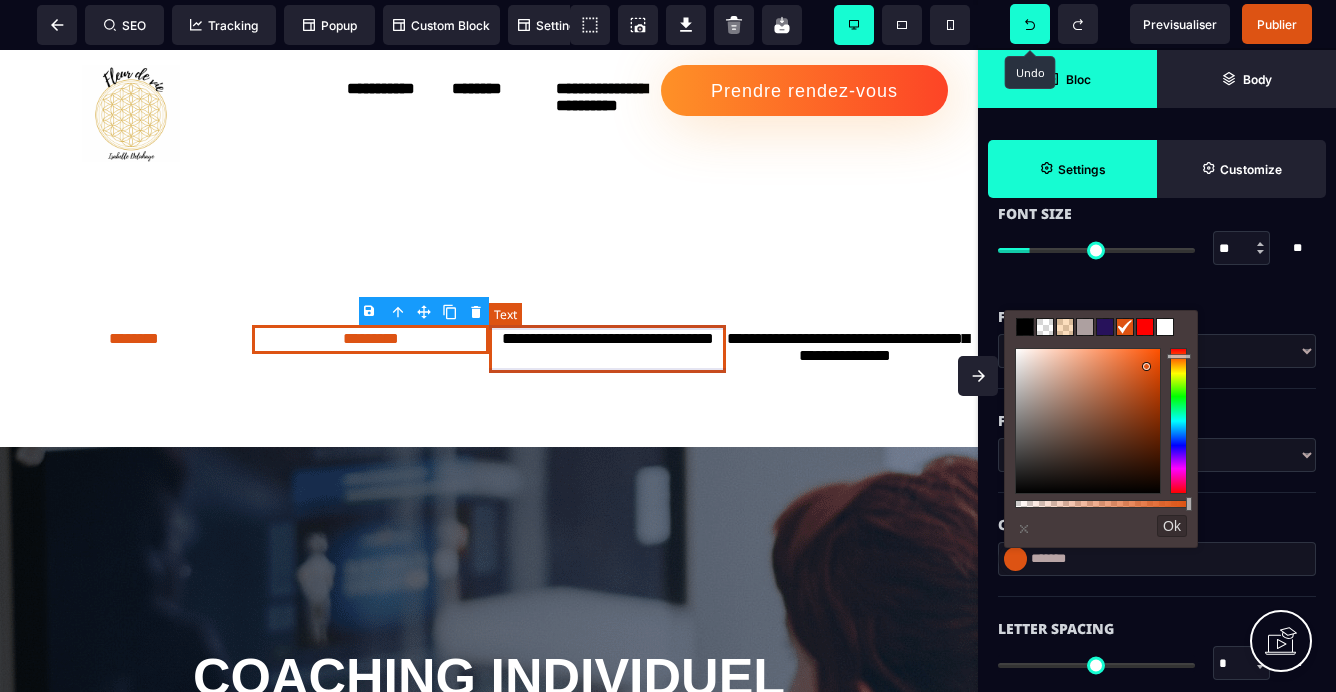 click on "**********" at bounding box center [607, 349] 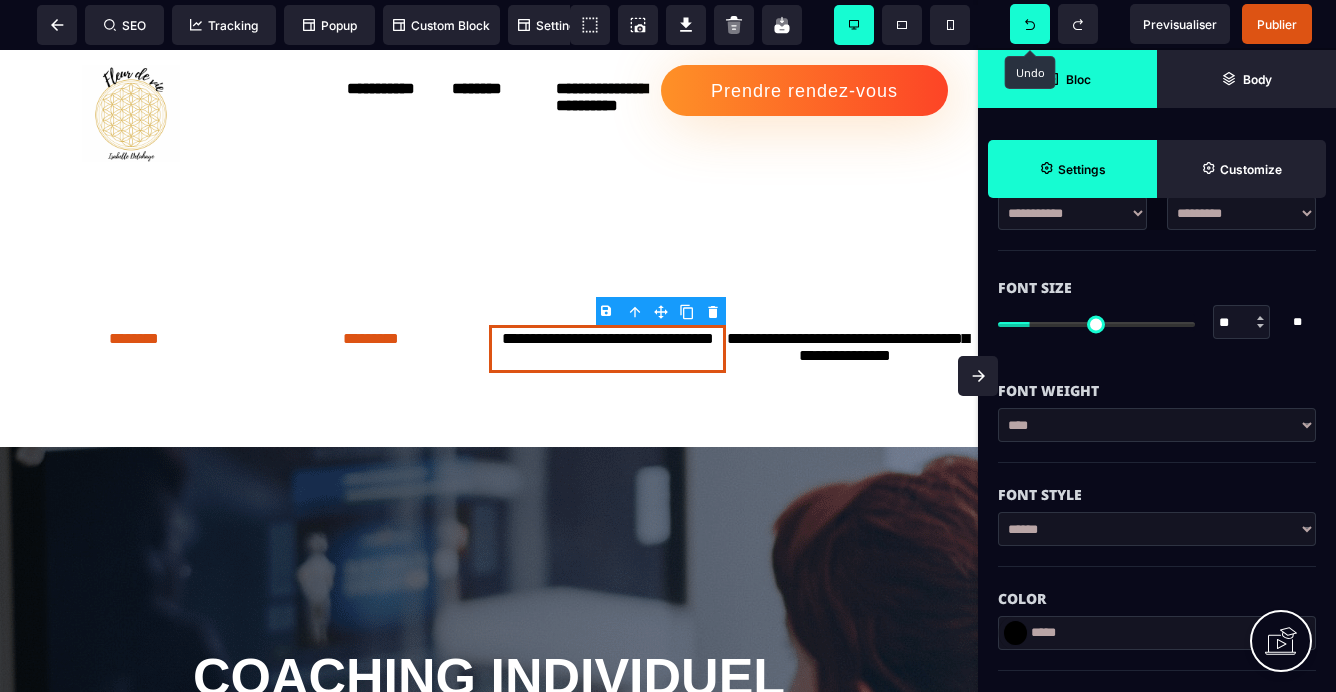 scroll, scrollTop: 279, scrollLeft: 0, axis: vertical 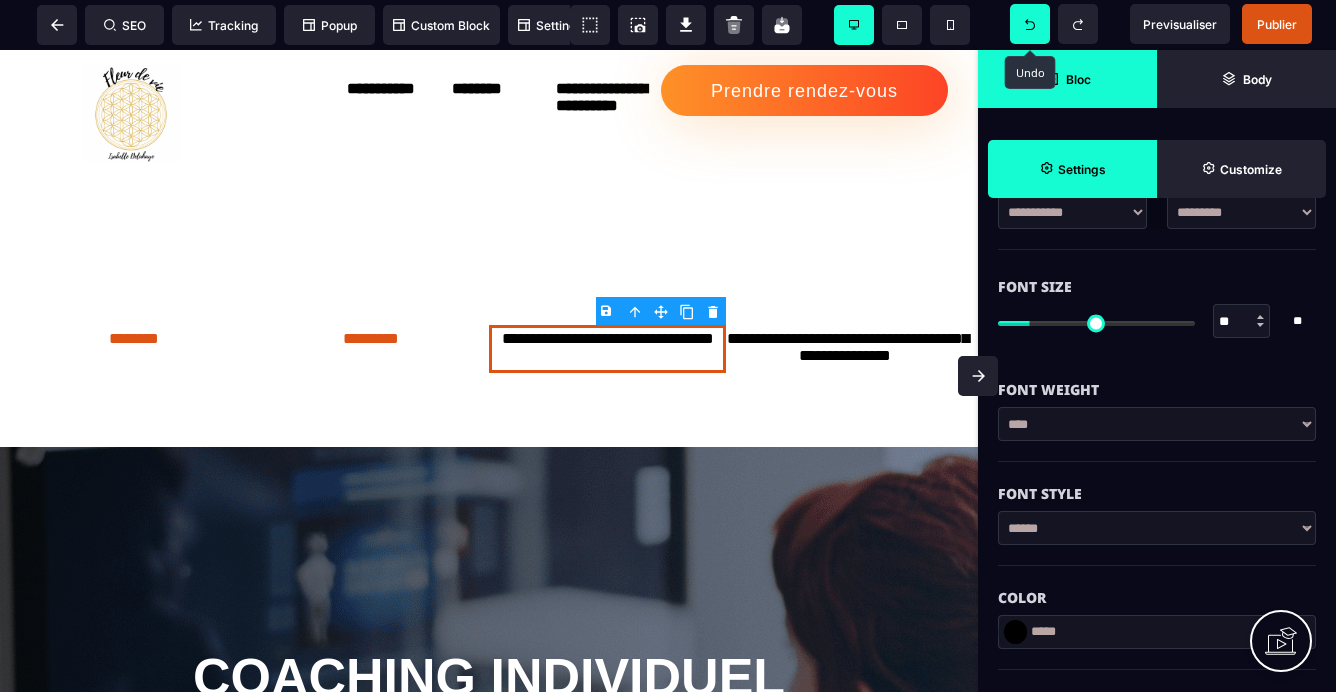 click at bounding box center [1015, 632] 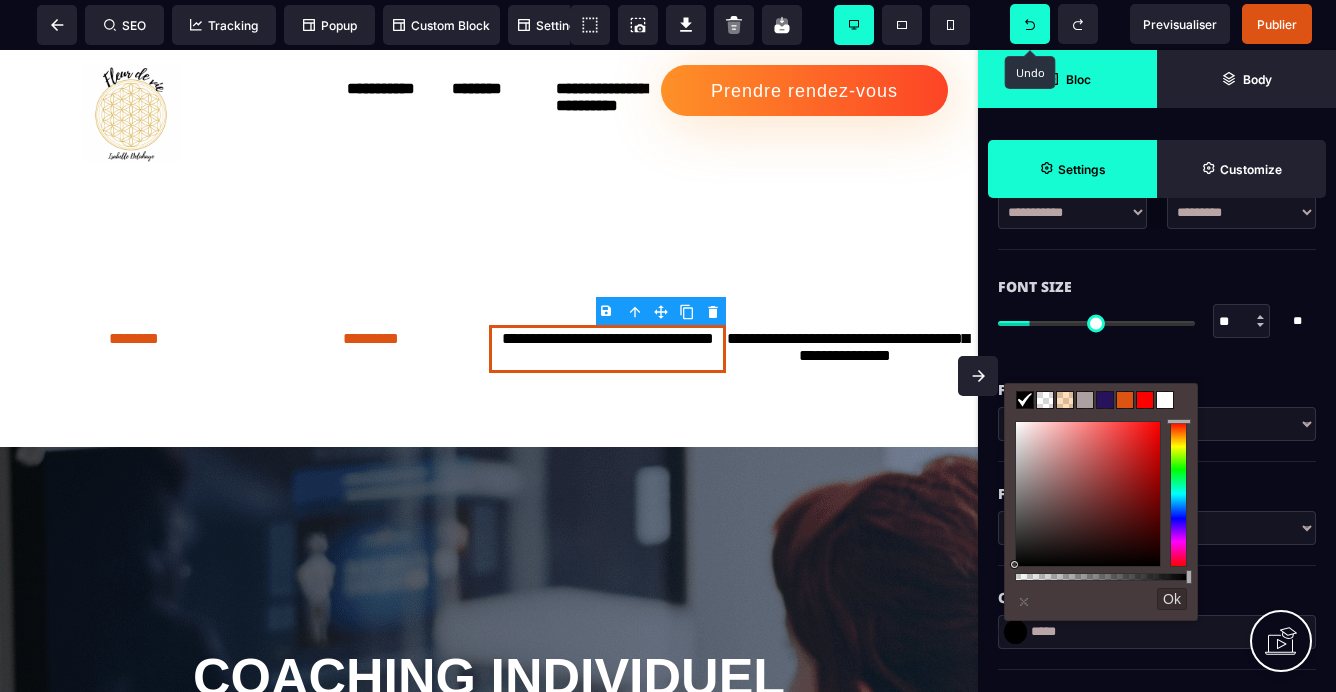 click at bounding box center (1125, 400) 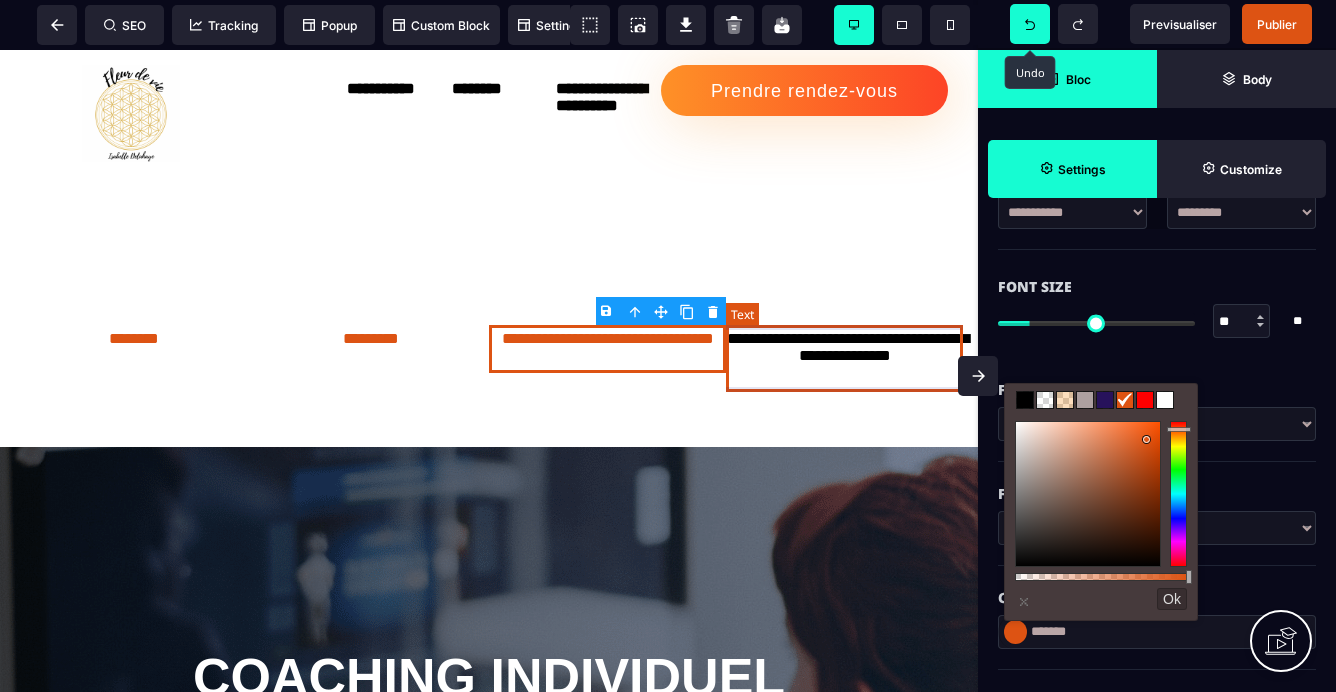 click on "**********" at bounding box center (844, 358) 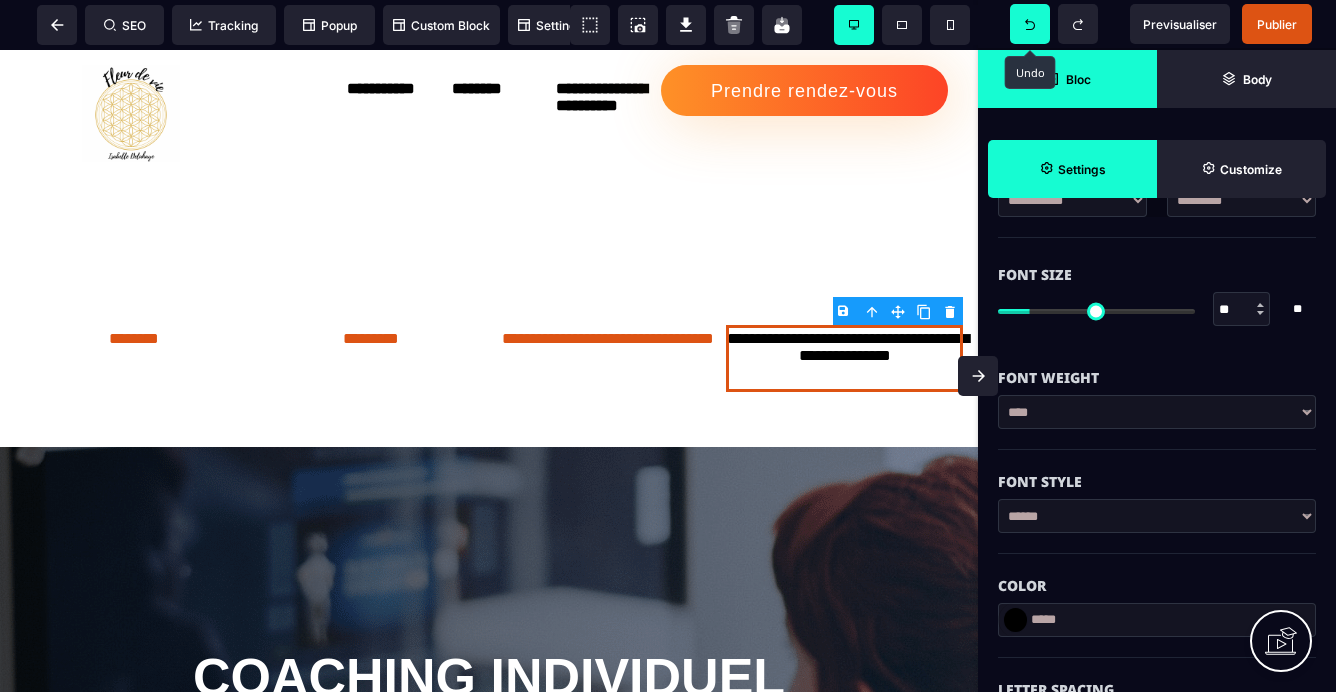 scroll, scrollTop: 297, scrollLeft: 0, axis: vertical 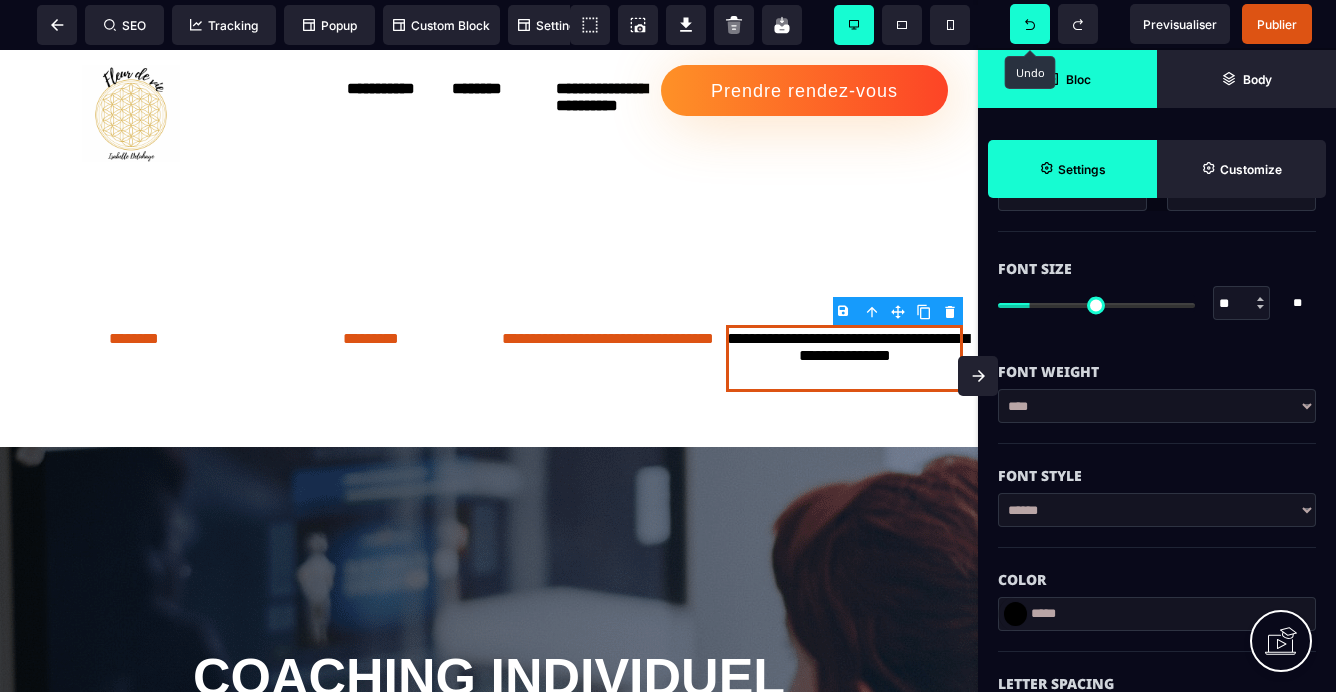 click at bounding box center [1015, 614] 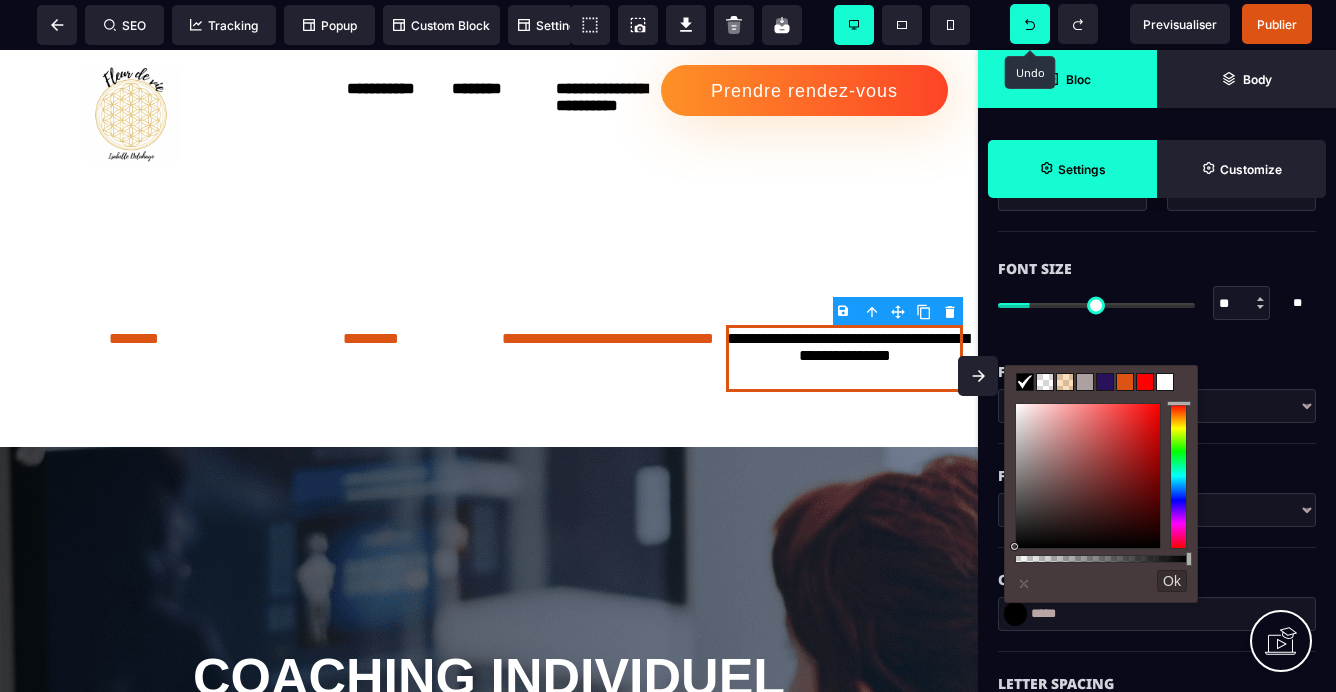 click at bounding box center (1125, 382) 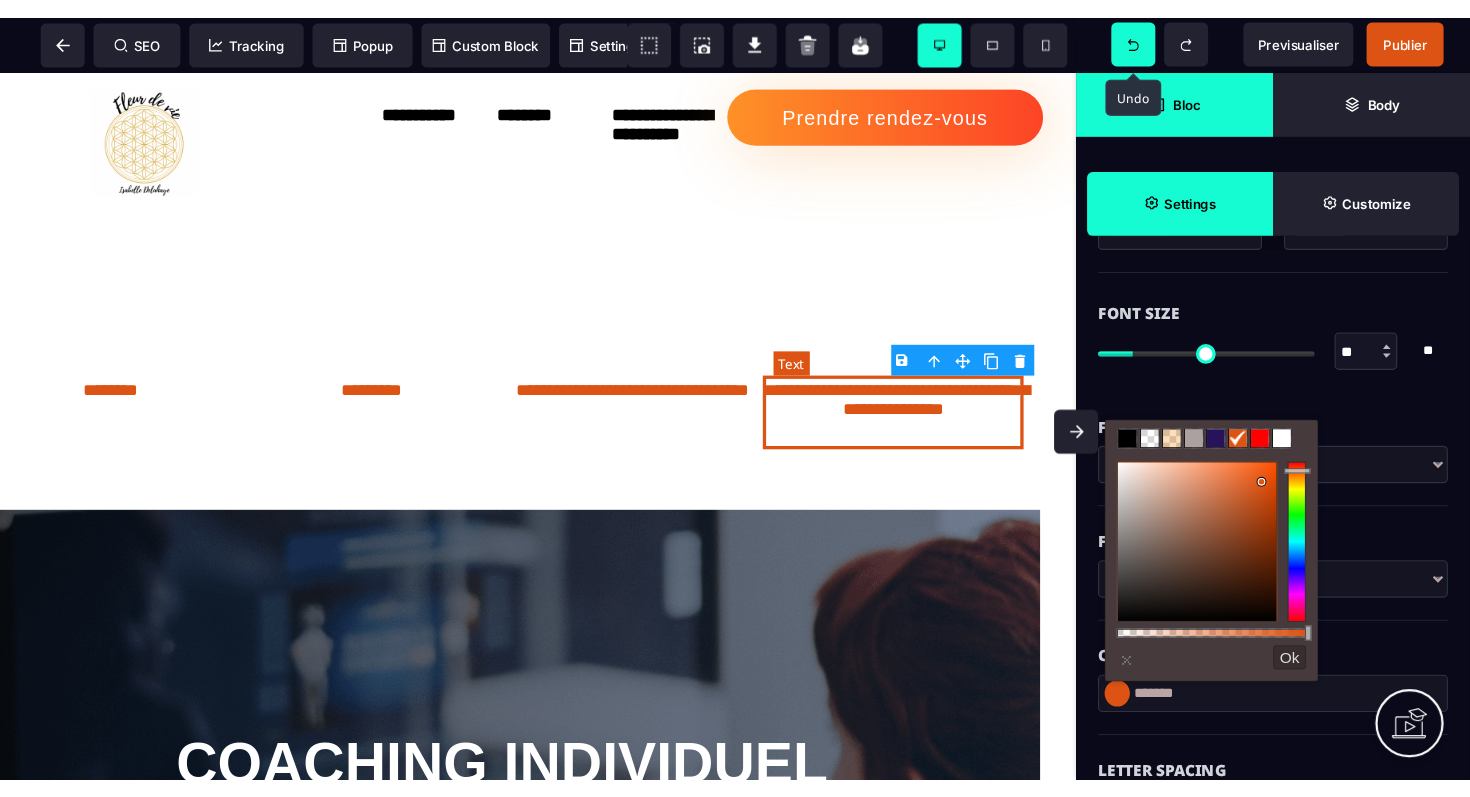 scroll, scrollTop: 0, scrollLeft: 0, axis: both 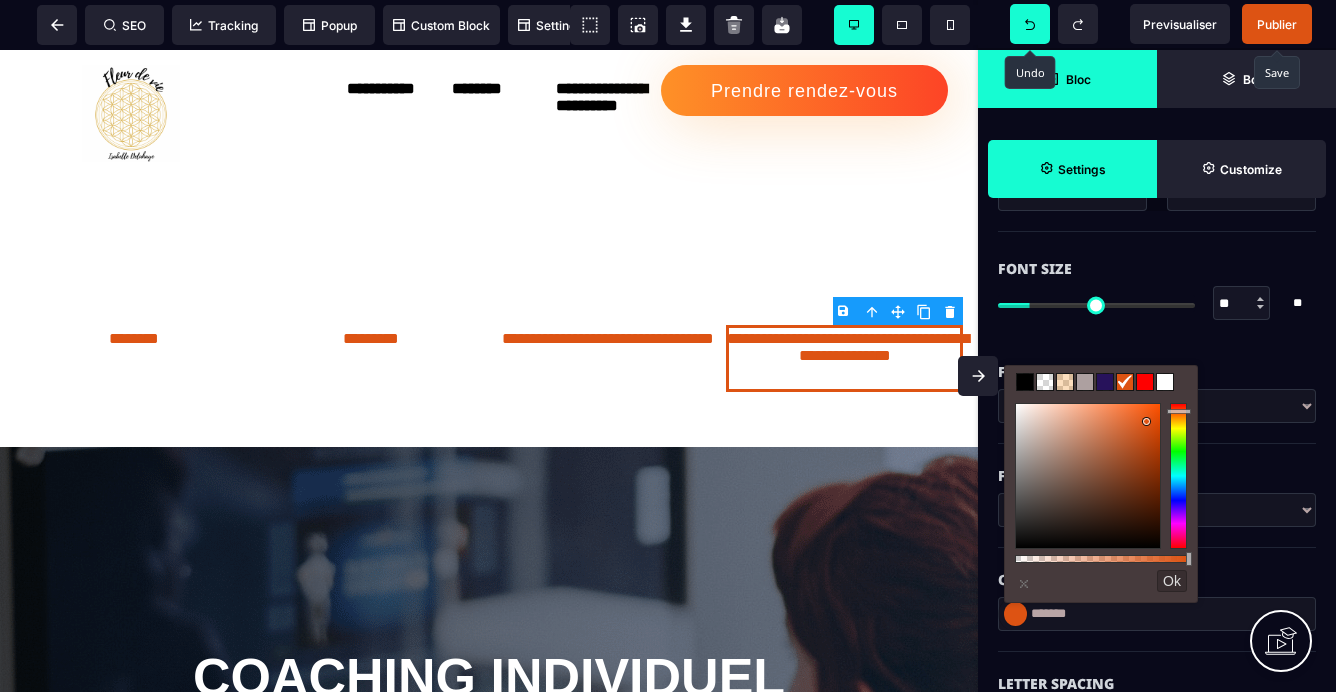 click on "Publier" at bounding box center (1277, 24) 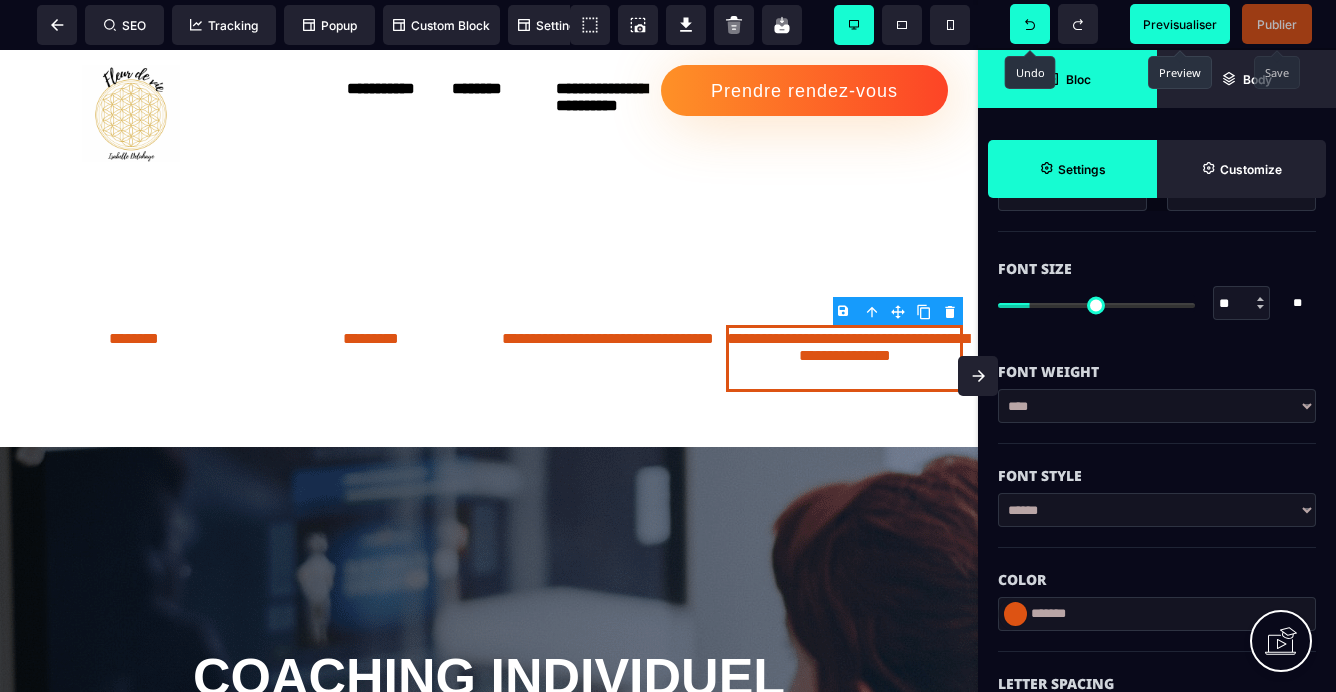click on "Previsualiser" at bounding box center [1180, 24] 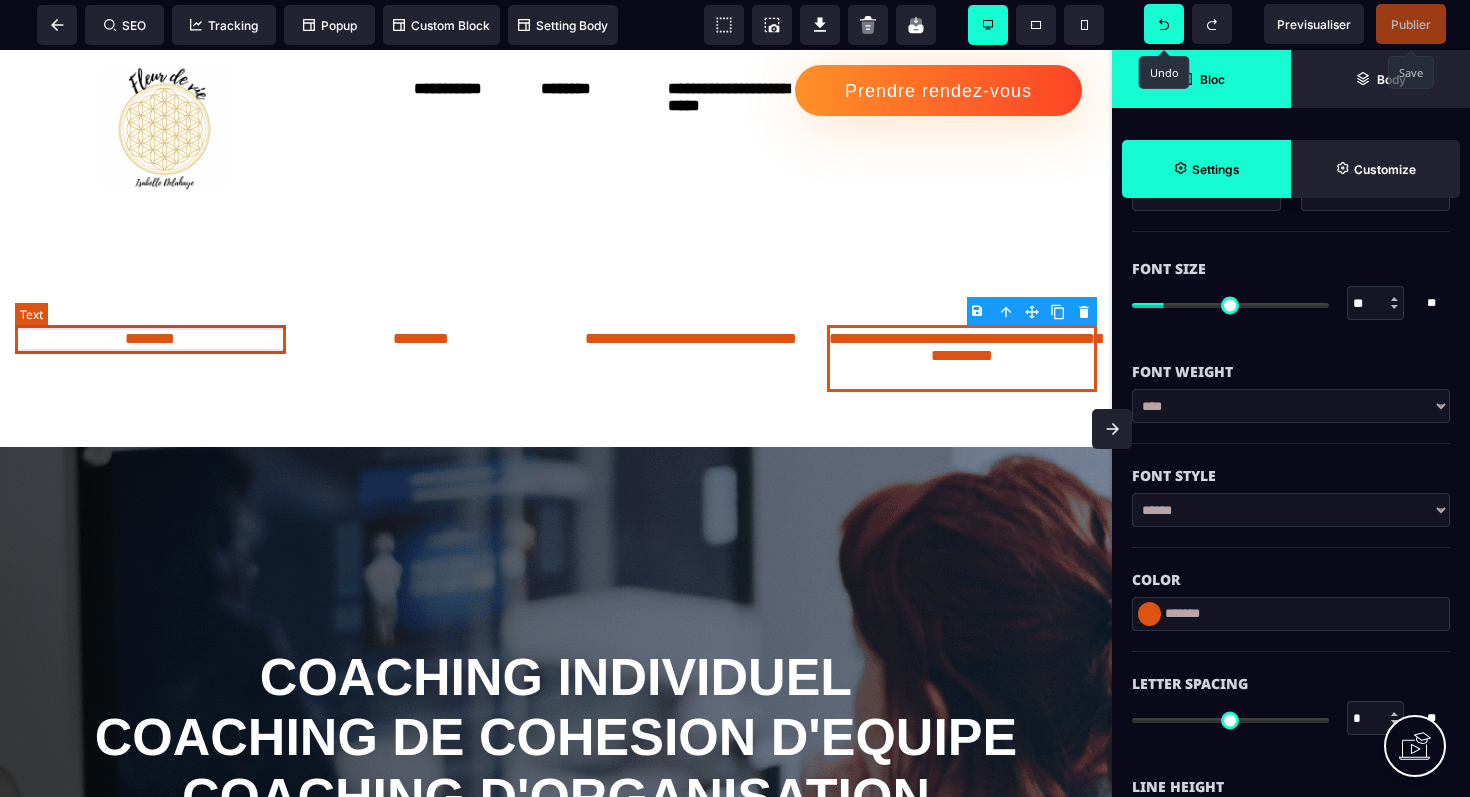 click on "********" at bounding box center [150, 339] 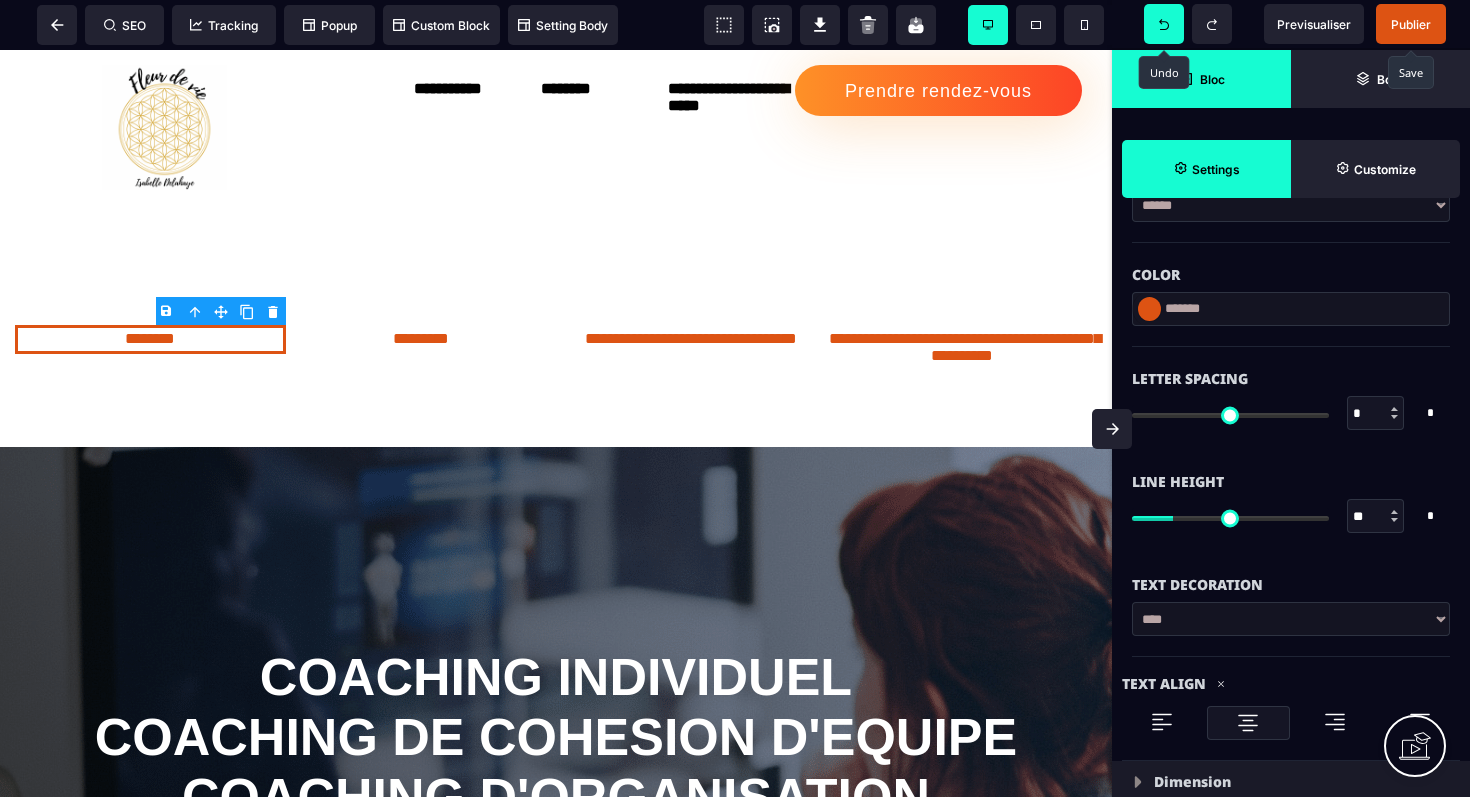 scroll, scrollTop: 626, scrollLeft: 0, axis: vertical 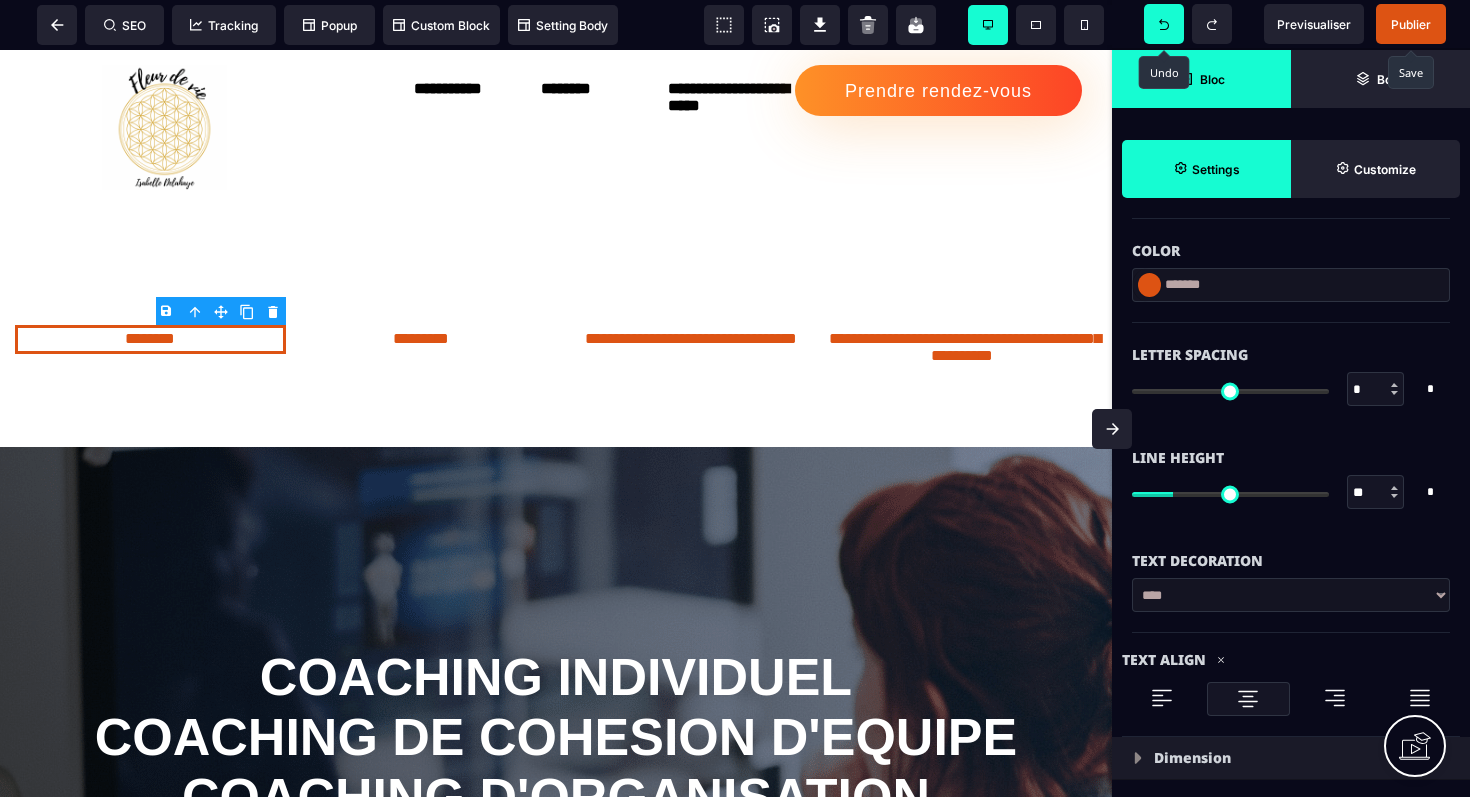 click on "**********" at bounding box center (1291, 595) 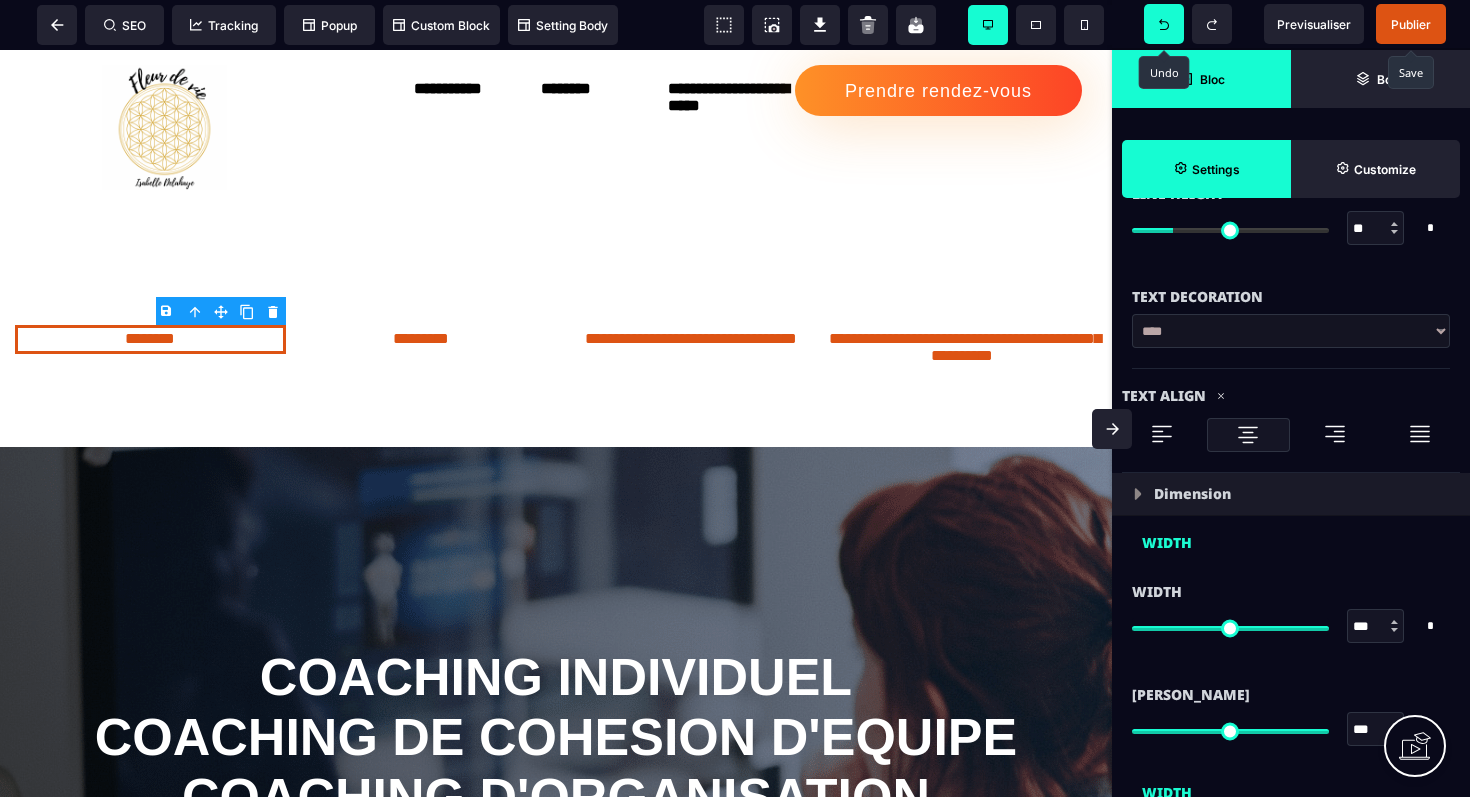 scroll, scrollTop: 940, scrollLeft: 0, axis: vertical 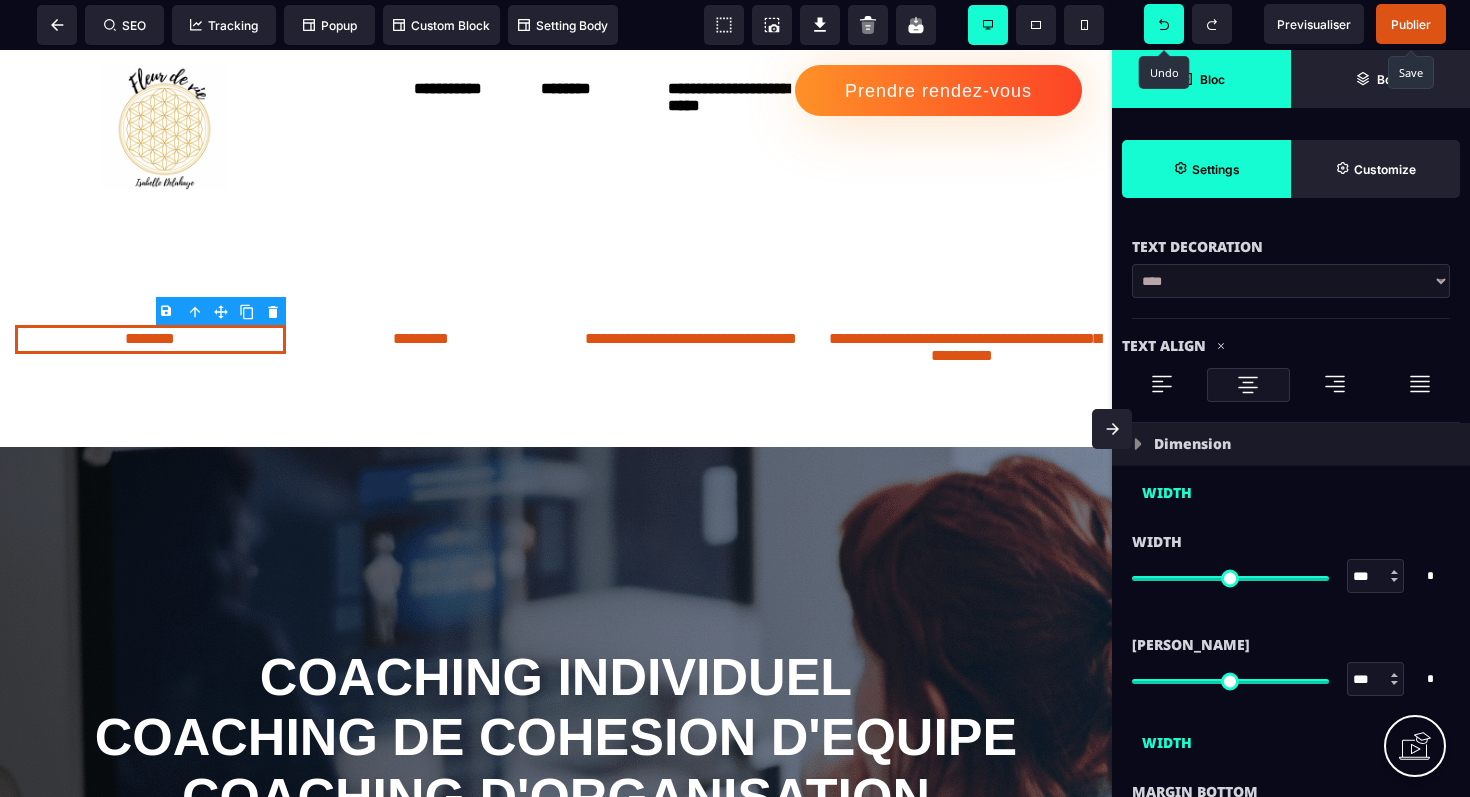click on "Dimension" at bounding box center (1192, 444) 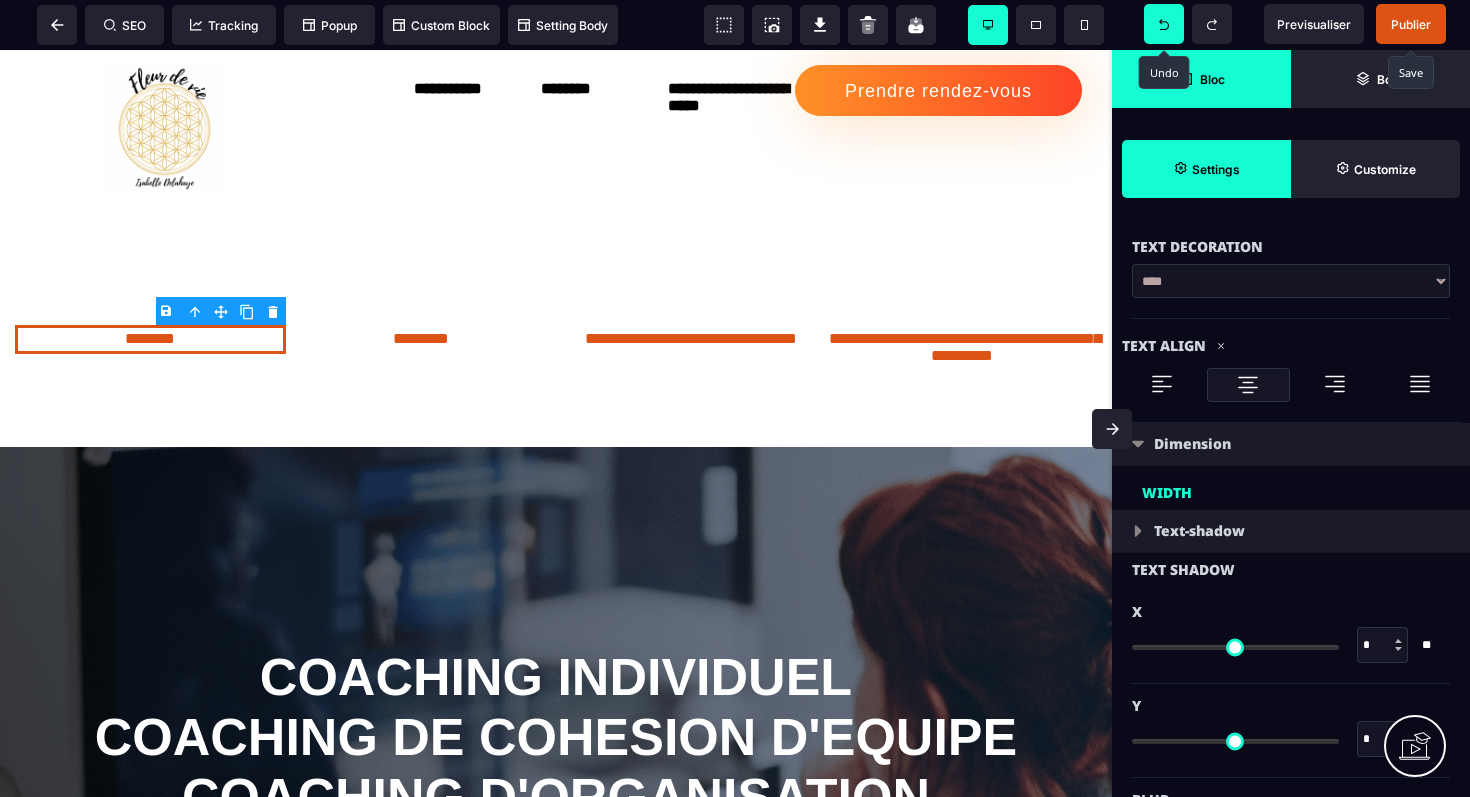 click on "Text-shadow" at bounding box center (1291, 531) 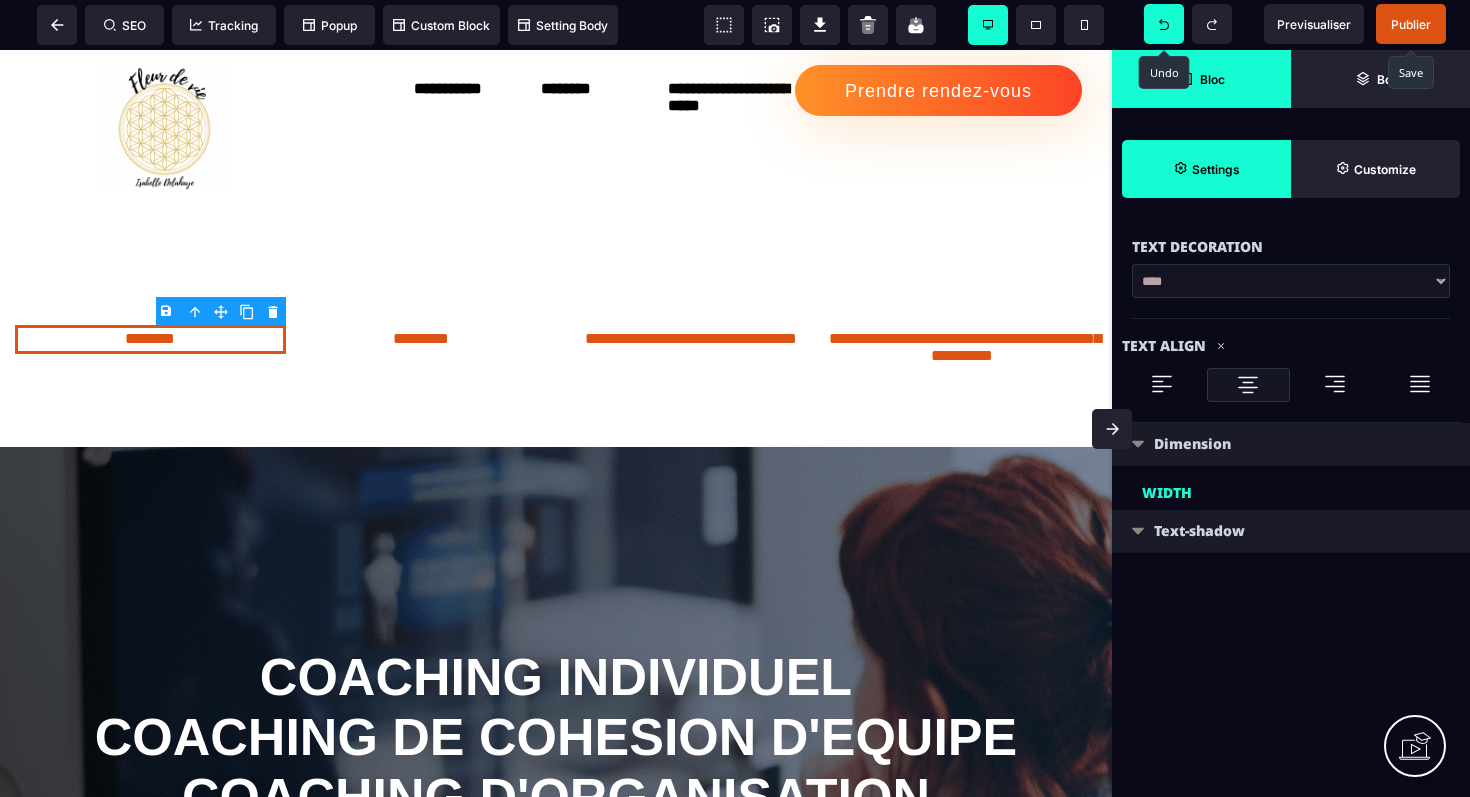 click on "Text-shadow" at bounding box center [1291, 531] 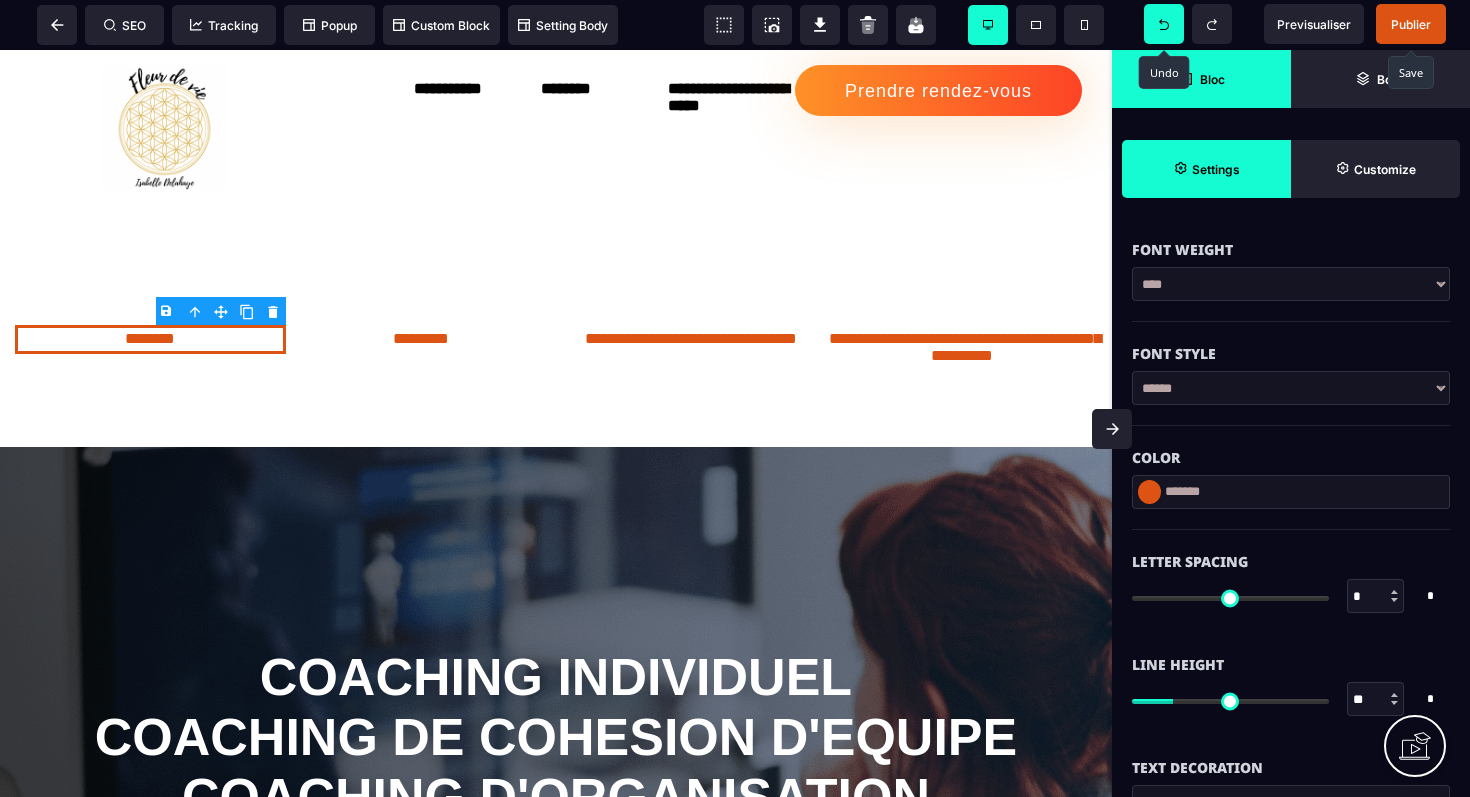scroll, scrollTop: 414, scrollLeft: 0, axis: vertical 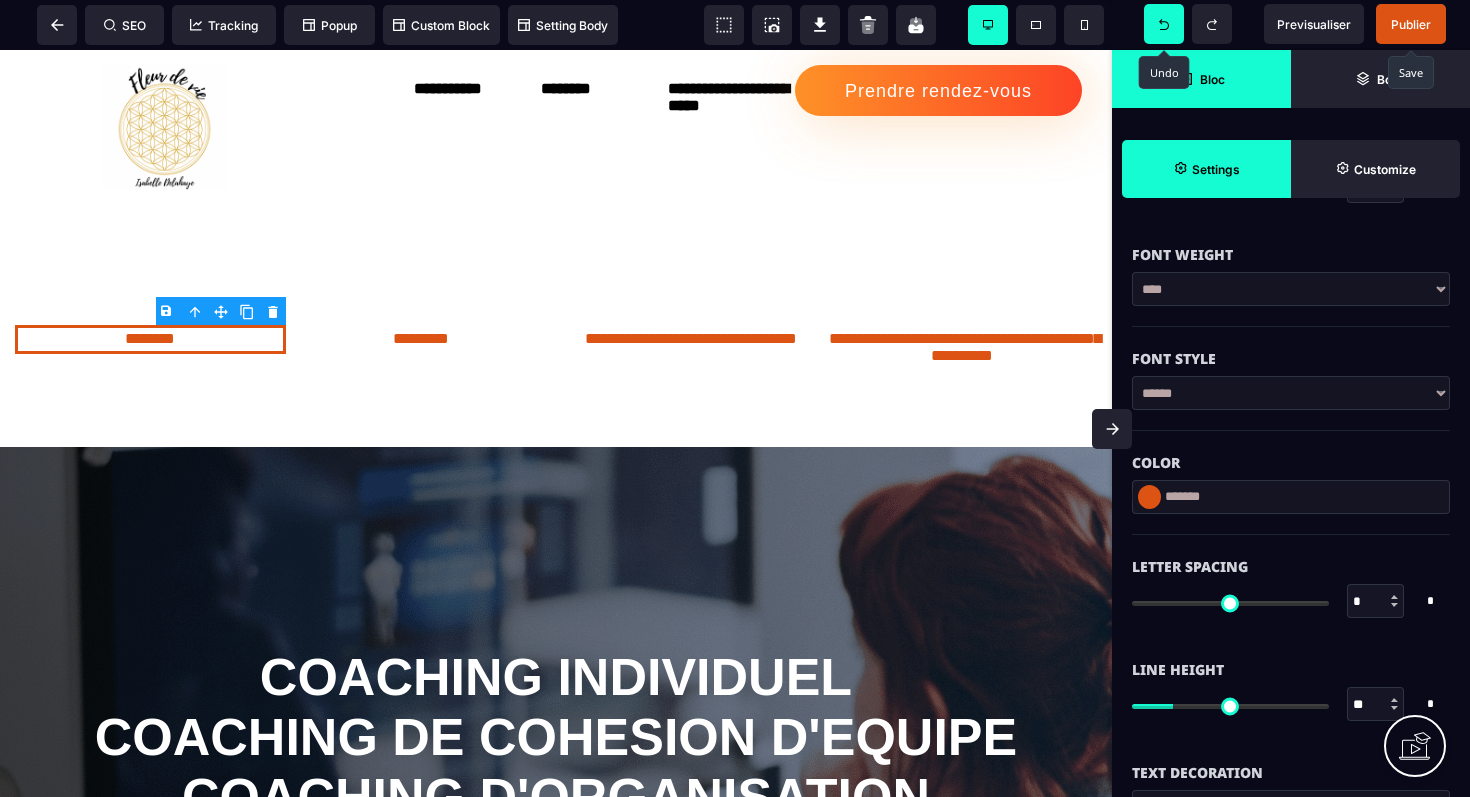 click on "****** ****** *******" at bounding box center (1291, 393) 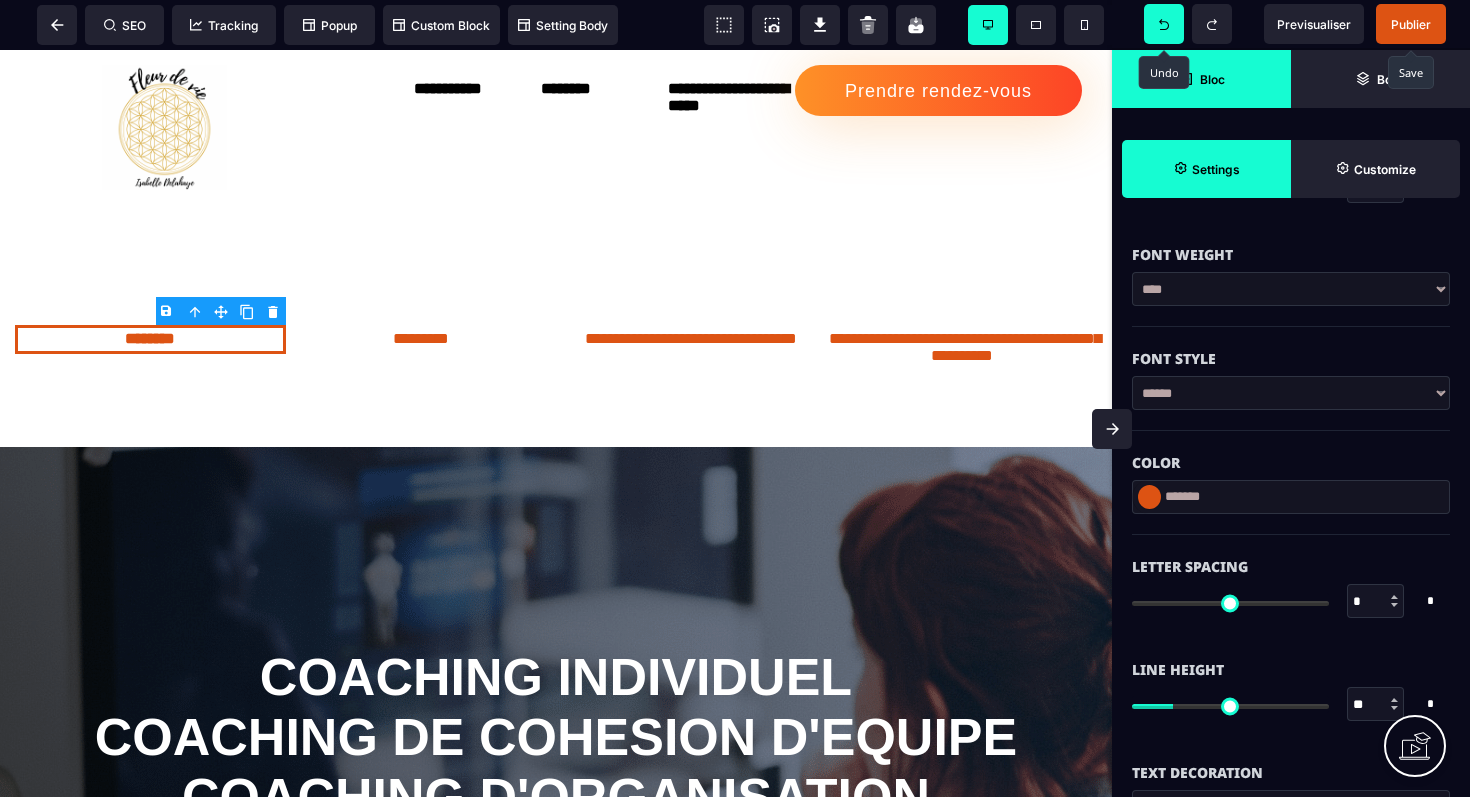 click on "**********" at bounding box center (1291, 289) 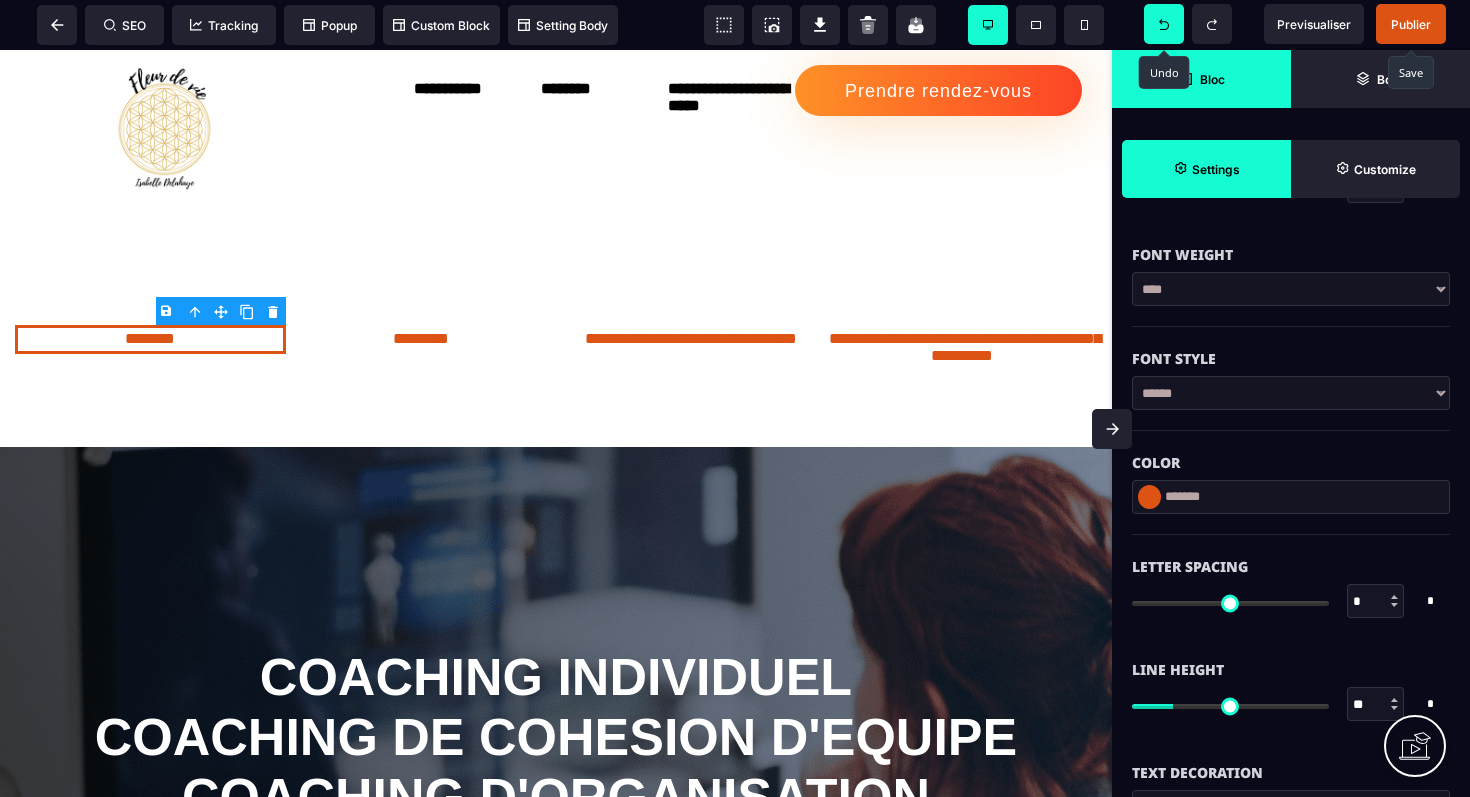 click on "**********" at bounding box center (1291, 289) 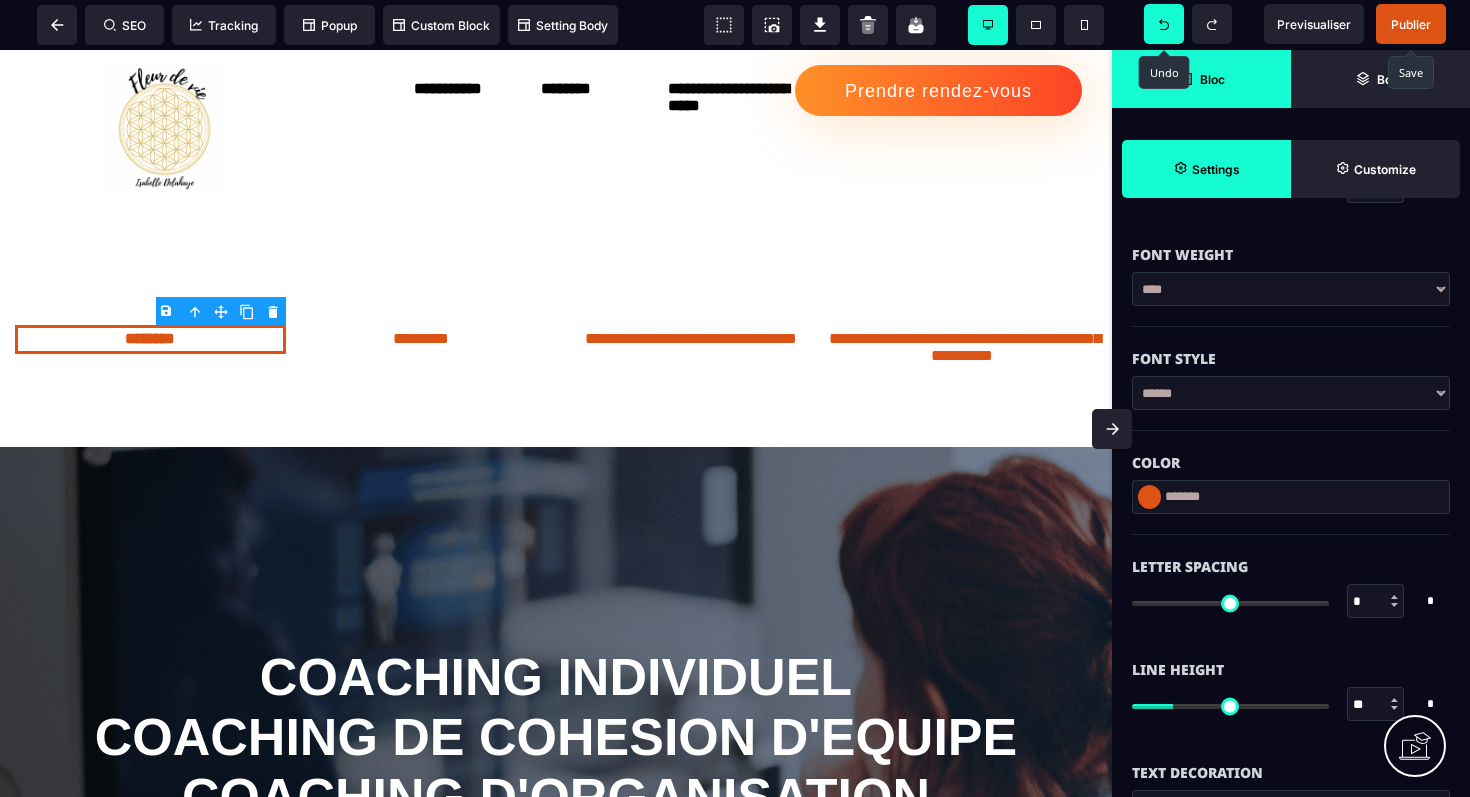 click on "**********" at bounding box center (1291, 289) 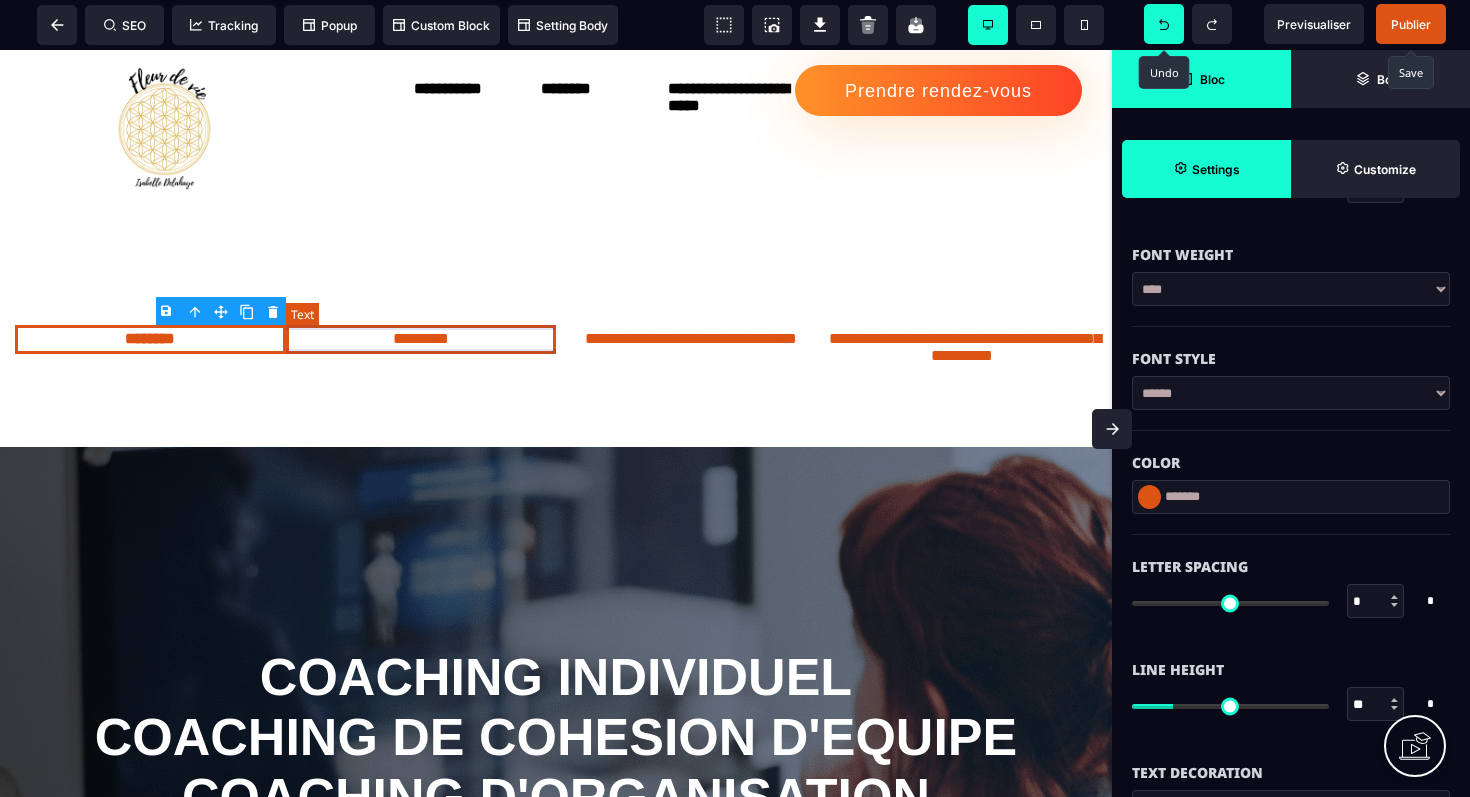 click on "*********" at bounding box center [421, 339] 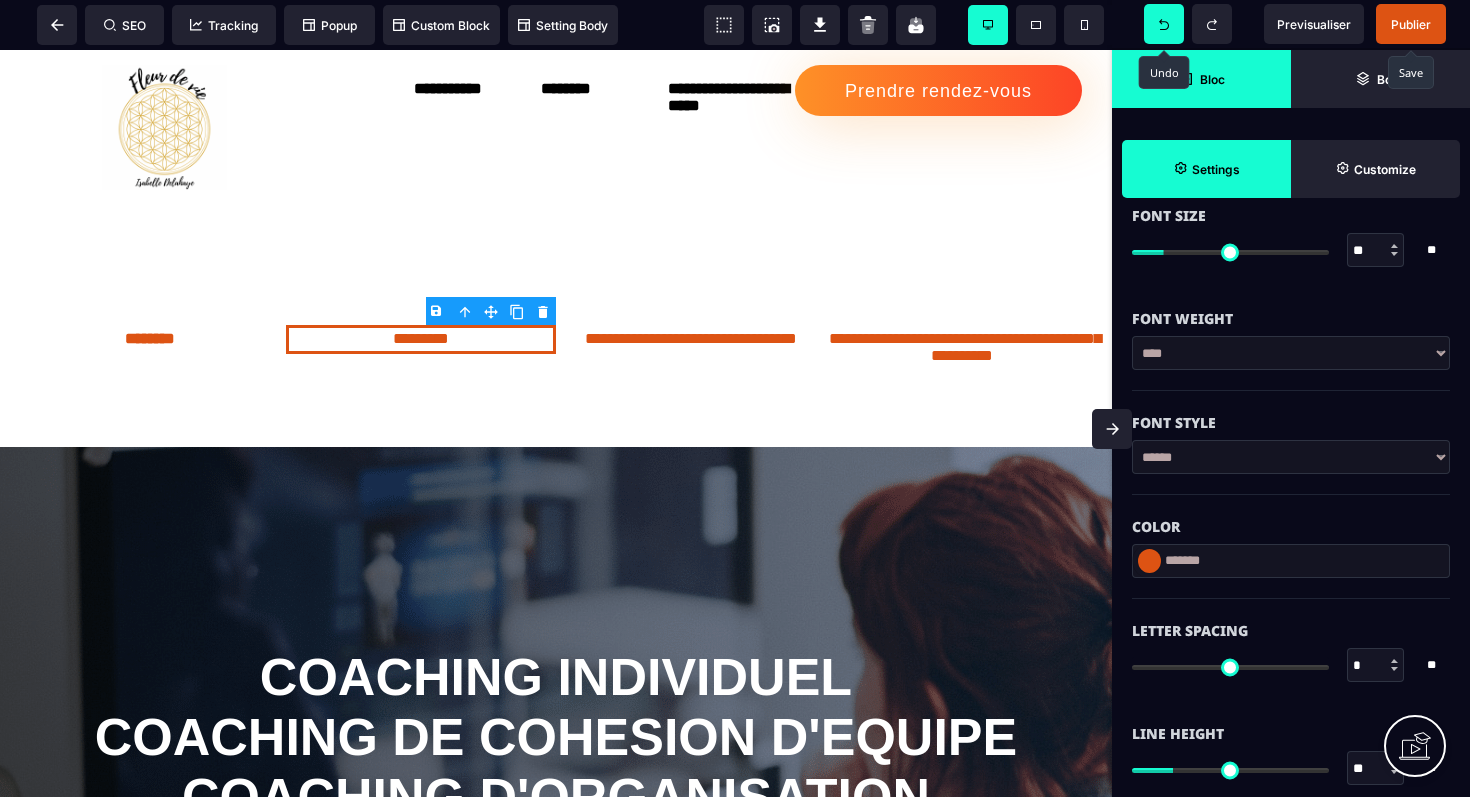 scroll, scrollTop: 357, scrollLeft: 0, axis: vertical 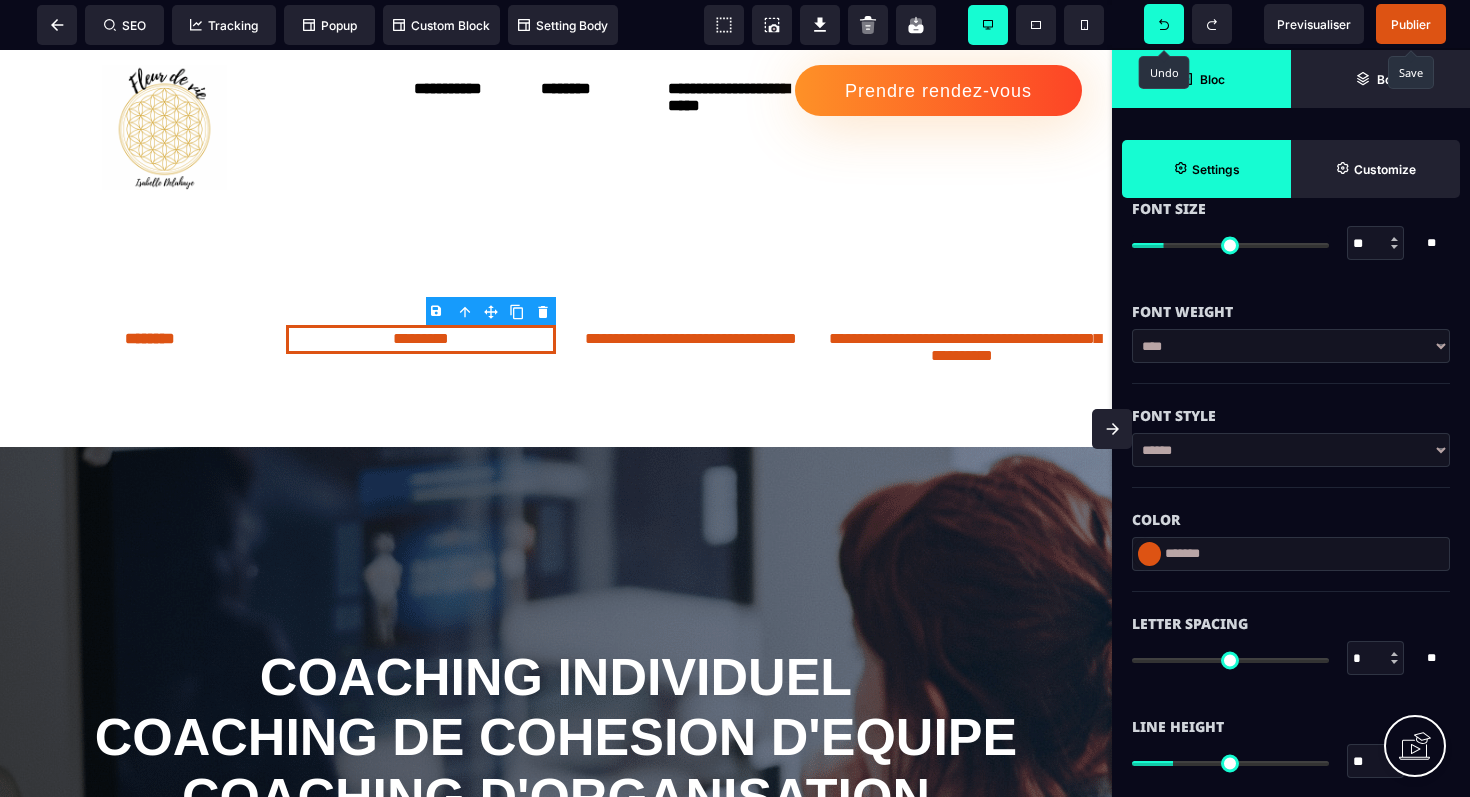 click on "**********" at bounding box center (1291, 346) 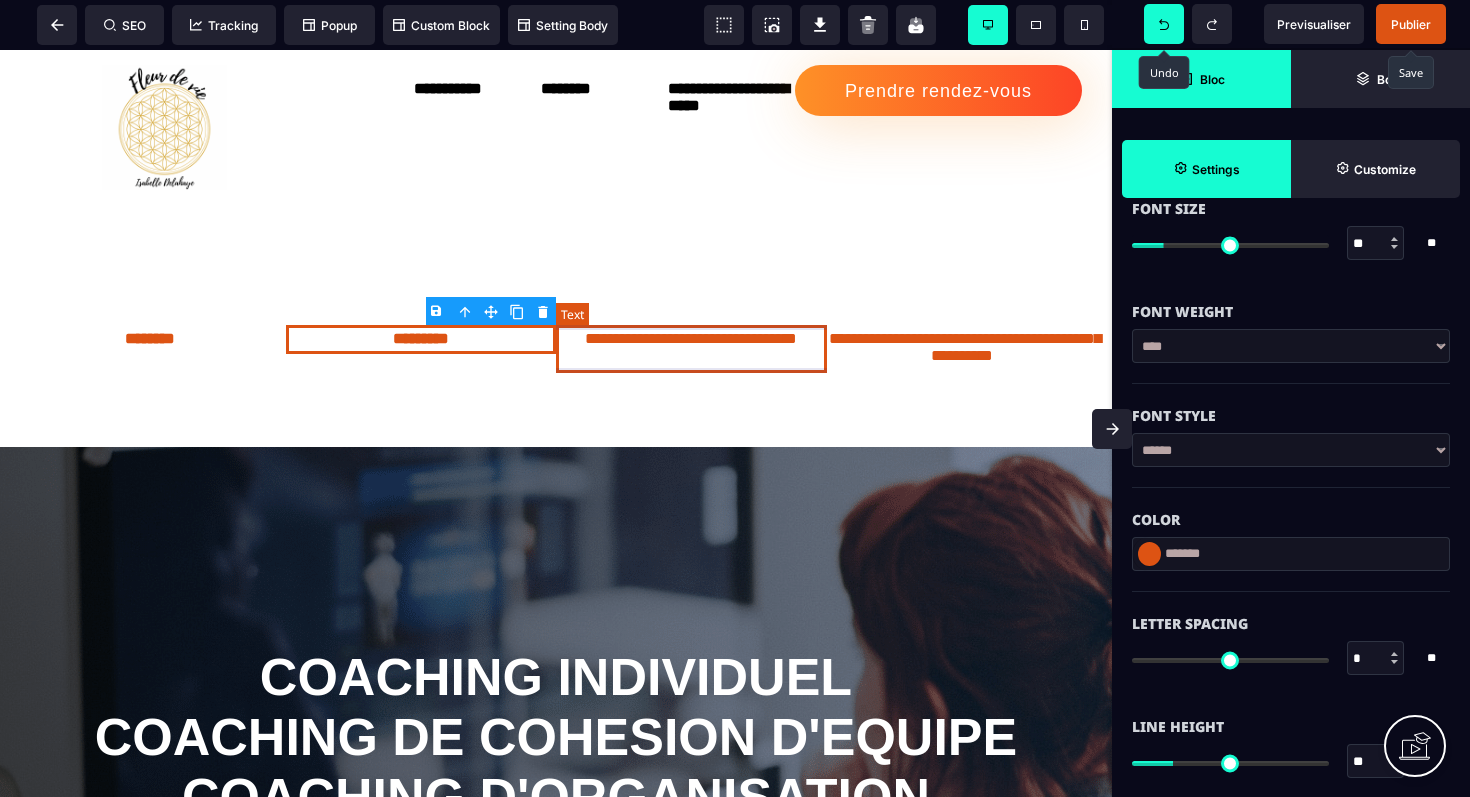 click on "**********" at bounding box center [691, 349] 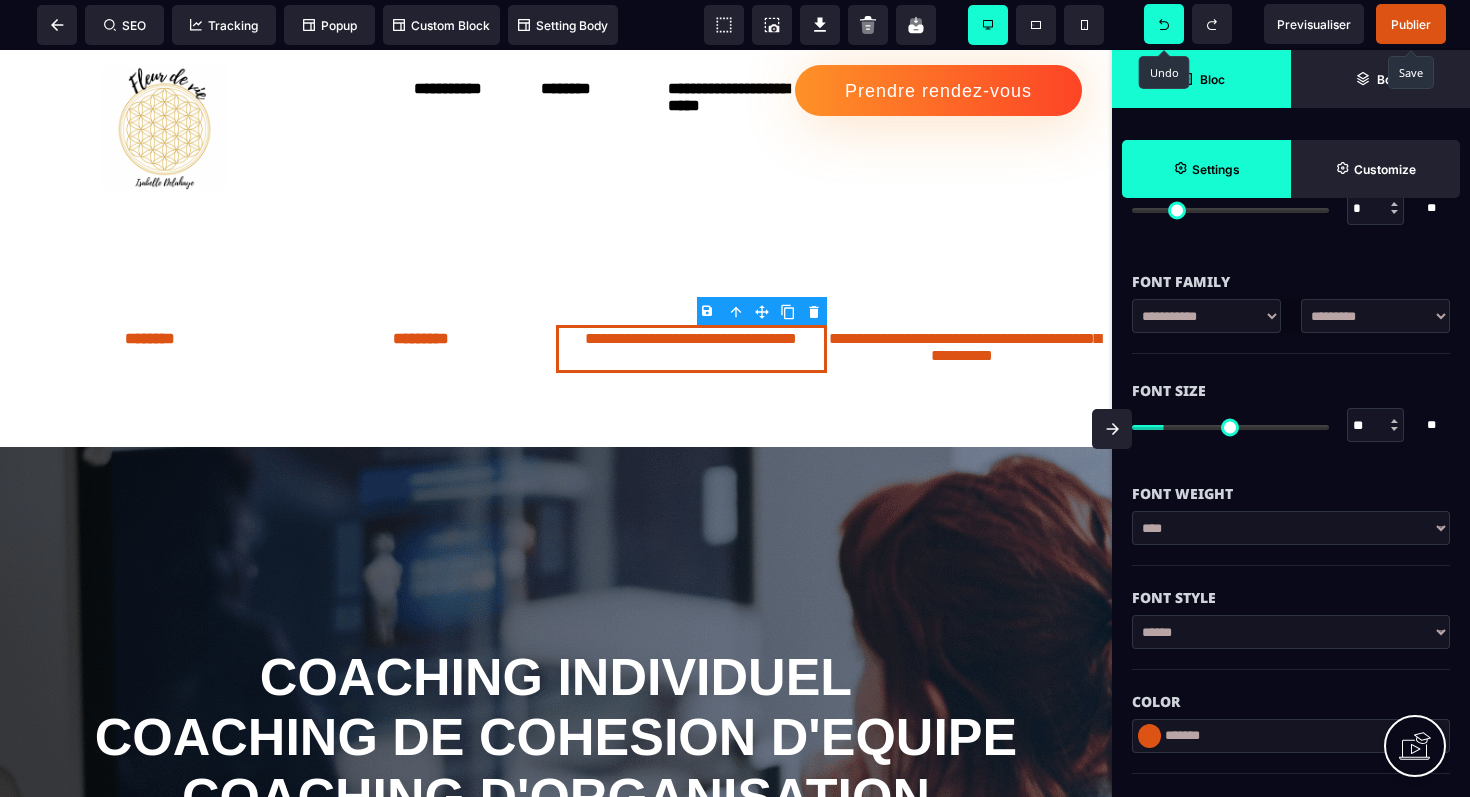 scroll, scrollTop: 199, scrollLeft: 0, axis: vertical 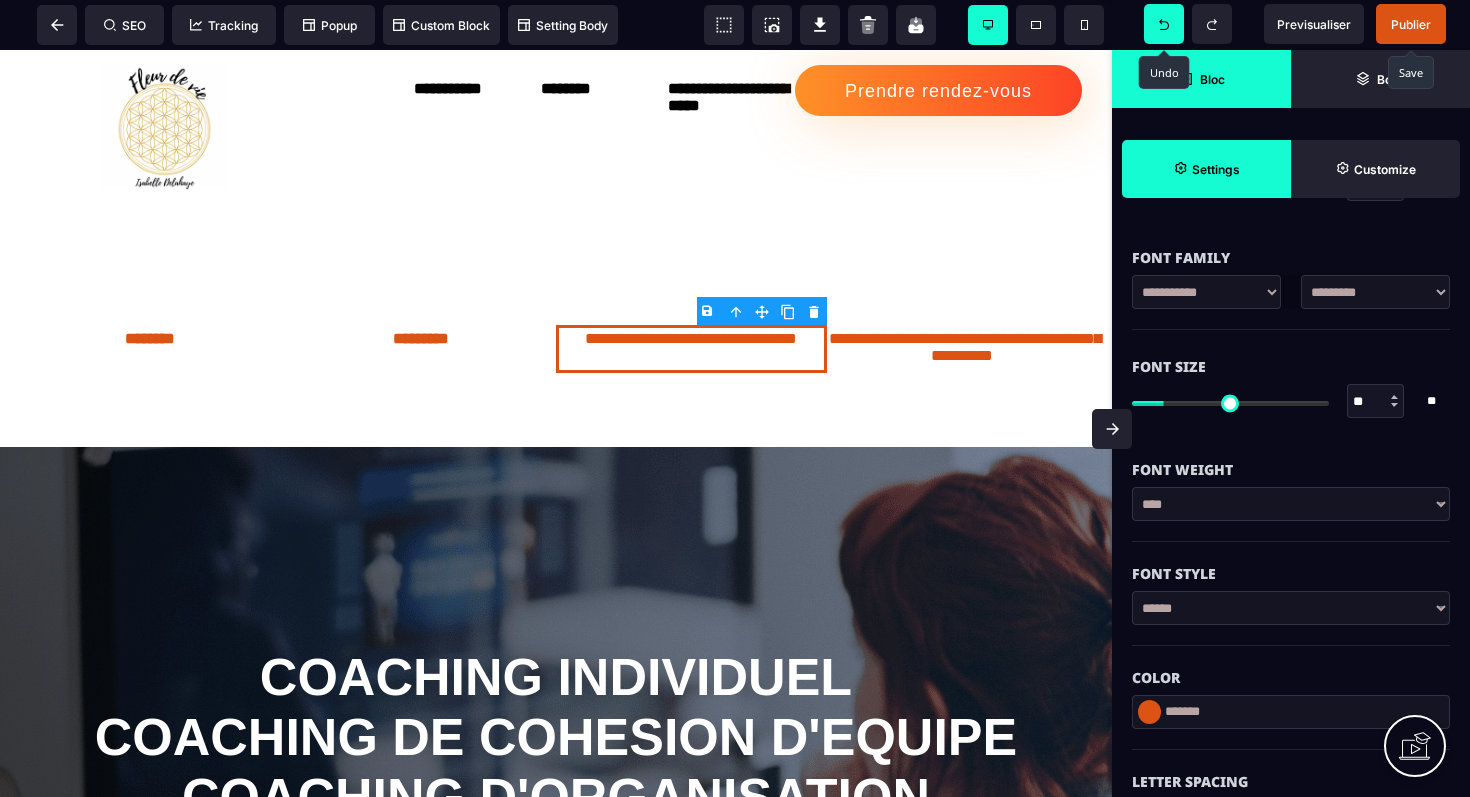click on "**********" at bounding box center (1291, 504) 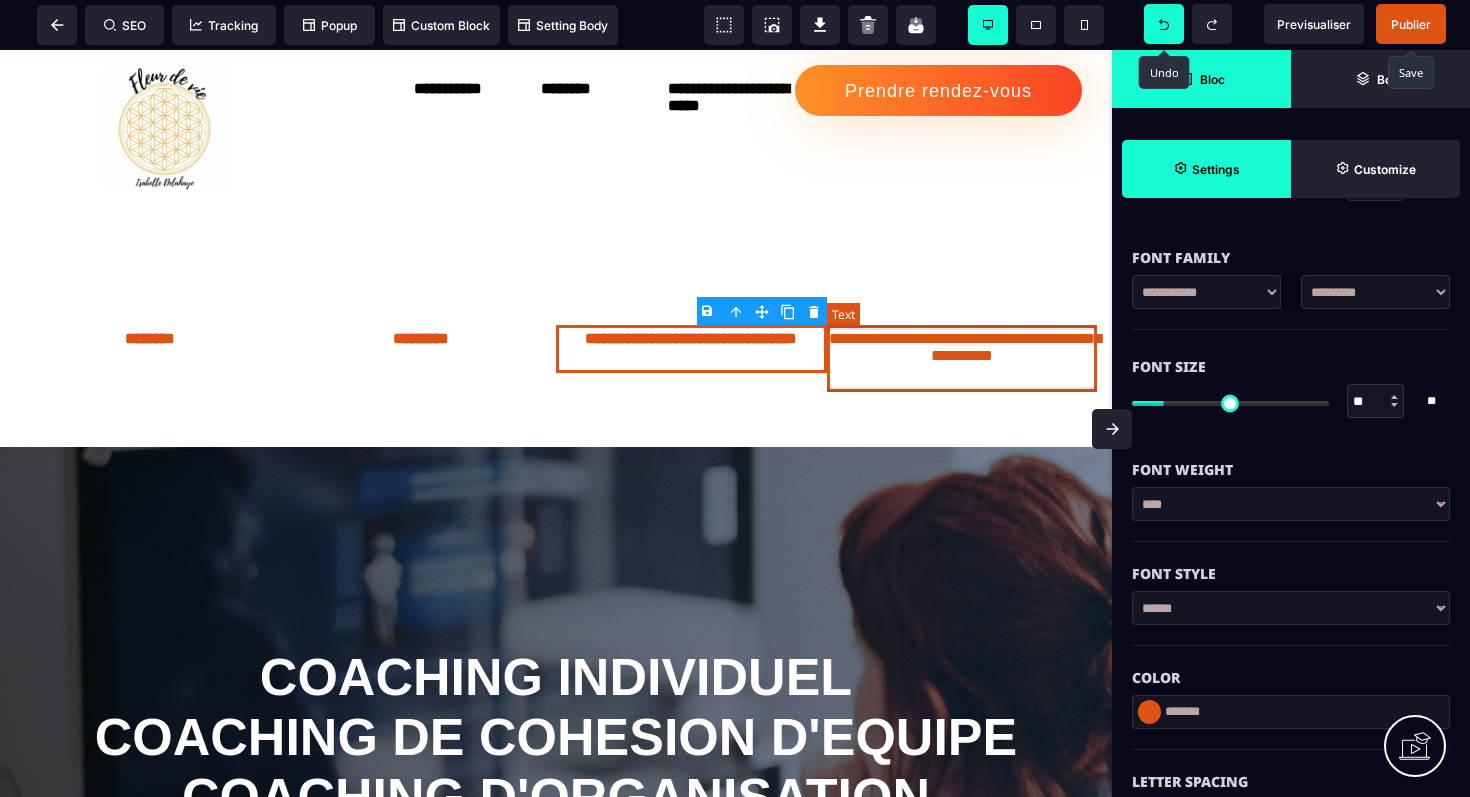 click on "**********" at bounding box center [962, 358] 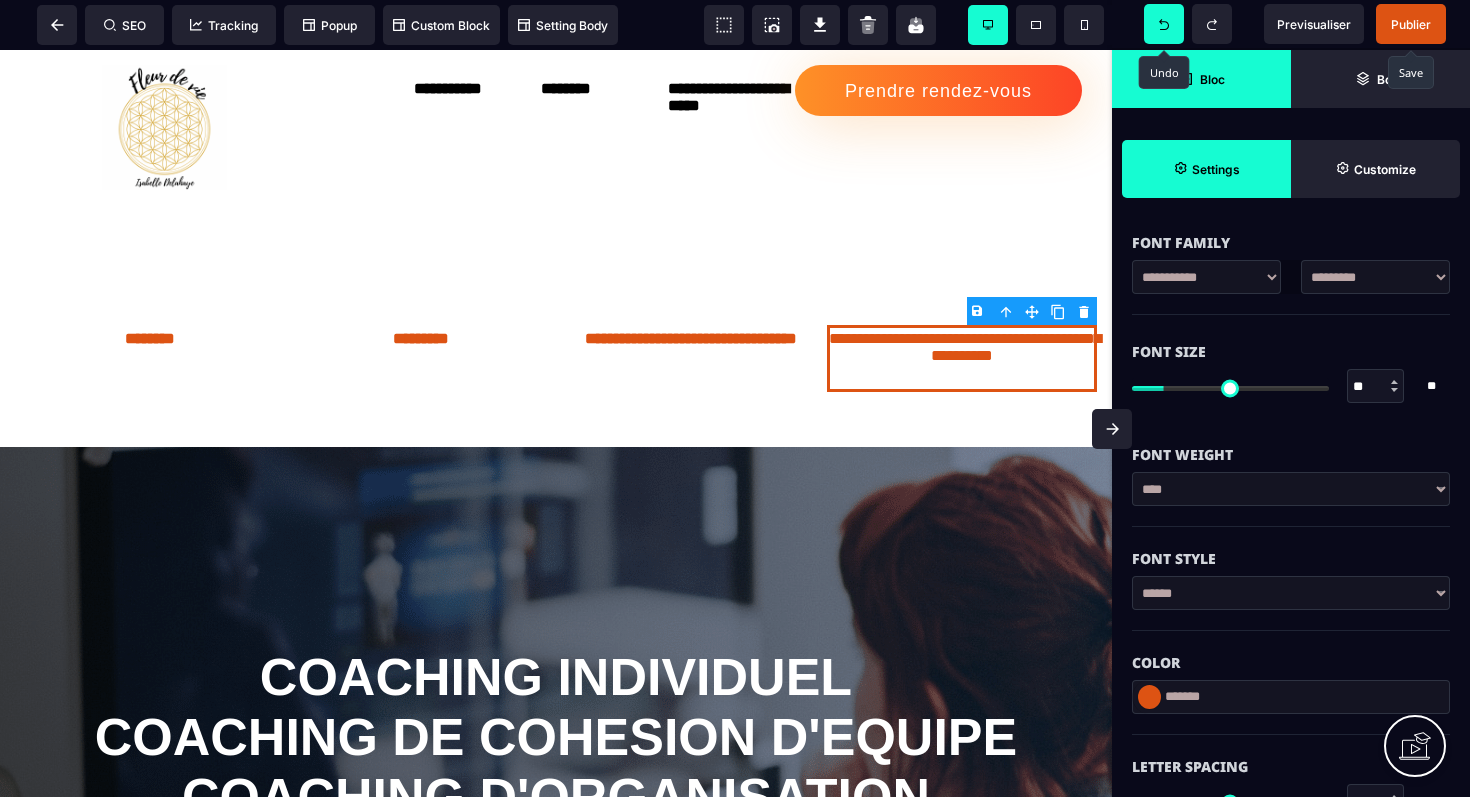 scroll, scrollTop: 215, scrollLeft: 0, axis: vertical 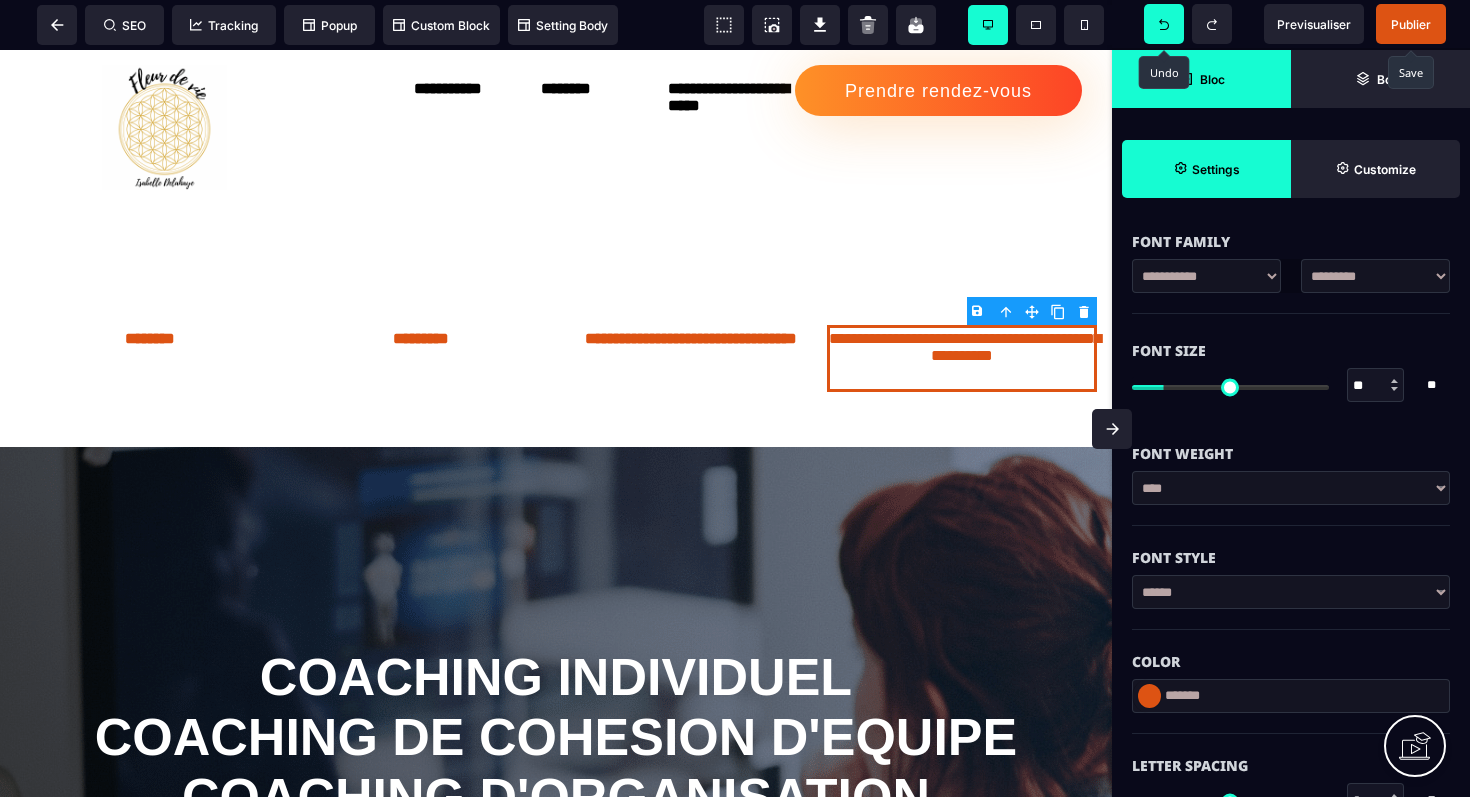 click on "**********" at bounding box center [1291, 488] 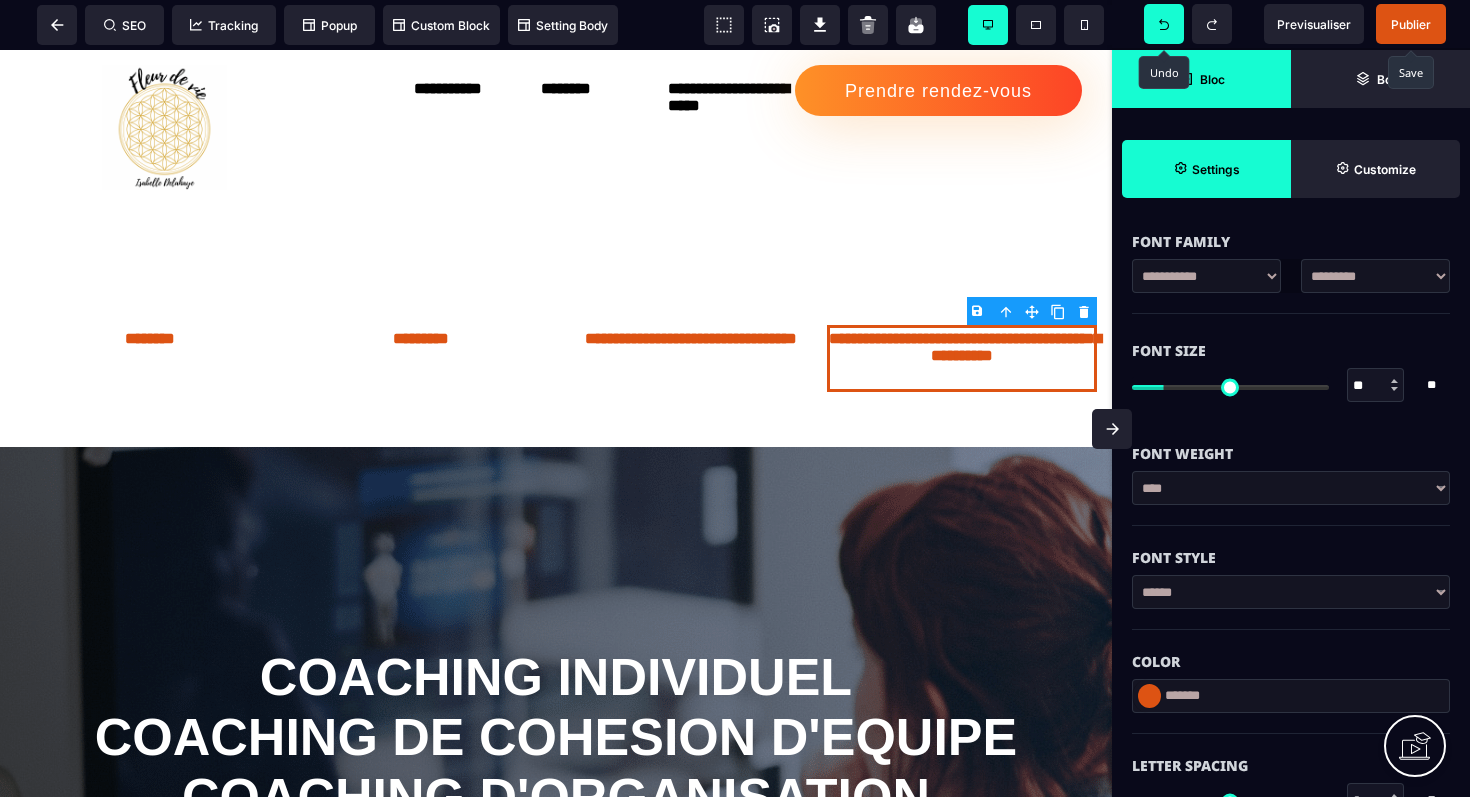 click on "Bloc
Body
Settings
Customize" at bounding box center [1291, 124] 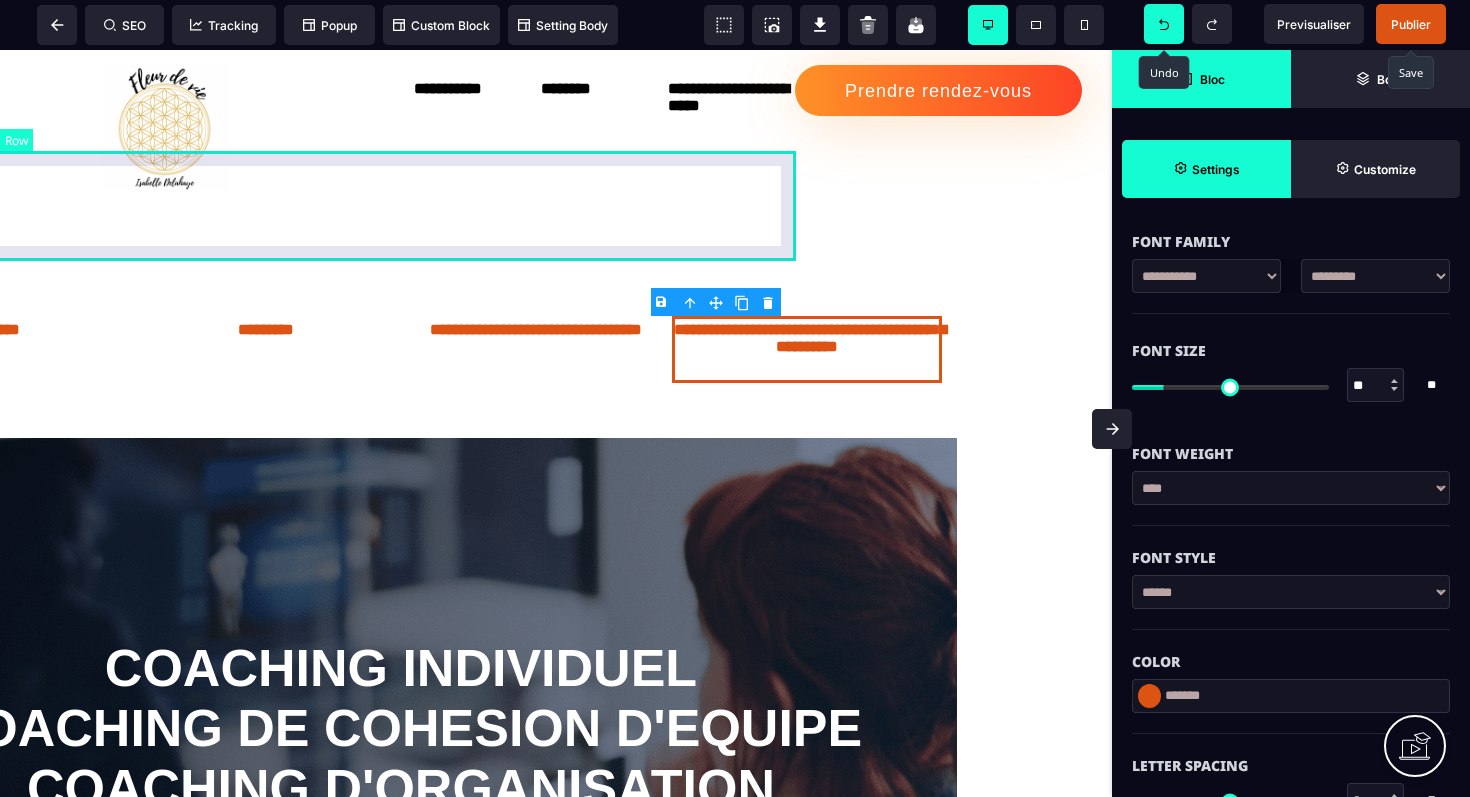 scroll, scrollTop: 9, scrollLeft: 0, axis: vertical 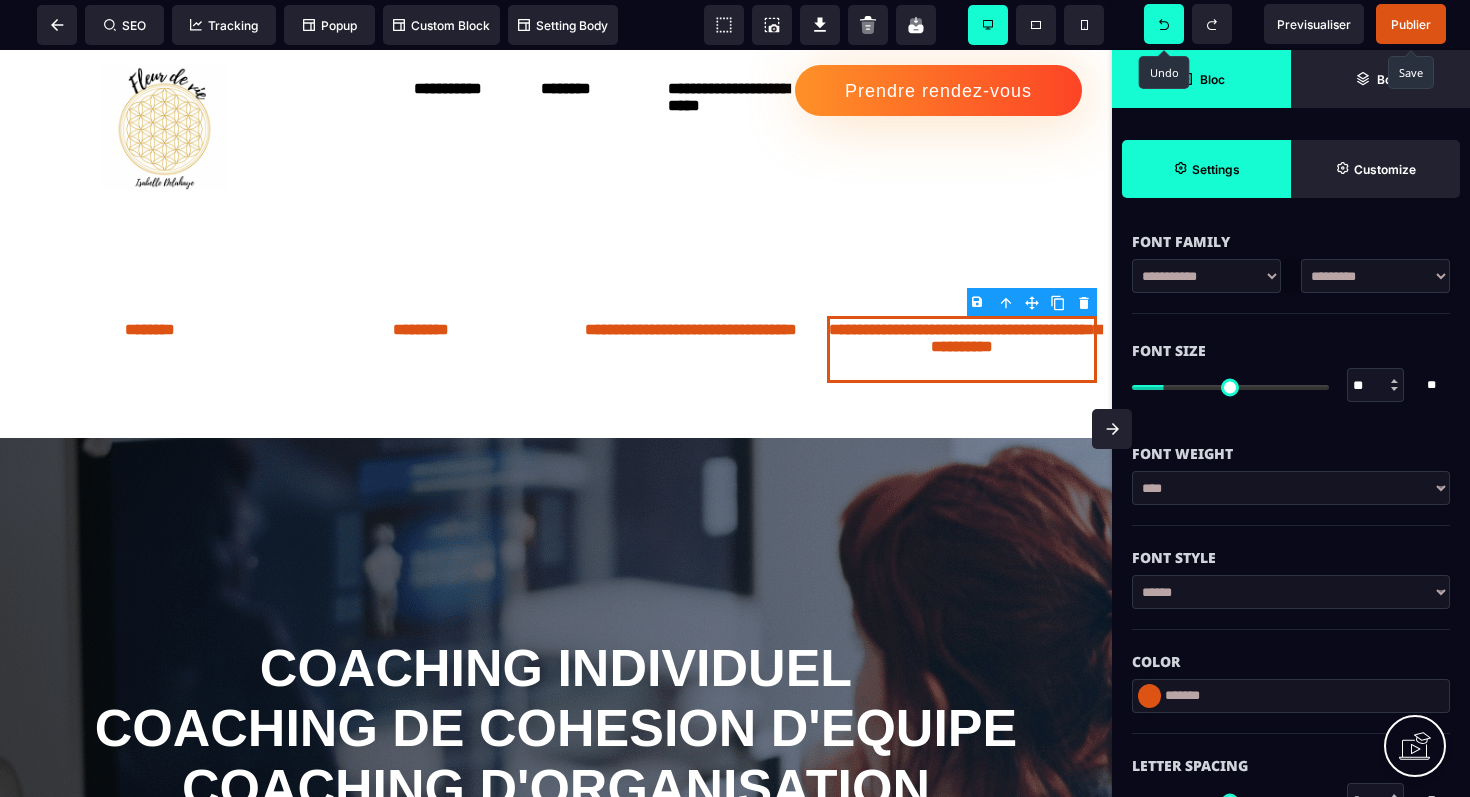 click on "Publier" at bounding box center (1411, 24) 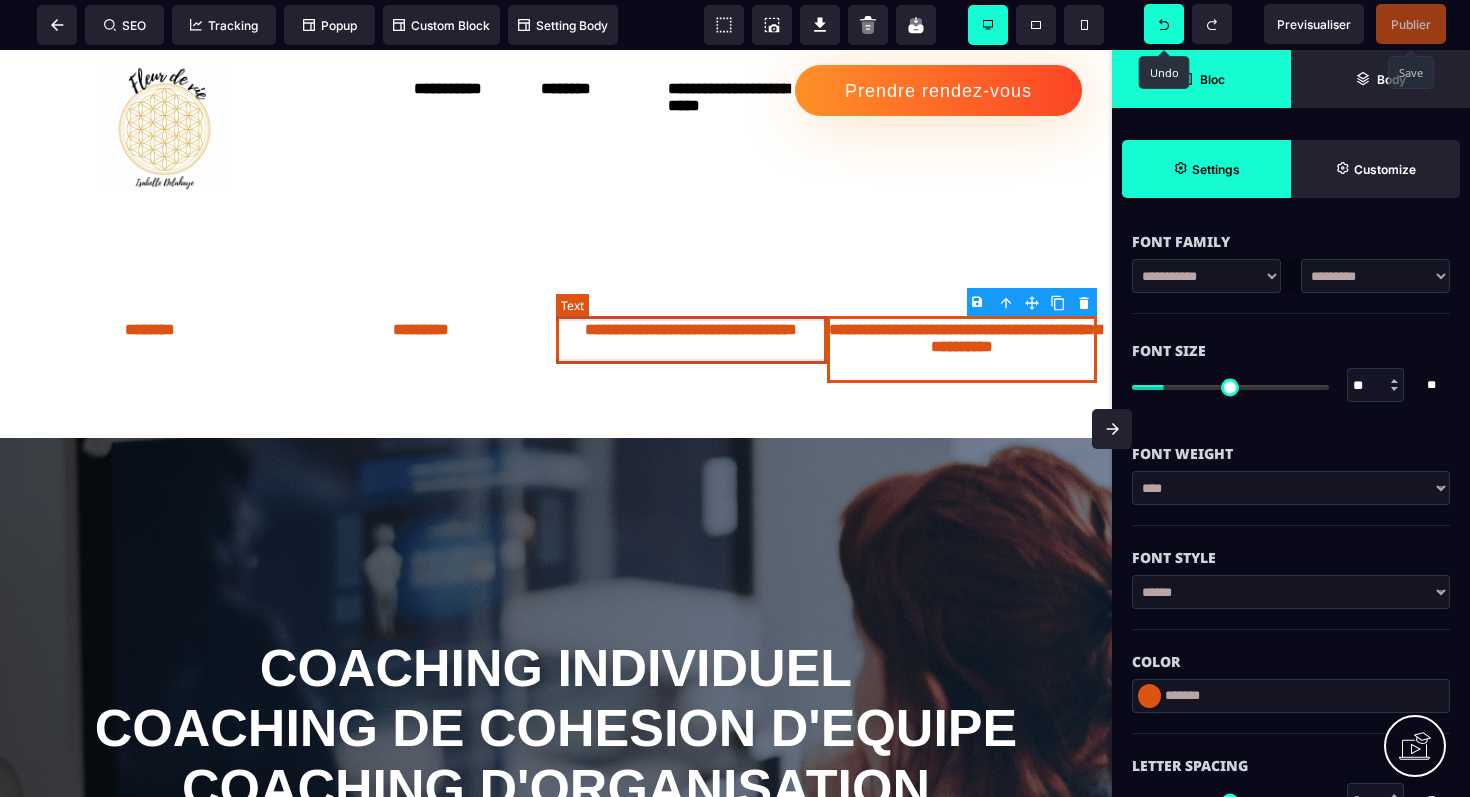 click on "**********" at bounding box center (691, 340) 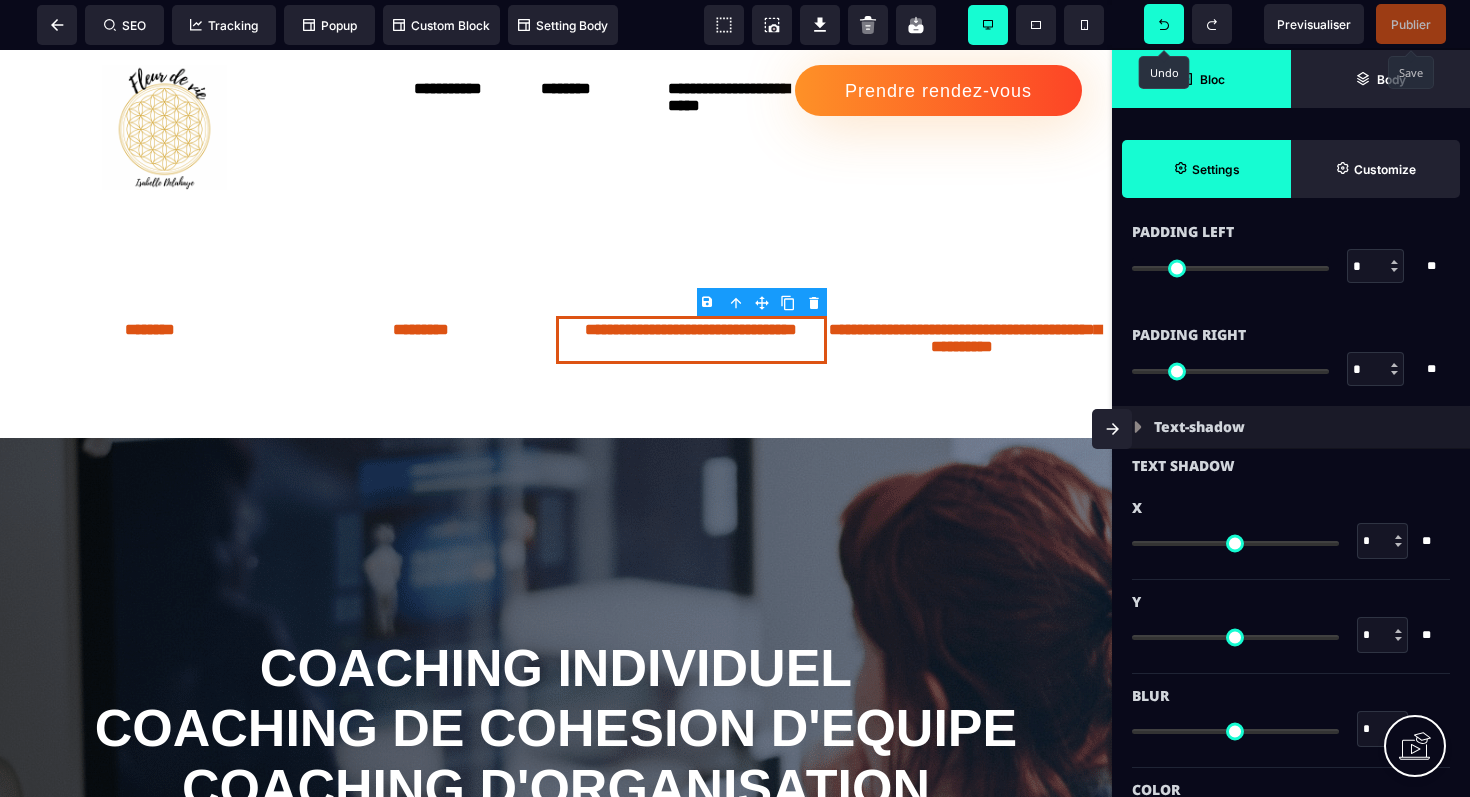 scroll, scrollTop: 1841, scrollLeft: 0, axis: vertical 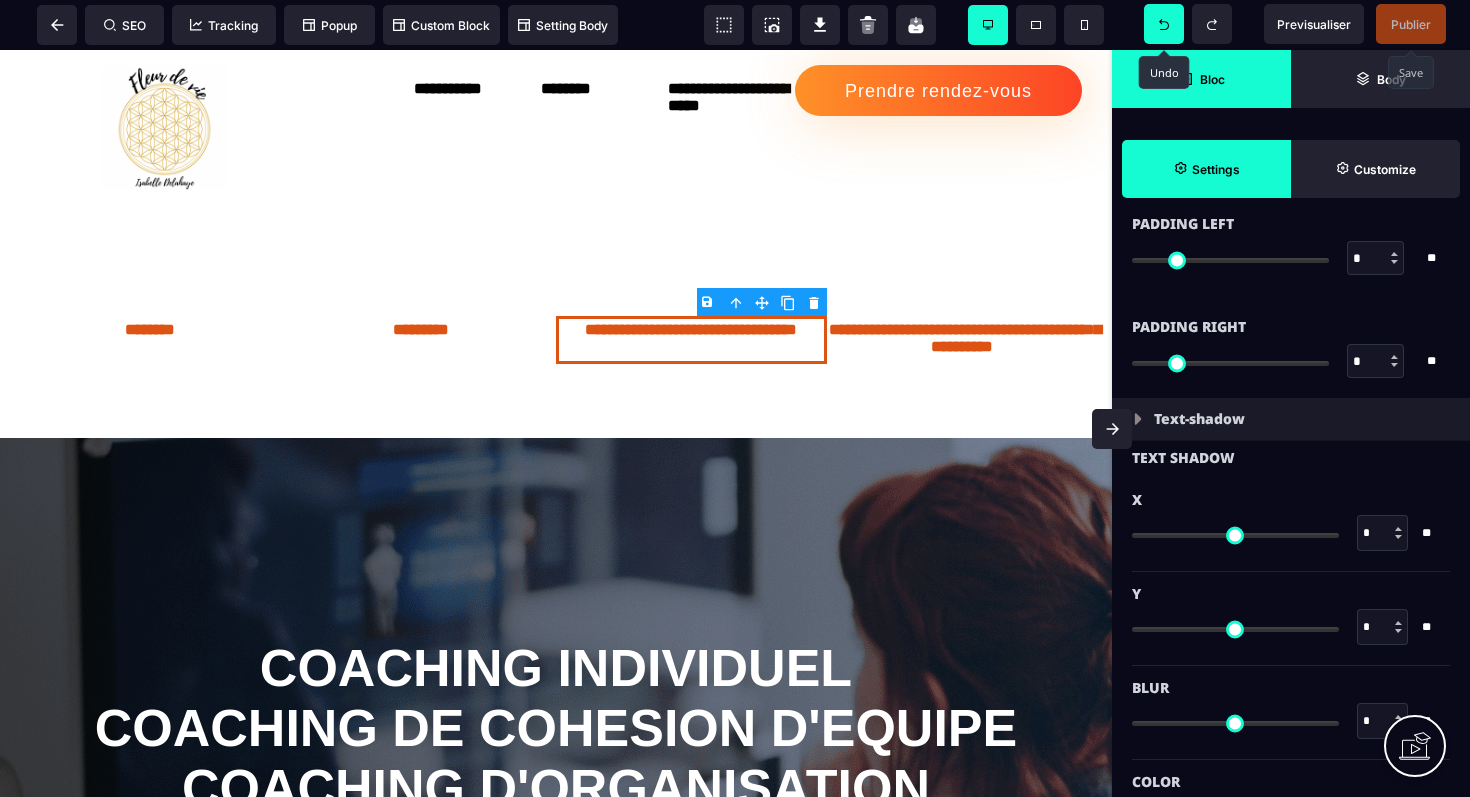 click at bounding box center [1138, 419] 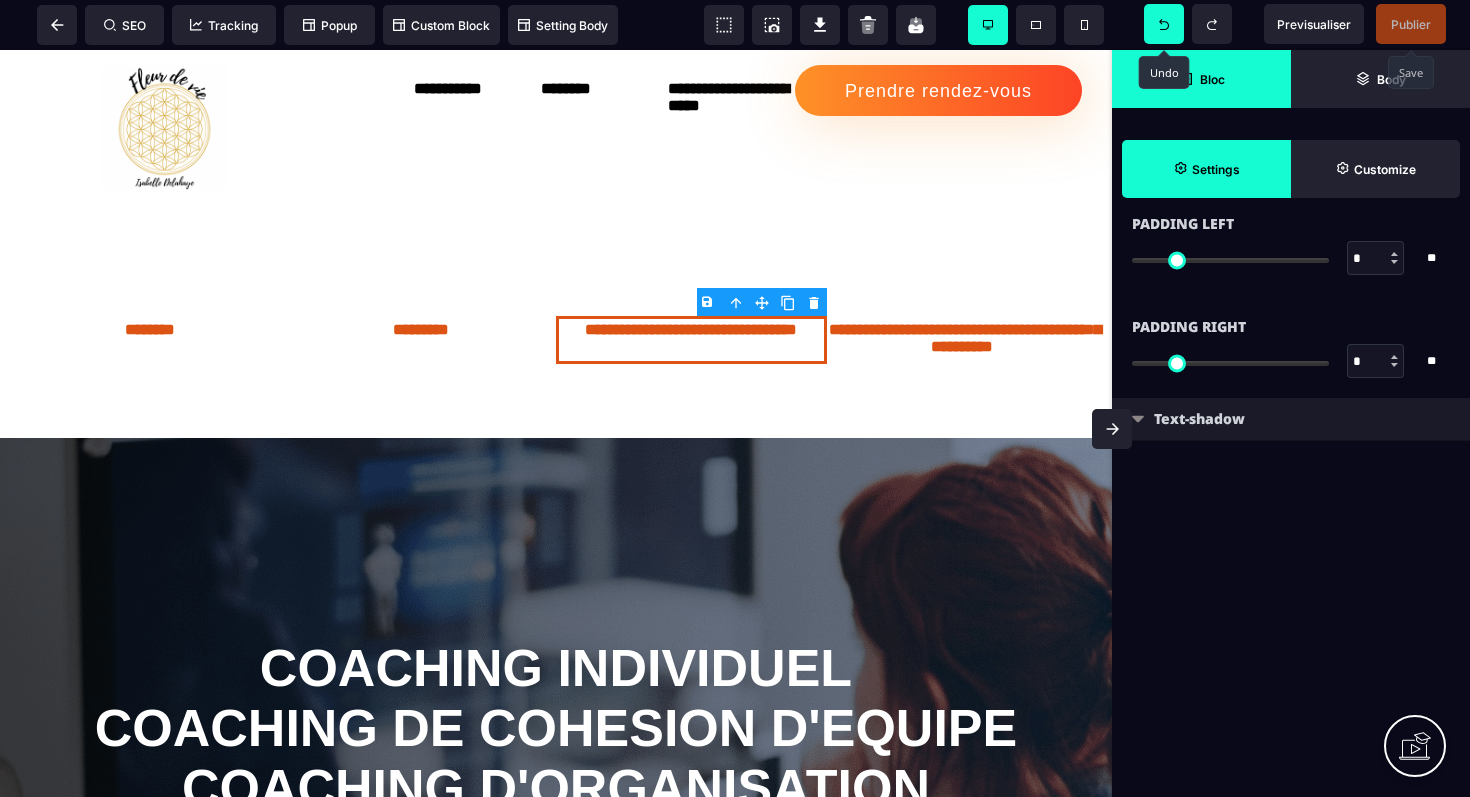 click at bounding box center (1127, 399) 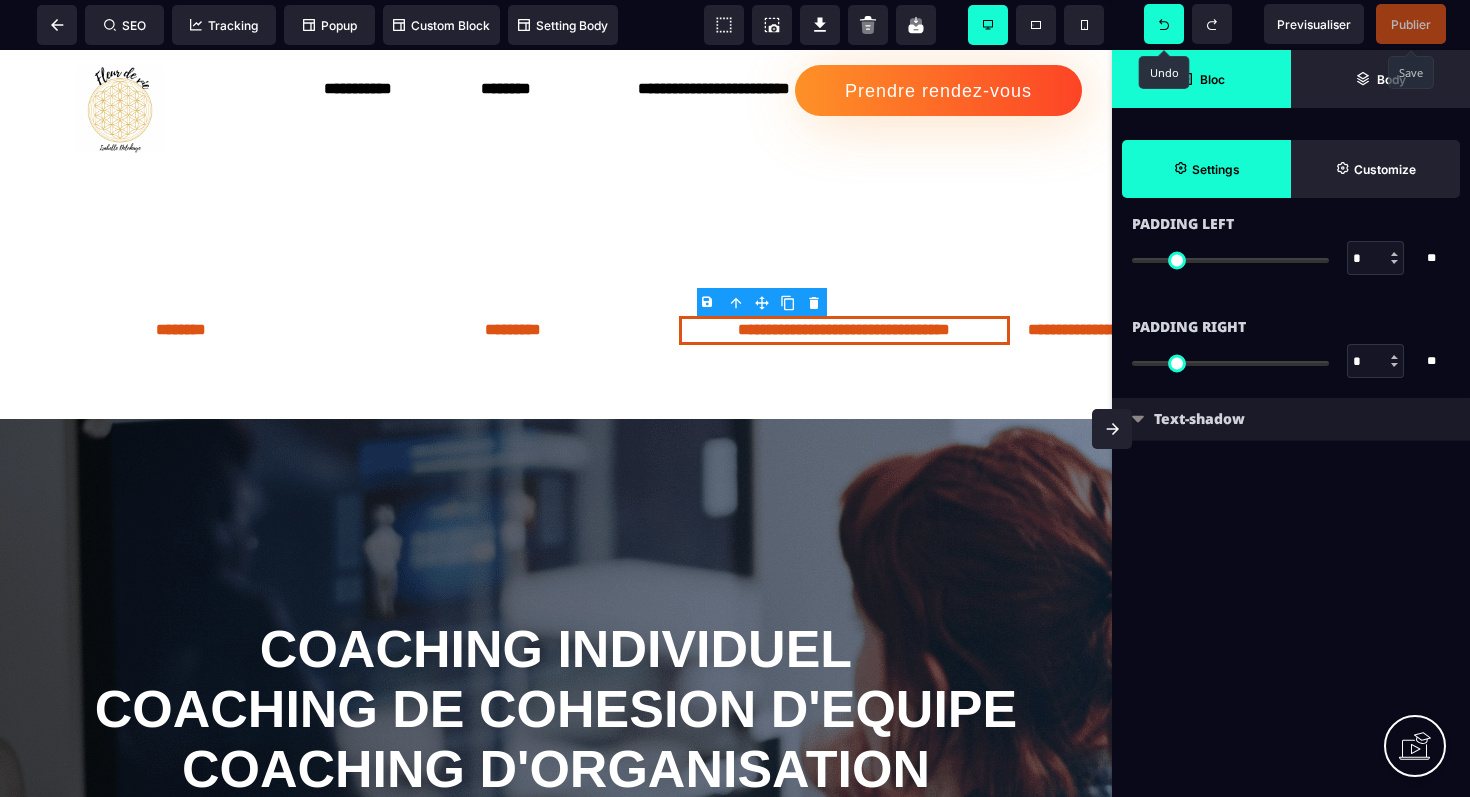 scroll, scrollTop: 0, scrollLeft: 0, axis: both 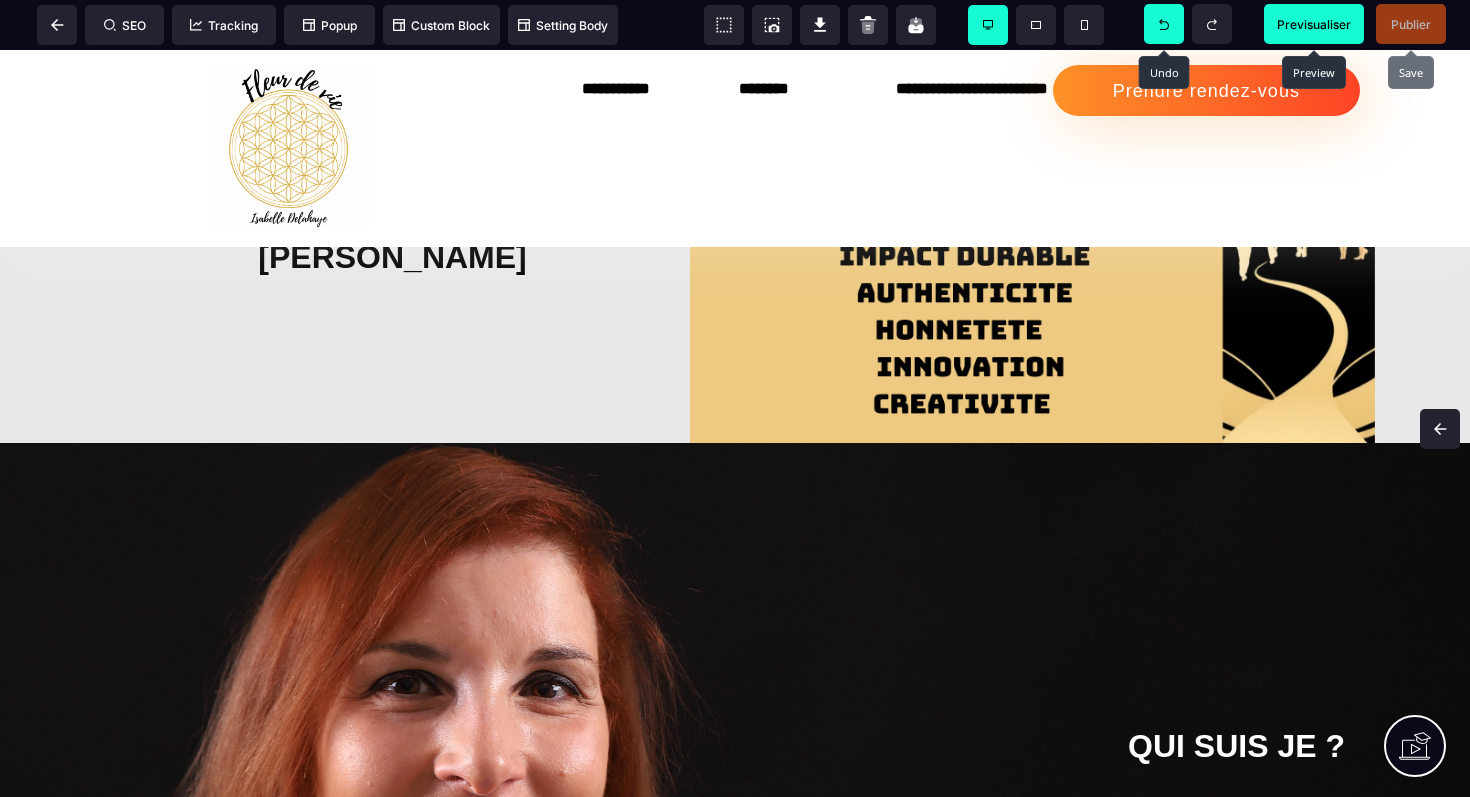 click on "Previsualiser" at bounding box center [1314, 24] 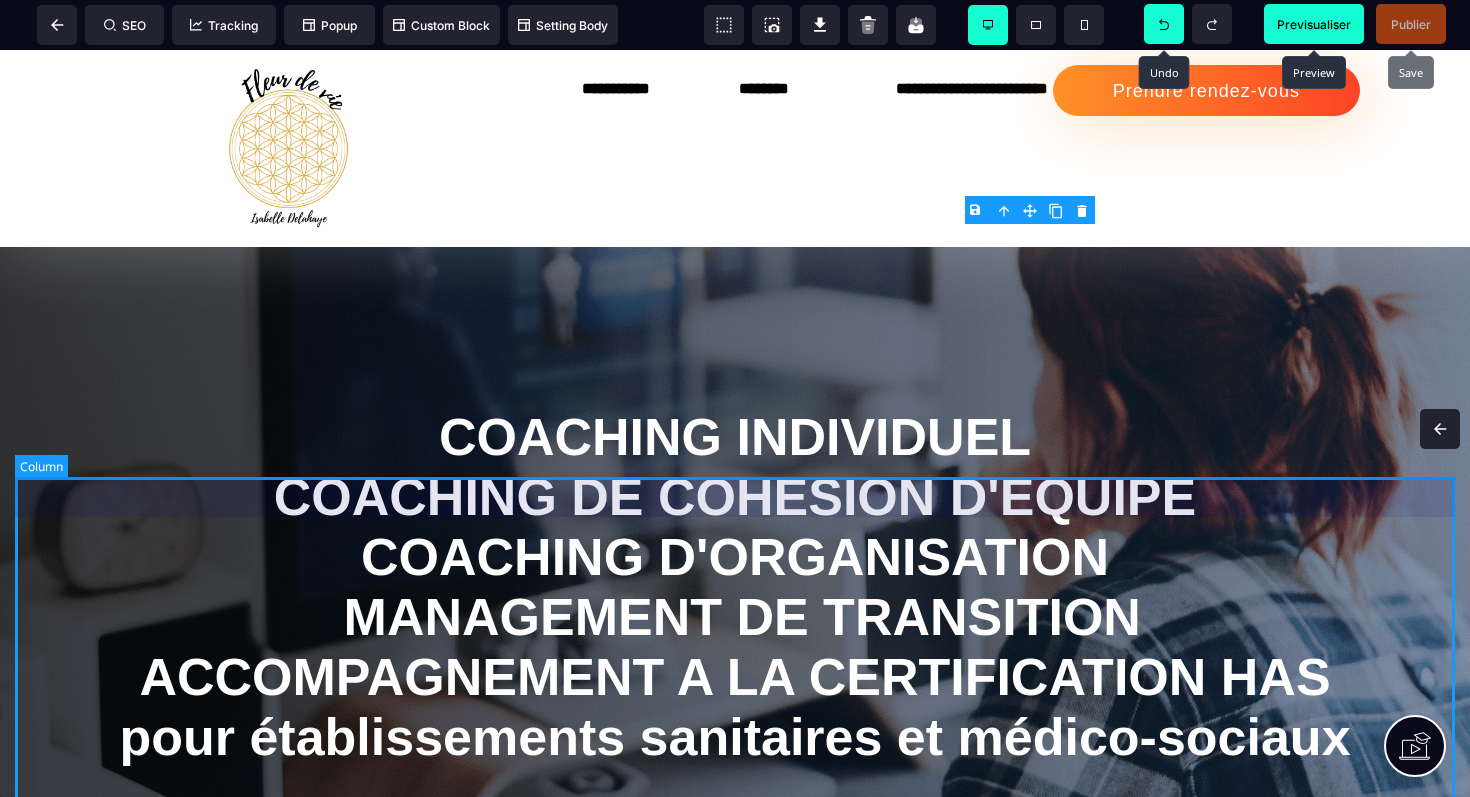 scroll, scrollTop: 0, scrollLeft: 0, axis: both 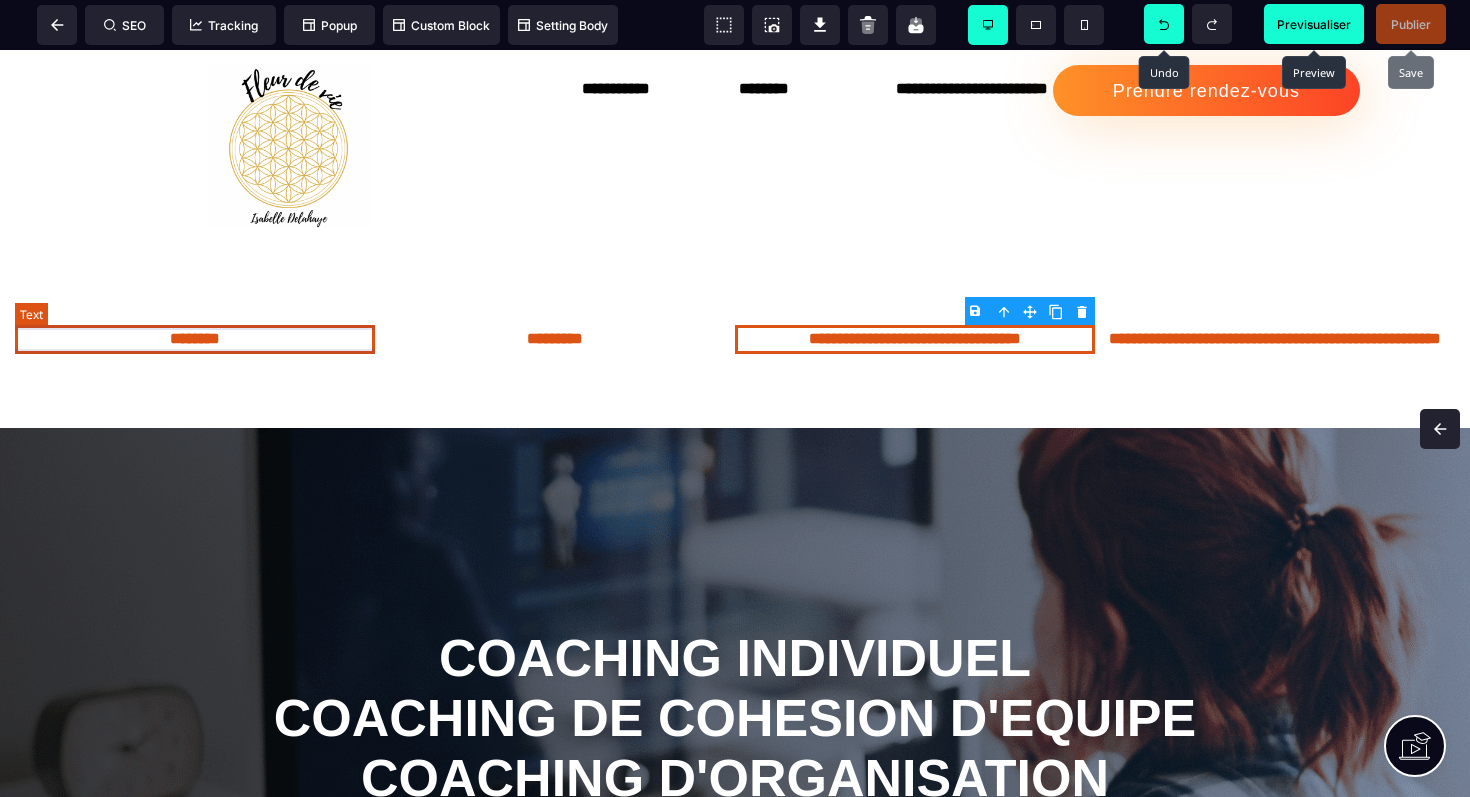 click on "********" at bounding box center (195, 339) 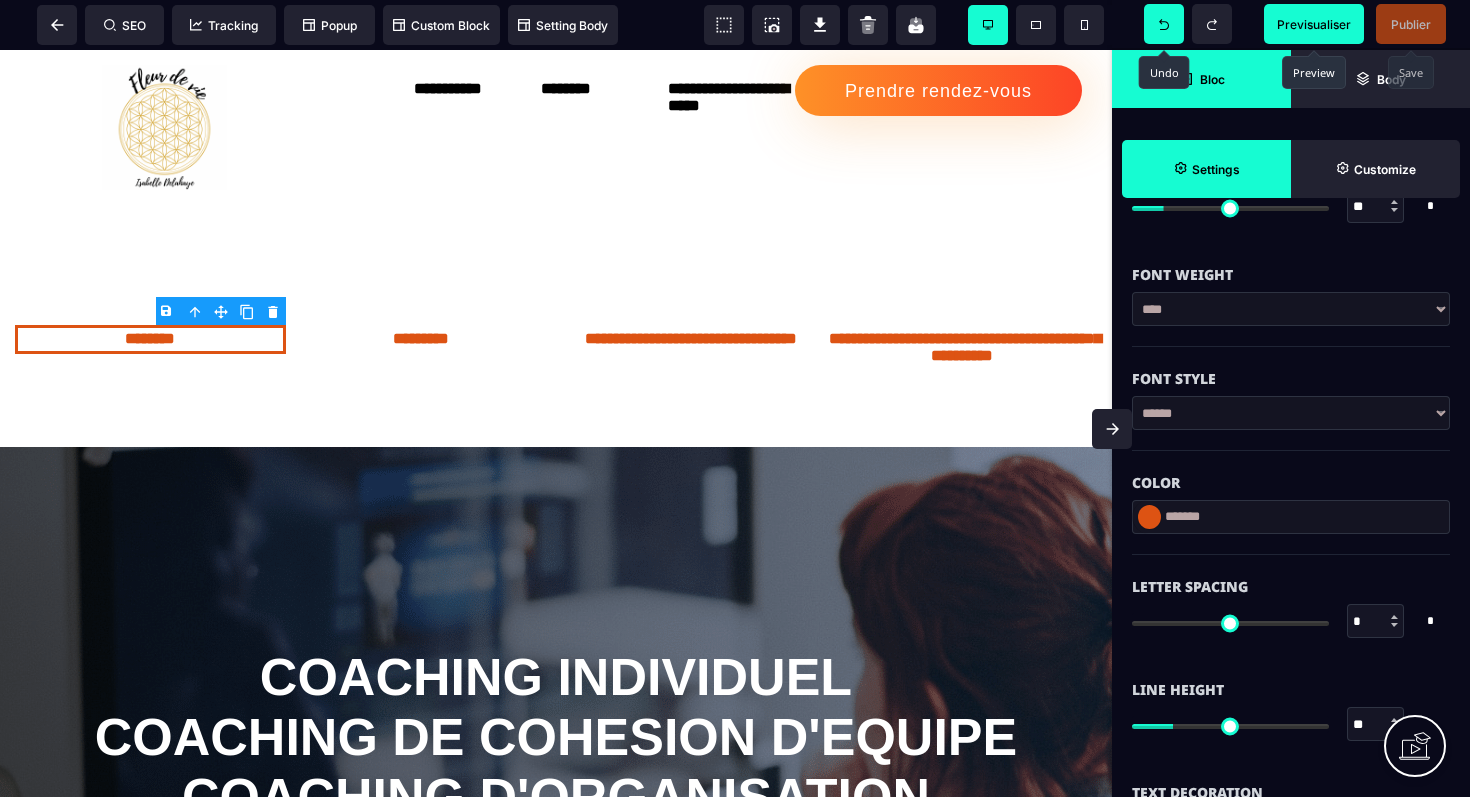 scroll, scrollTop: 398, scrollLeft: 0, axis: vertical 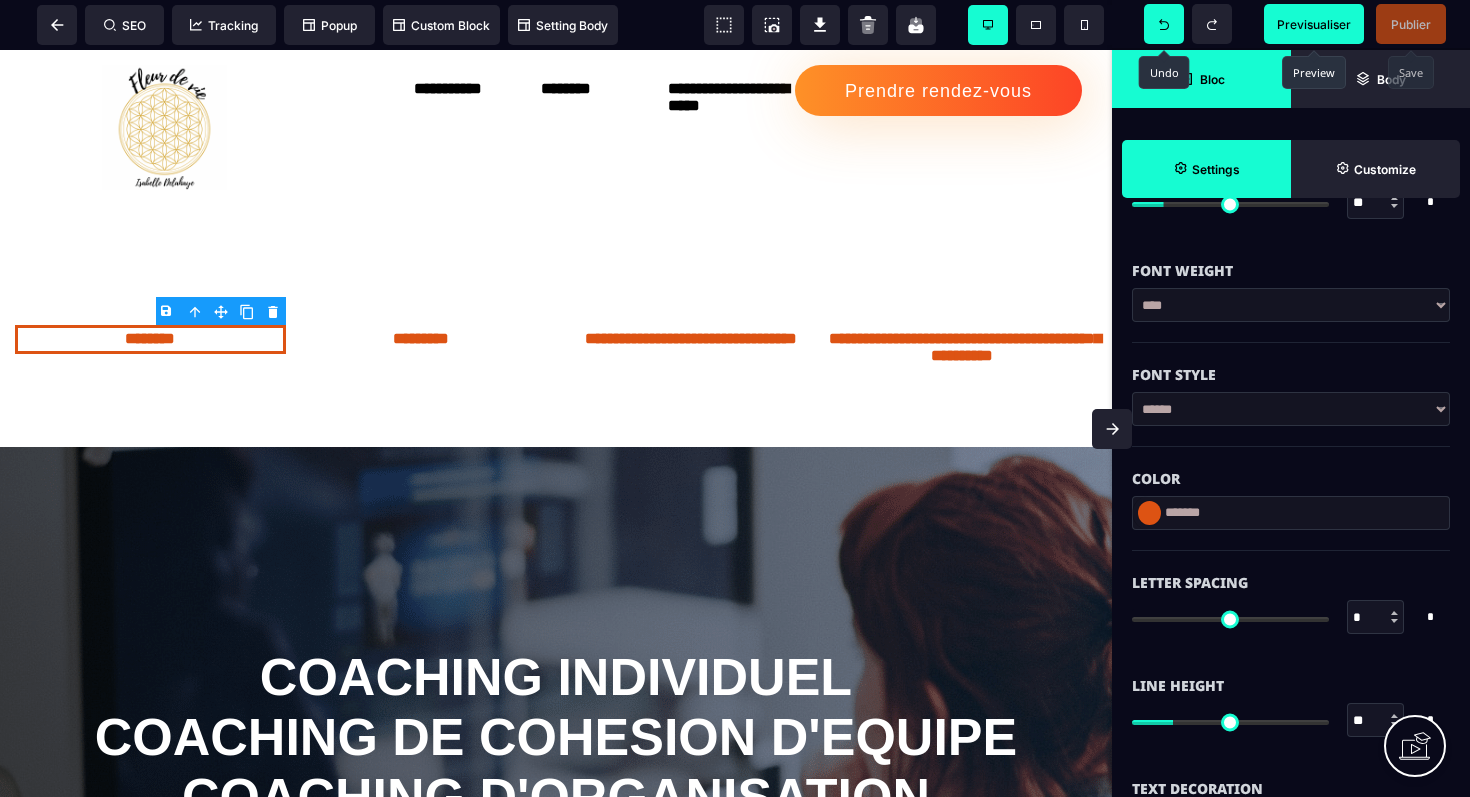 click on "****** ****** *******" at bounding box center (1291, 409) 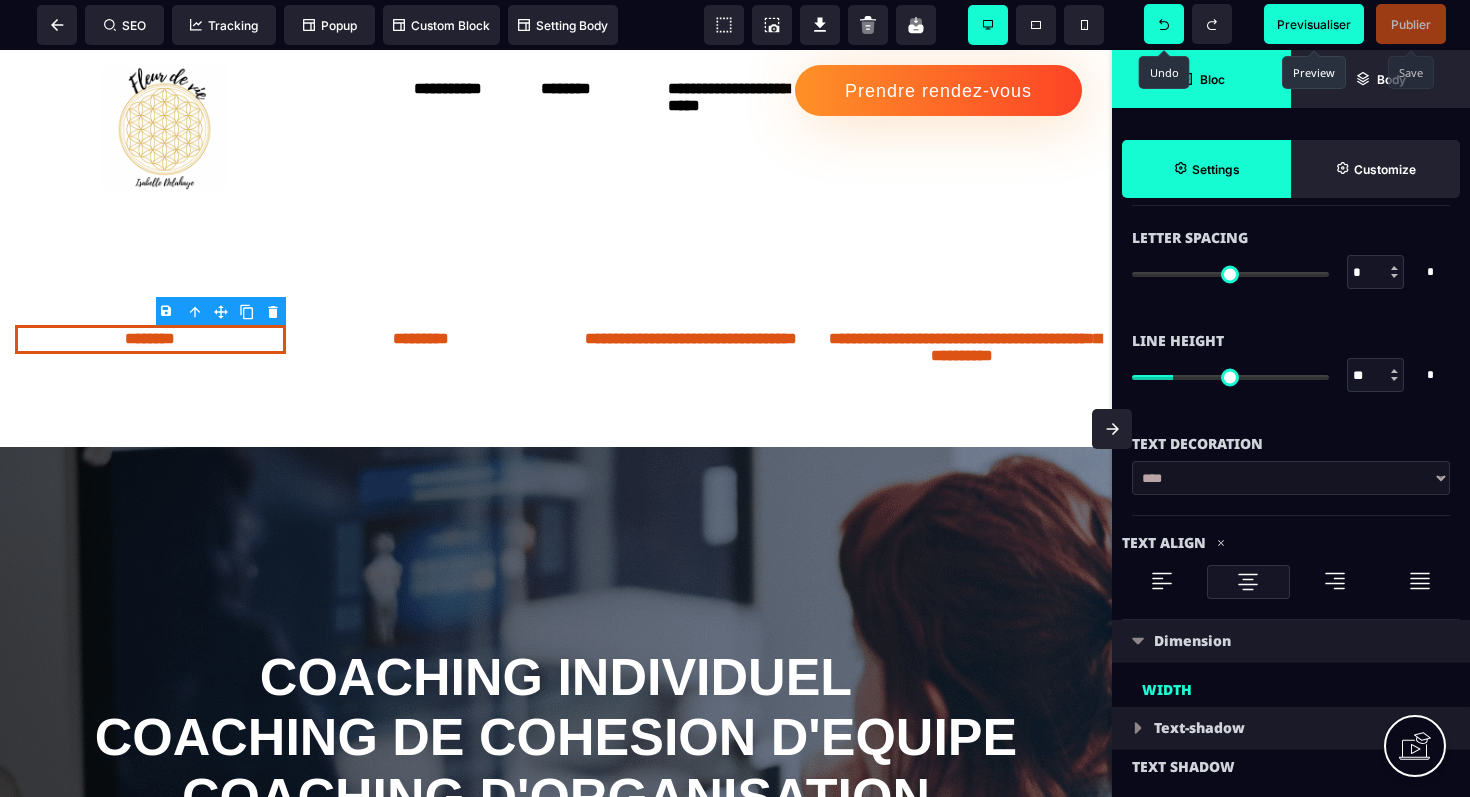 scroll, scrollTop: 747, scrollLeft: 0, axis: vertical 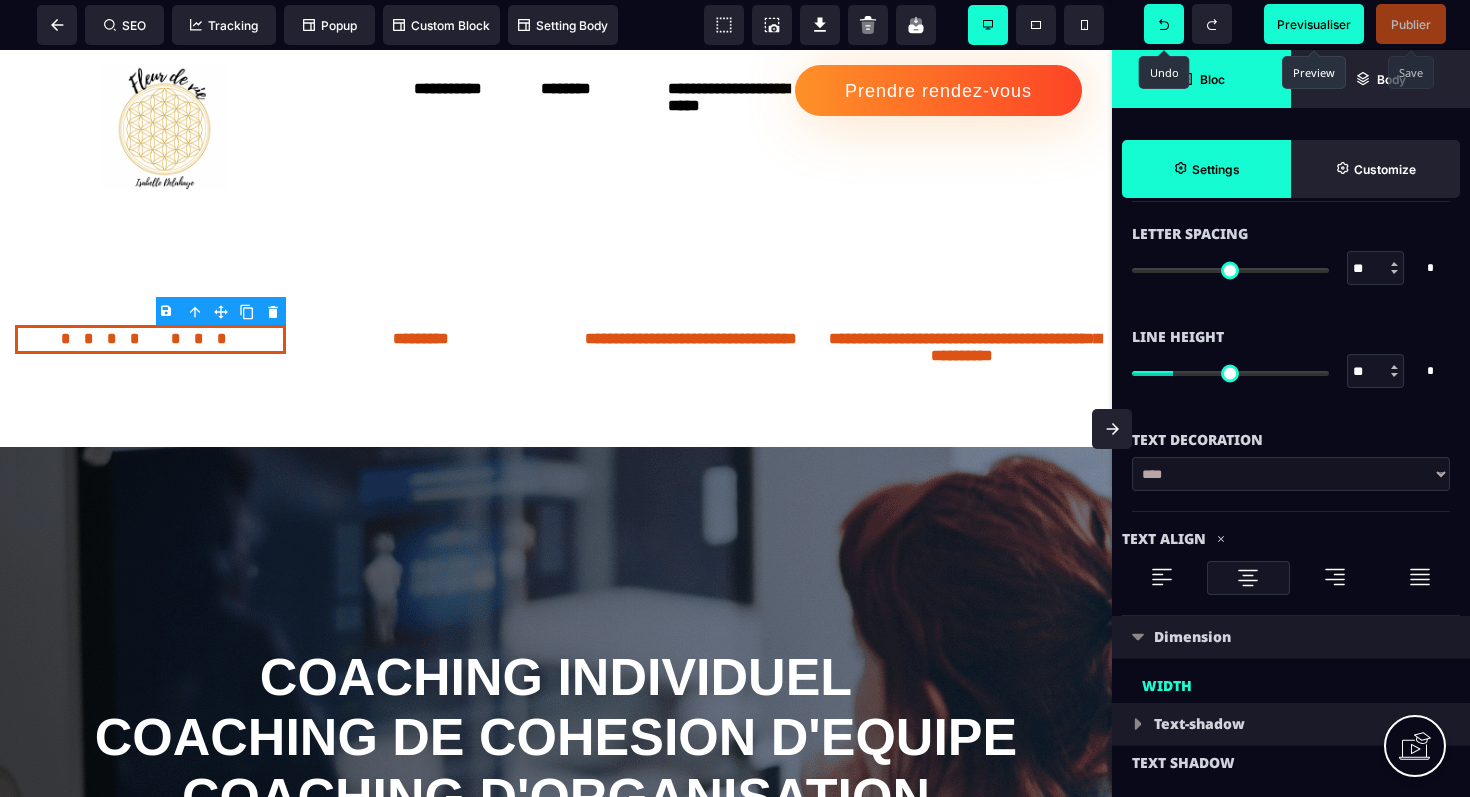 click at bounding box center (1230, 270) 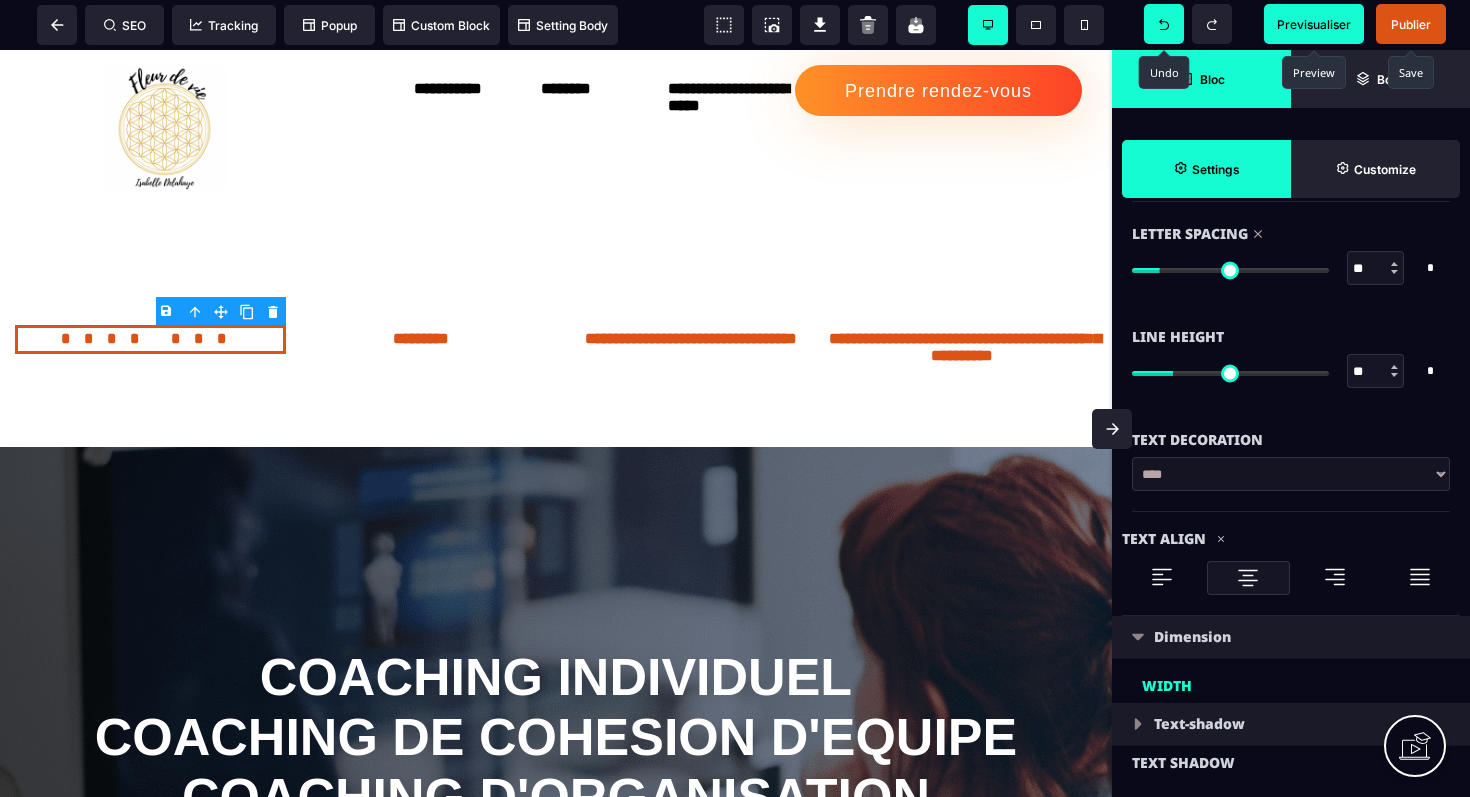 click at bounding box center [1230, 270] 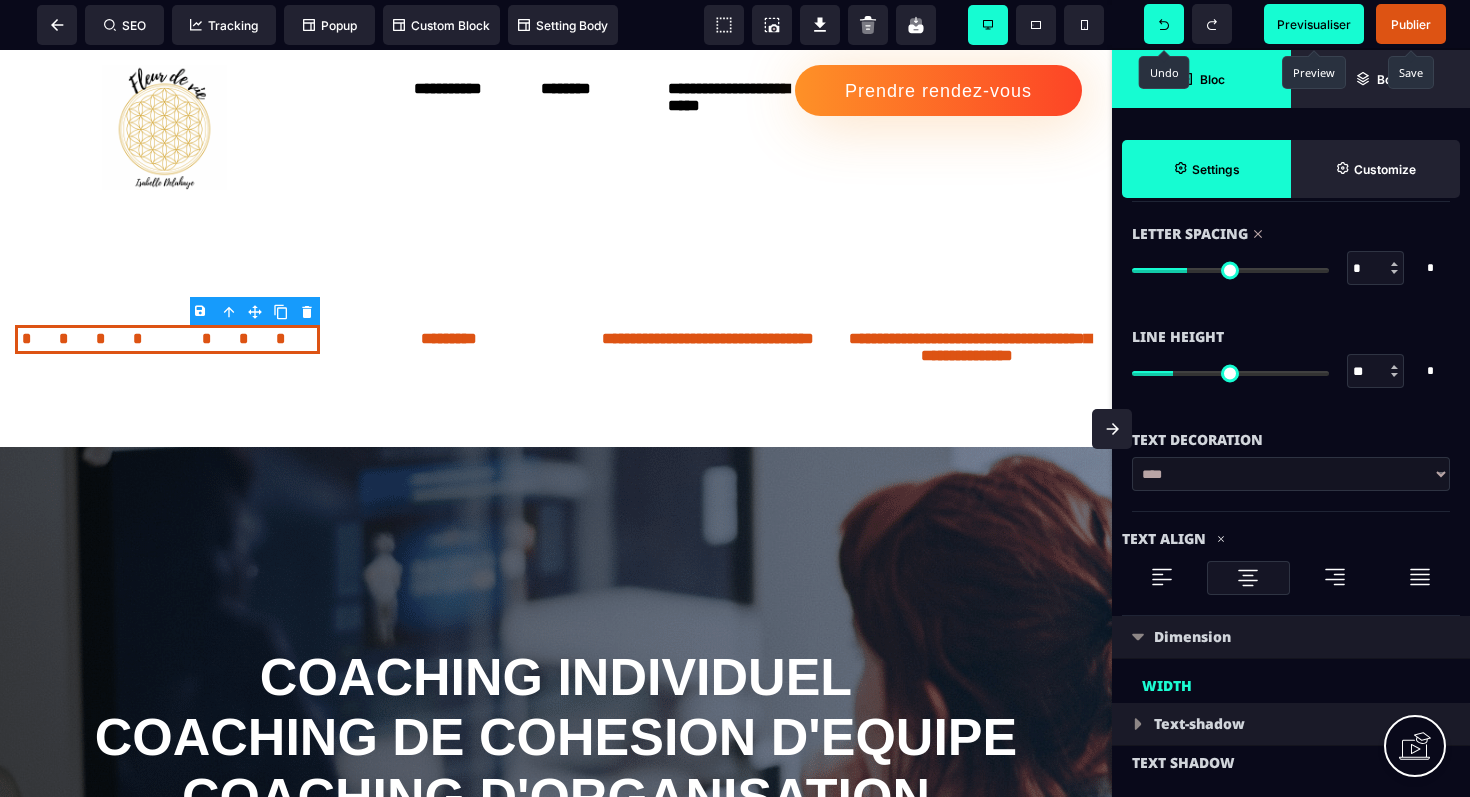 click at bounding box center [1230, 270] 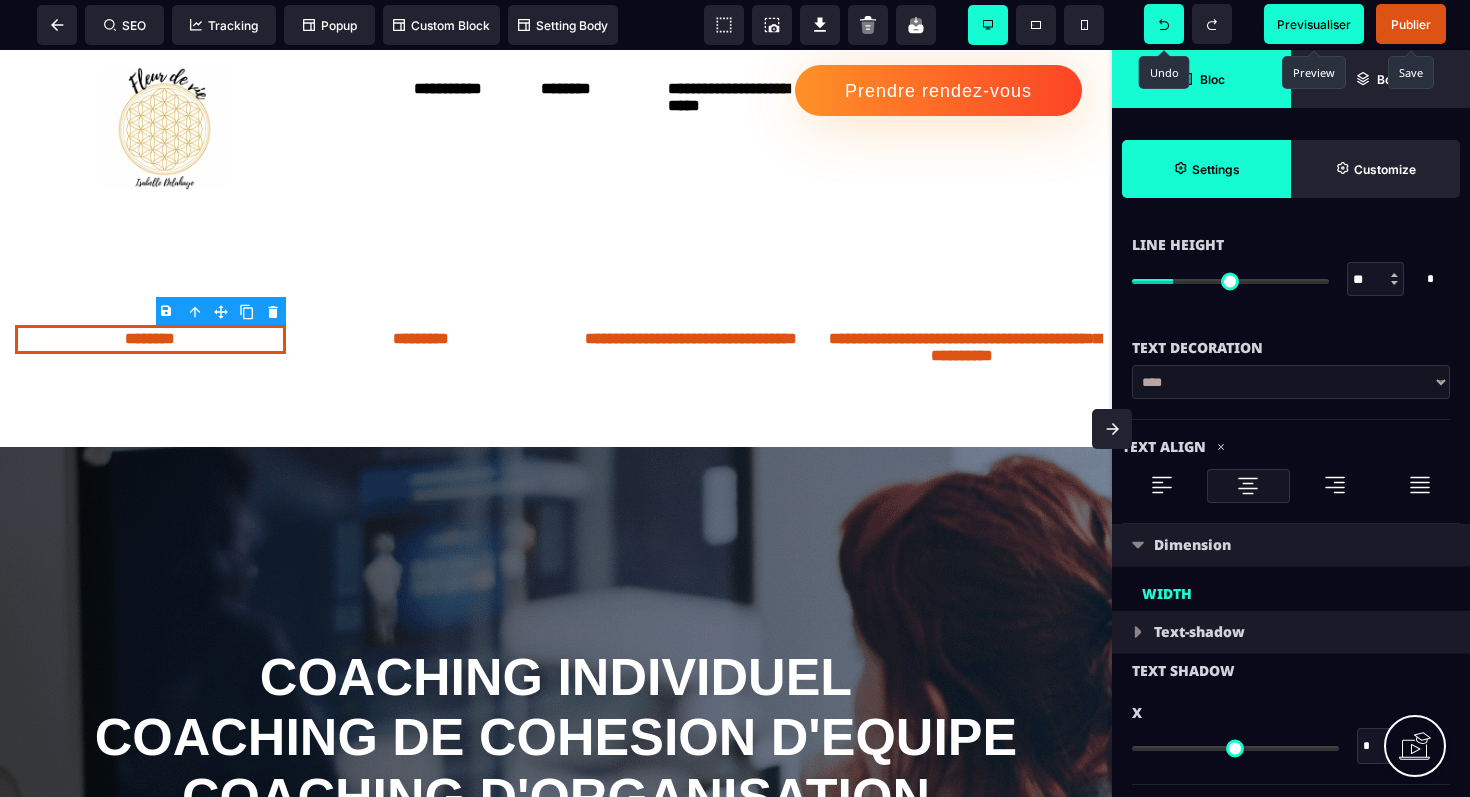 scroll, scrollTop: 842, scrollLeft: 0, axis: vertical 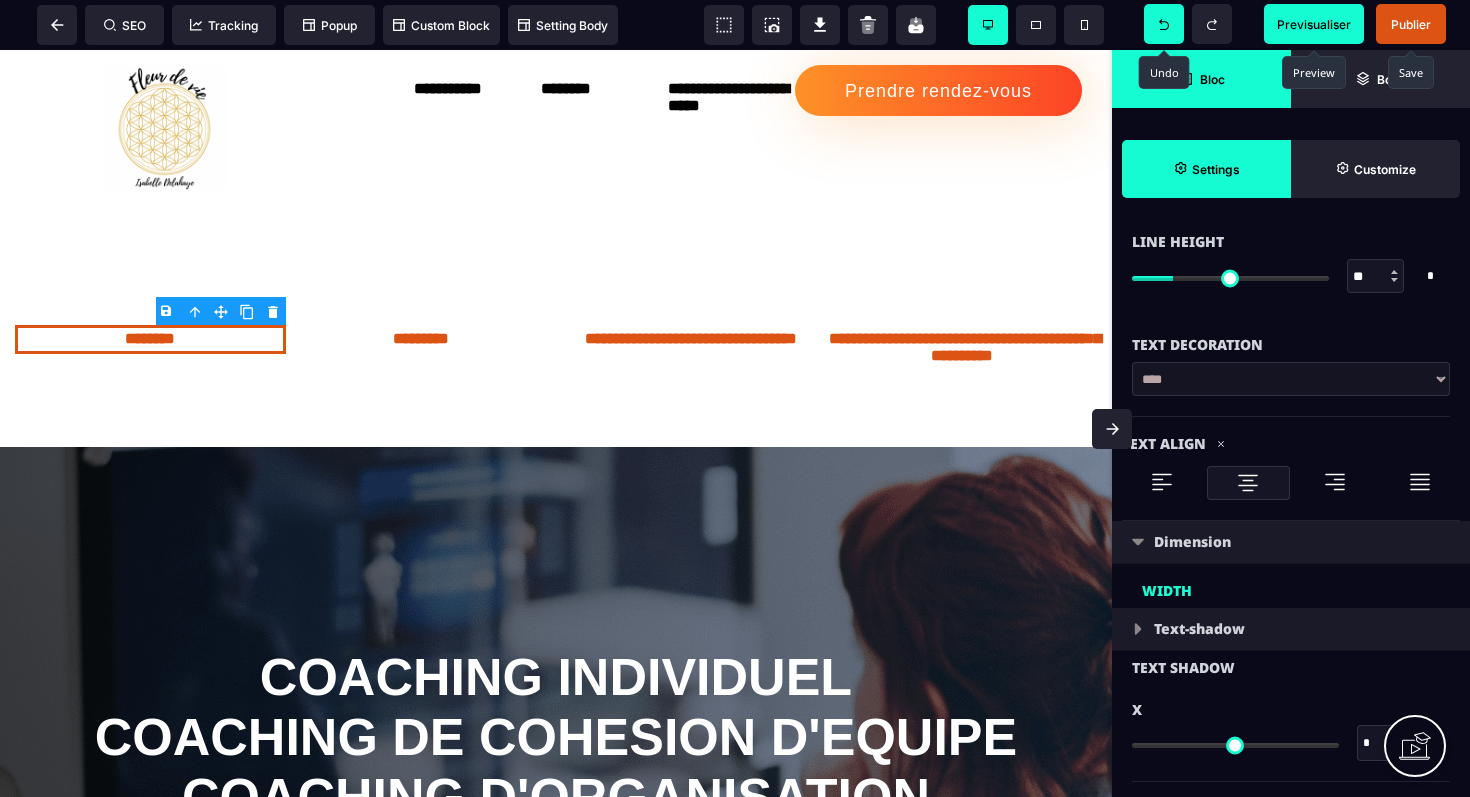 click on "**********" at bounding box center (1291, 379) 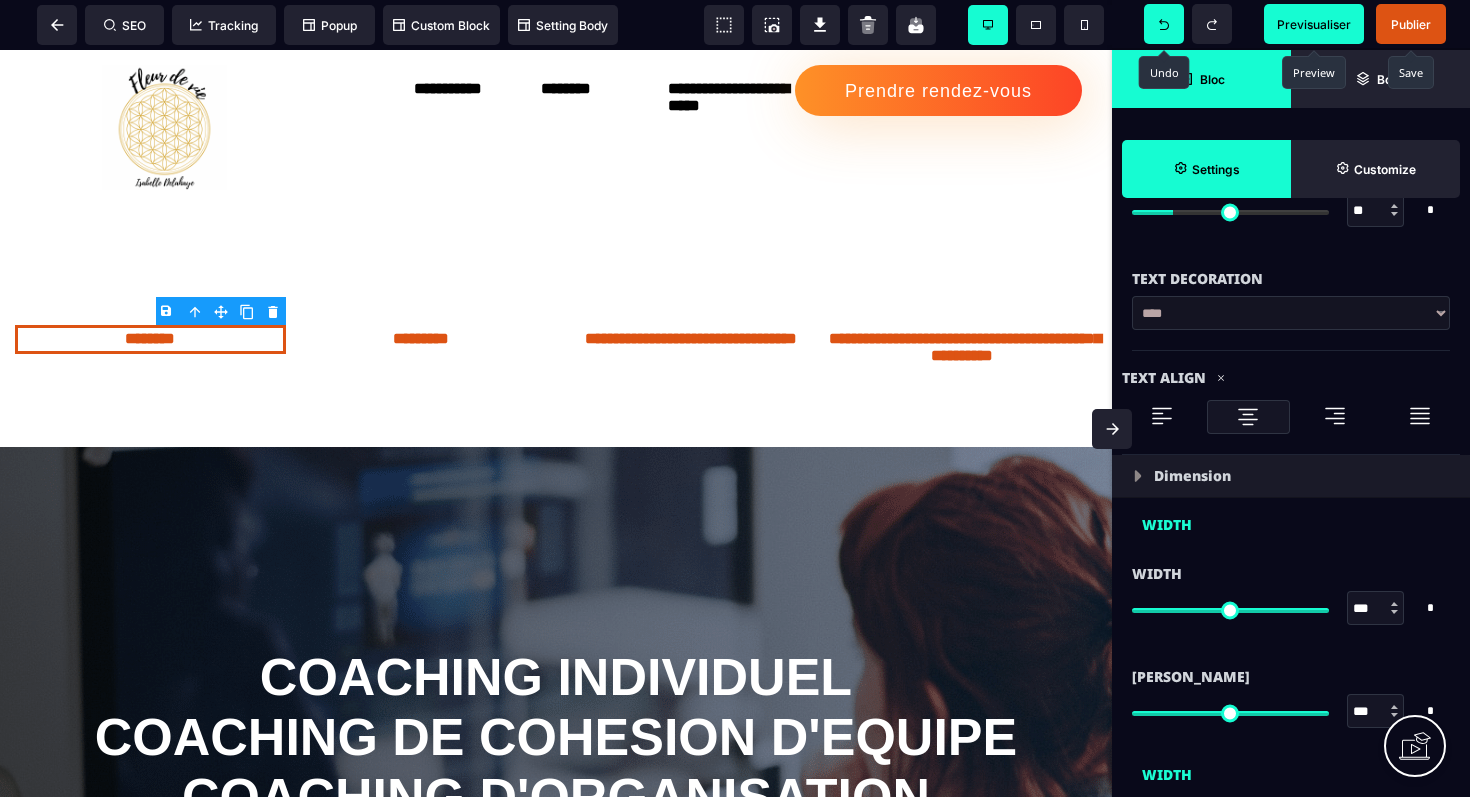 scroll, scrollTop: 933, scrollLeft: 0, axis: vertical 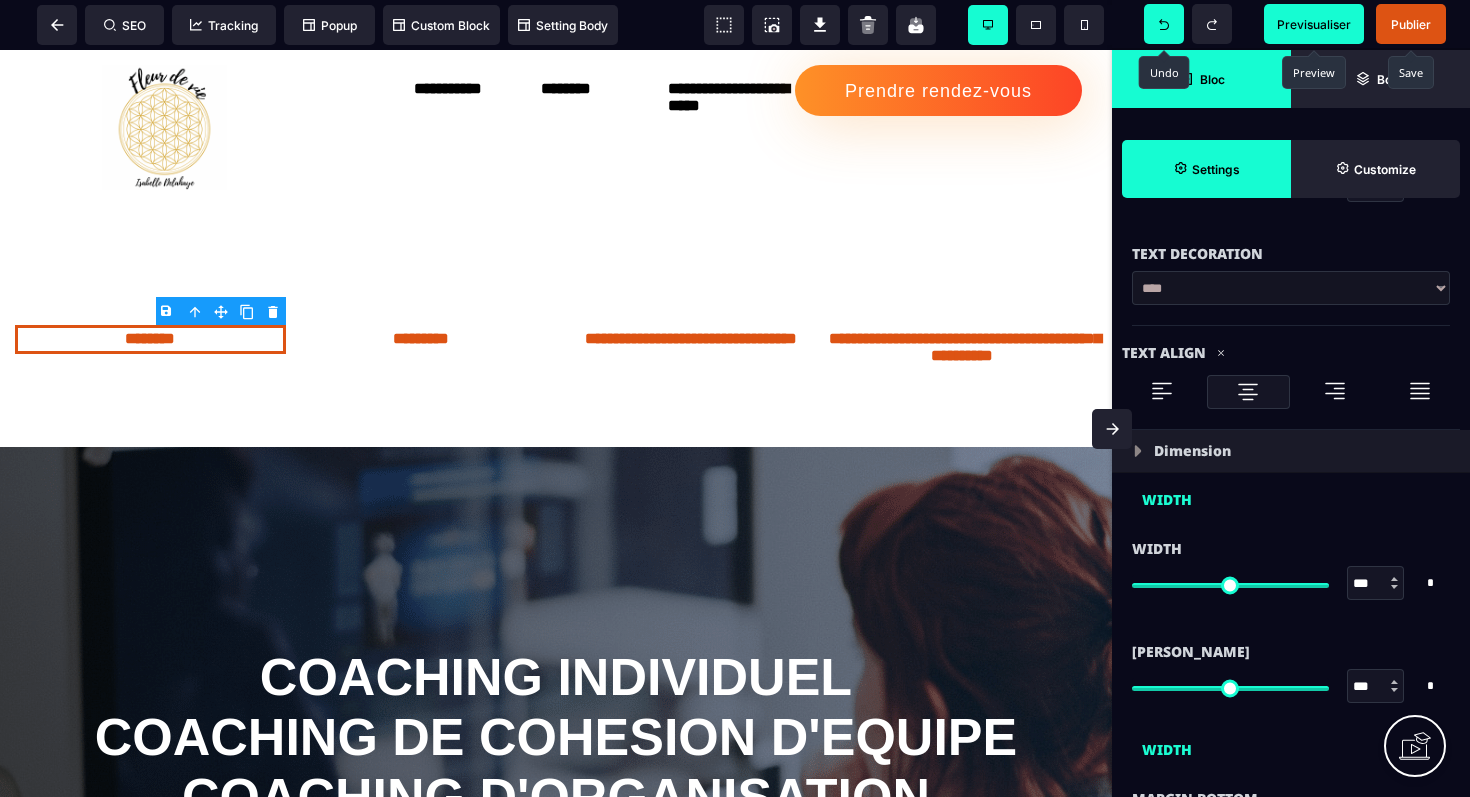 click at bounding box center [1230, 583] 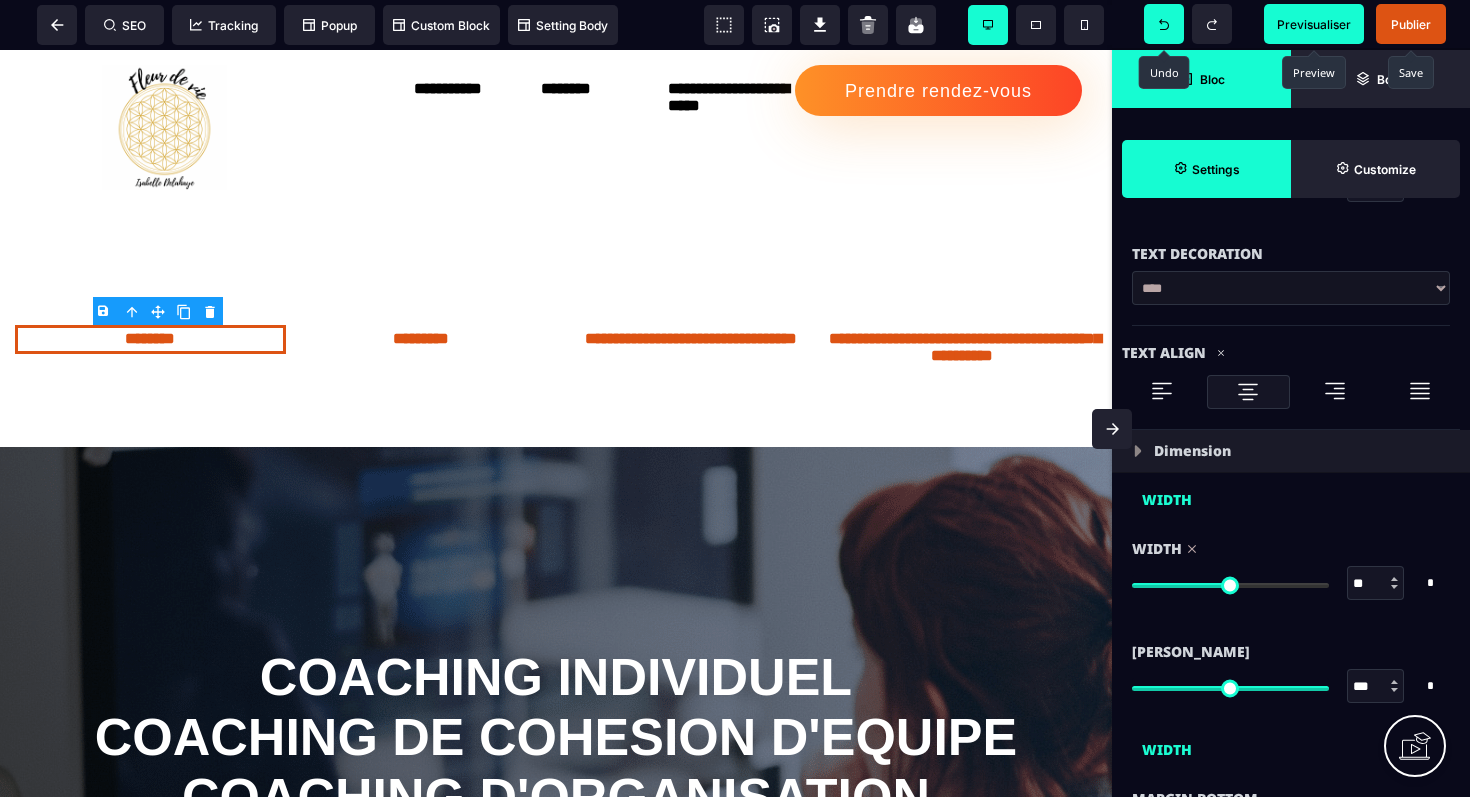 click at bounding box center (1230, 585) 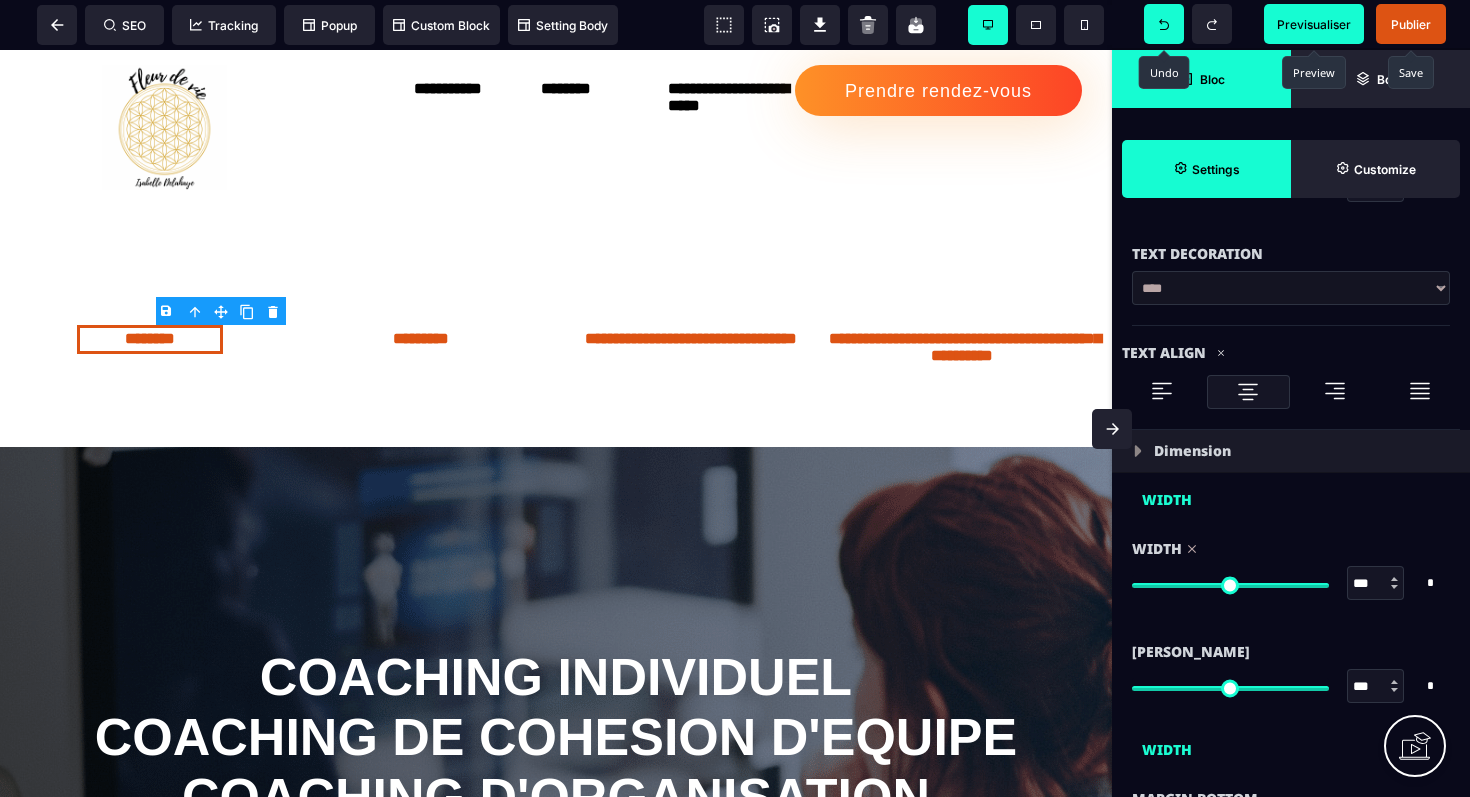 click at bounding box center (1230, 585) 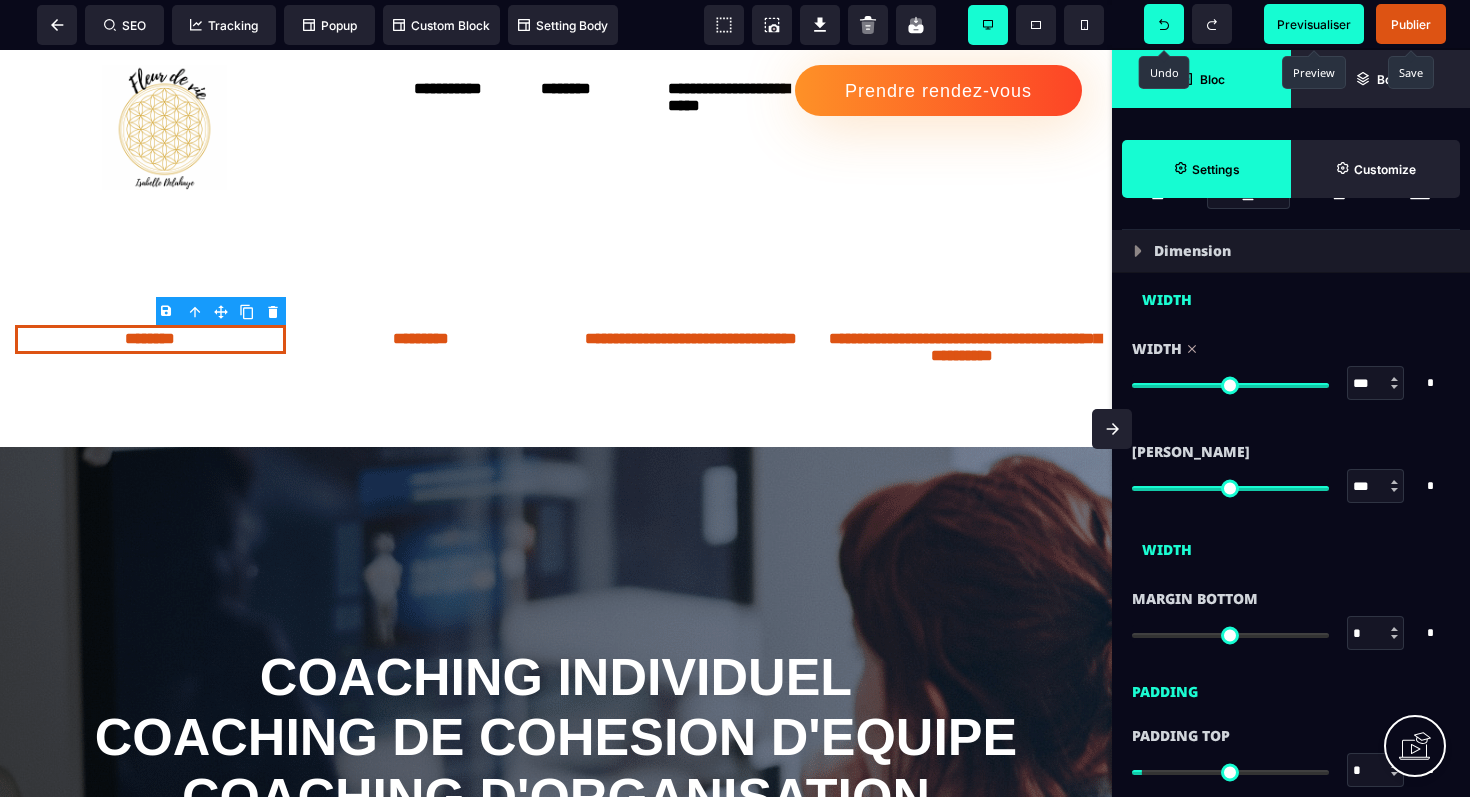 scroll, scrollTop: 1137, scrollLeft: 0, axis: vertical 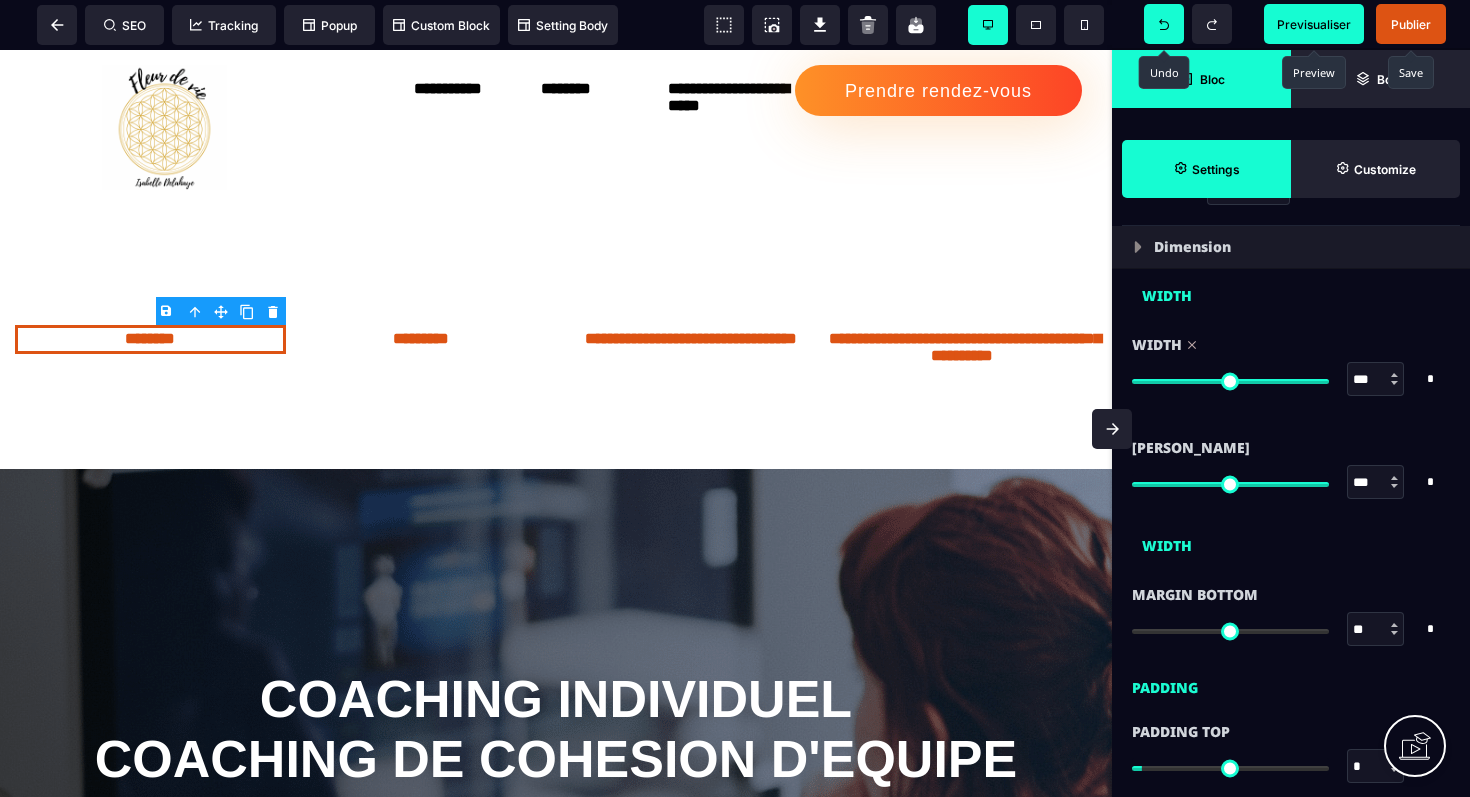click at bounding box center [1230, 631] 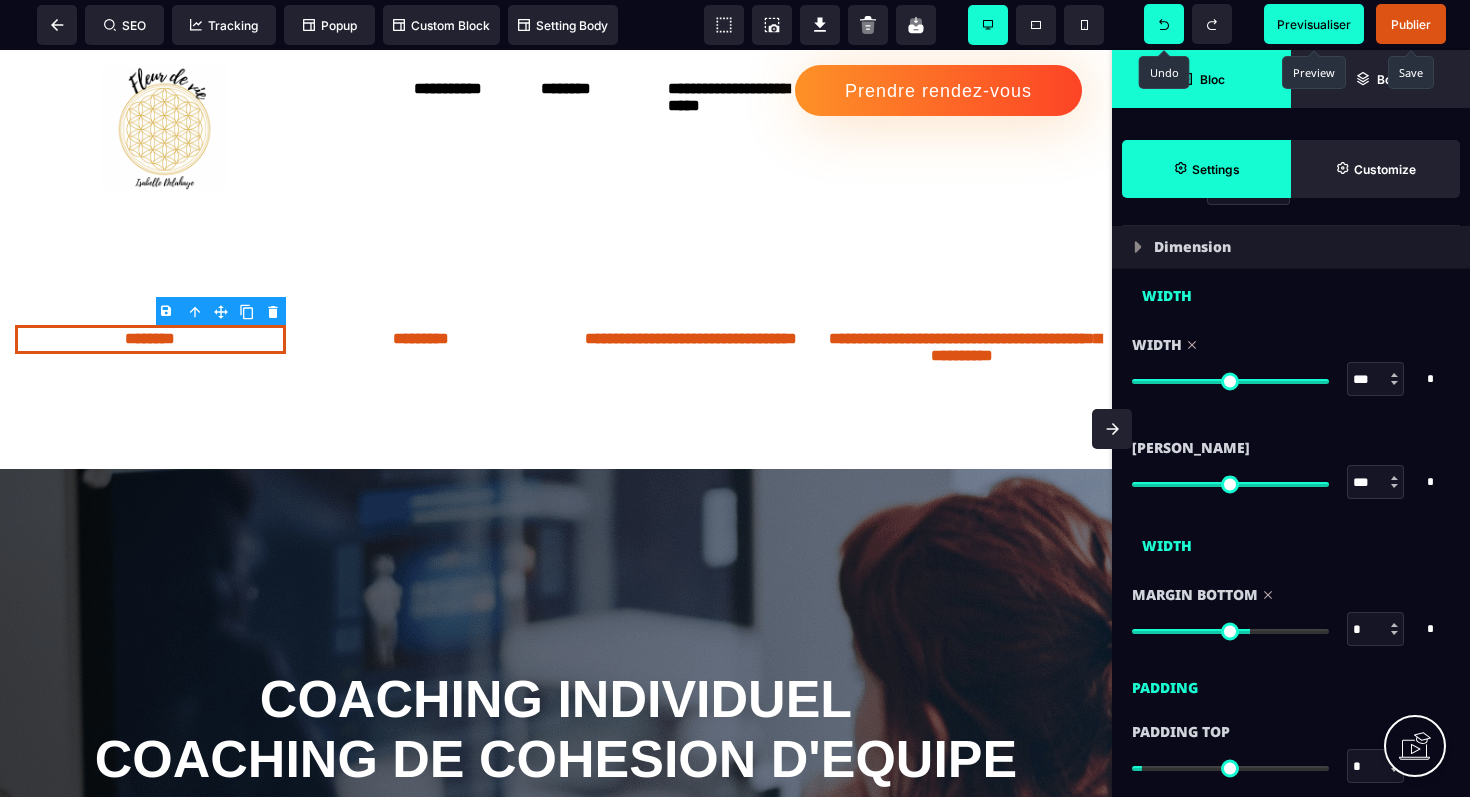 click at bounding box center [1230, 631] 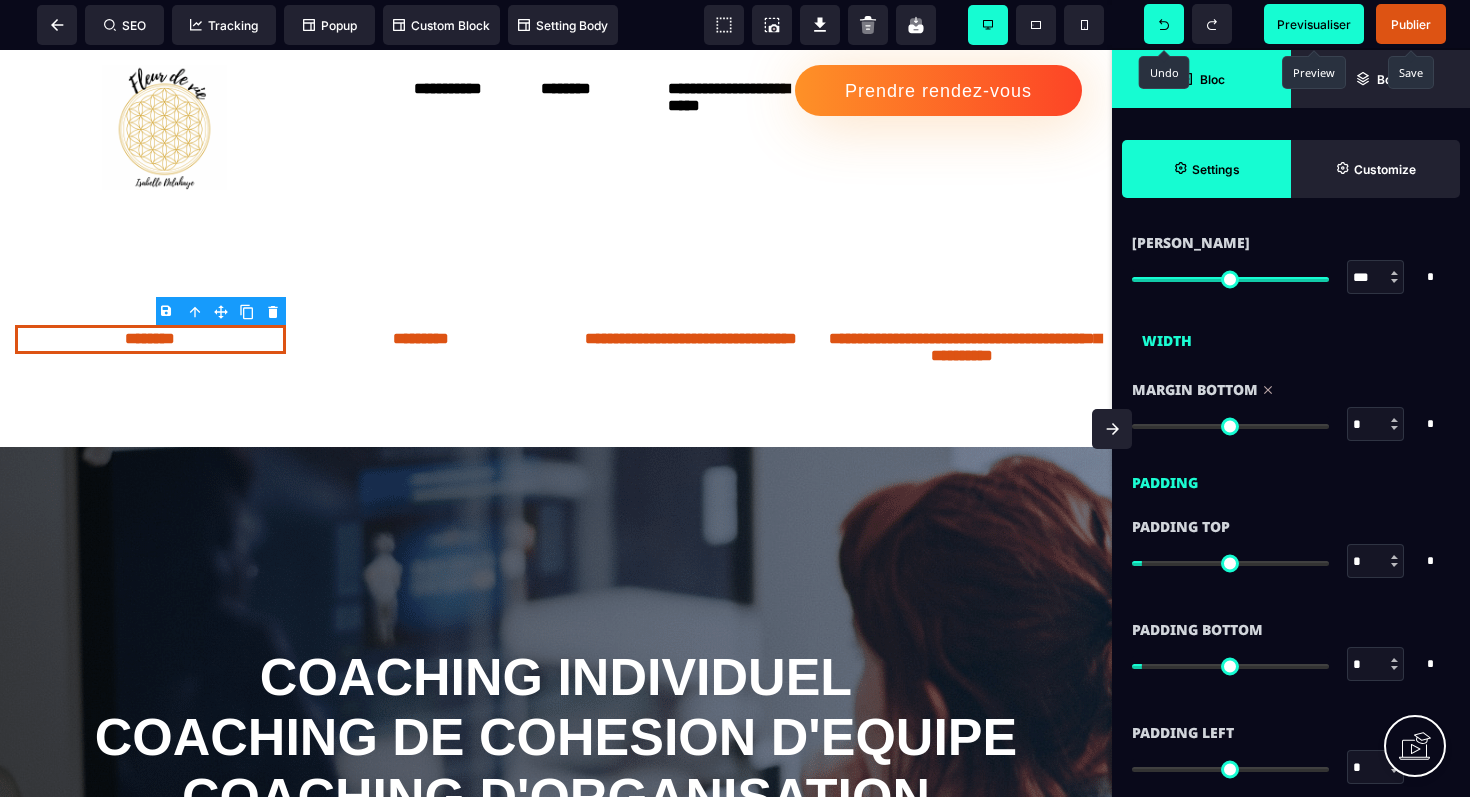 scroll, scrollTop: 1360, scrollLeft: 0, axis: vertical 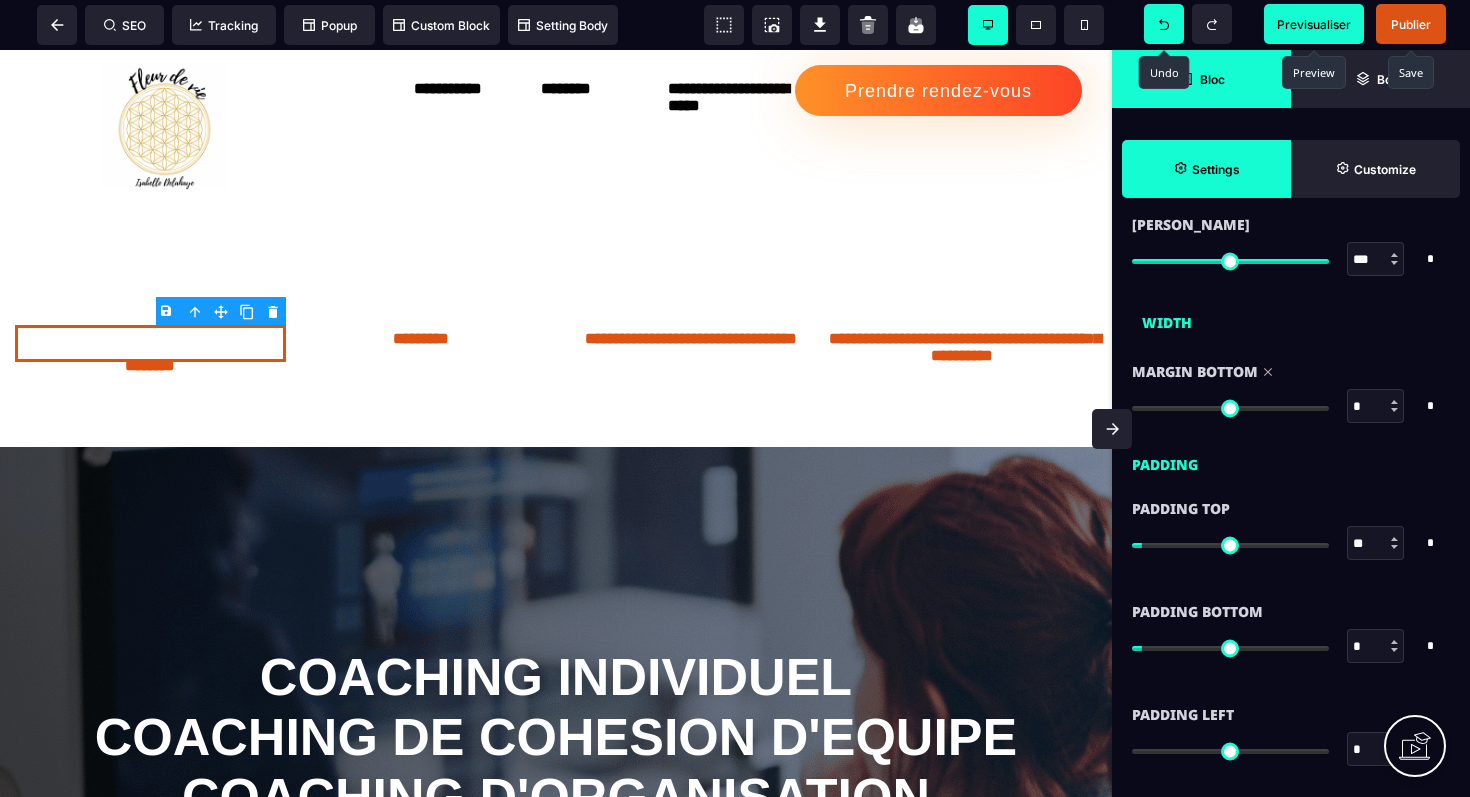 click at bounding box center [1230, 545] 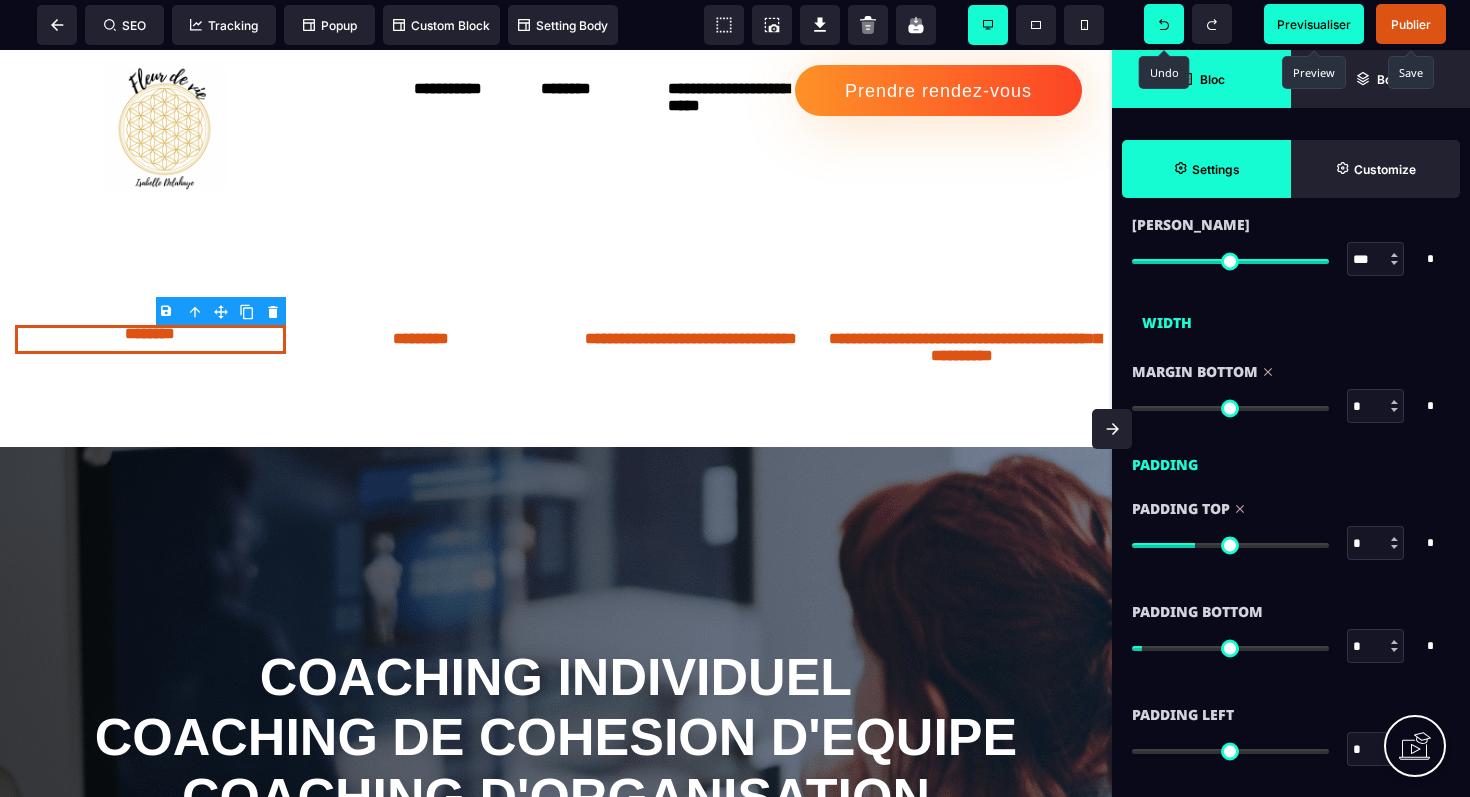 click at bounding box center [1230, 545] 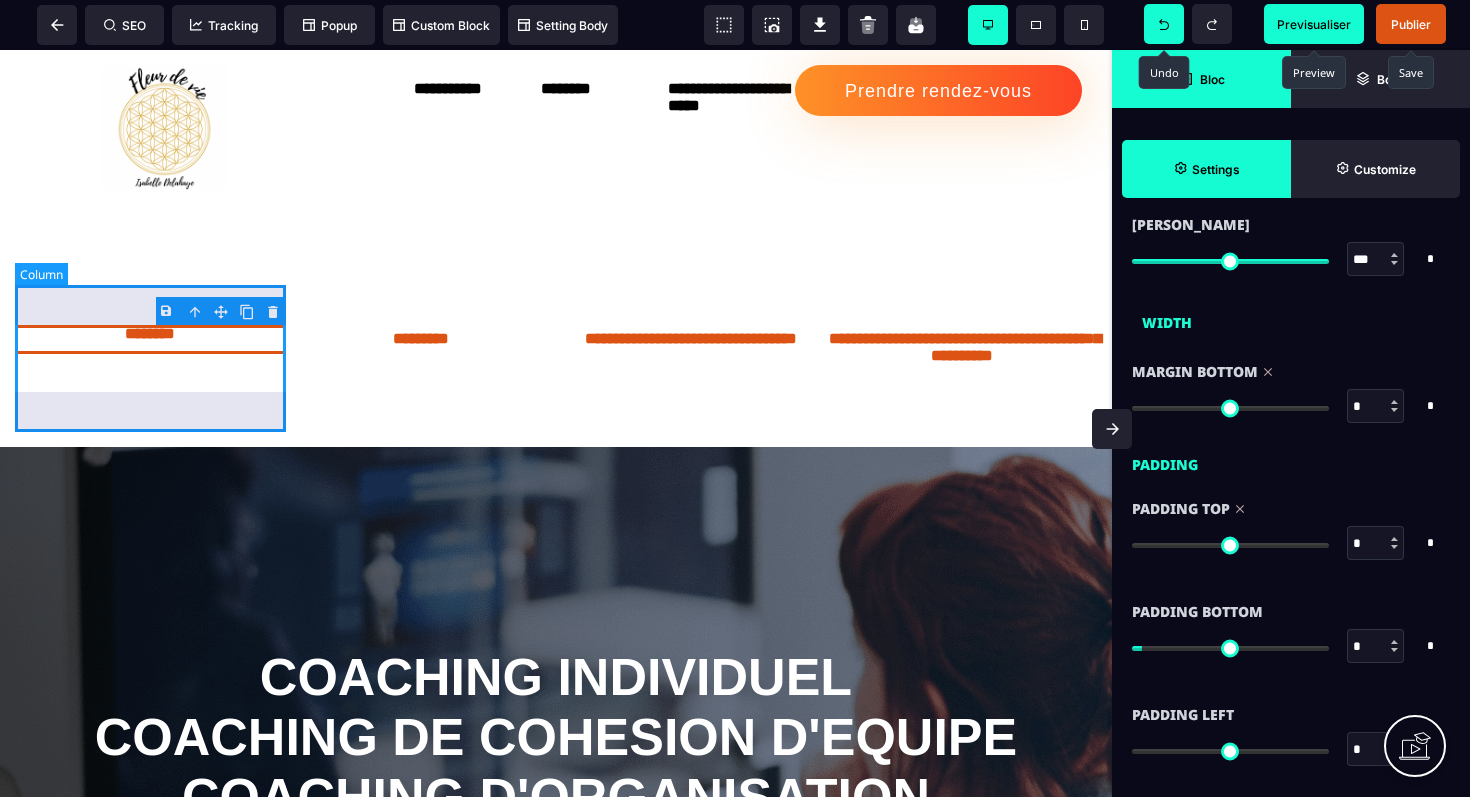 click on "********" at bounding box center (150, 358) 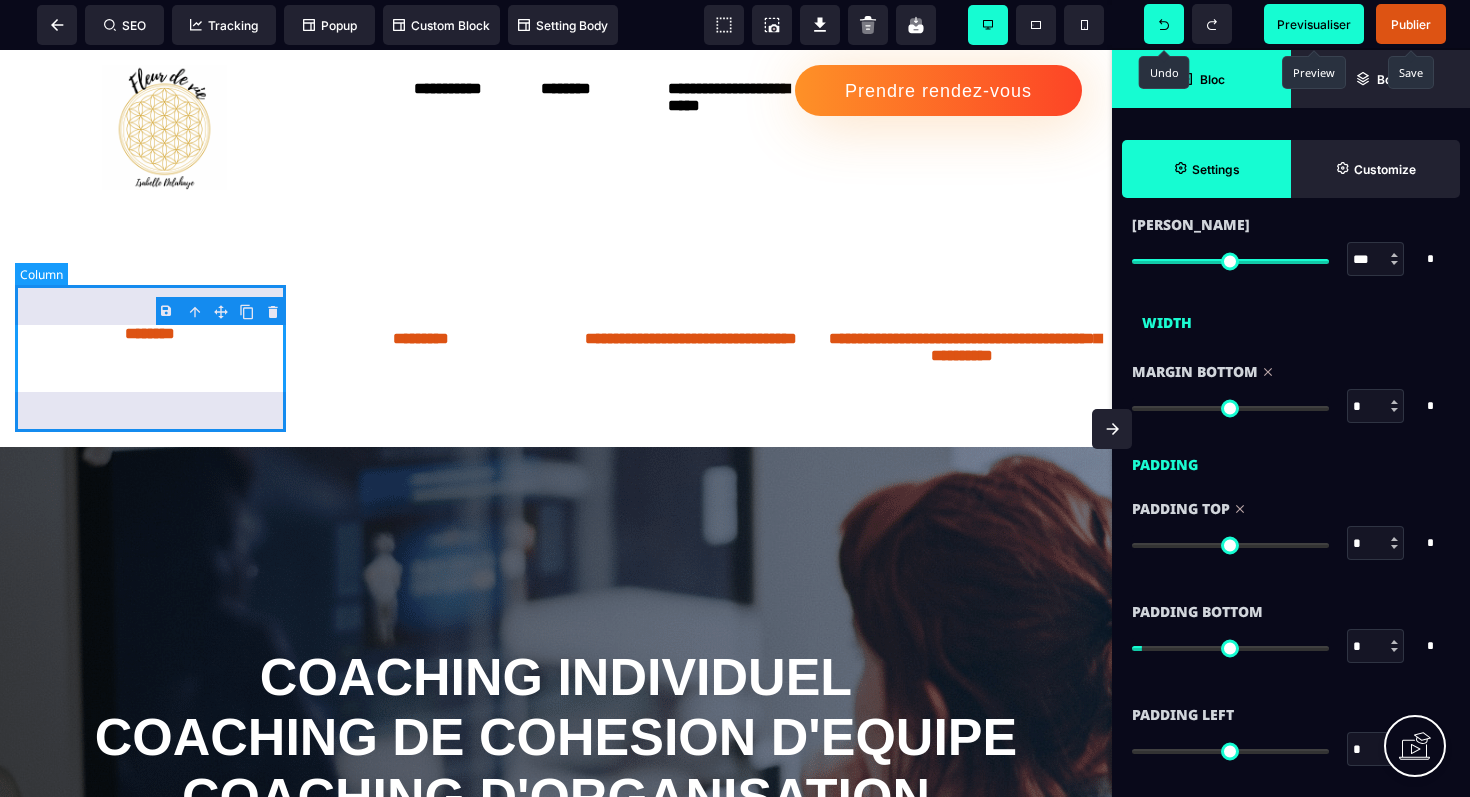 scroll, scrollTop: 0, scrollLeft: 0, axis: both 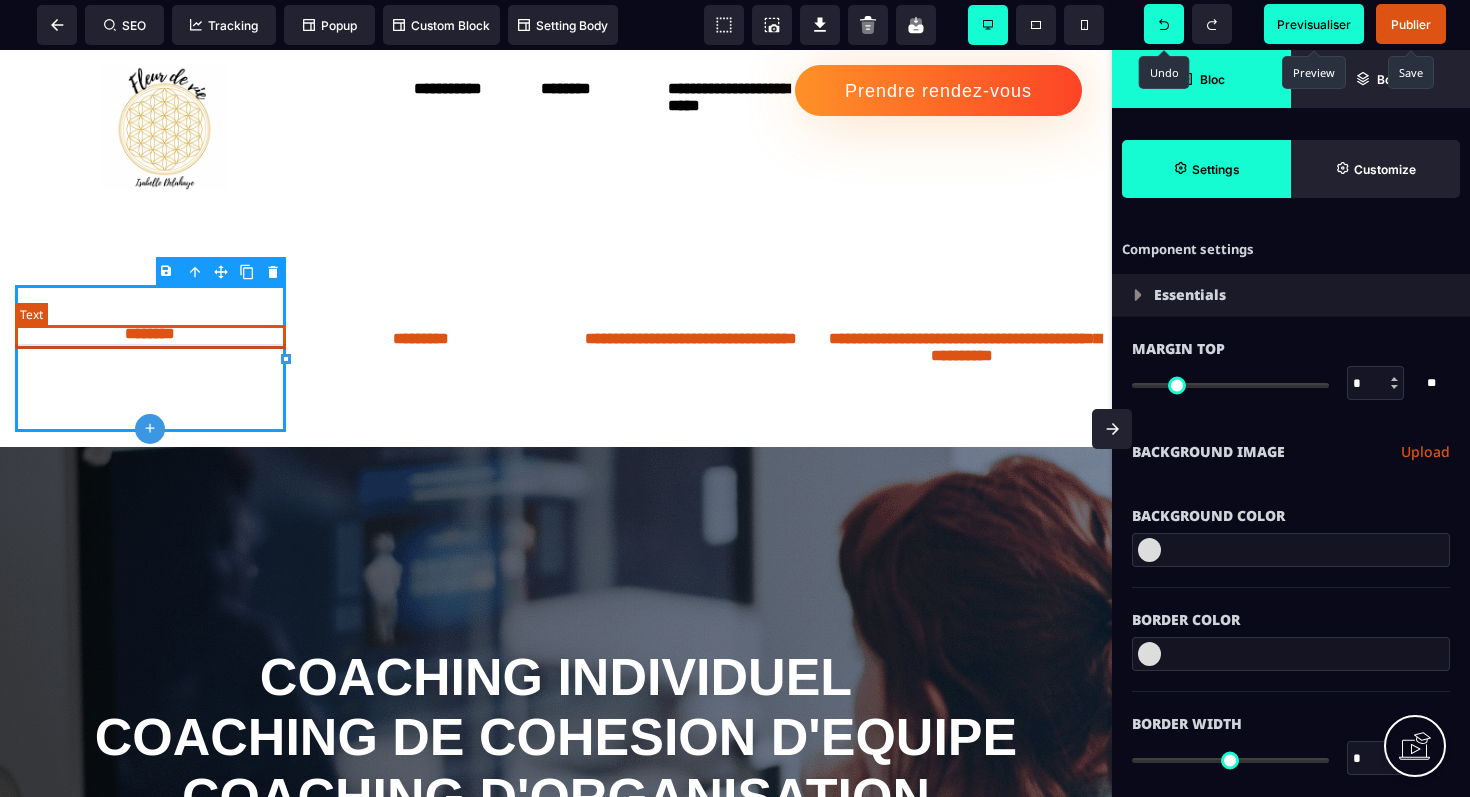 click on "********" at bounding box center [150, 339] 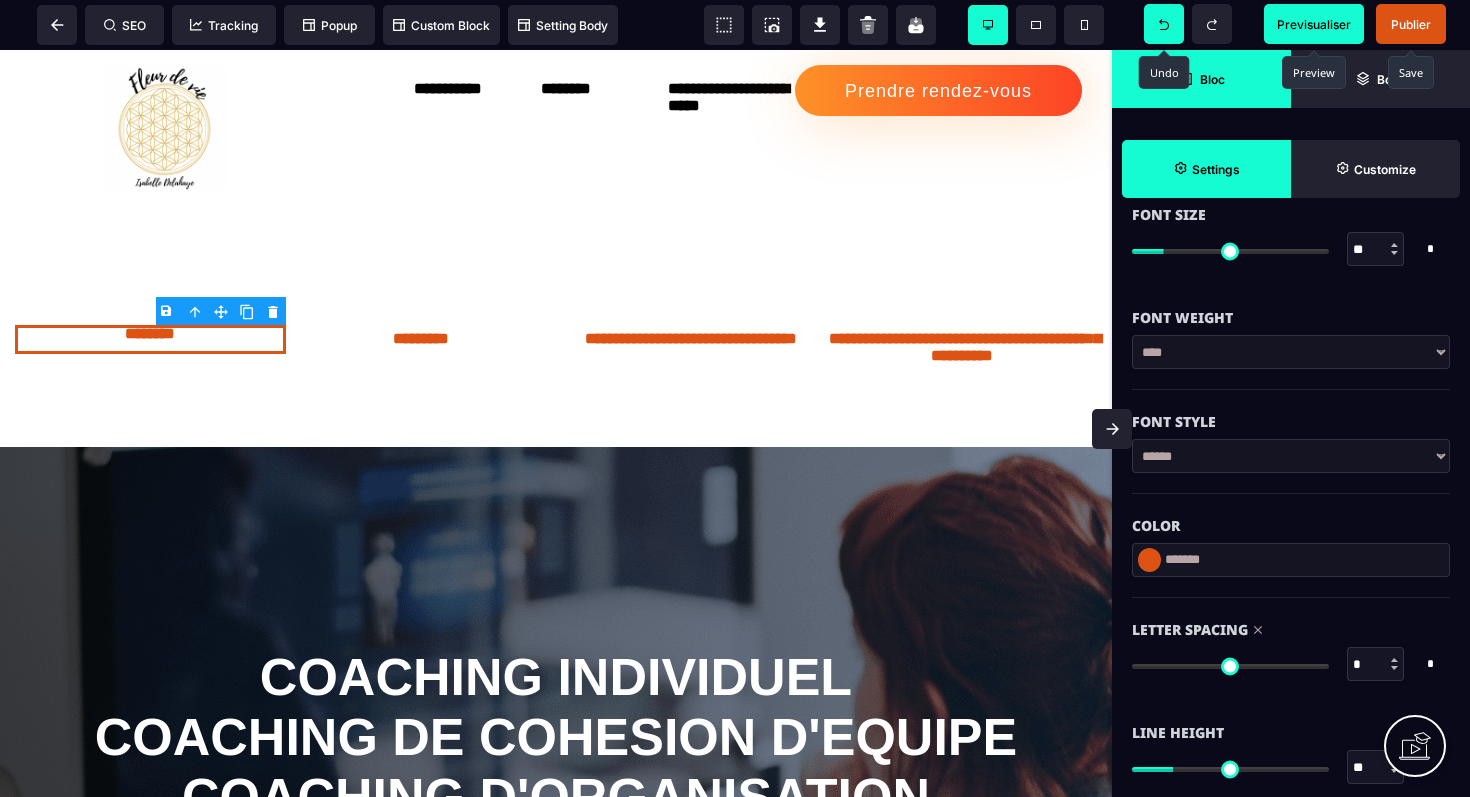 scroll, scrollTop: 352, scrollLeft: 0, axis: vertical 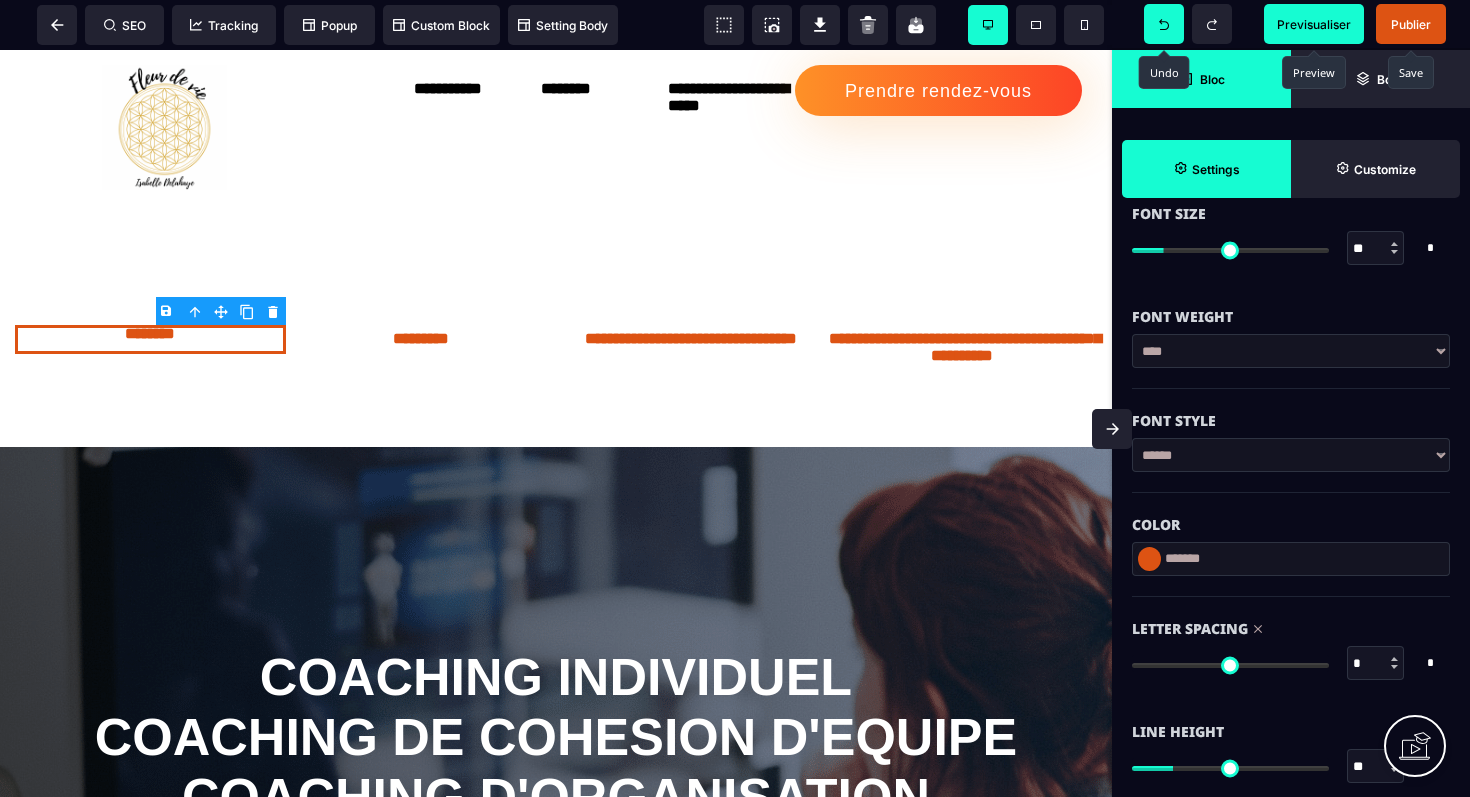 click at bounding box center [1230, 665] 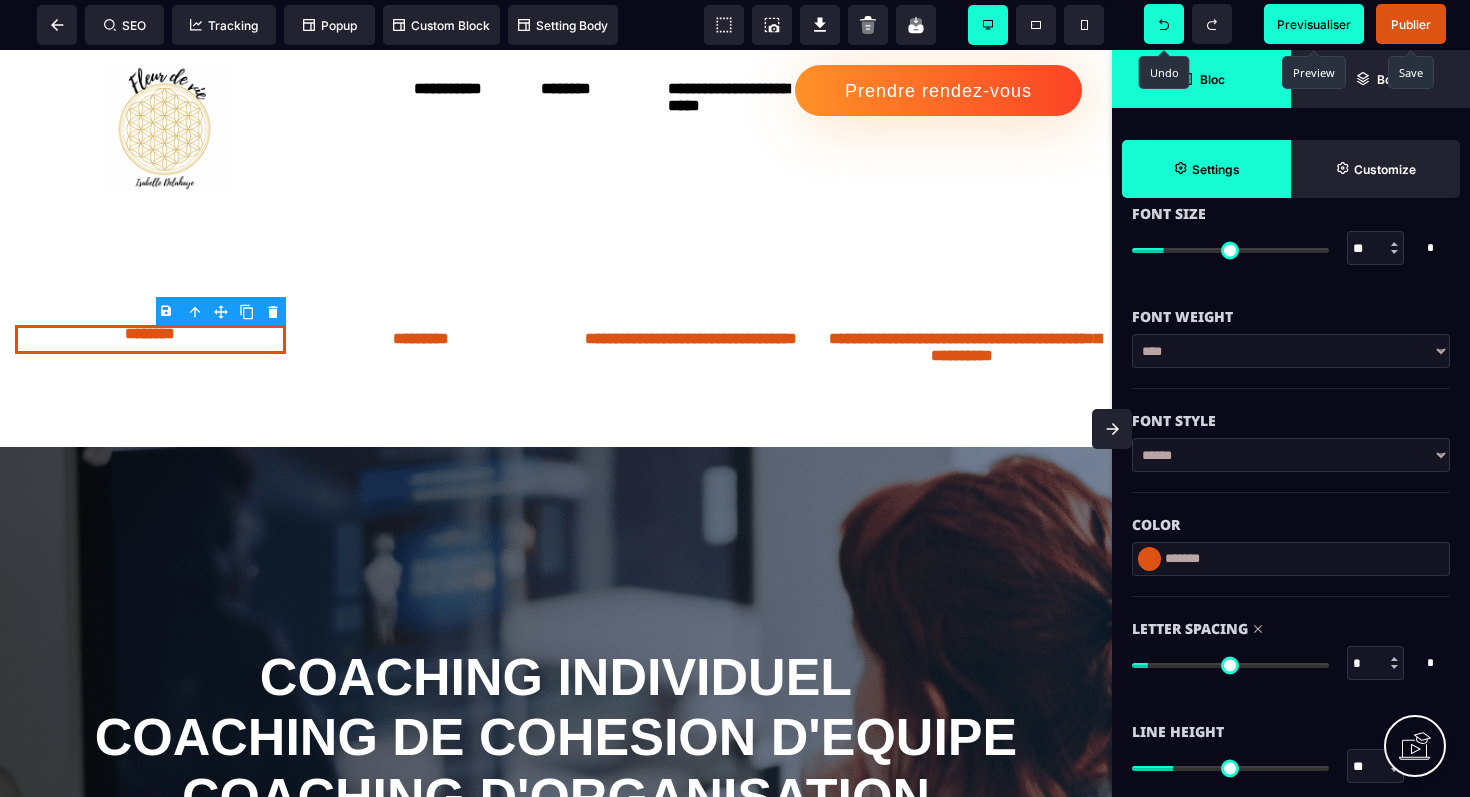click at bounding box center [1230, 665] 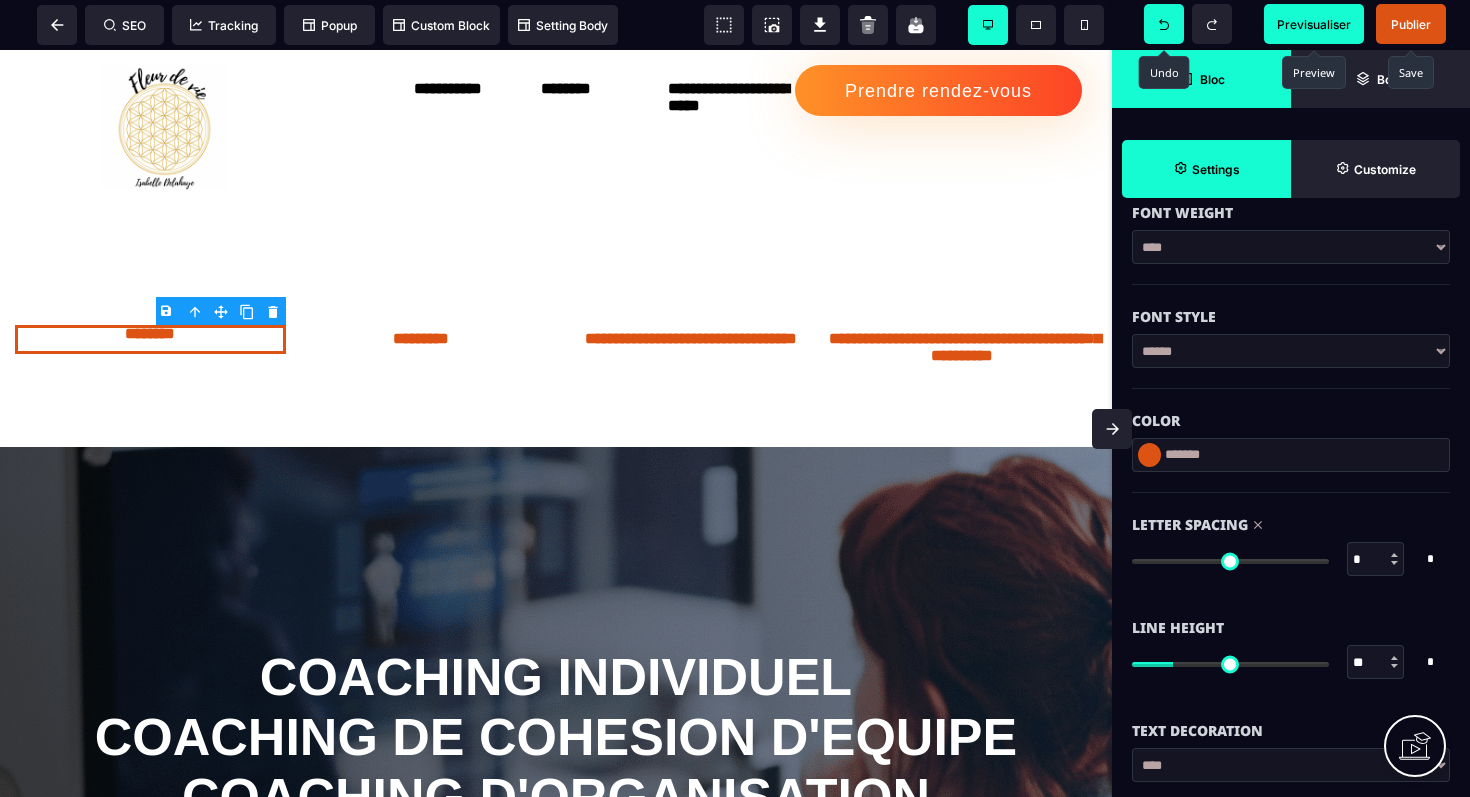 scroll, scrollTop: 503, scrollLeft: 0, axis: vertical 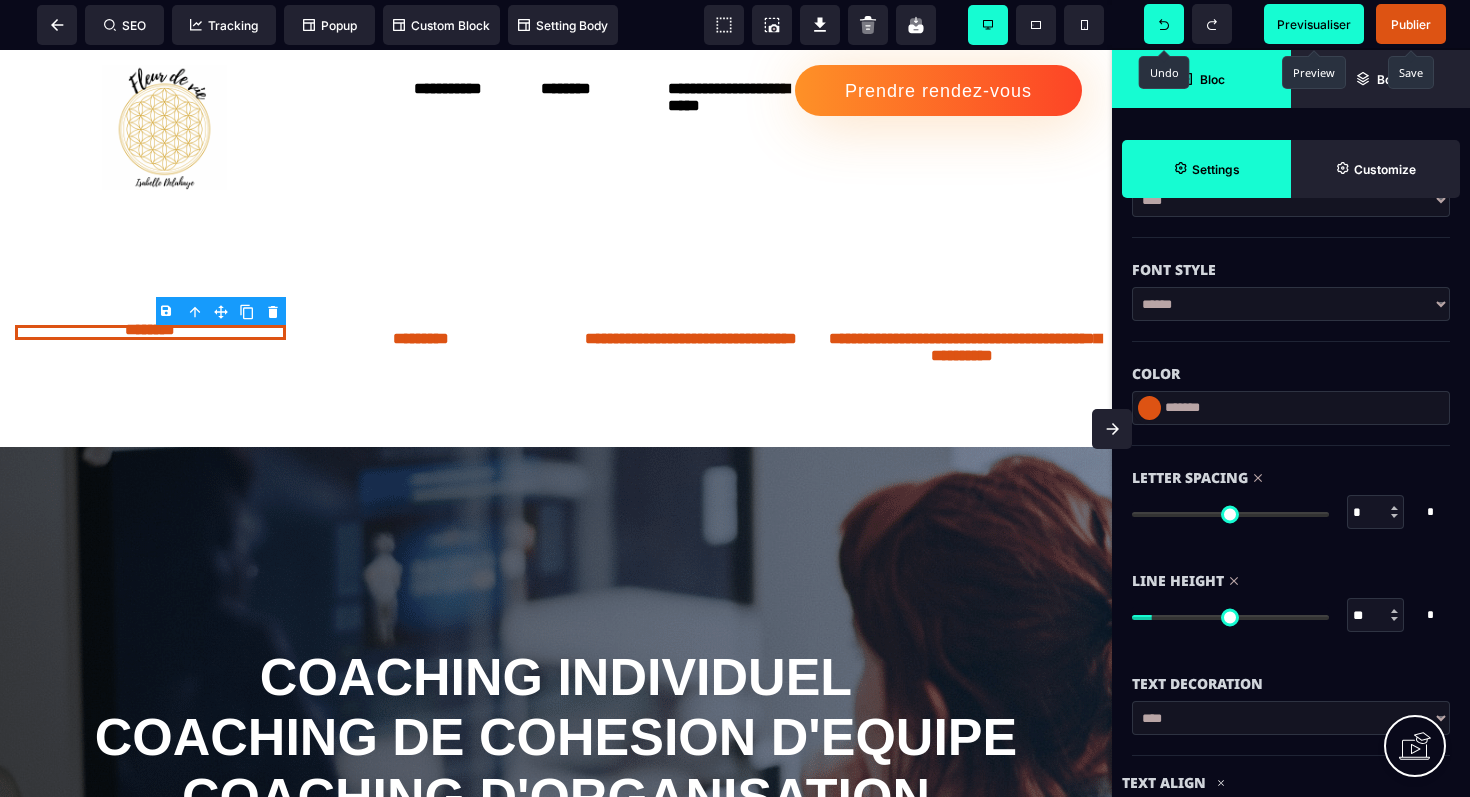 click at bounding box center (1230, 617) 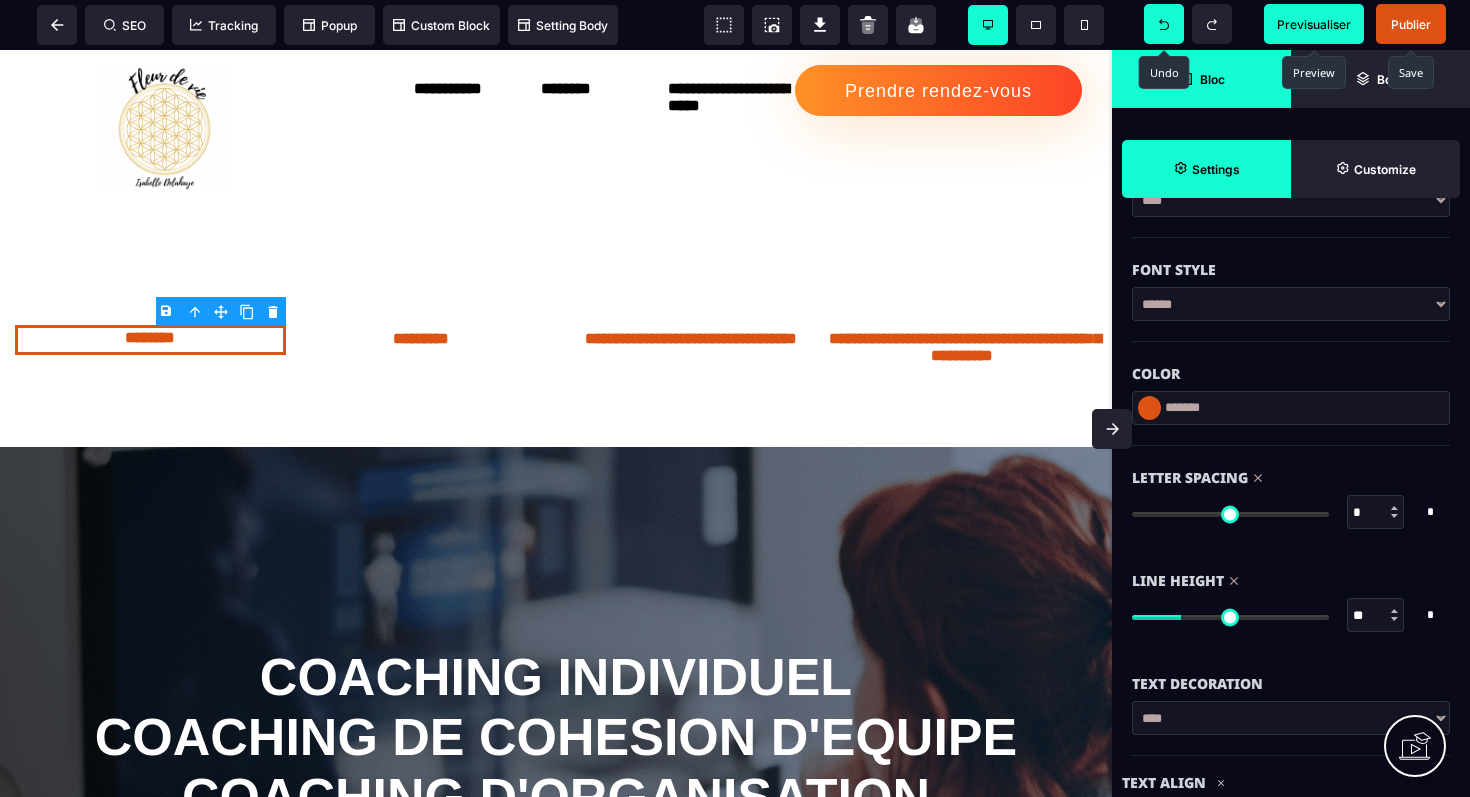 click at bounding box center (1230, 617) 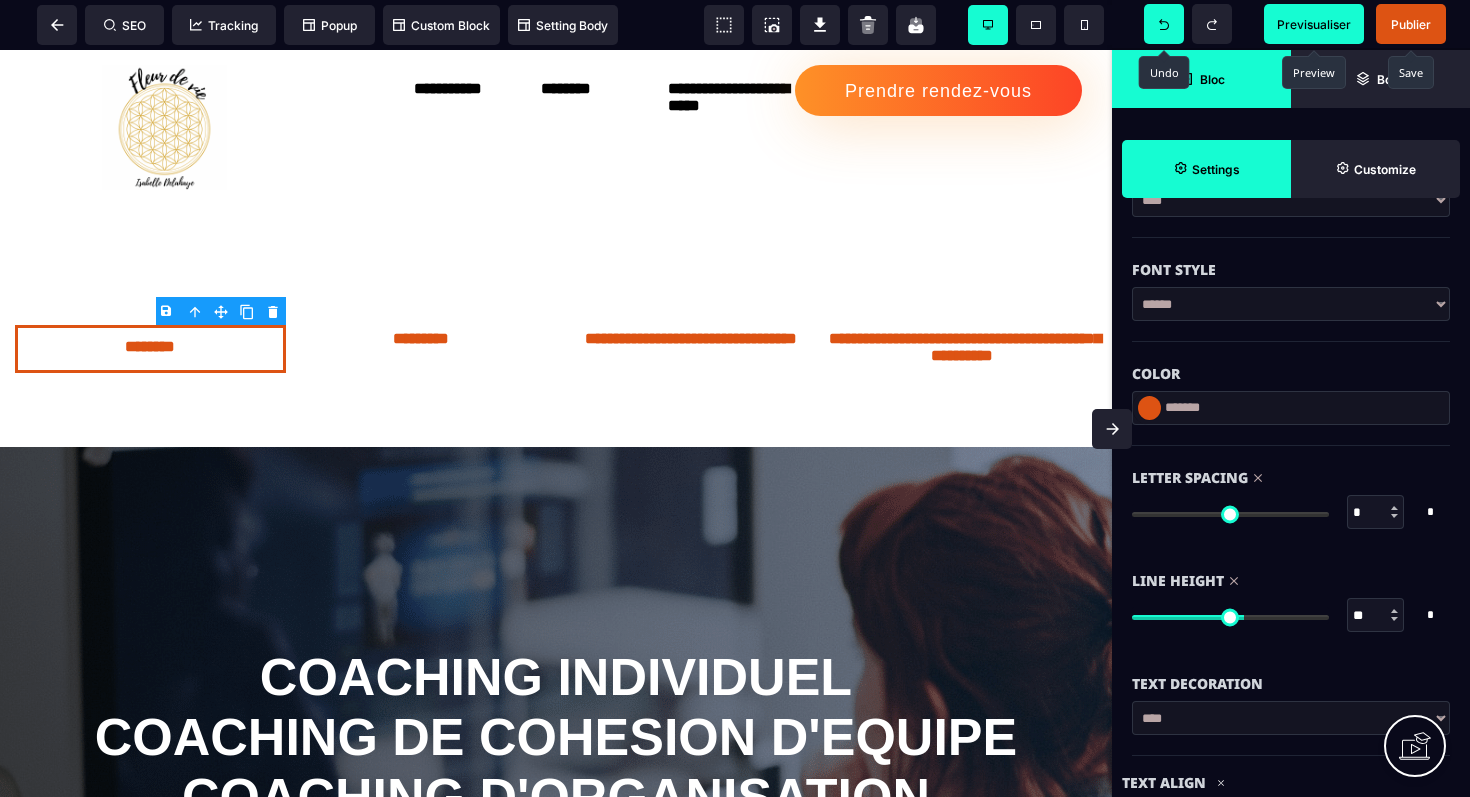 click at bounding box center (1230, 617) 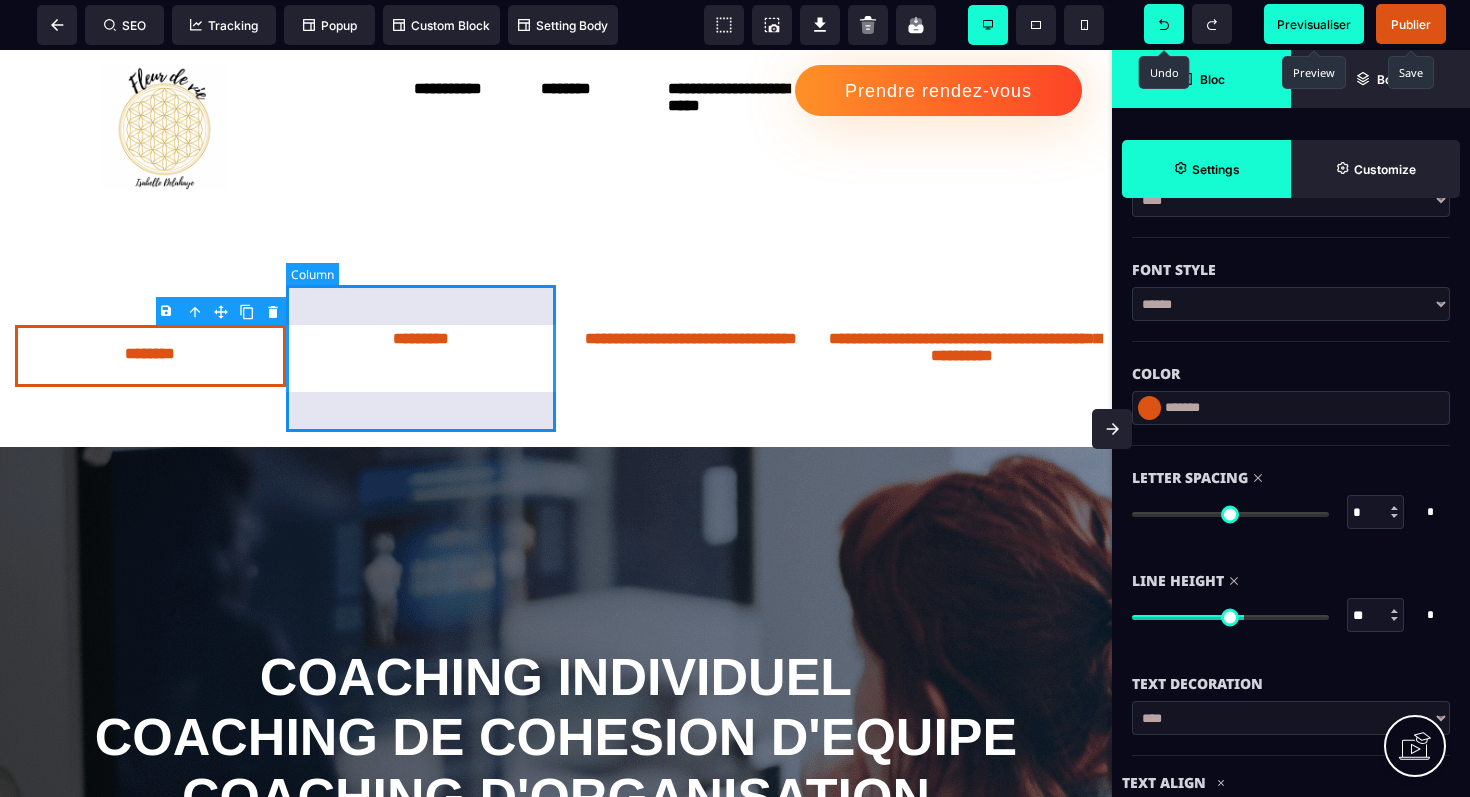 click on "*********" at bounding box center [421, 358] 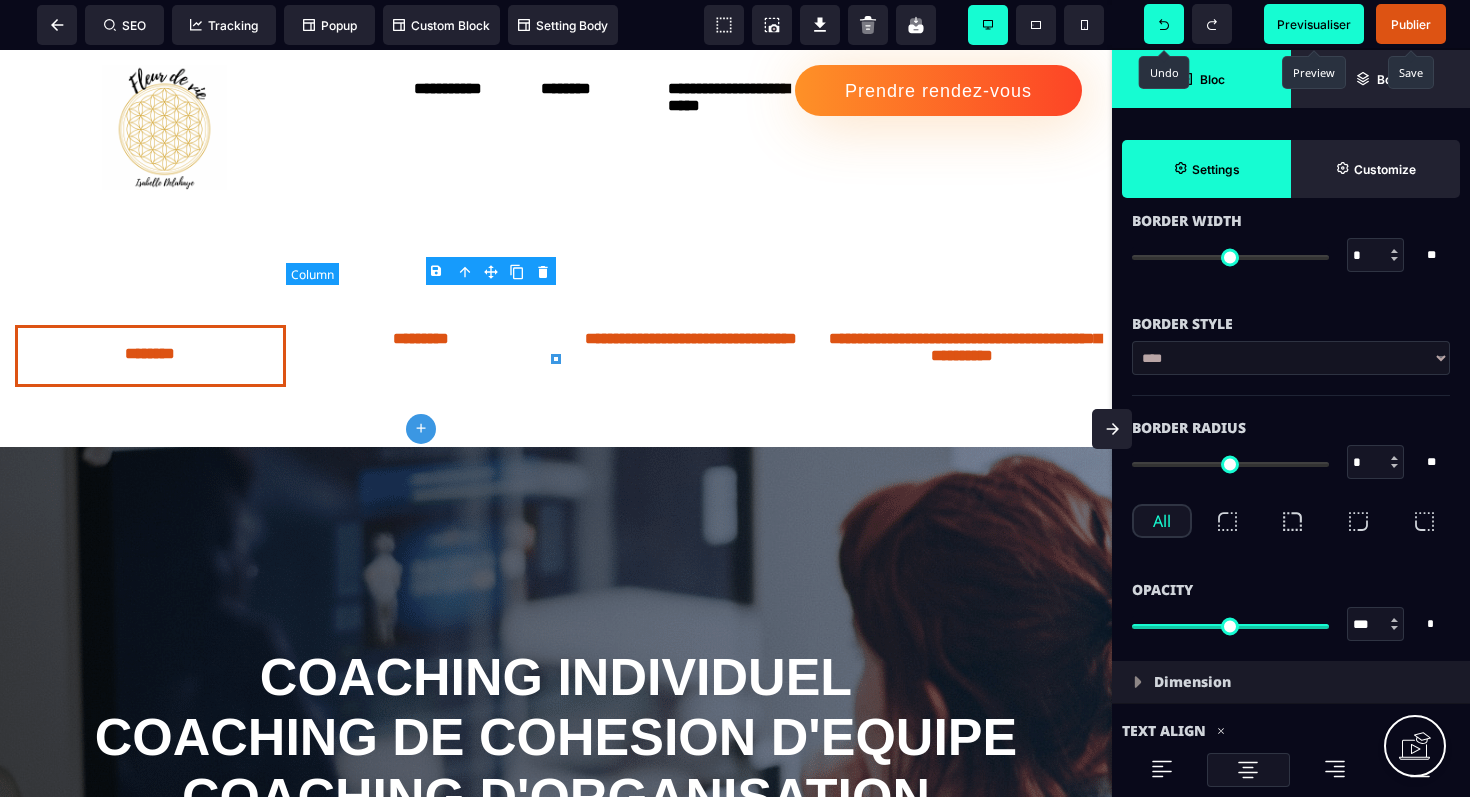 scroll, scrollTop: 0, scrollLeft: 0, axis: both 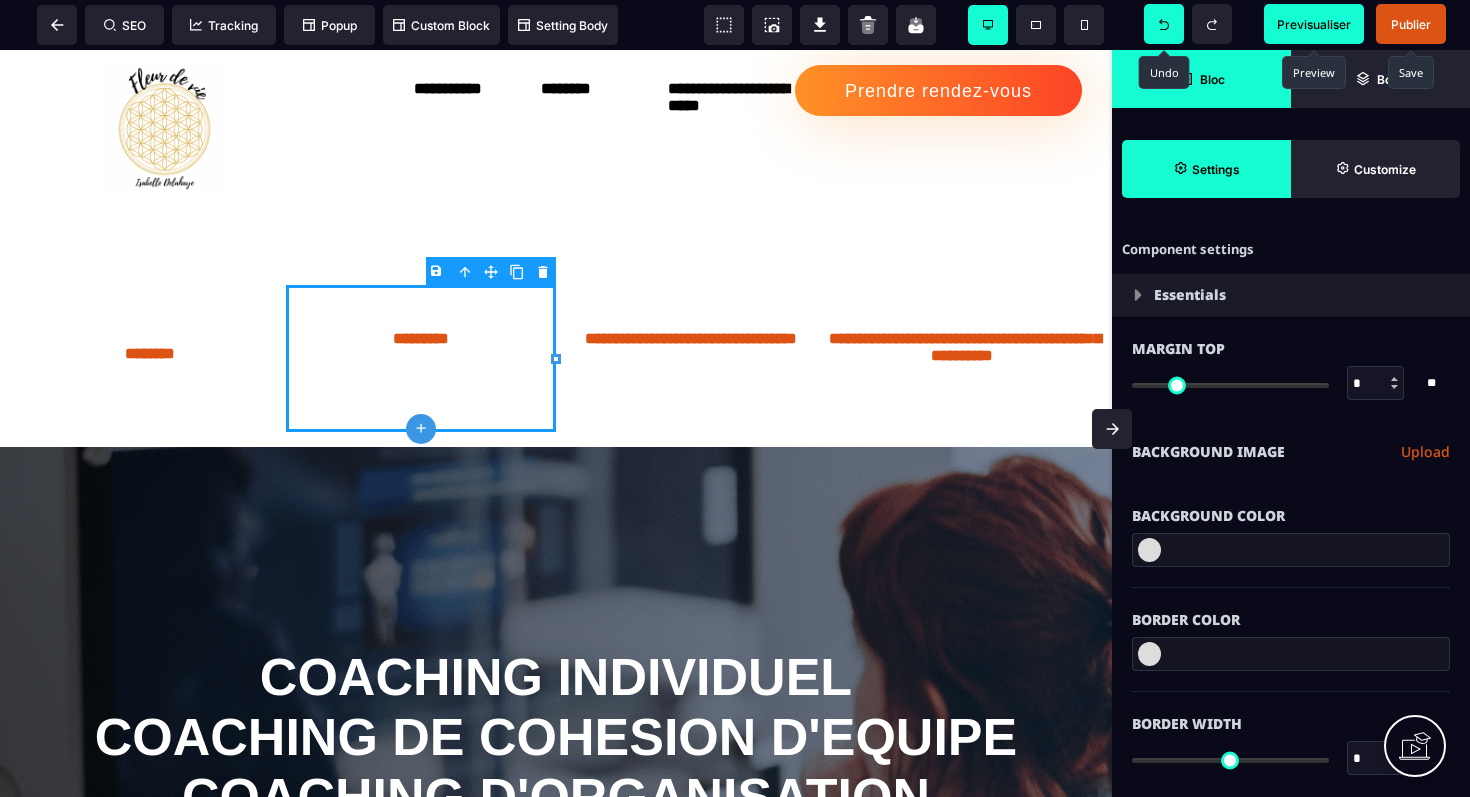 click at bounding box center (1149, 550) 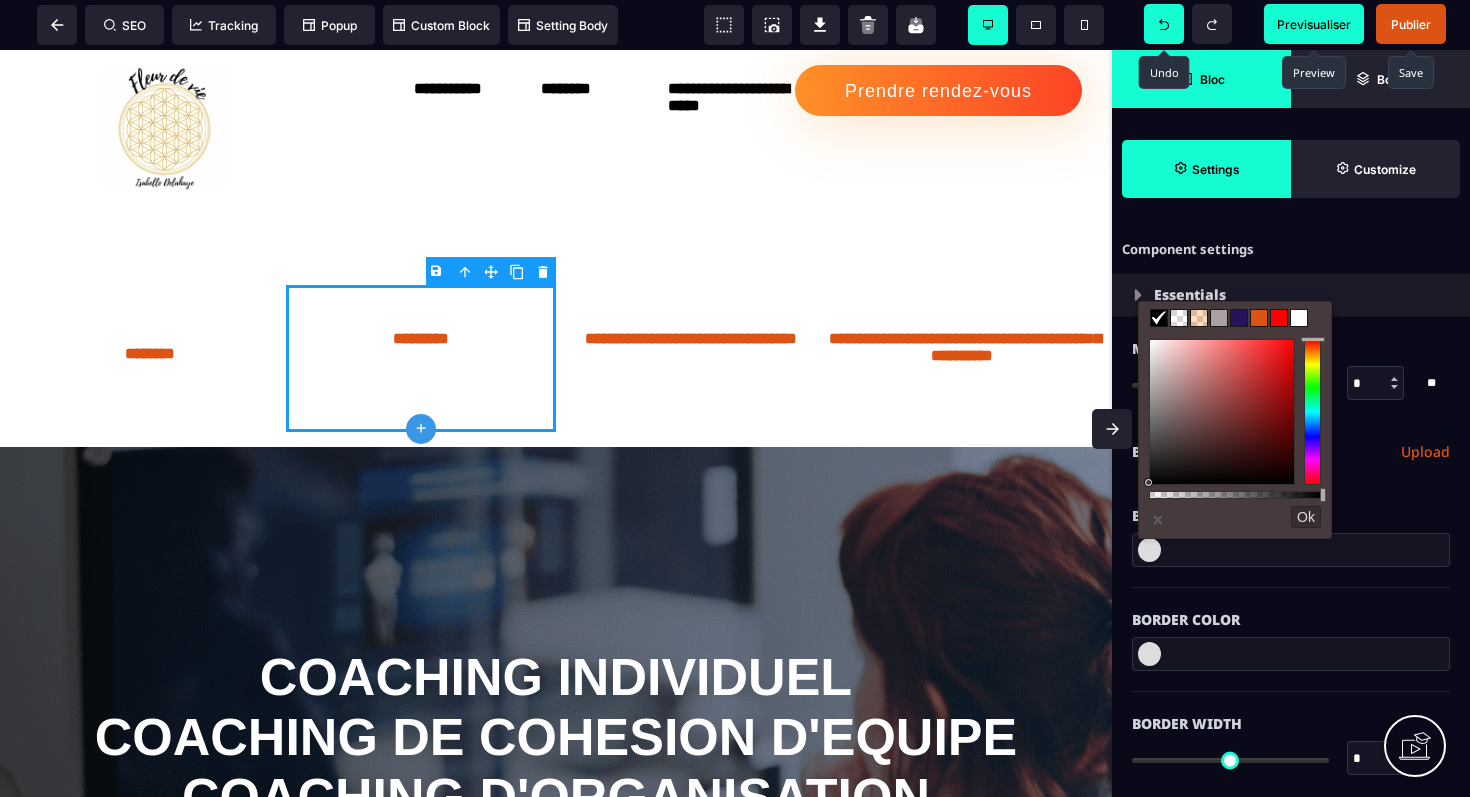 click at bounding box center (1259, 318) 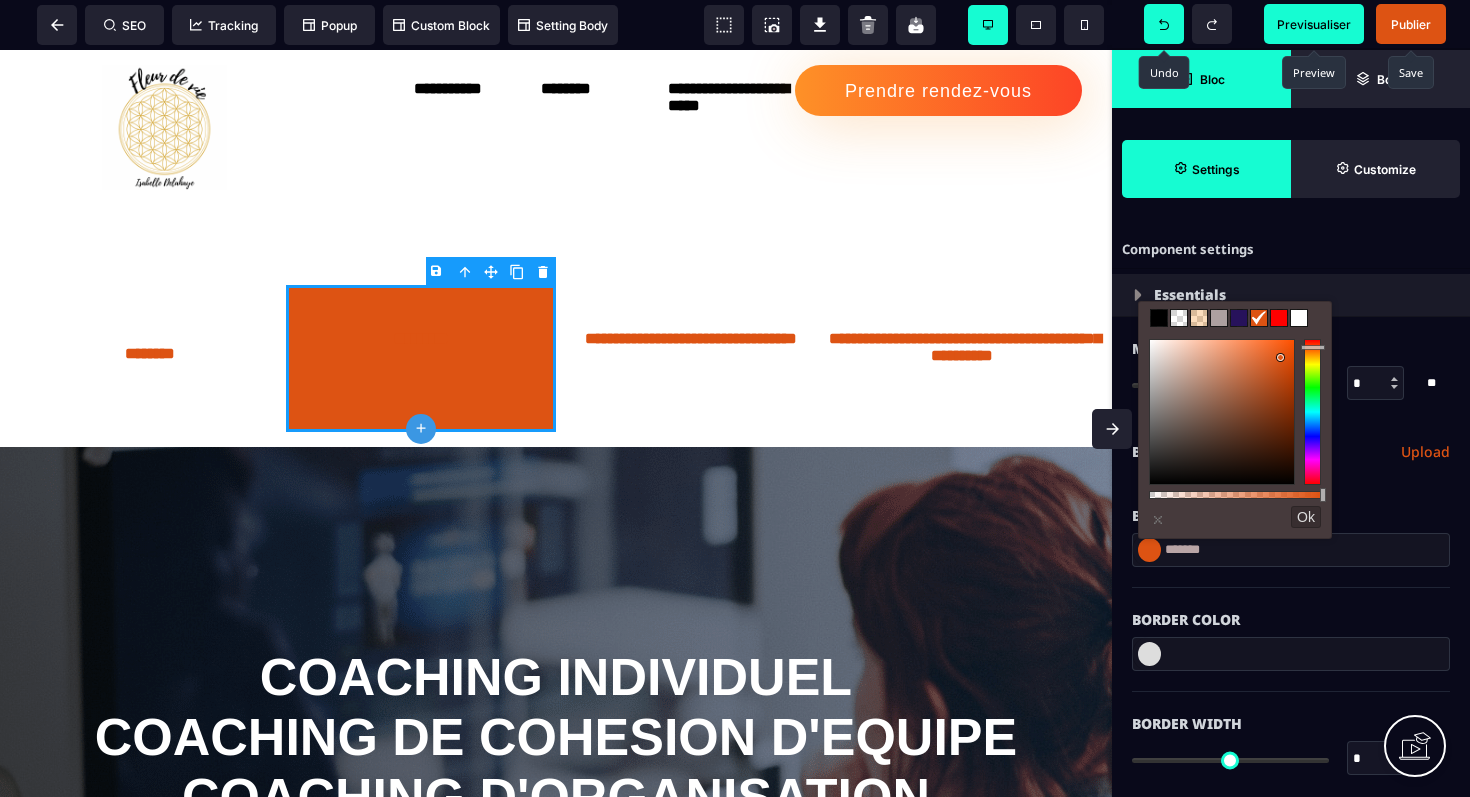 click at bounding box center [1219, 318] 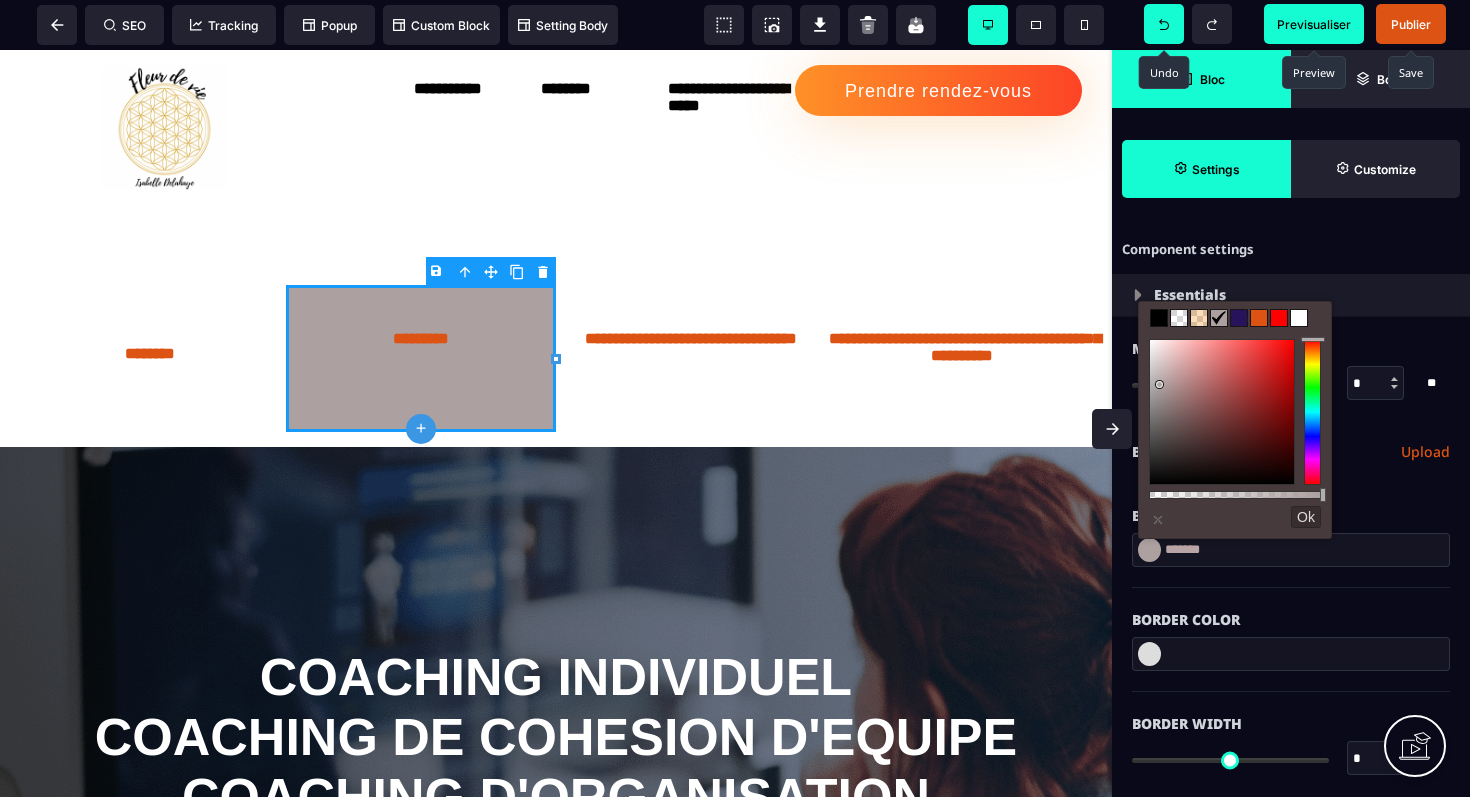 click at bounding box center [1179, 318] 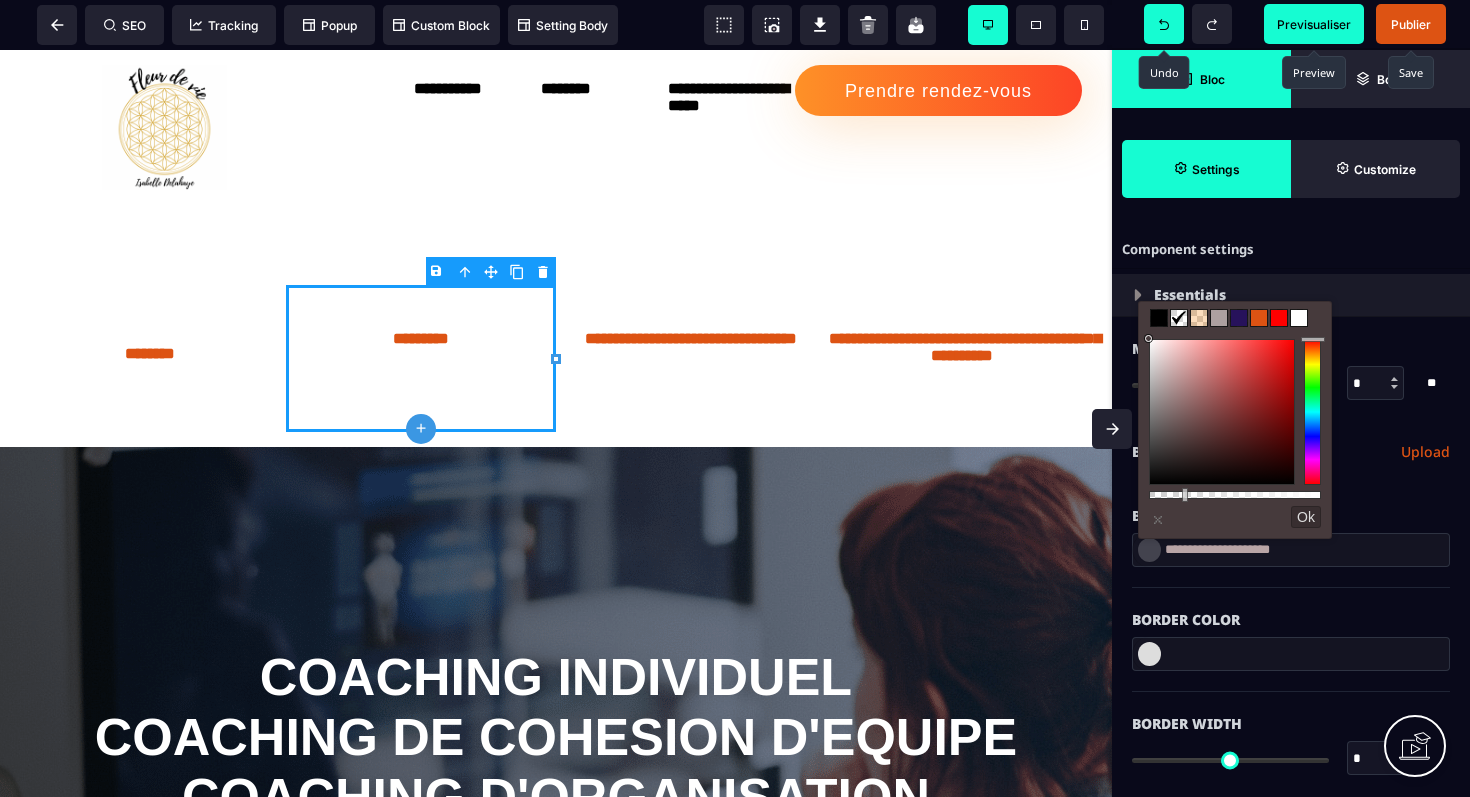 click at bounding box center (1199, 318) 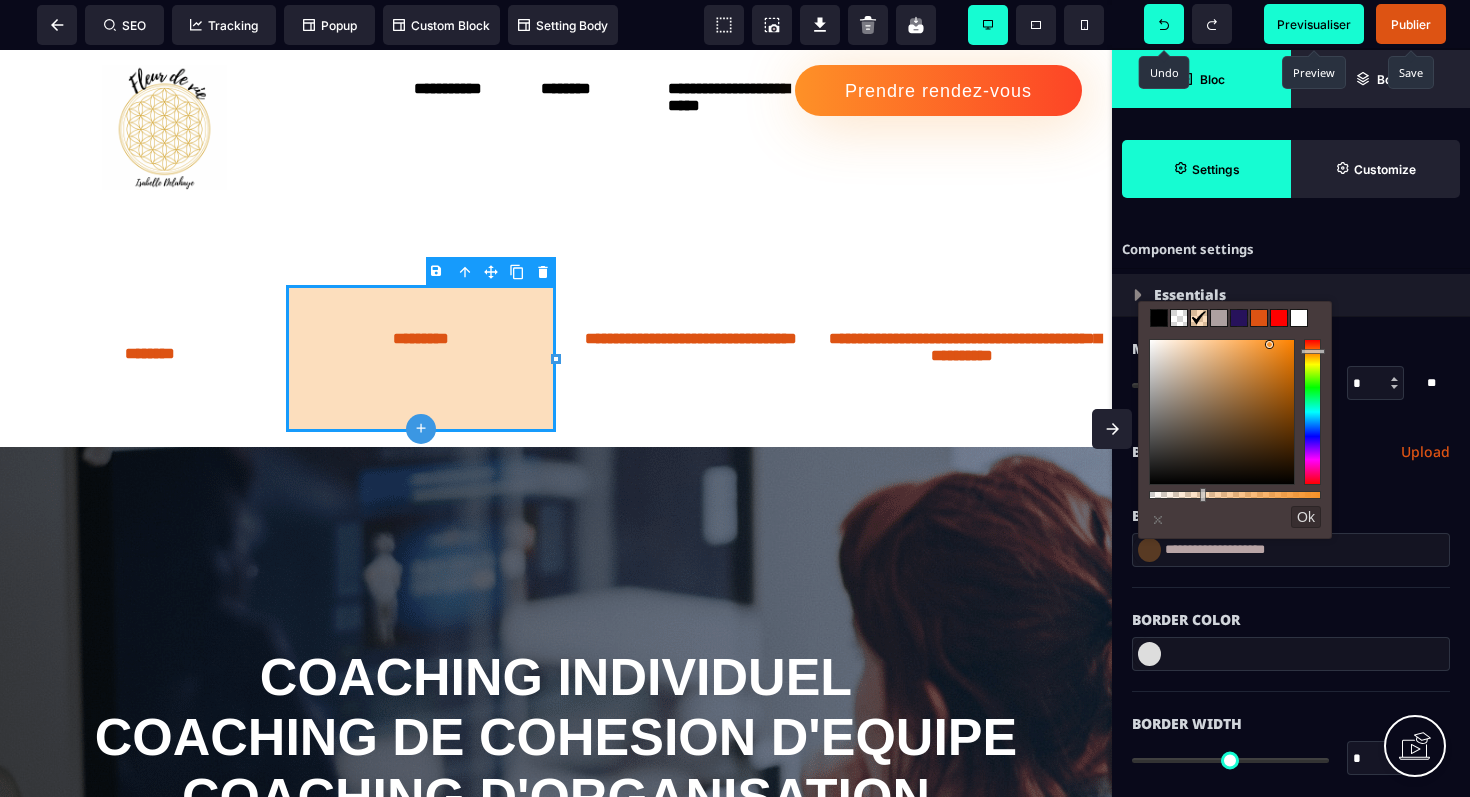 click on "Background Color" at bounding box center [1291, 506] 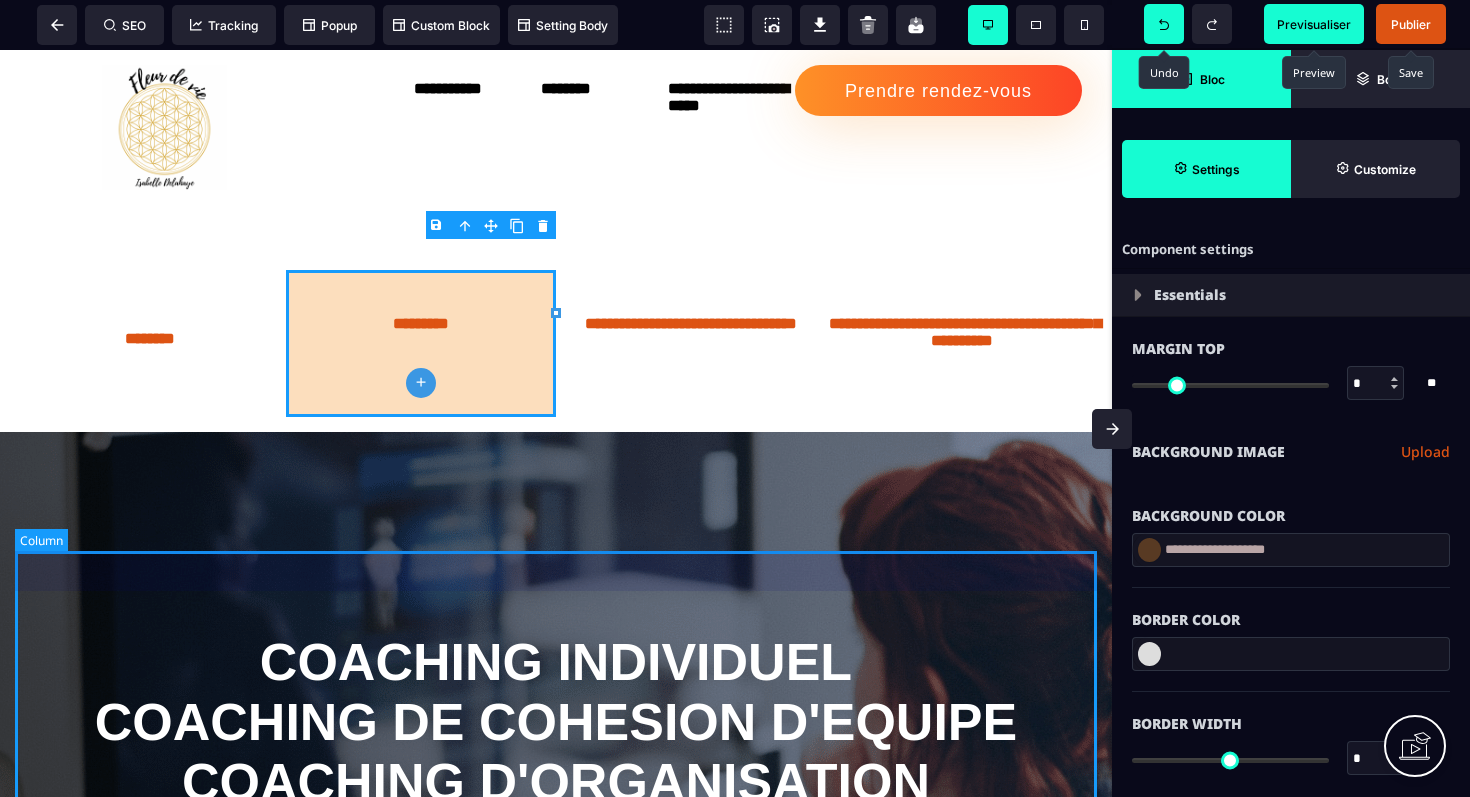 scroll, scrollTop: 0, scrollLeft: 0, axis: both 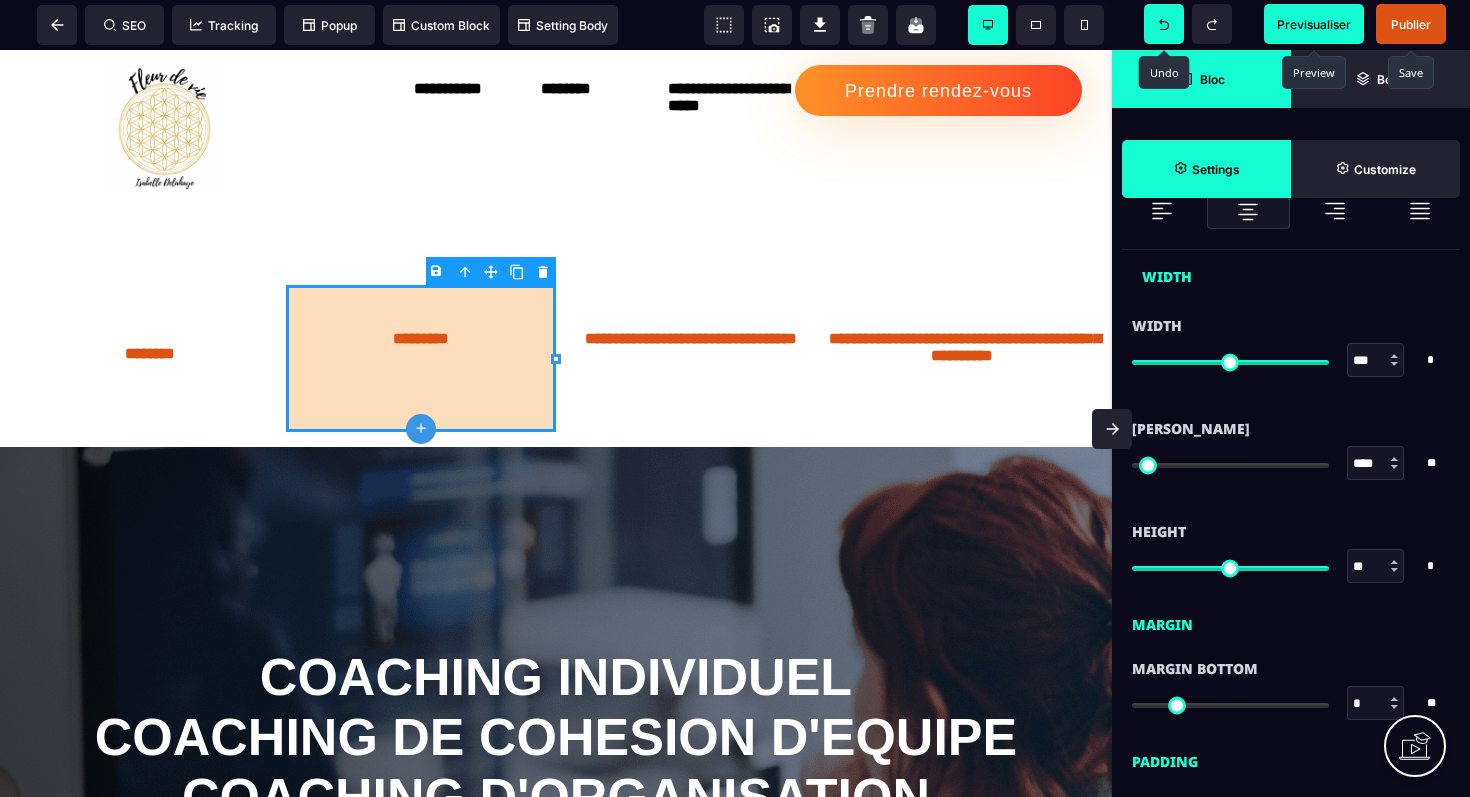 click at bounding box center (1230, 568) 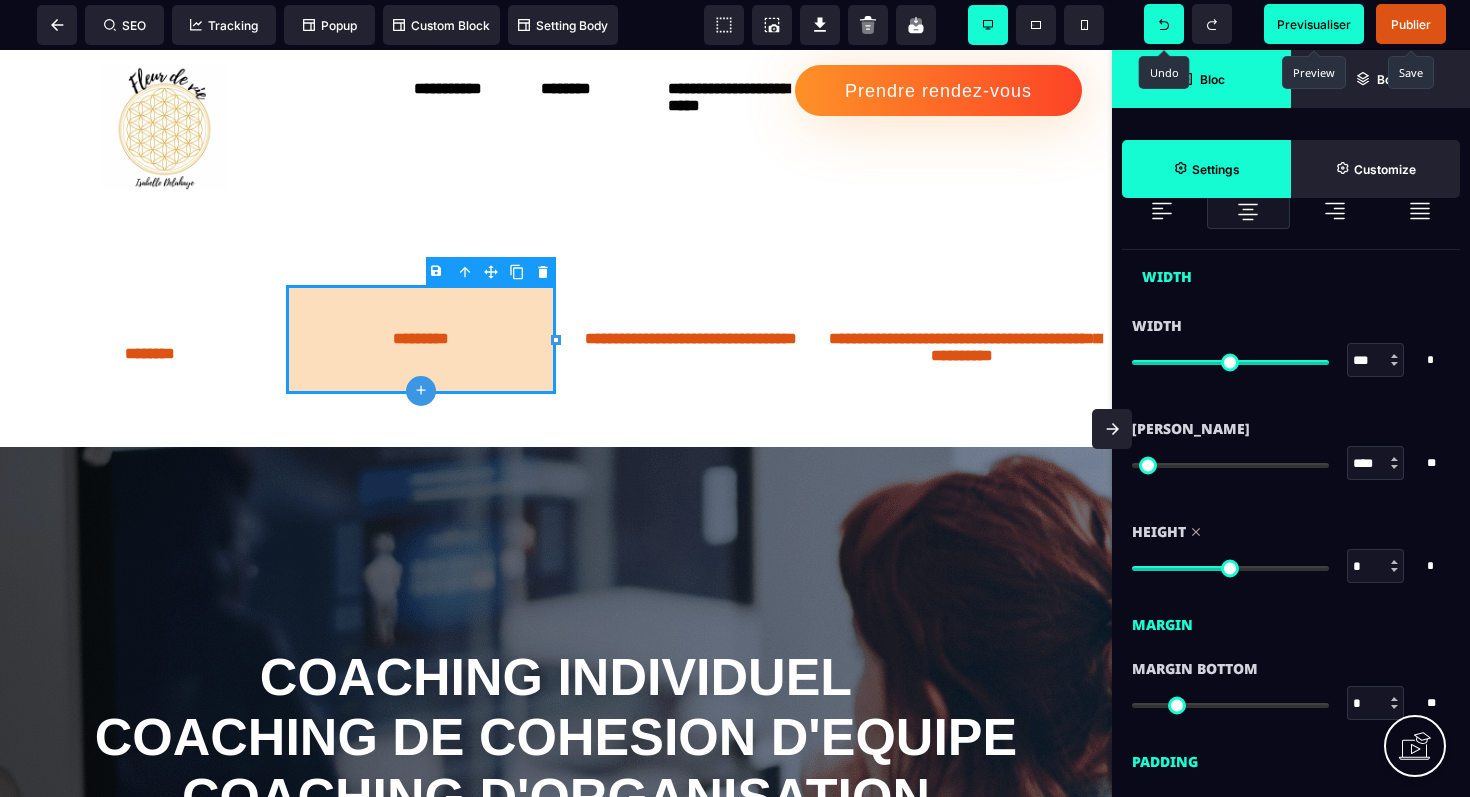 click at bounding box center [1230, 568] 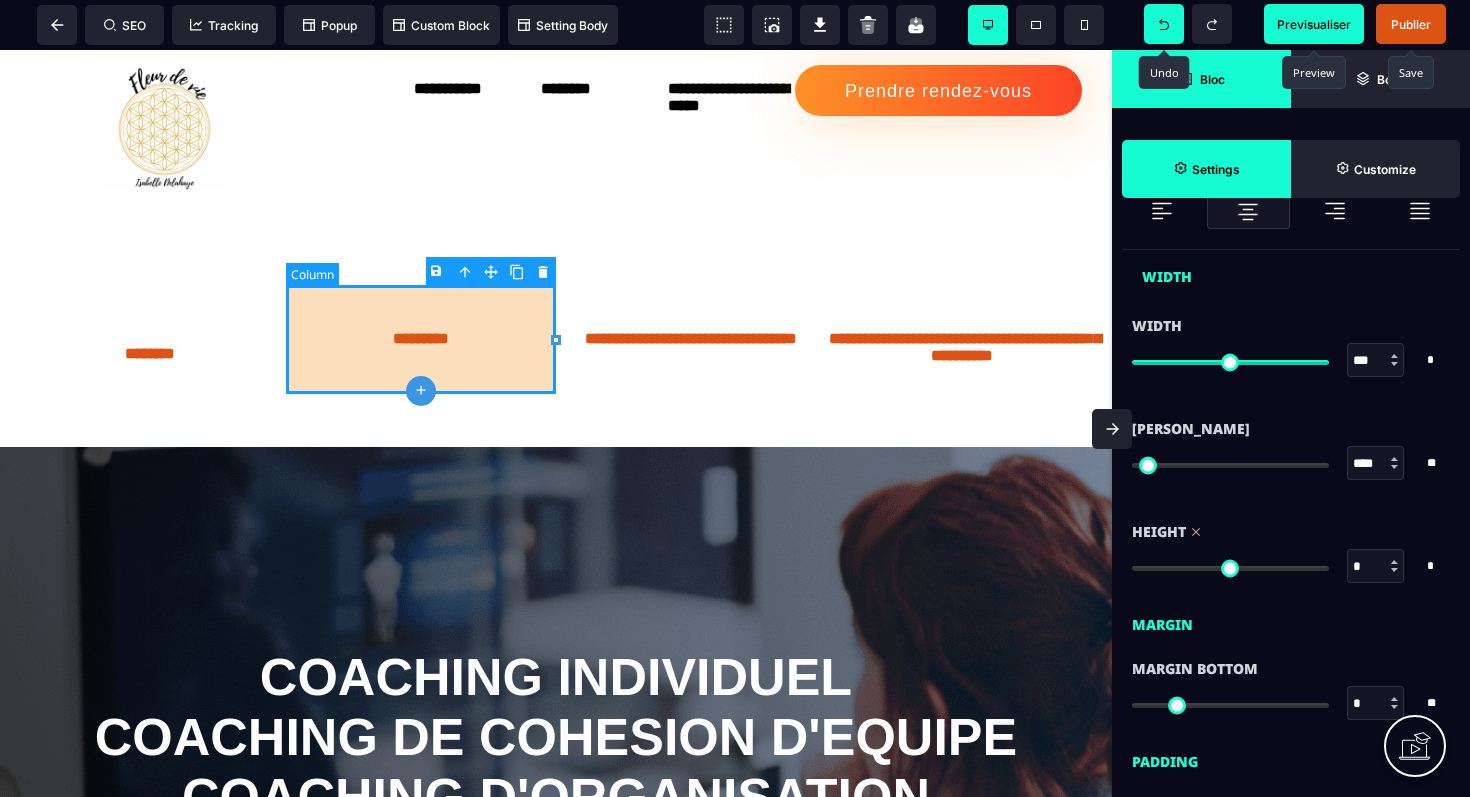 click on "*********" at bounding box center (421, 339) 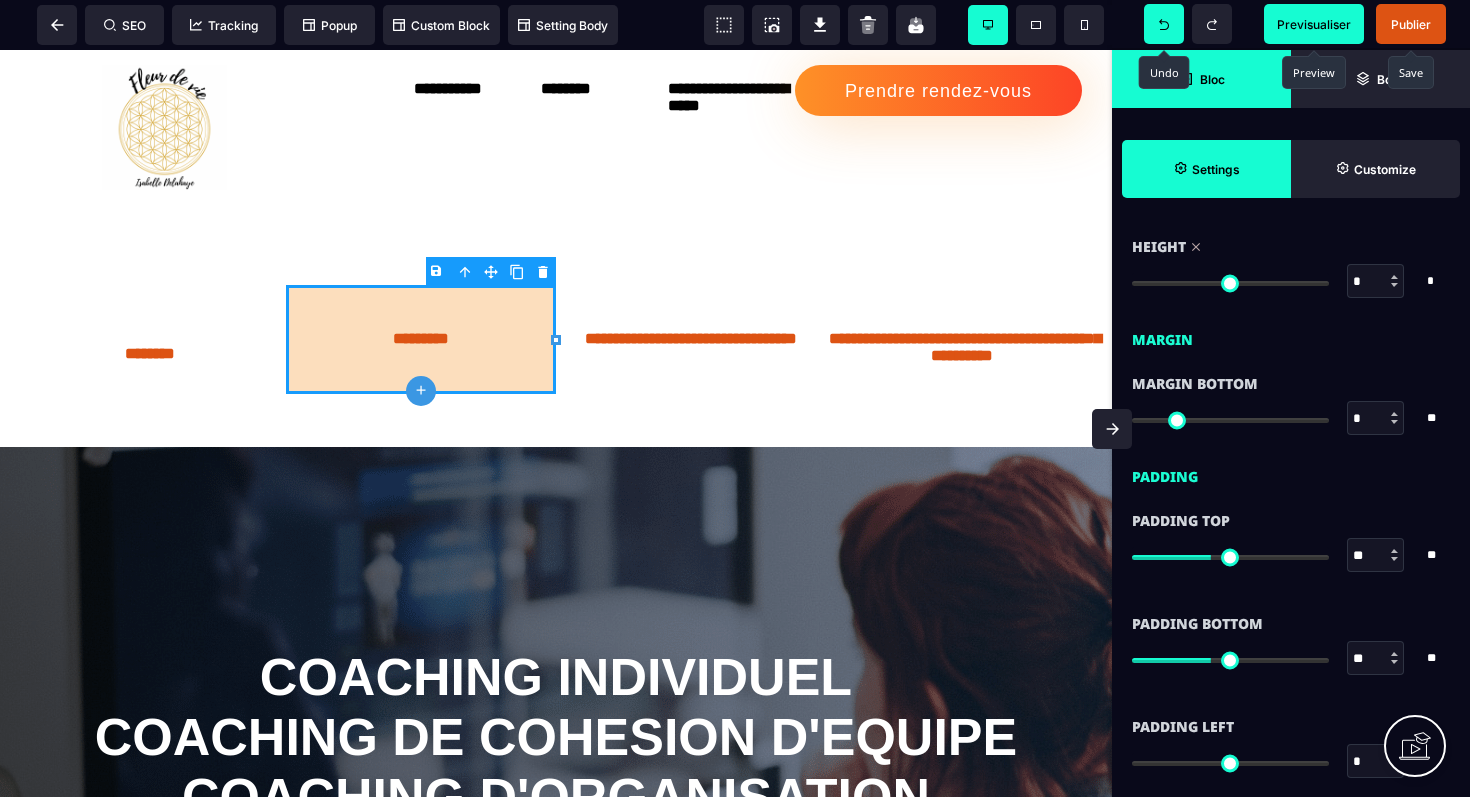 scroll, scrollTop: 1350, scrollLeft: 0, axis: vertical 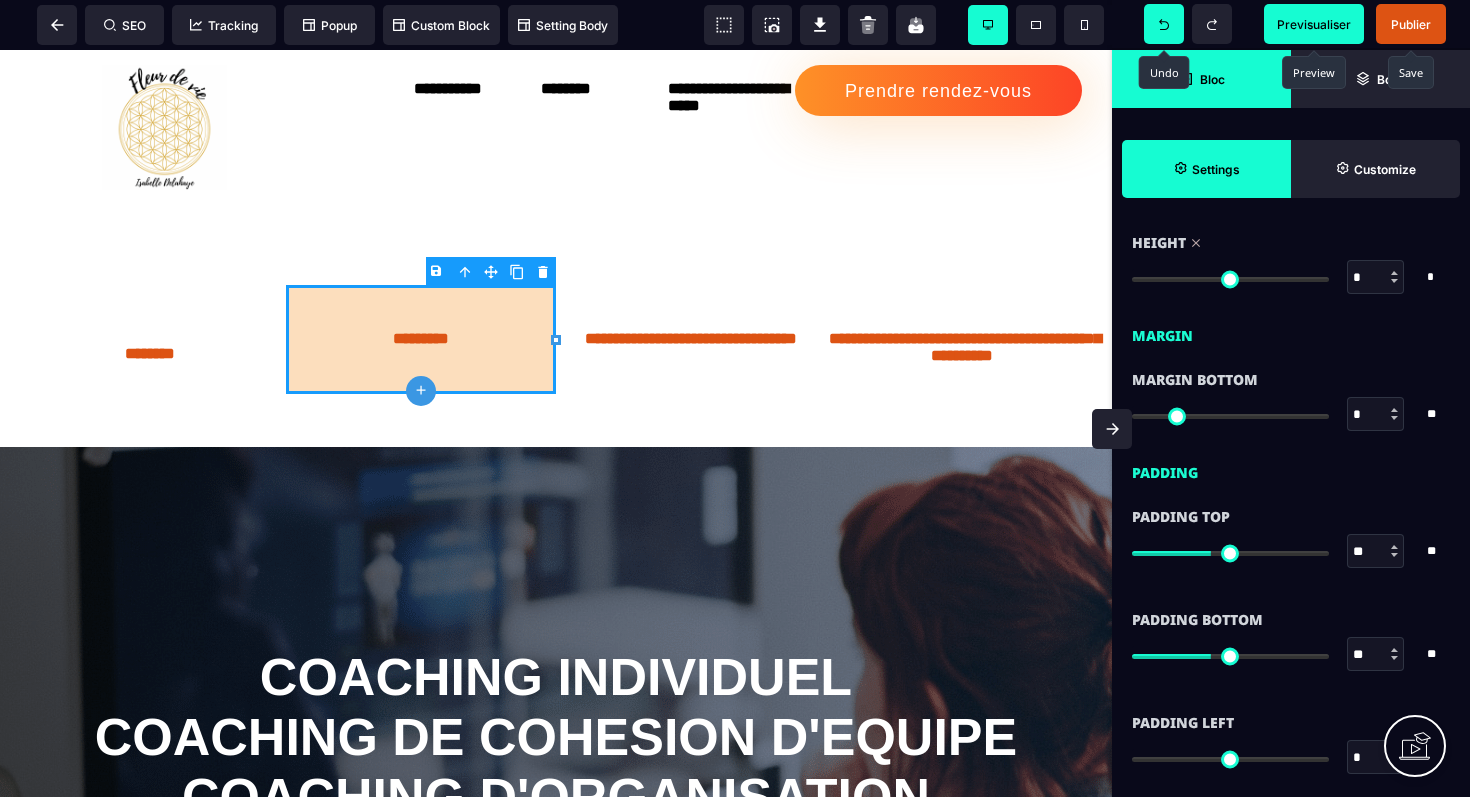 click at bounding box center [1230, 553] 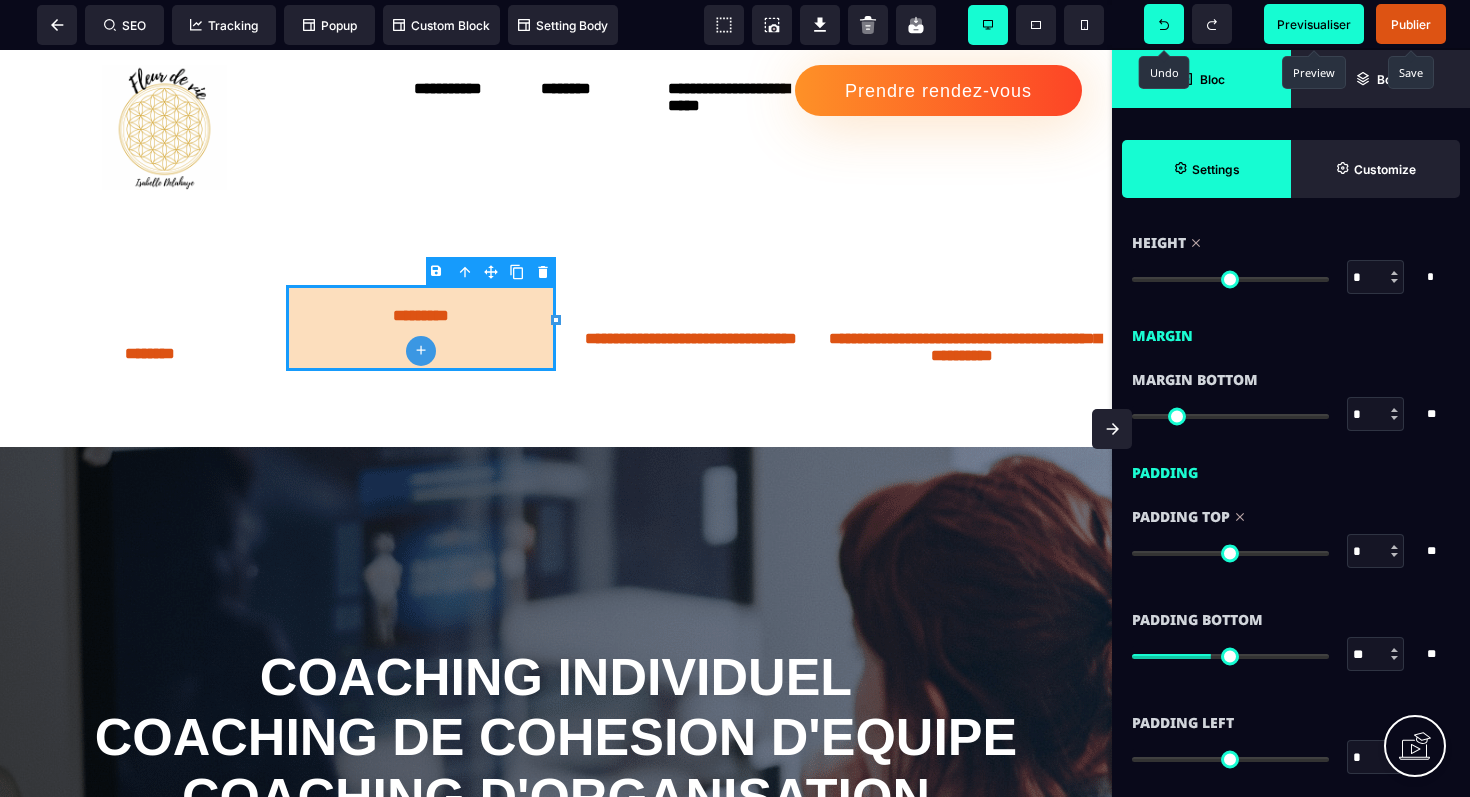 click at bounding box center (1230, 553) 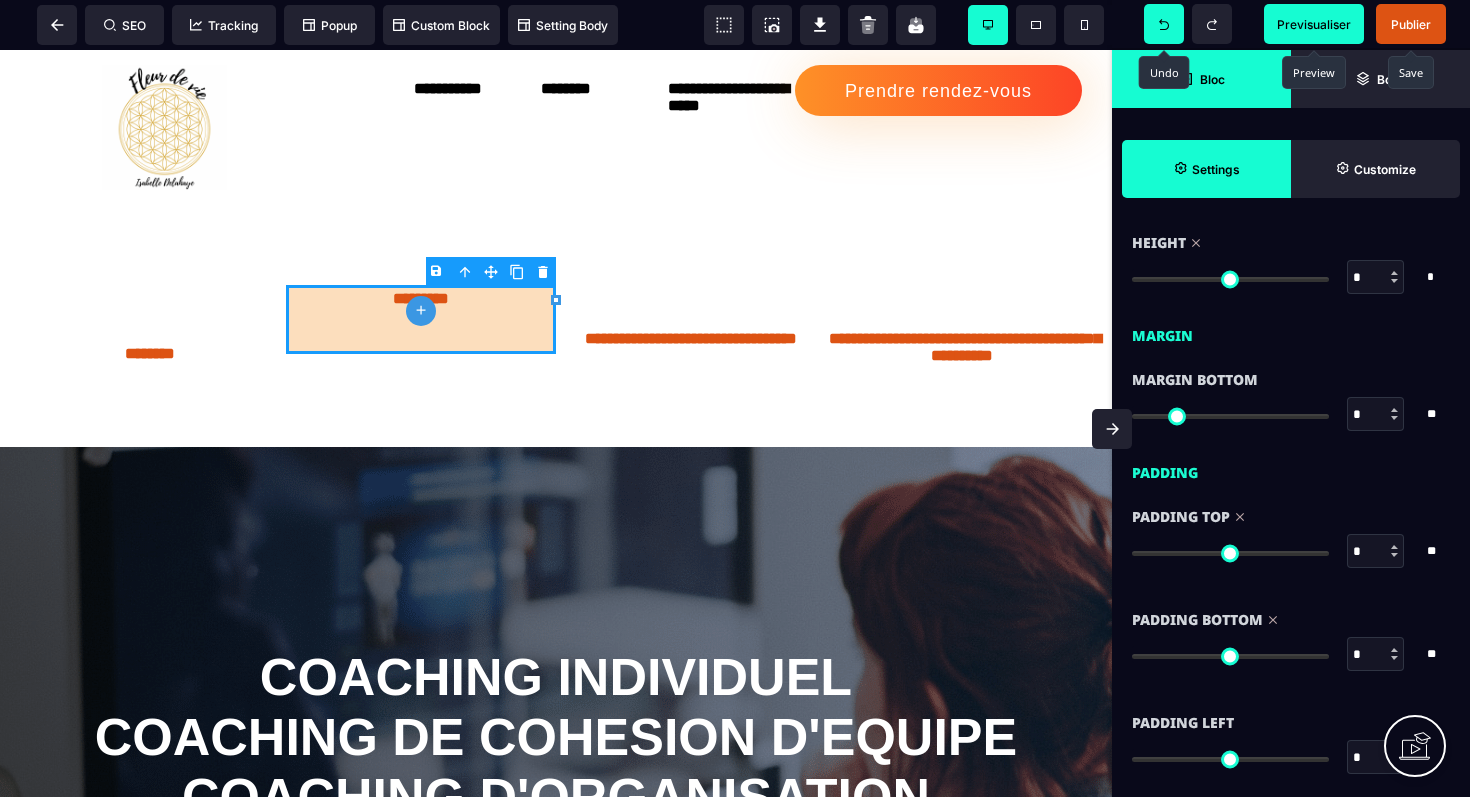 click at bounding box center [1230, 656] 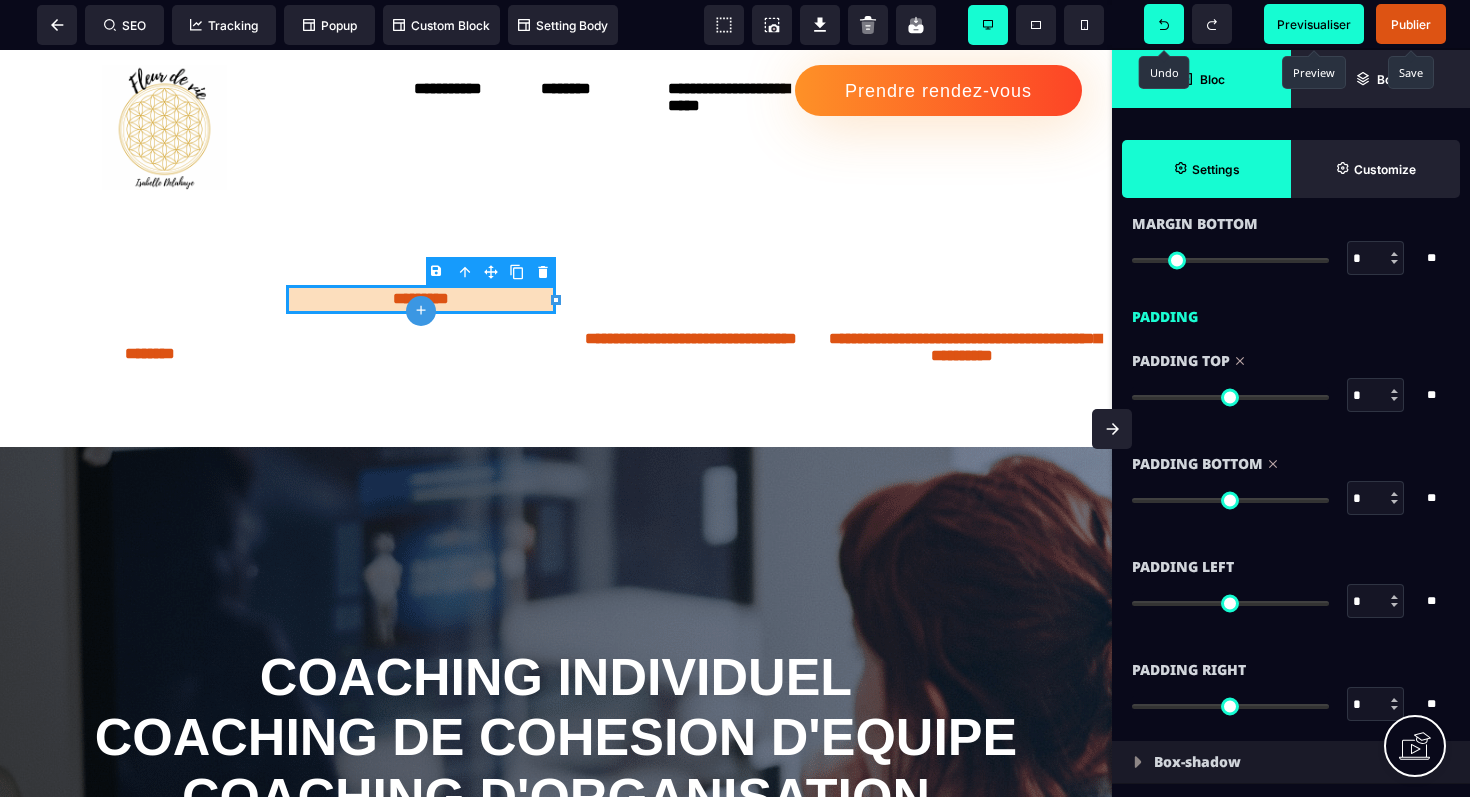 scroll, scrollTop: 1527, scrollLeft: 0, axis: vertical 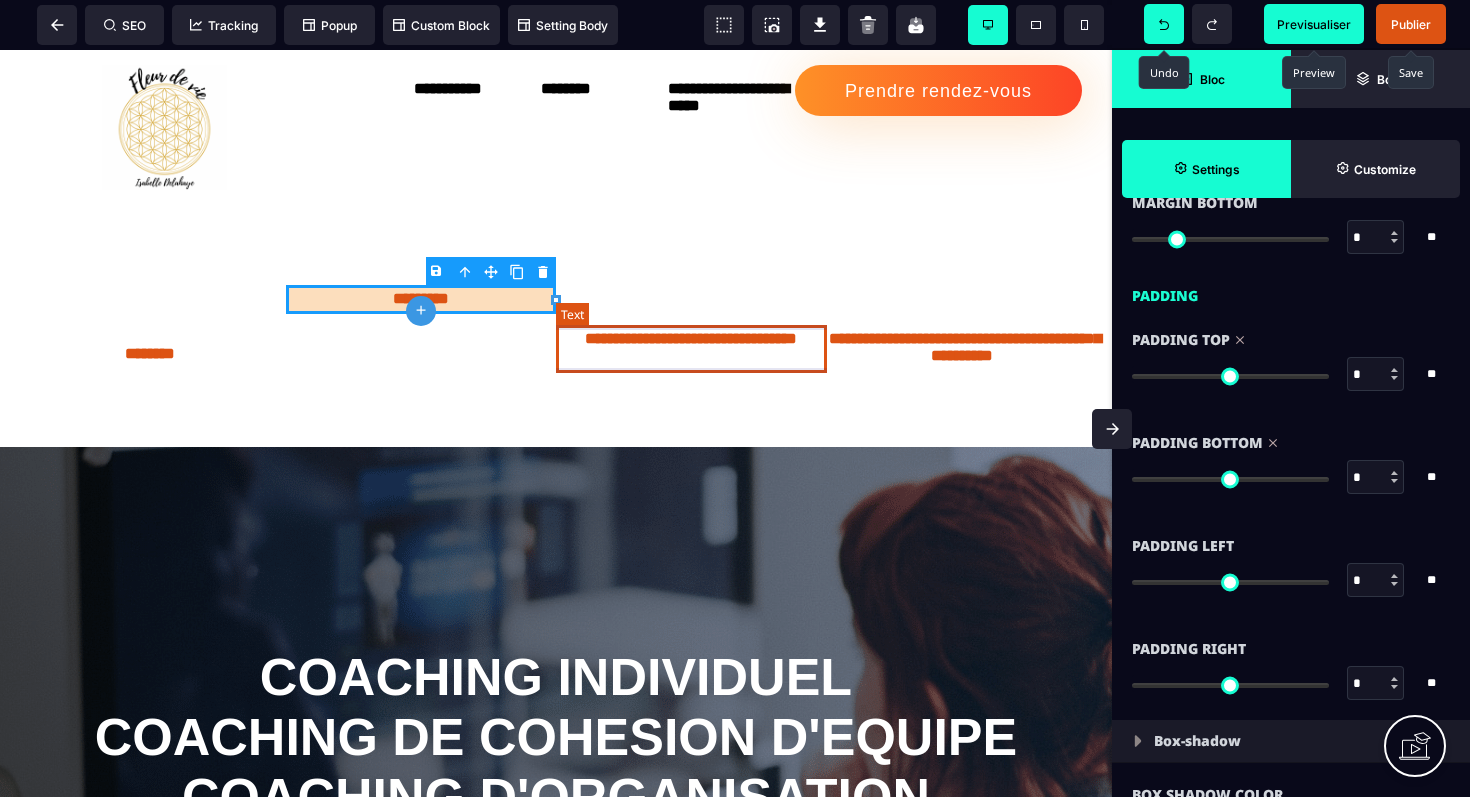 click on "**********" at bounding box center (691, 349) 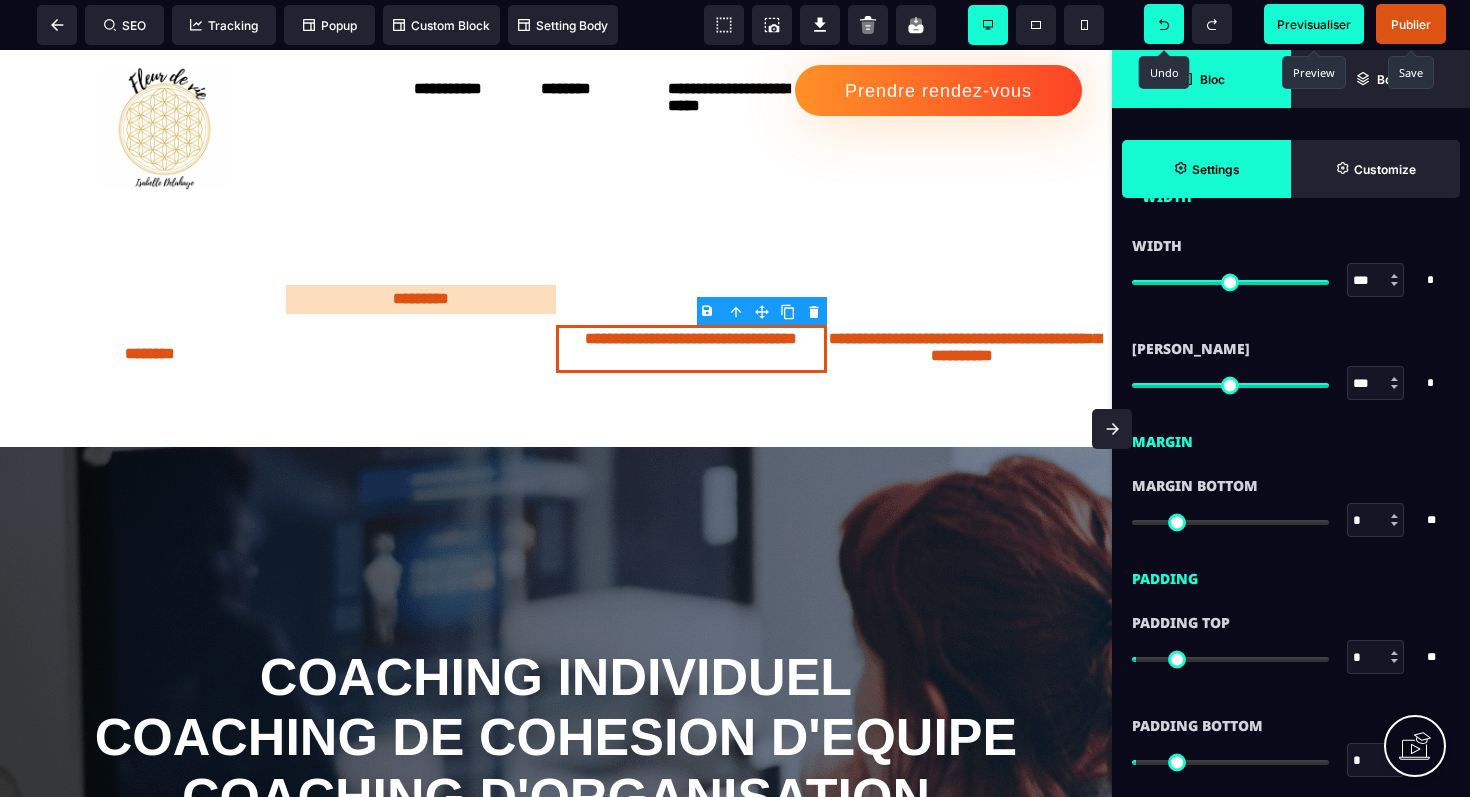 scroll, scrollTop: 1258, scrollLeft: 0, axis: vertical 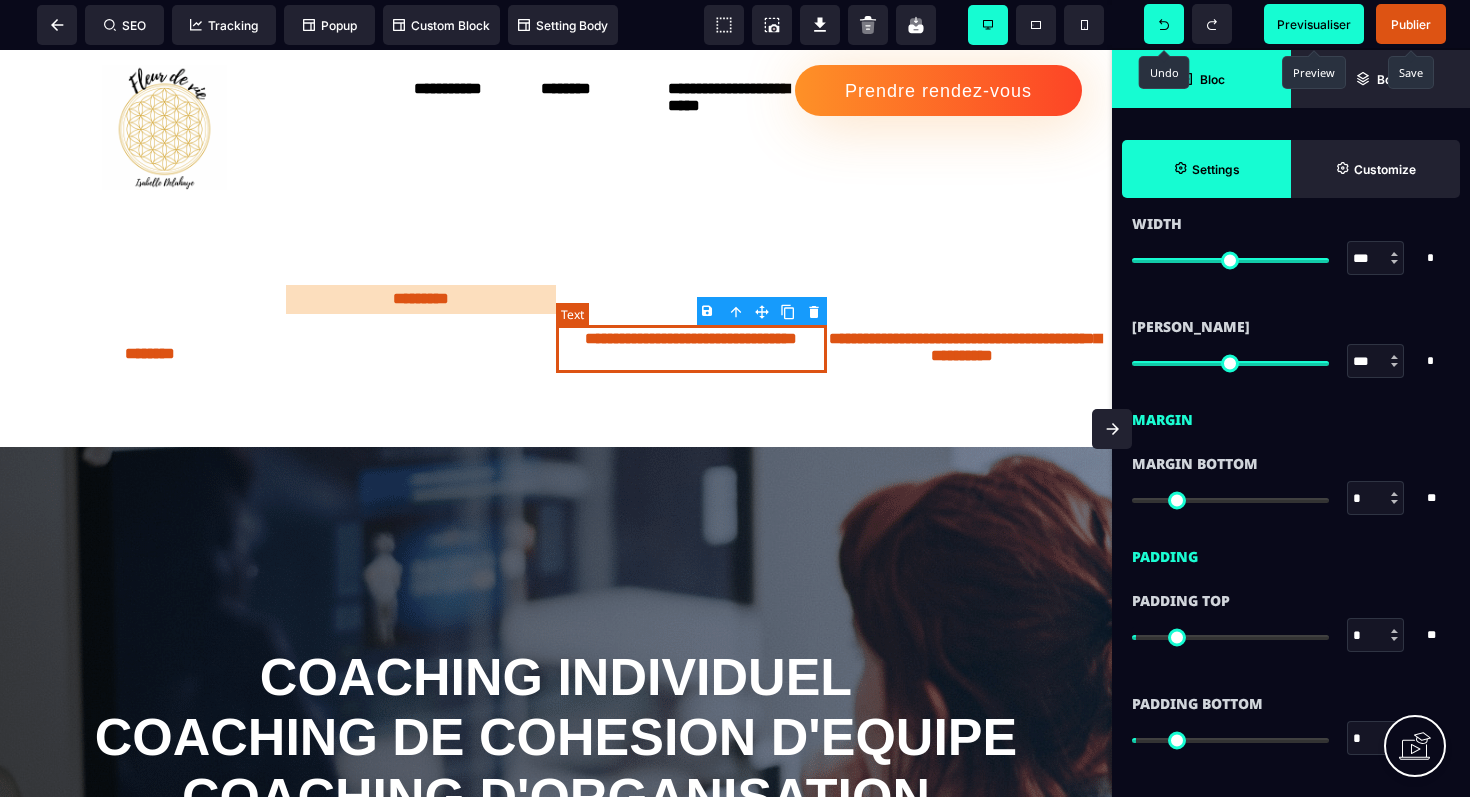 click on "**********" at bounding box center (691, 349) 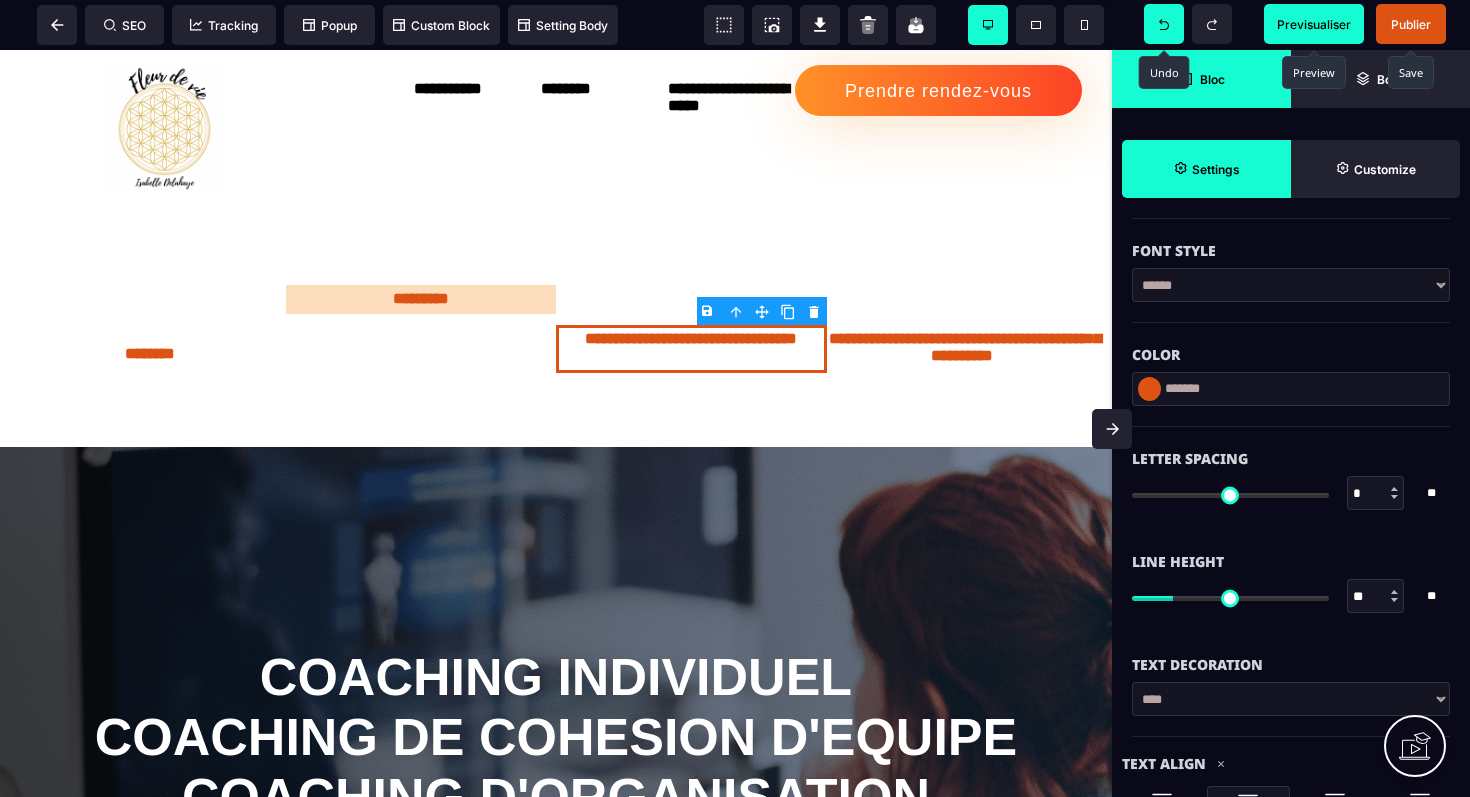 scroll, scrollTop: 525, scrollLeft: 0, axis: vertical 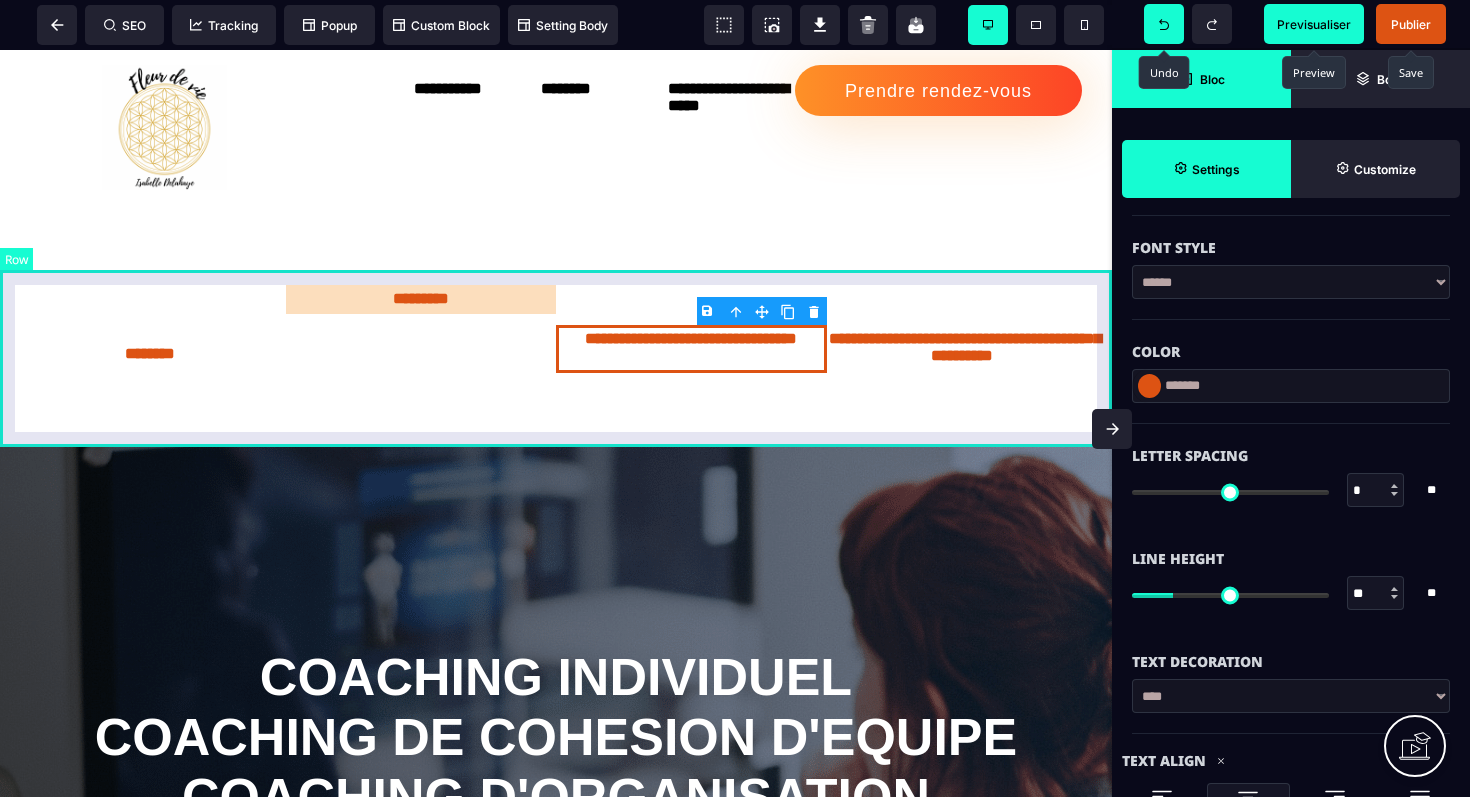 click on "**********" at bounding box center (556, 358) 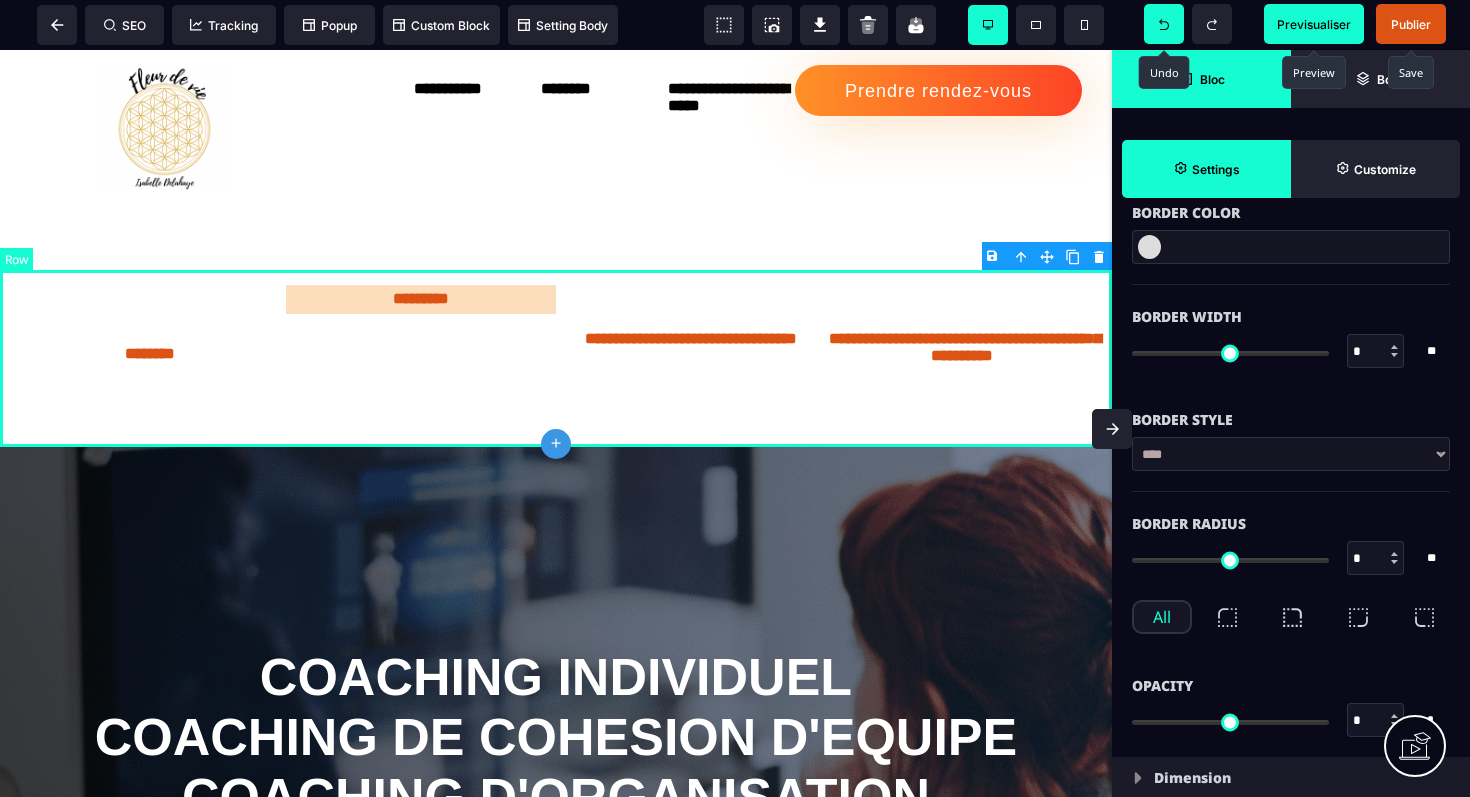scroll, scrollTop: 0, scrollLeft: 0, axis: both 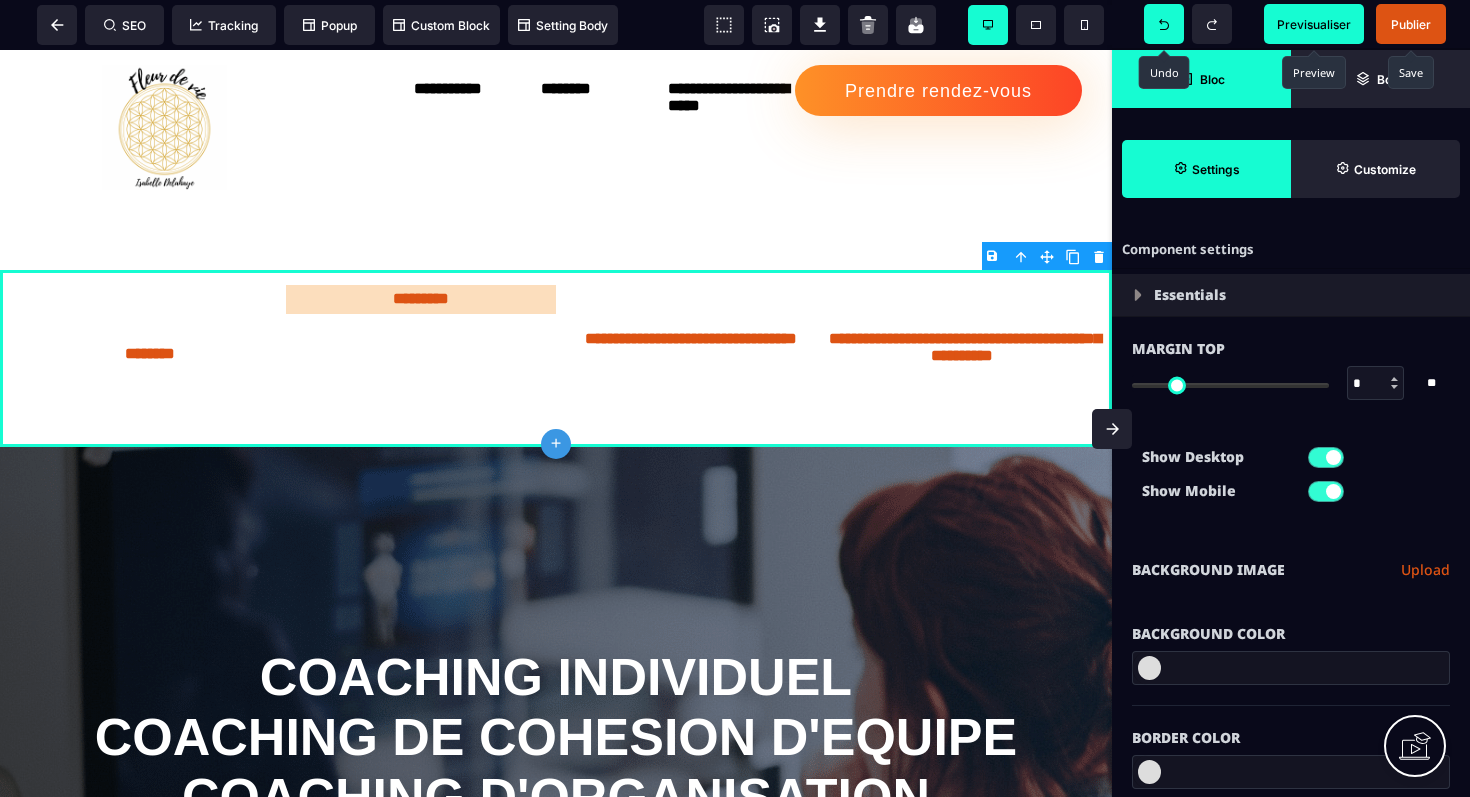 click on "plus" 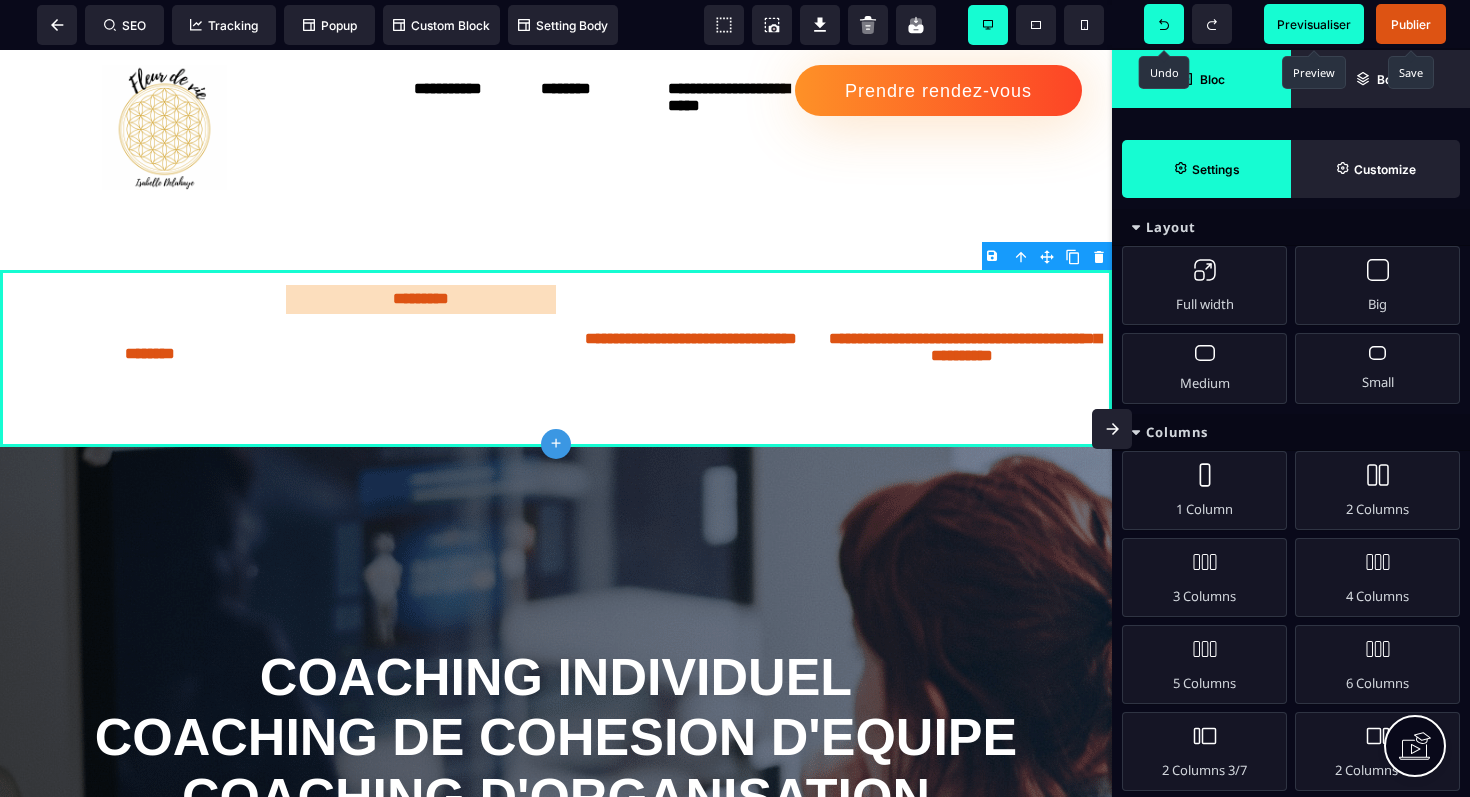 scroll, scrollTop: 31, scrollLeft: 0, axis: vertical 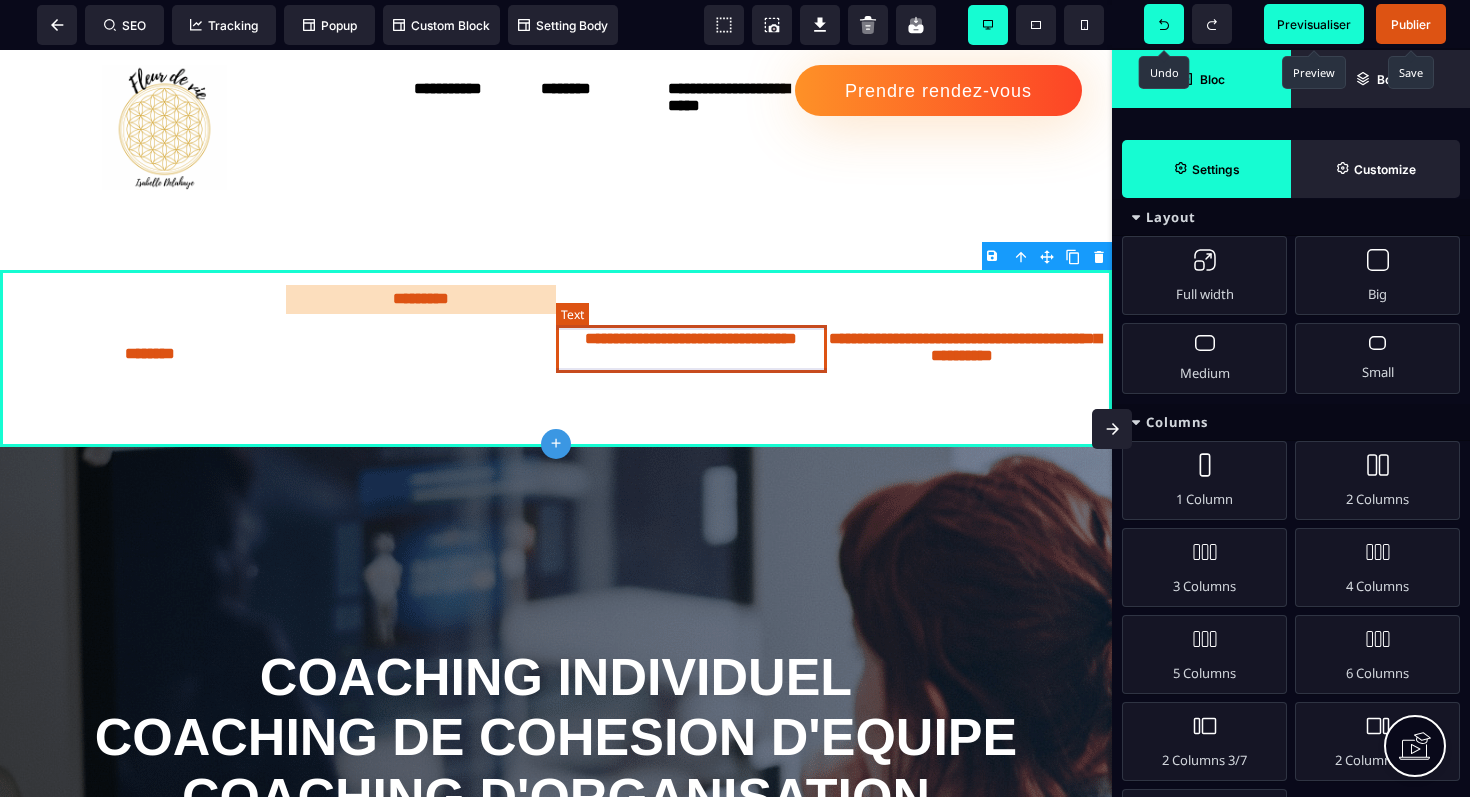 click on "**********" at bounding box center (691, 349) 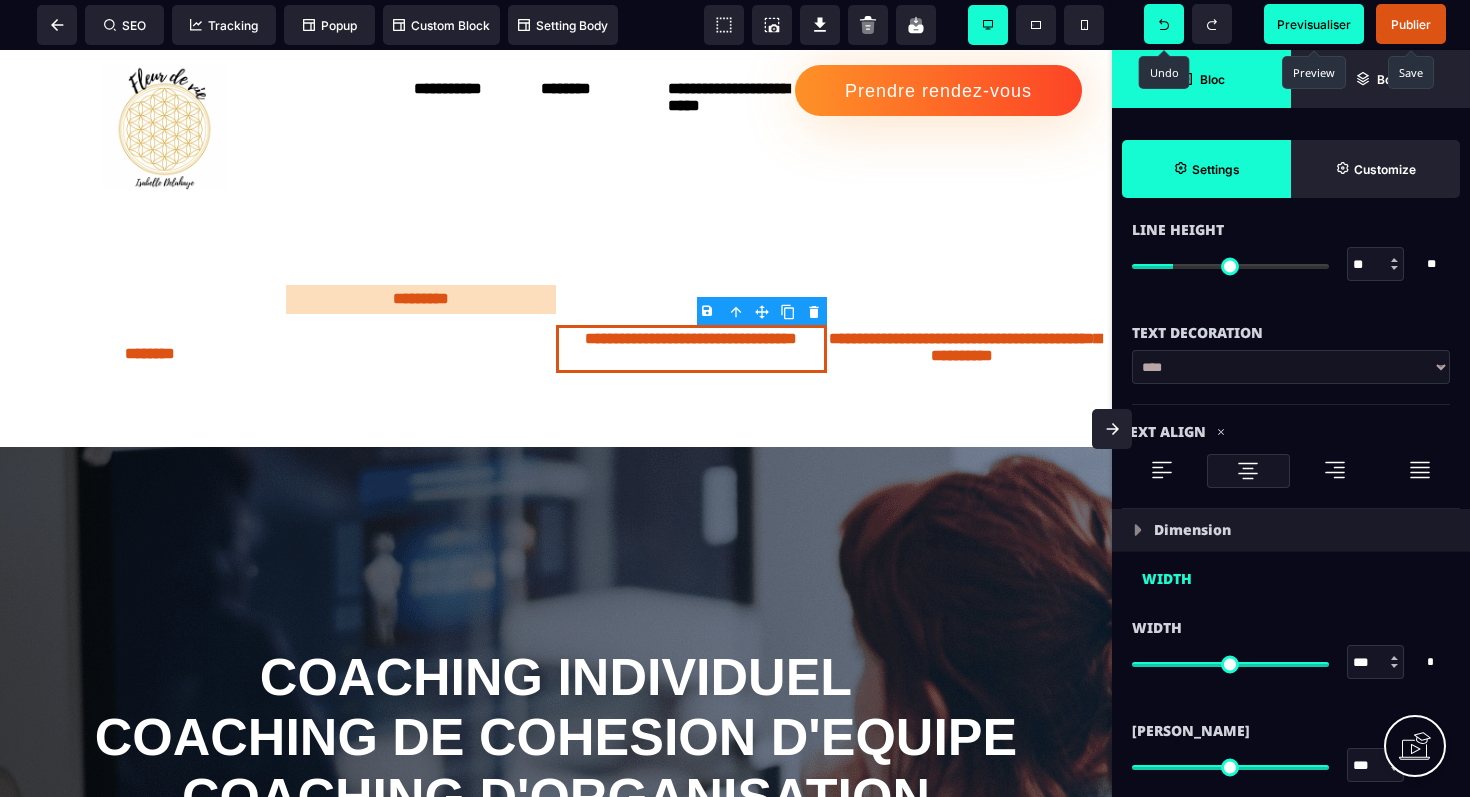 scroll, scrollTop: 842, scrollLeft: 0, axis: vertical 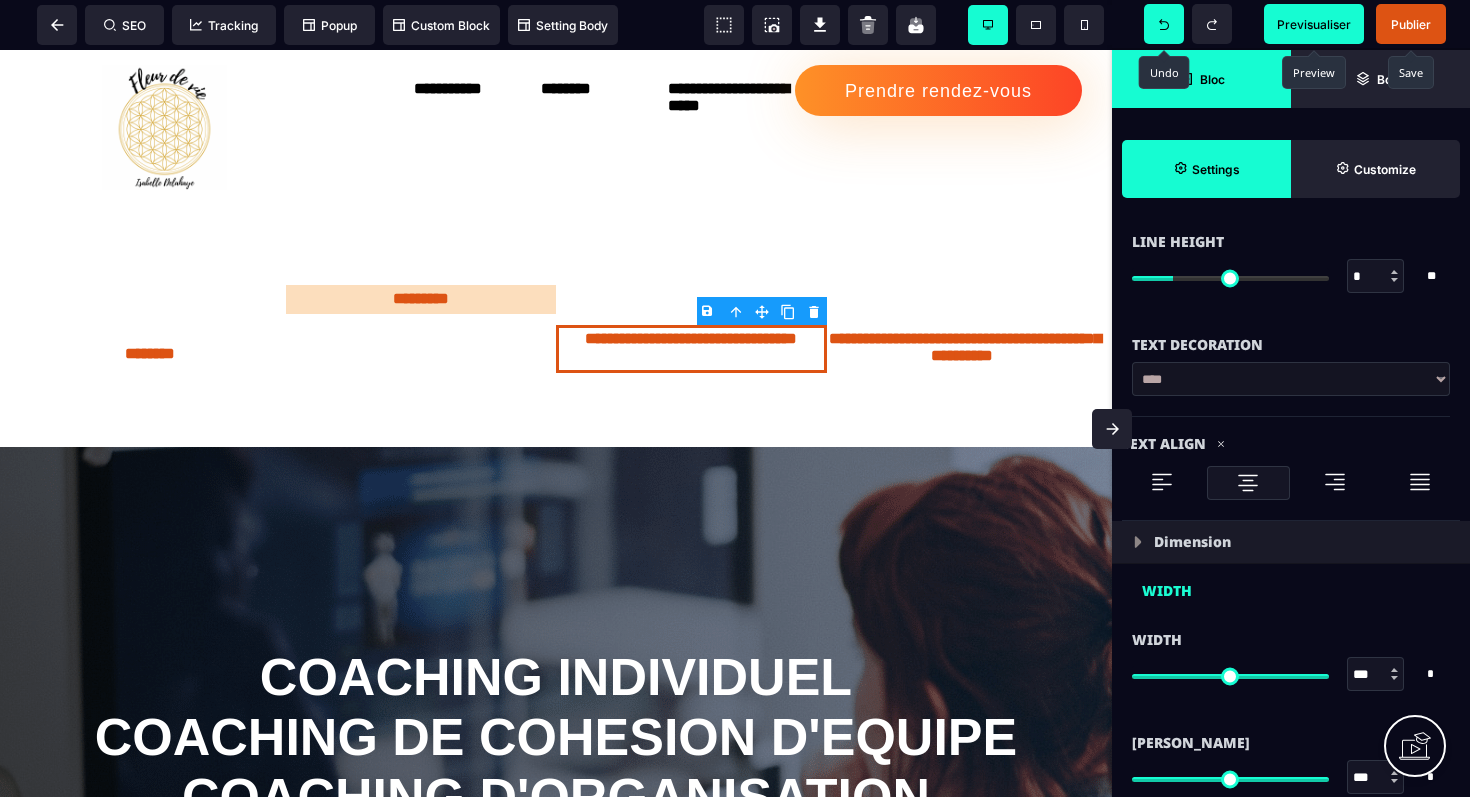 click at bounding box center (1230, 278) 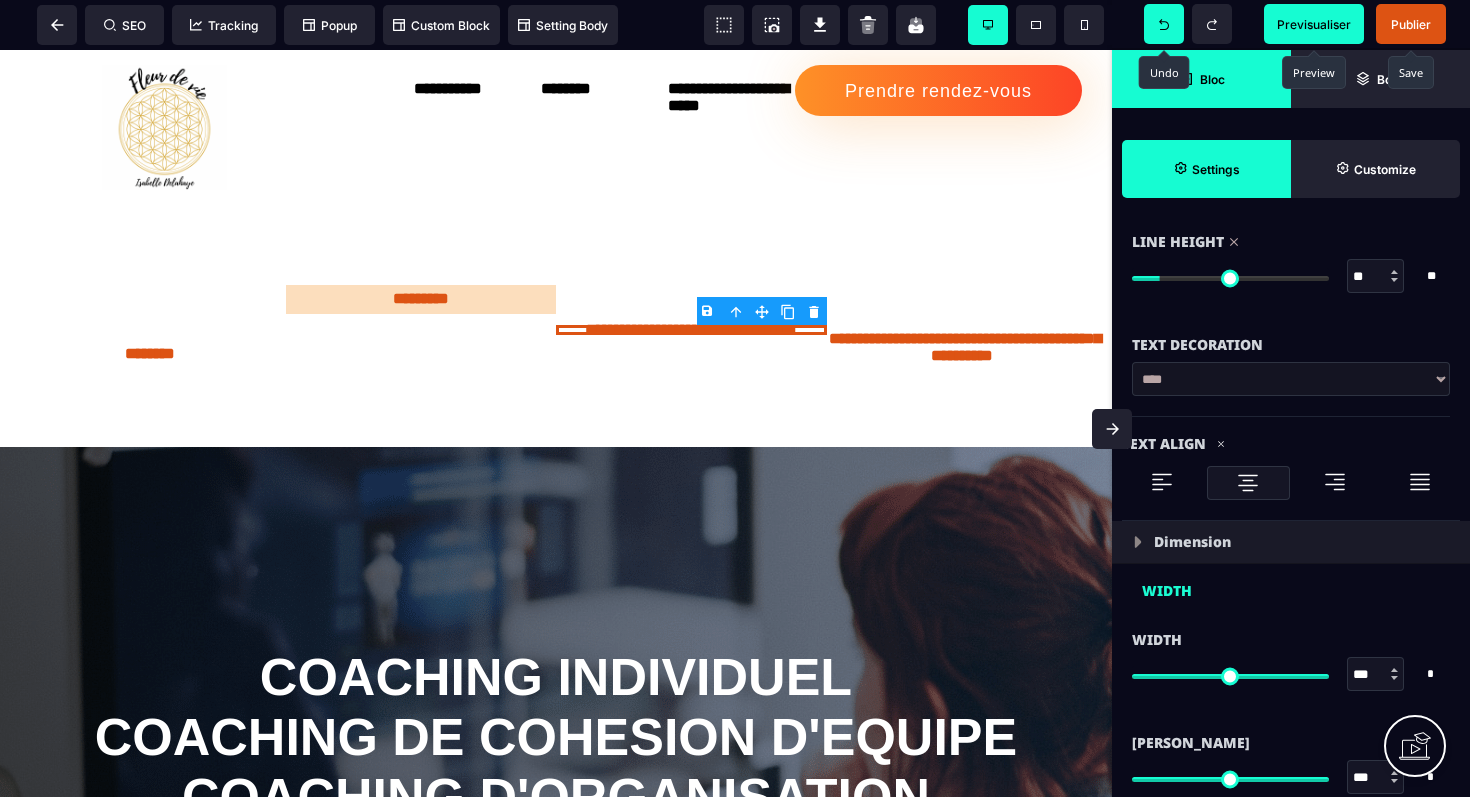 click at bounding box center [1230, 278] 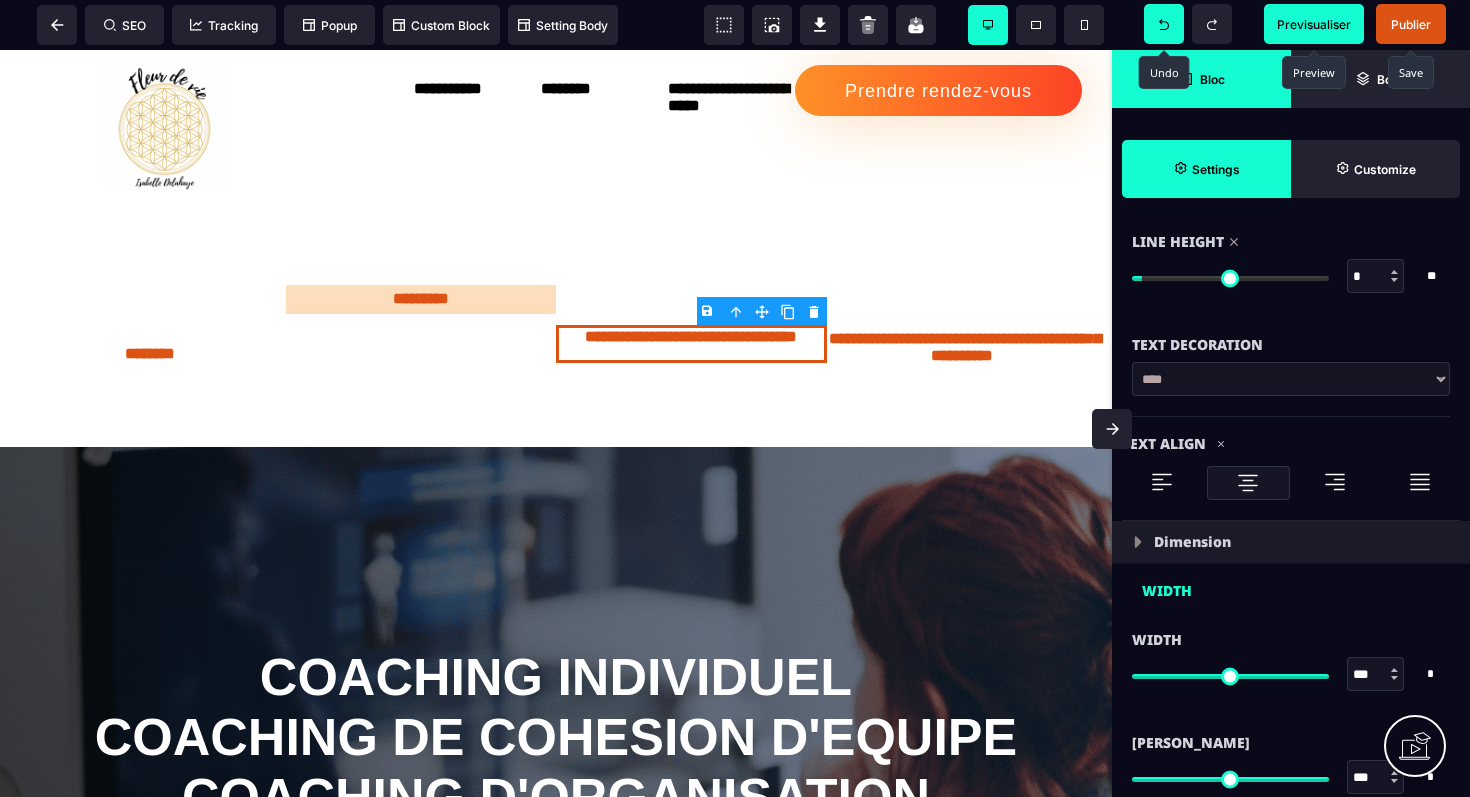 click at bounding box center [1230, 278] 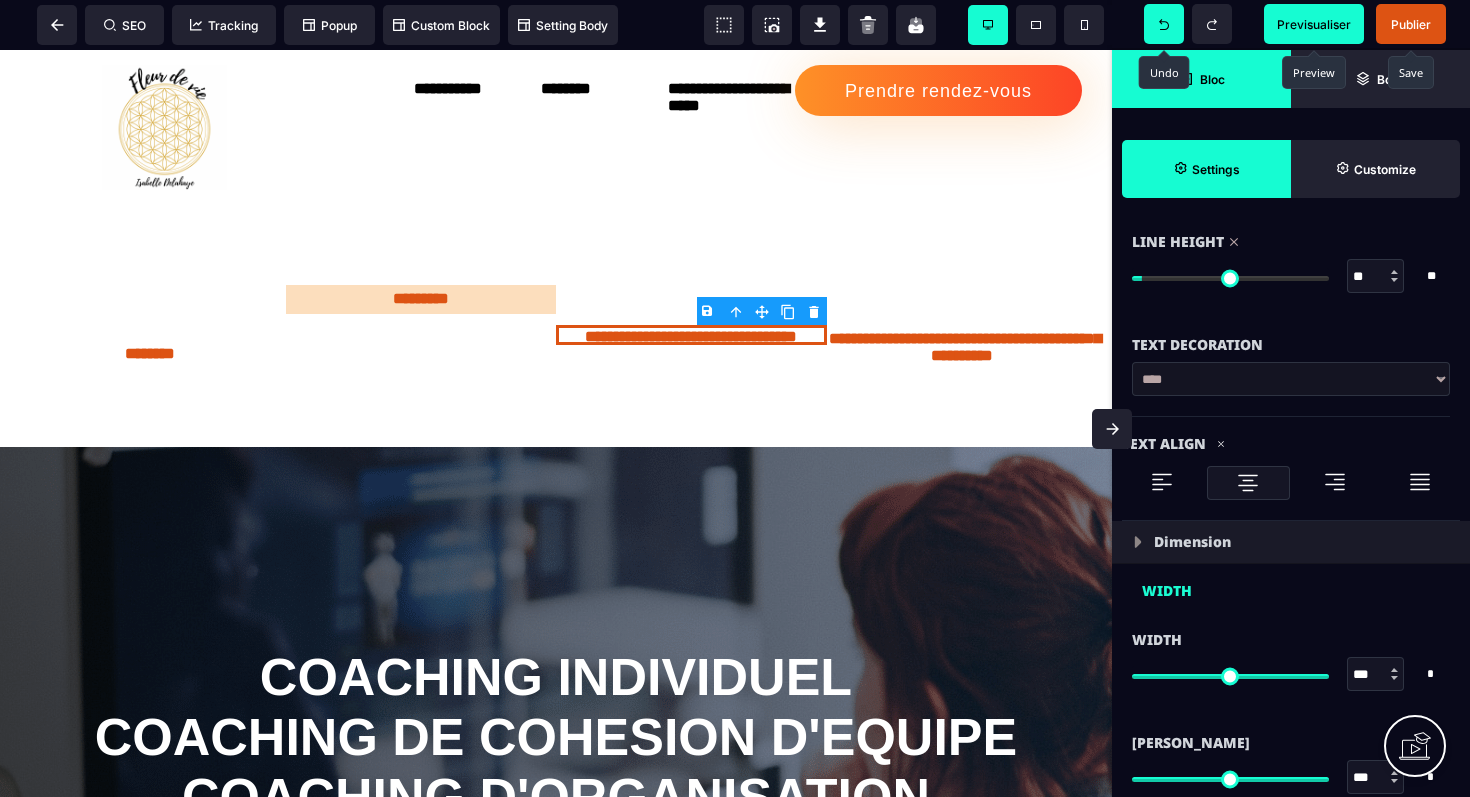 click at bounding box center (1230, 278) 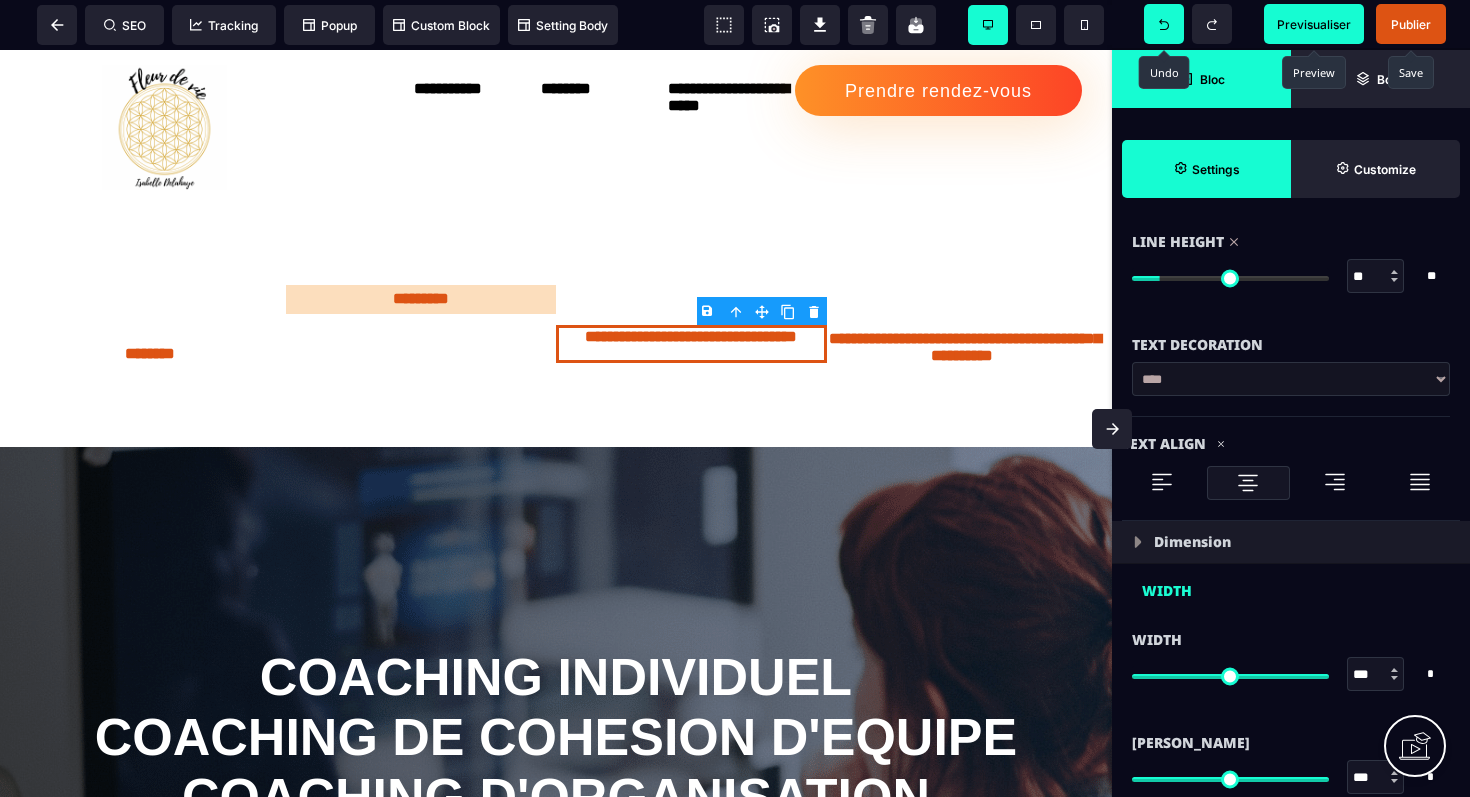 click at bounding box center (1230, 278) 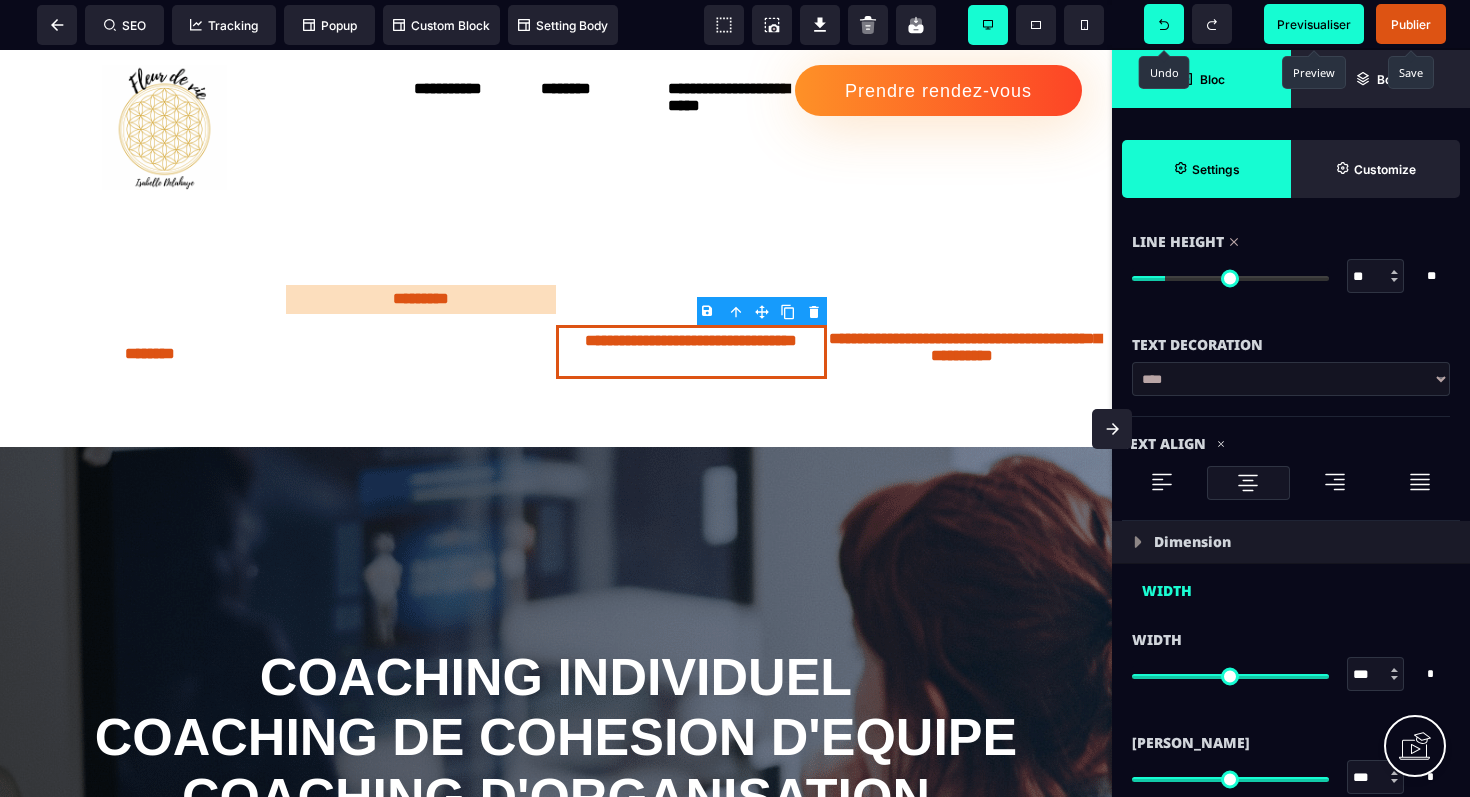 click at bounding box center [1230, 278] 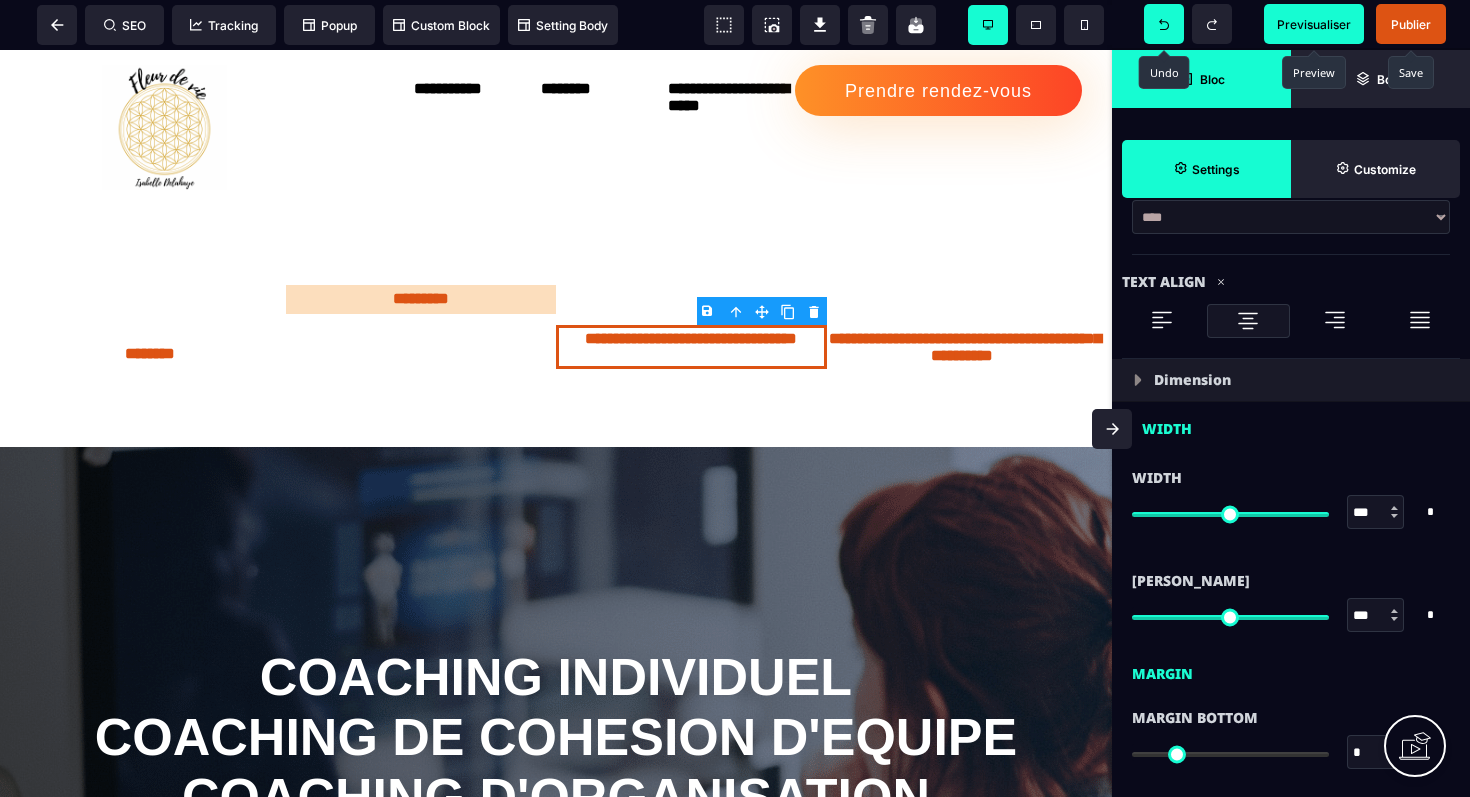 scroll, scrollTop: 1020, scrollLeft: 0, axis: vertical 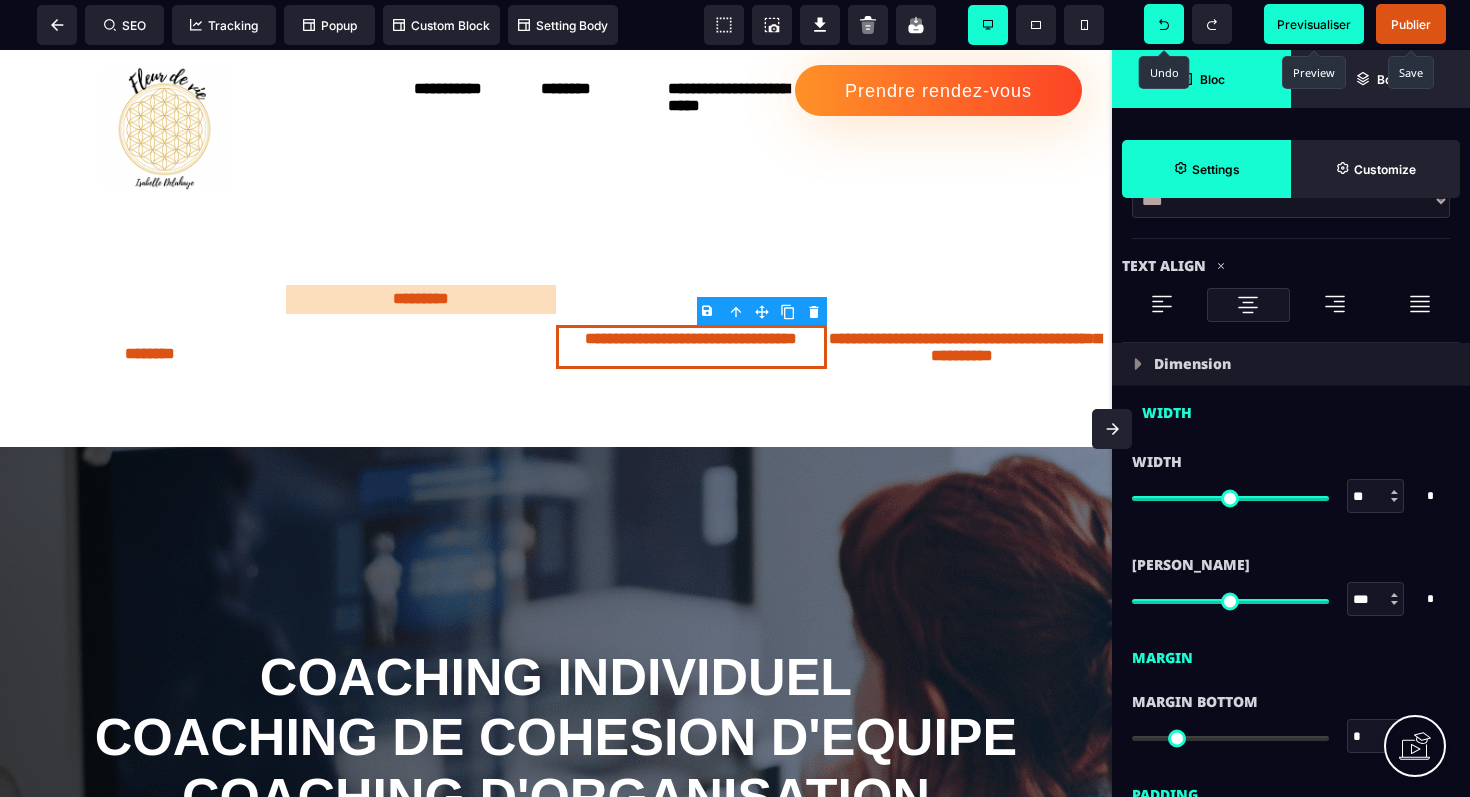 click at bounding box center (1230, 498) 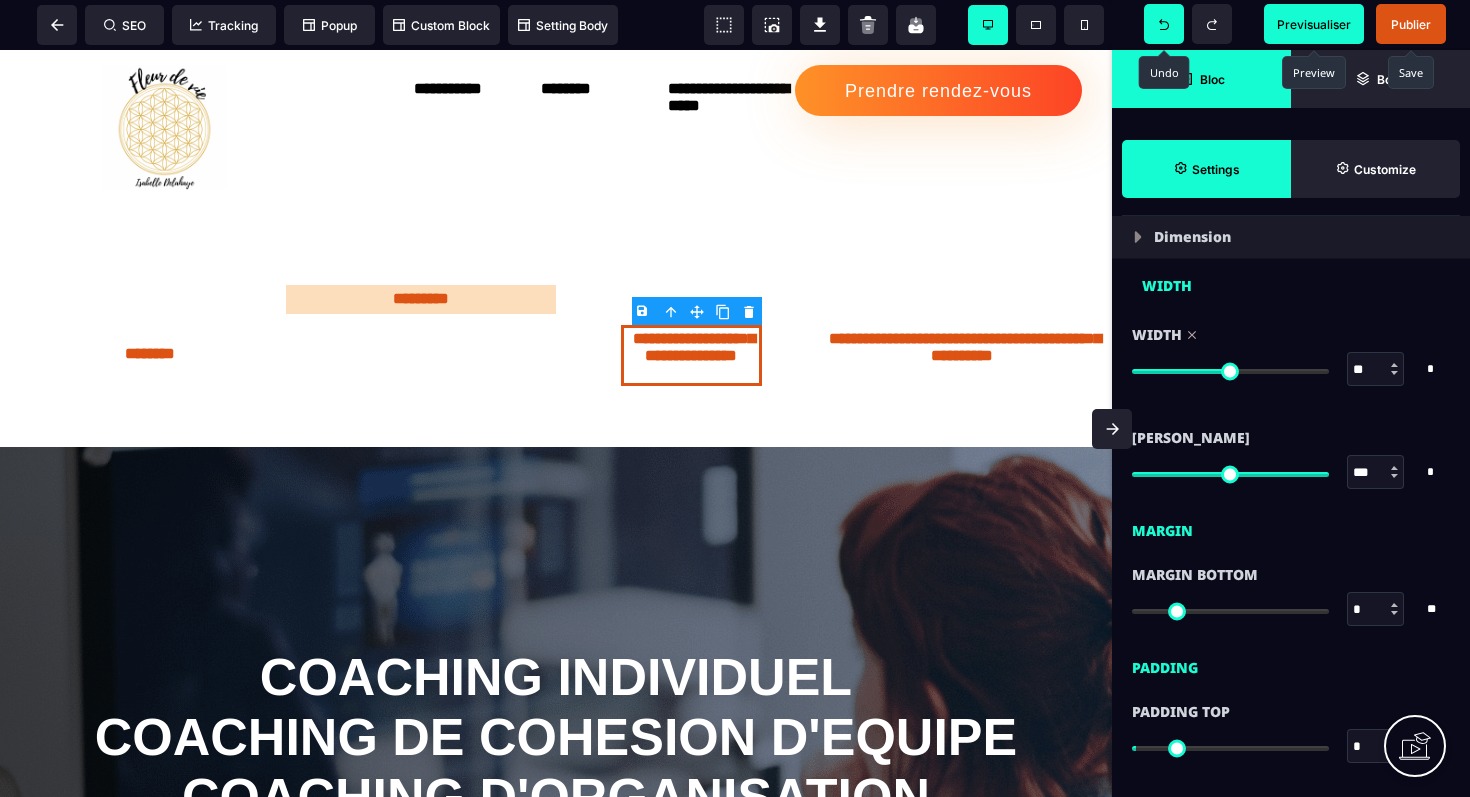 scroll, scrollTop: 1171, scrollLeft: 0, axis: vertical 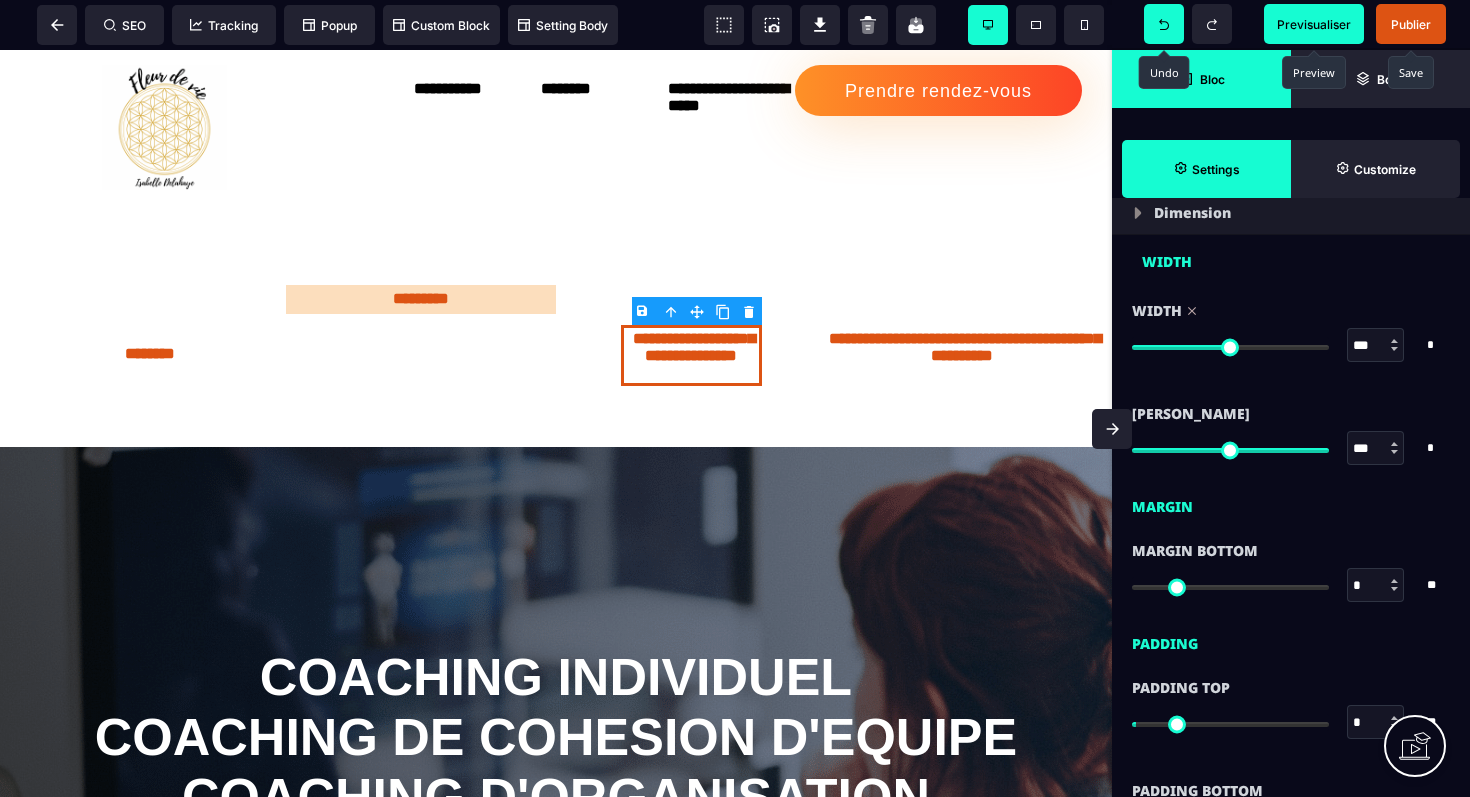 click at bounding box center (1230, 347) 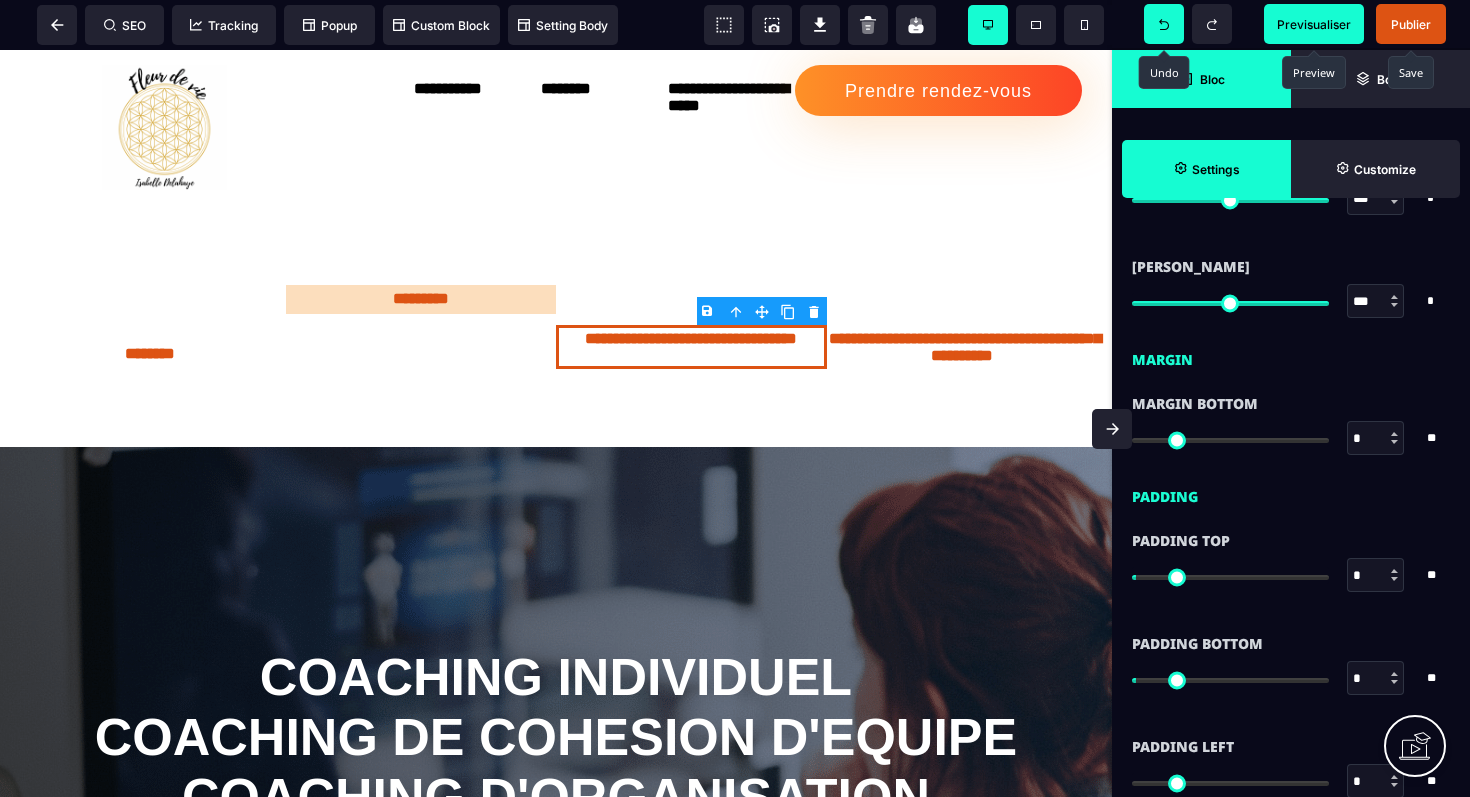 scroll, scrollTop: 1325, scrollLeft: 0, axis: vertical 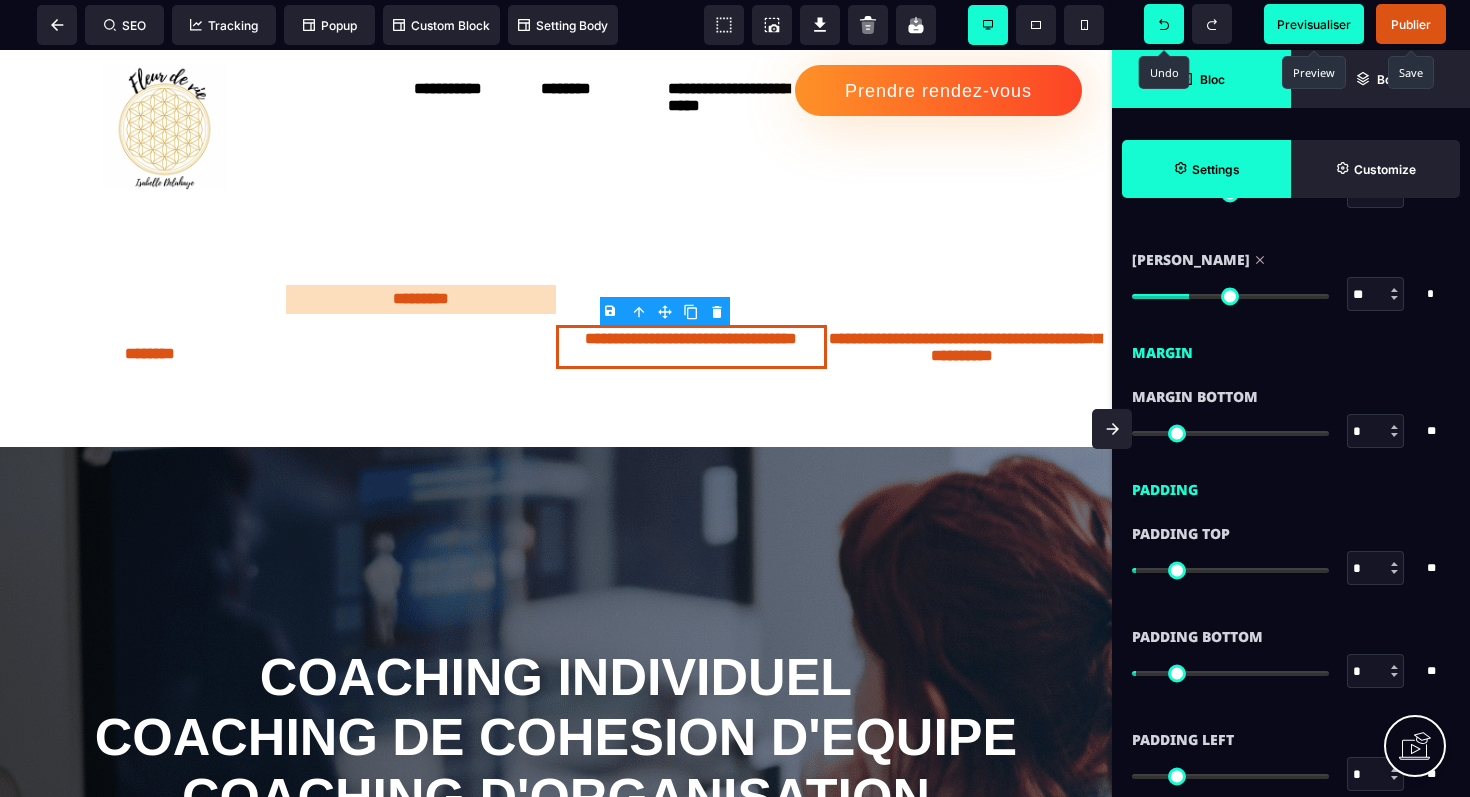 click at bounding box center (1230, 296) 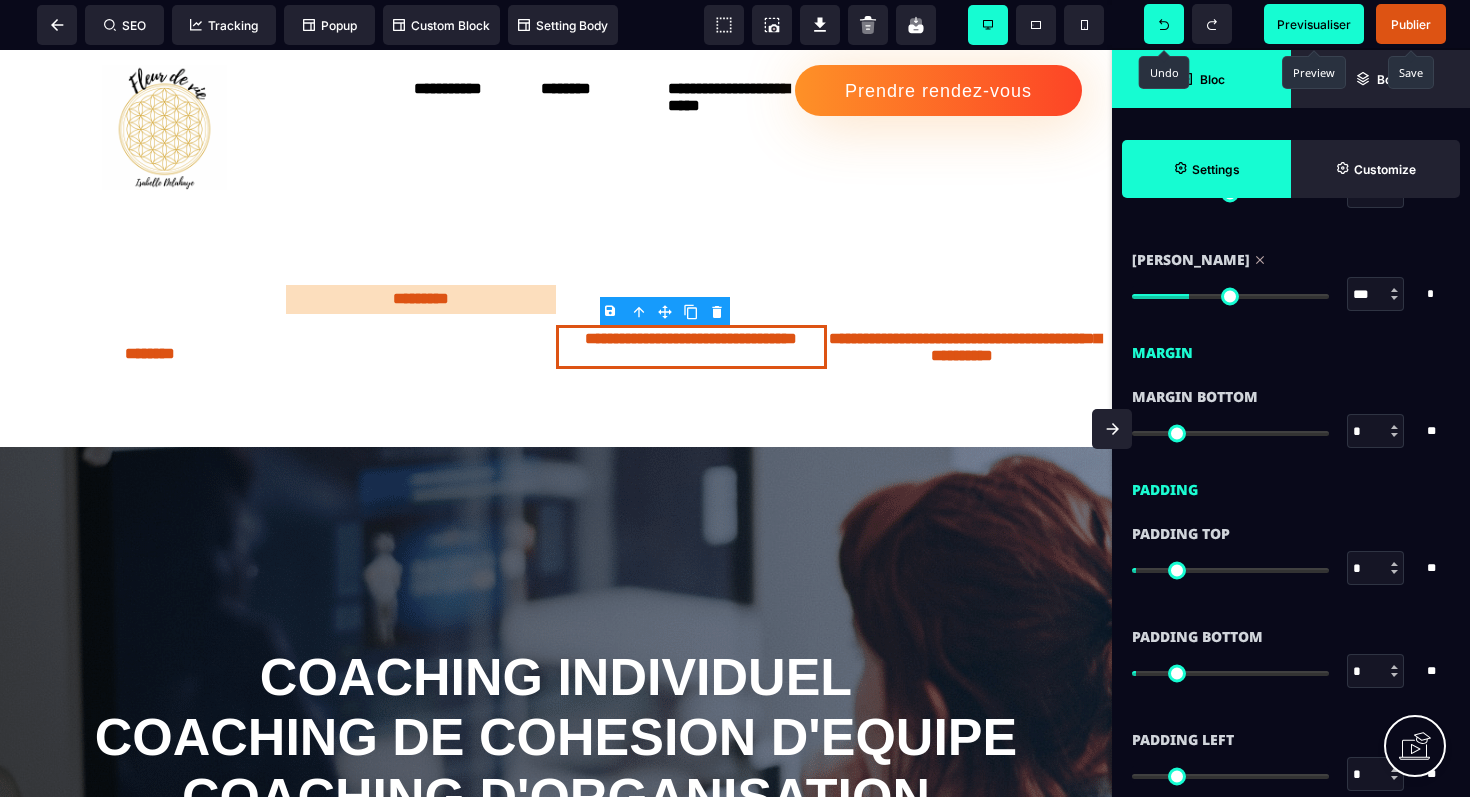 click at bounding box center (1230, 296) 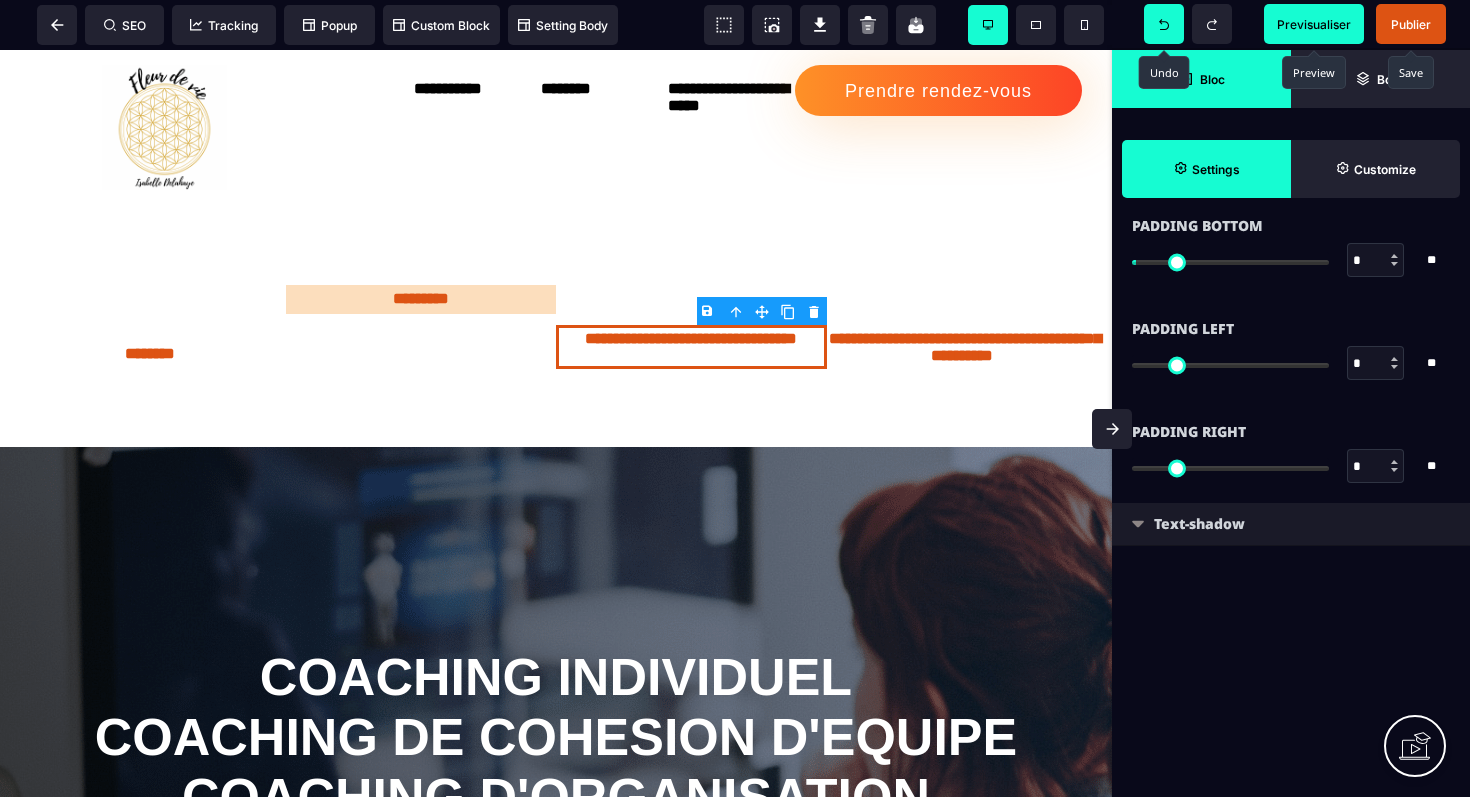scroll, scrollTop: 1761, scrollLeft: 0, axis: vertical 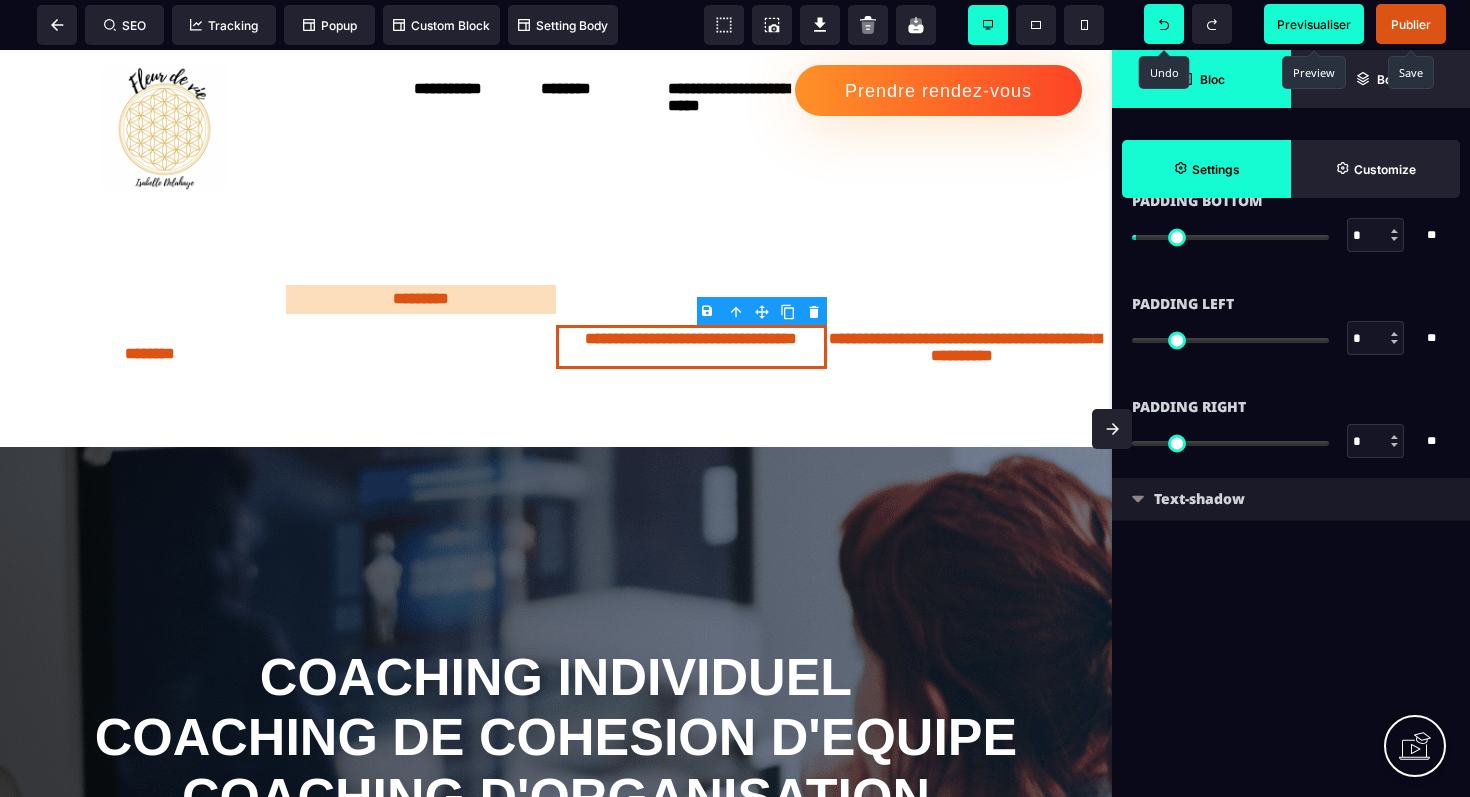 click at bounding box center (1138, 499) 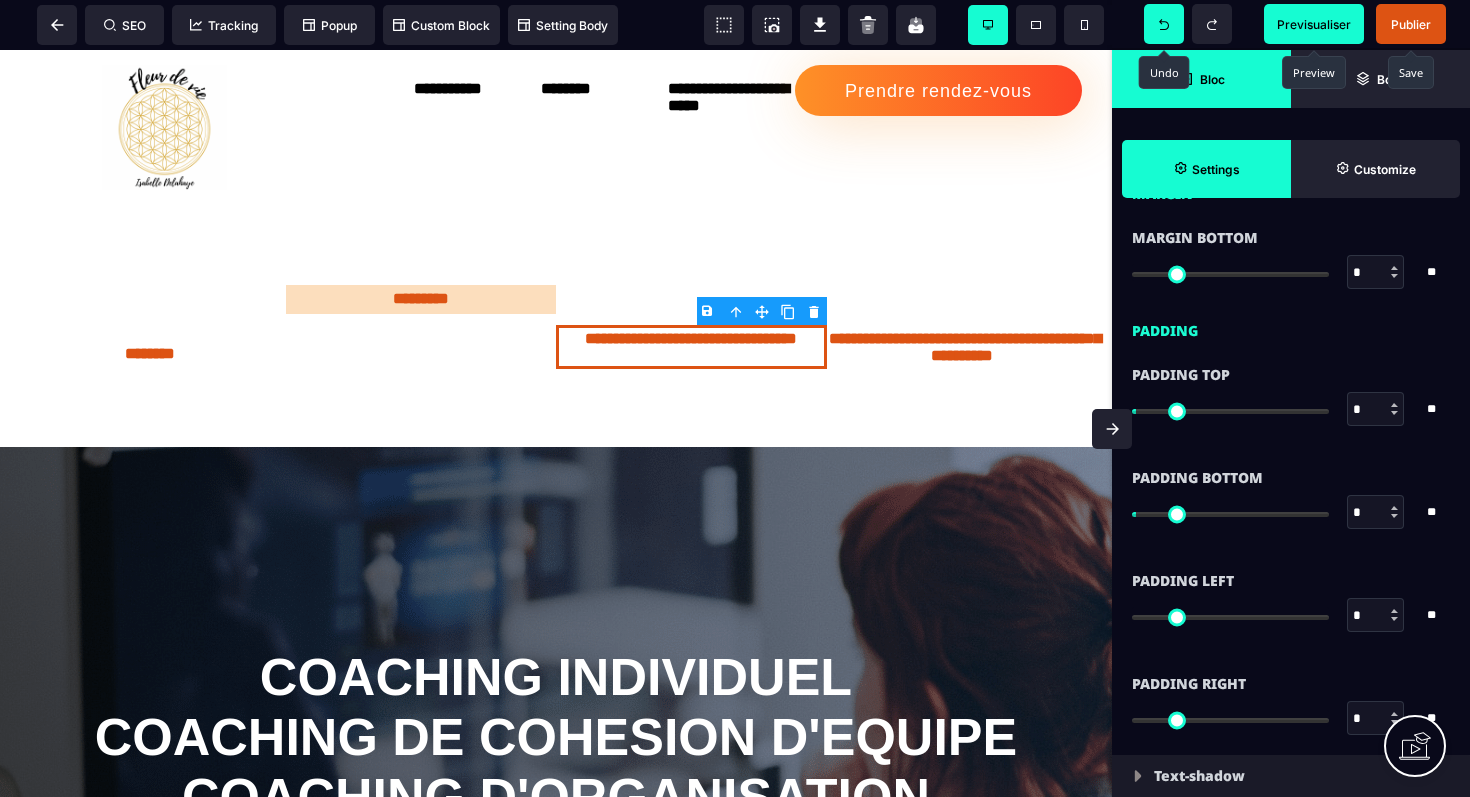 scroll, scrollTop: 1466, scrollLeft: 0, axis: vertical 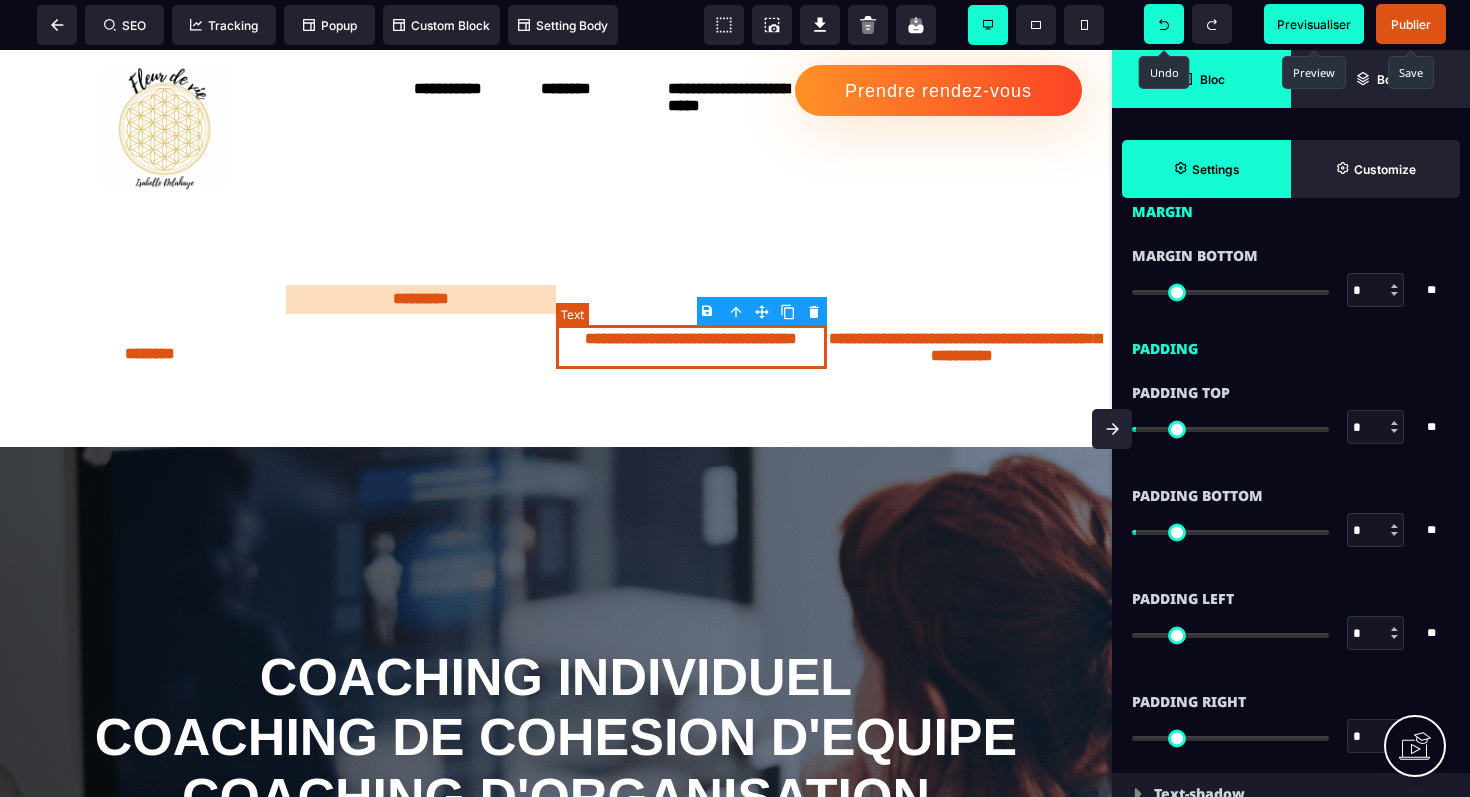 click on "**********" at bounding box center [691, 347] 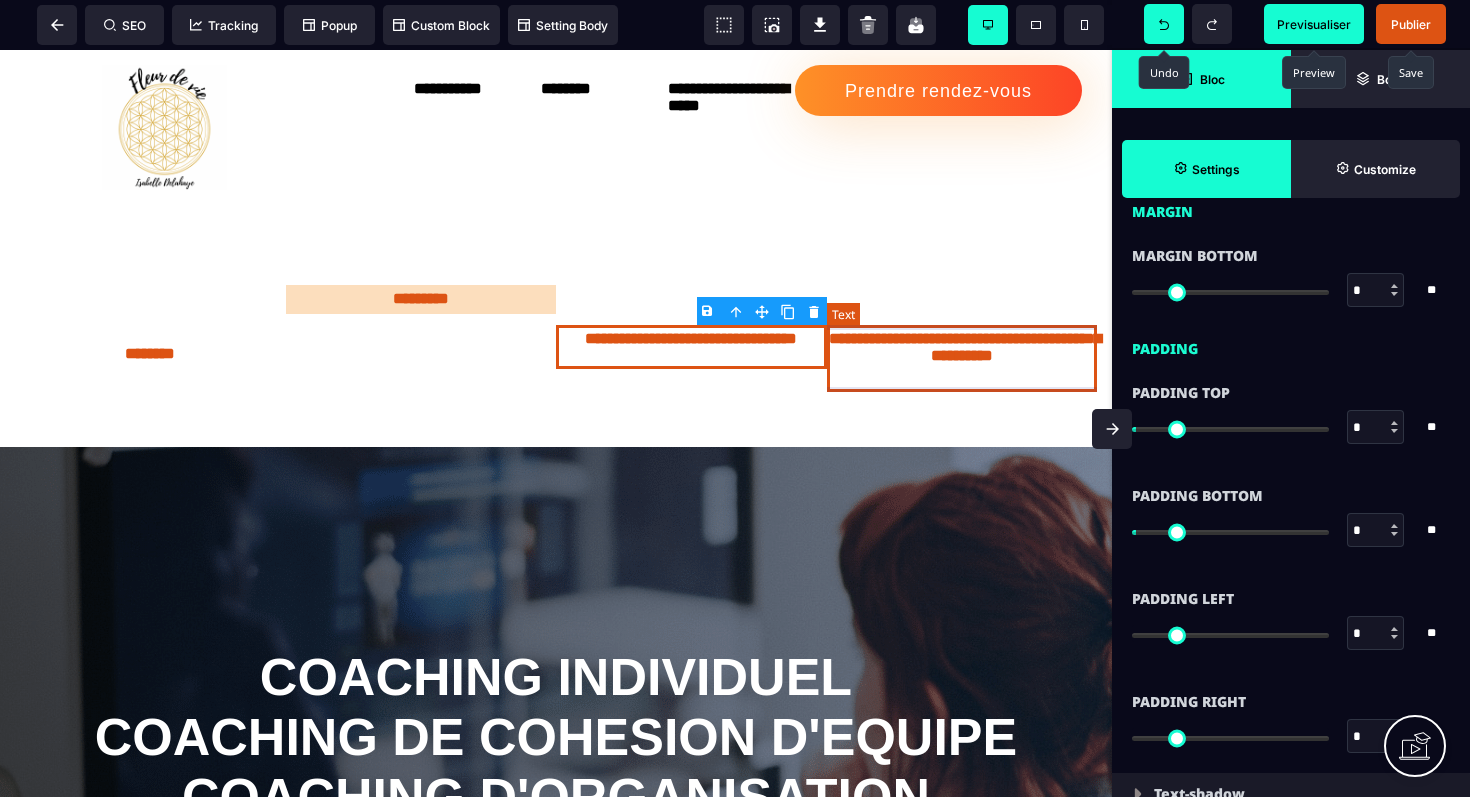 click on "**********" at bounding box center [962, 358] 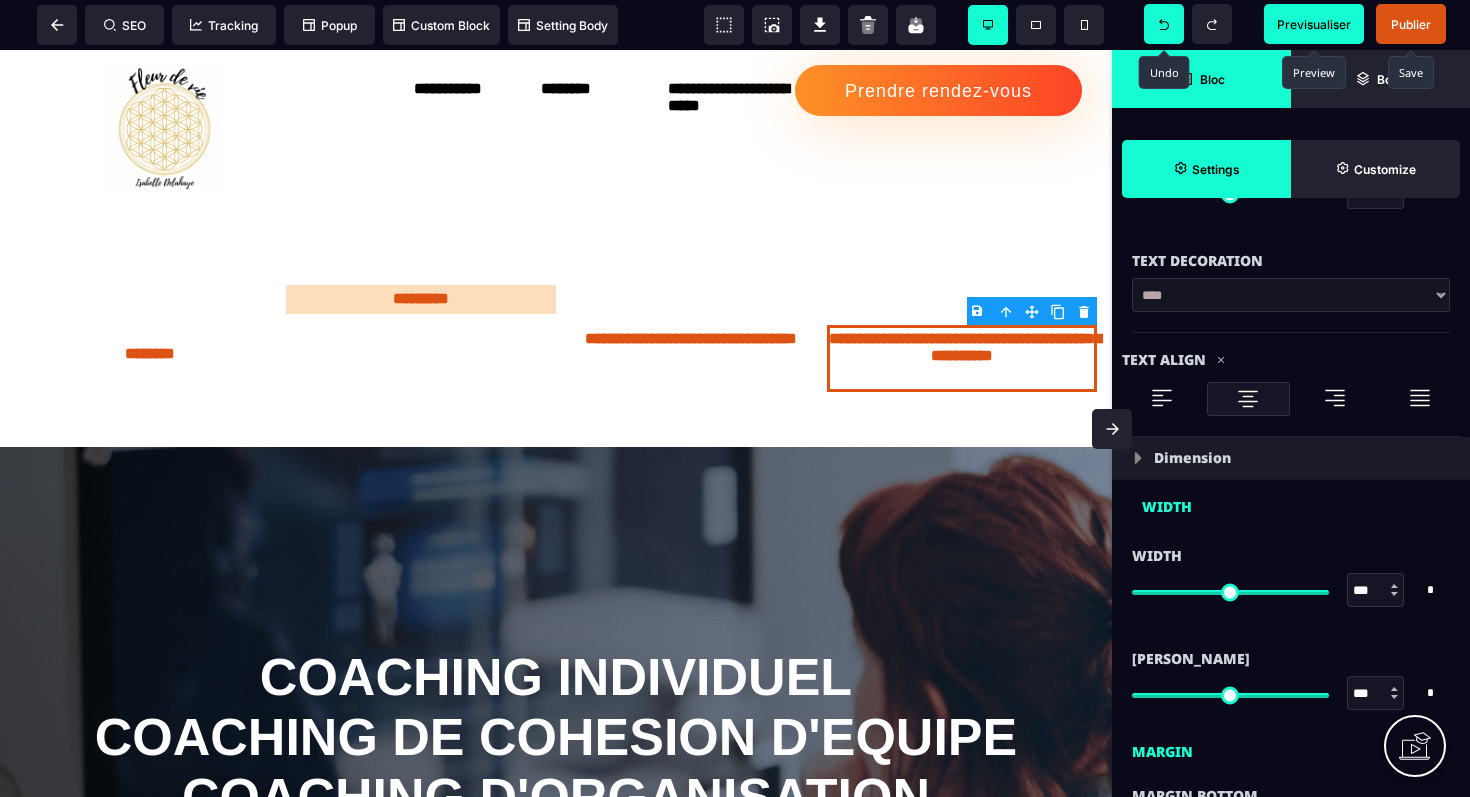 scroll, scrollTop: 930, scrollLeft: 0, axis: vertical 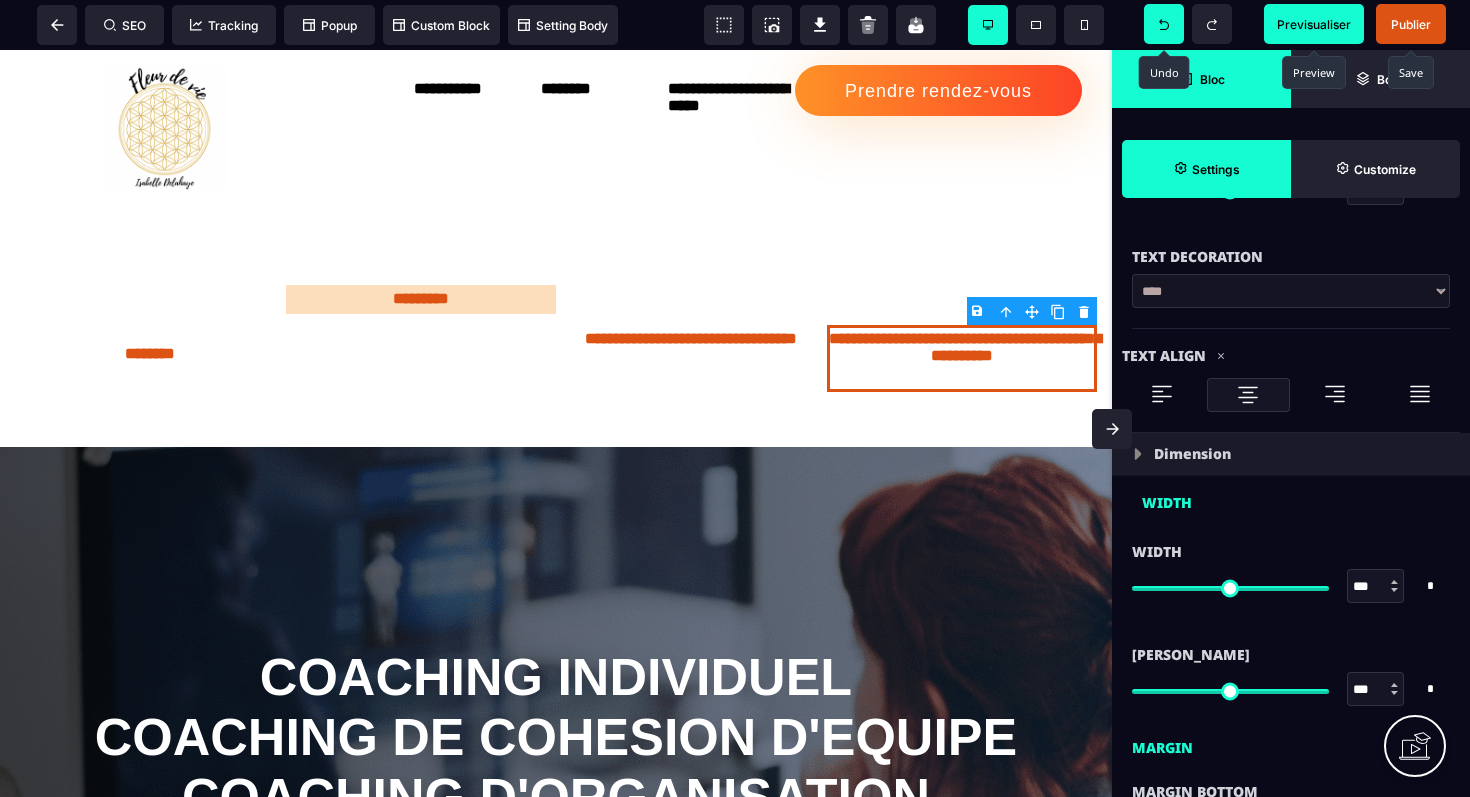 click 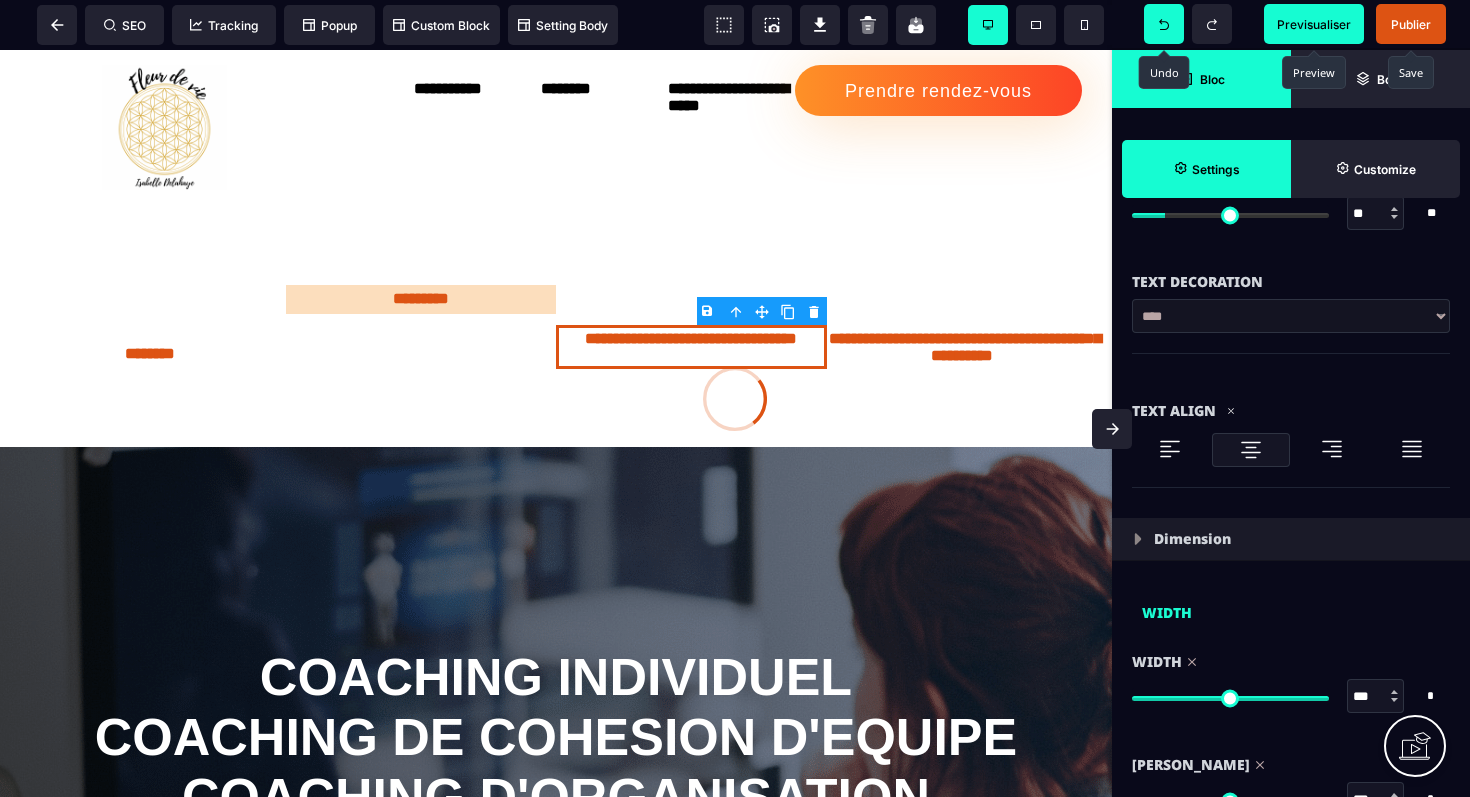 scroll, scrollTop: 0, scrollLeft: 0, axis: both 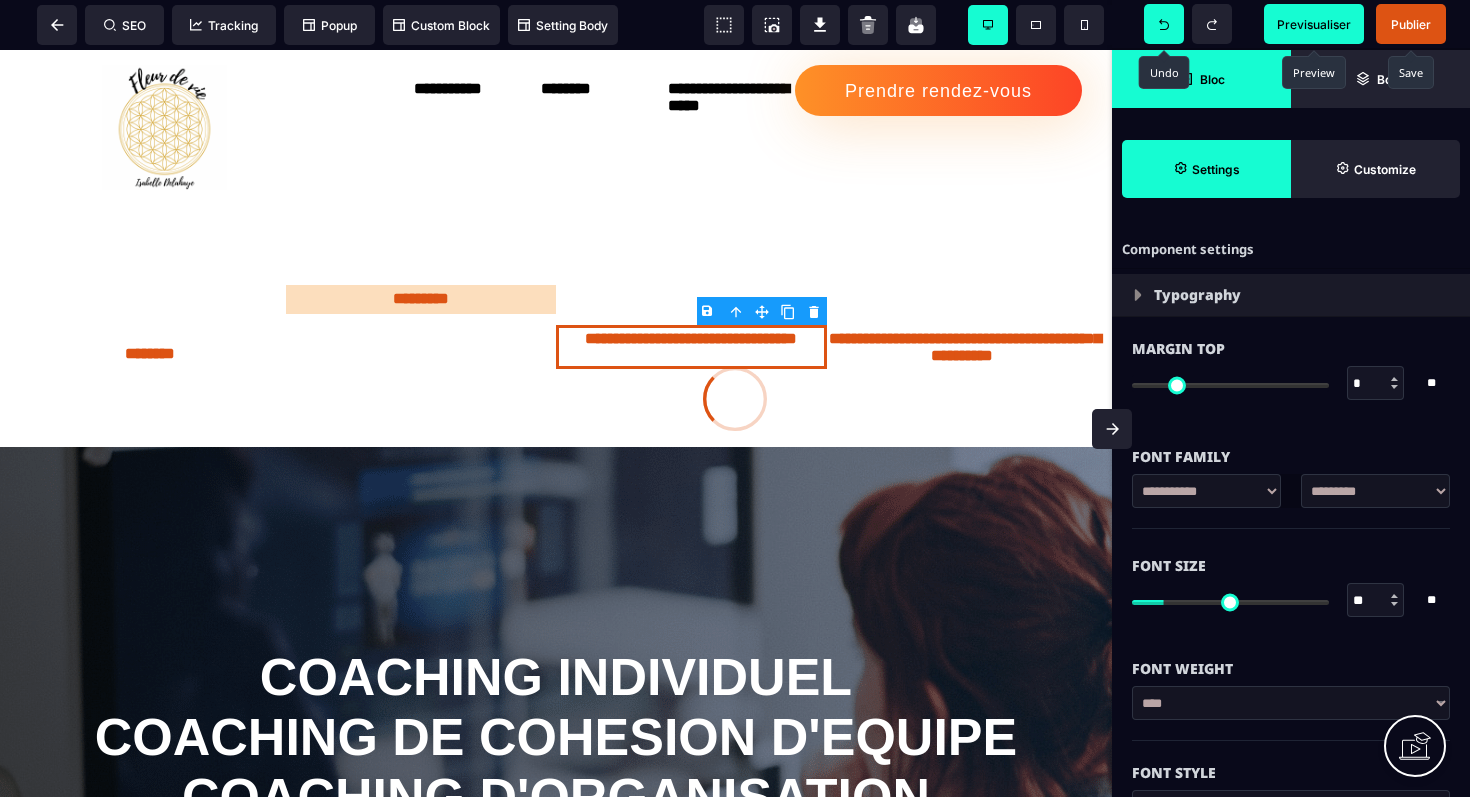 click 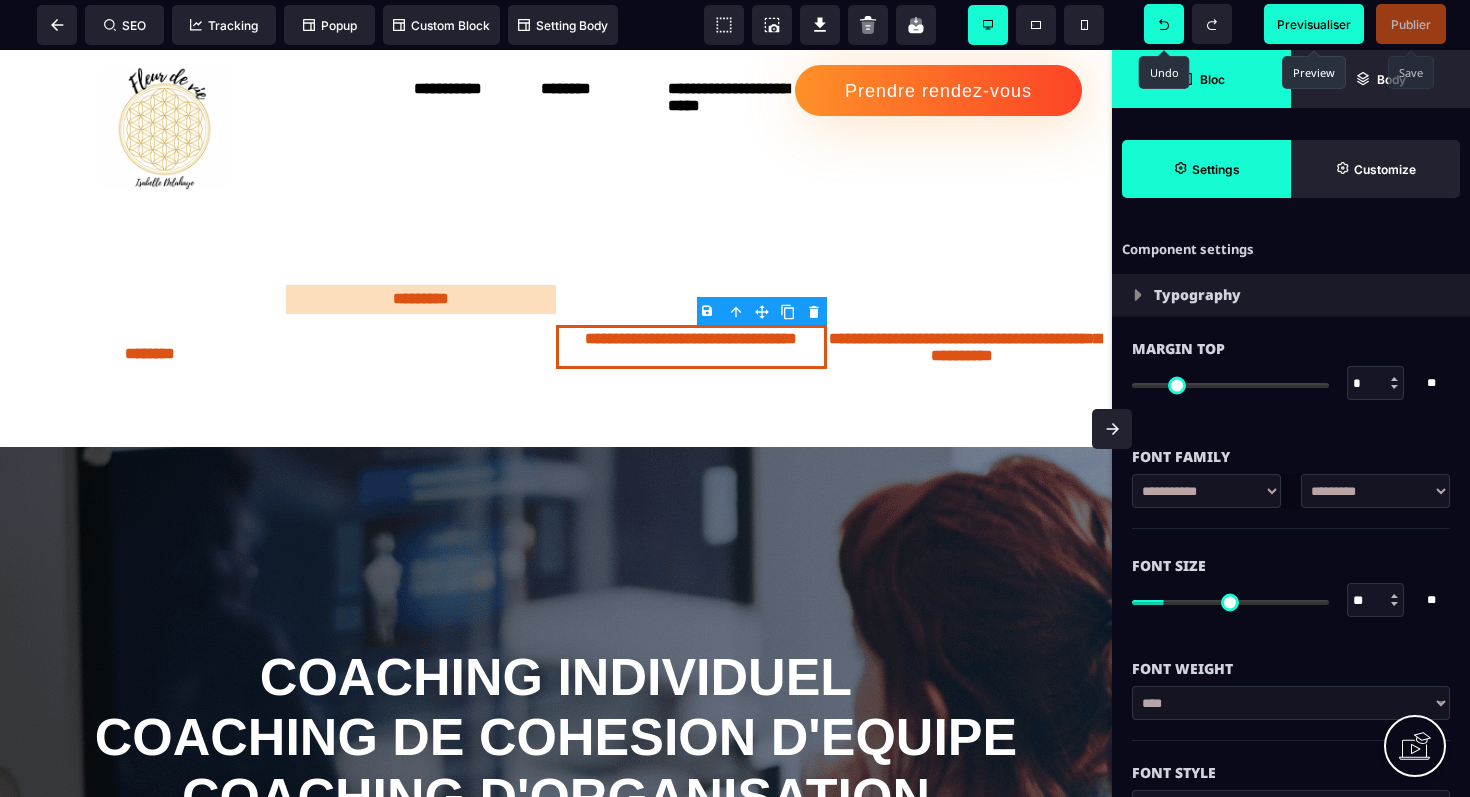 click 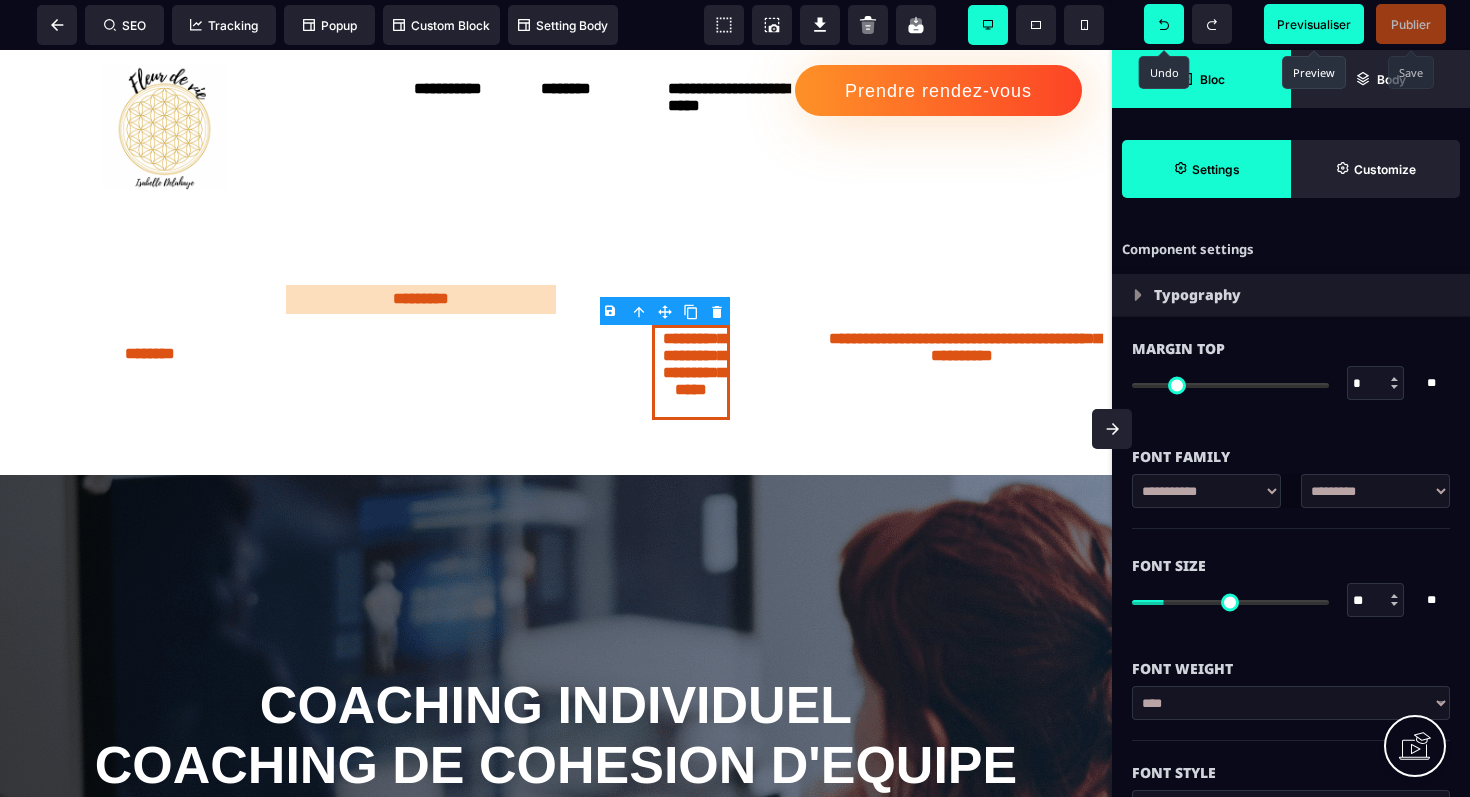 click 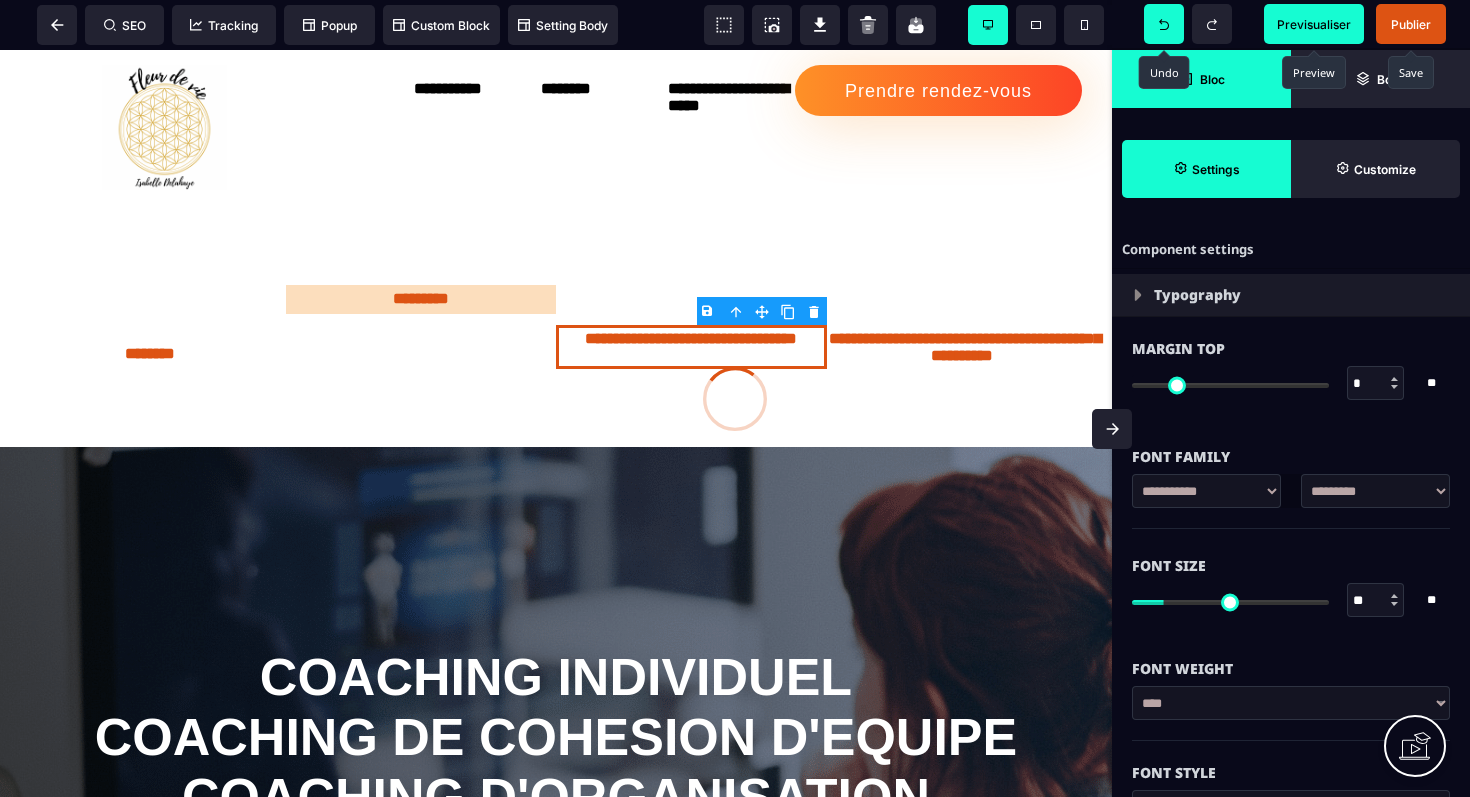 click 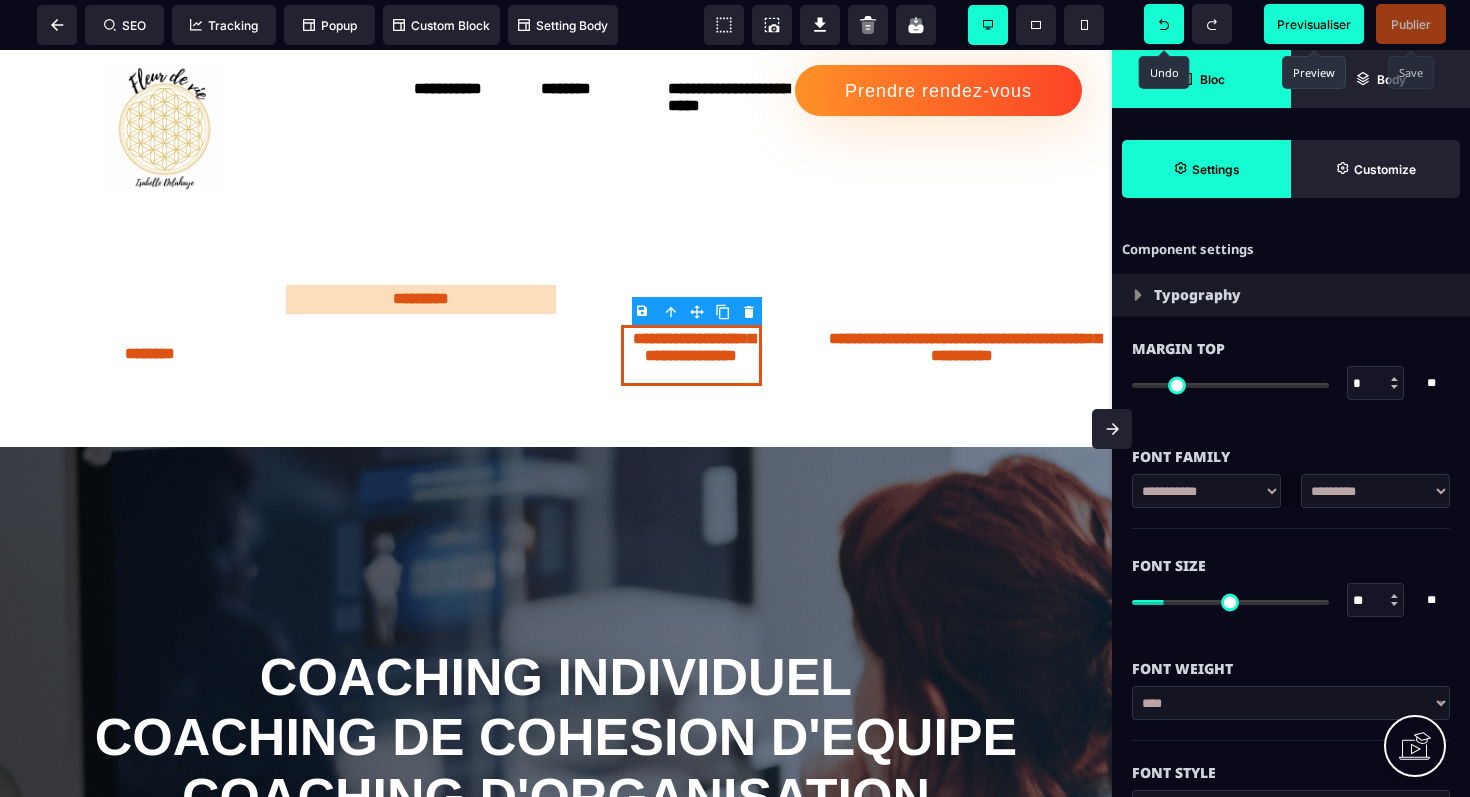 click 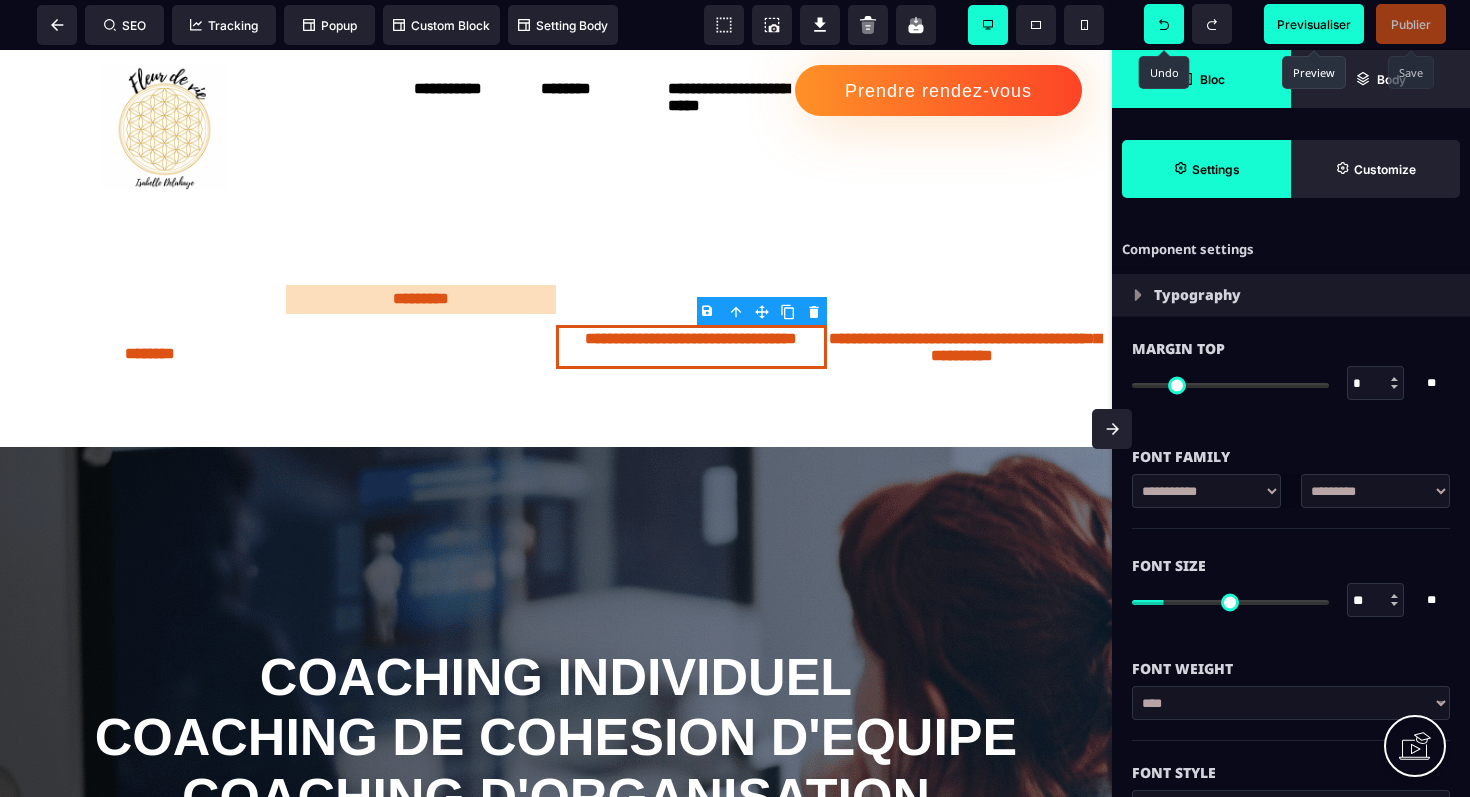 click 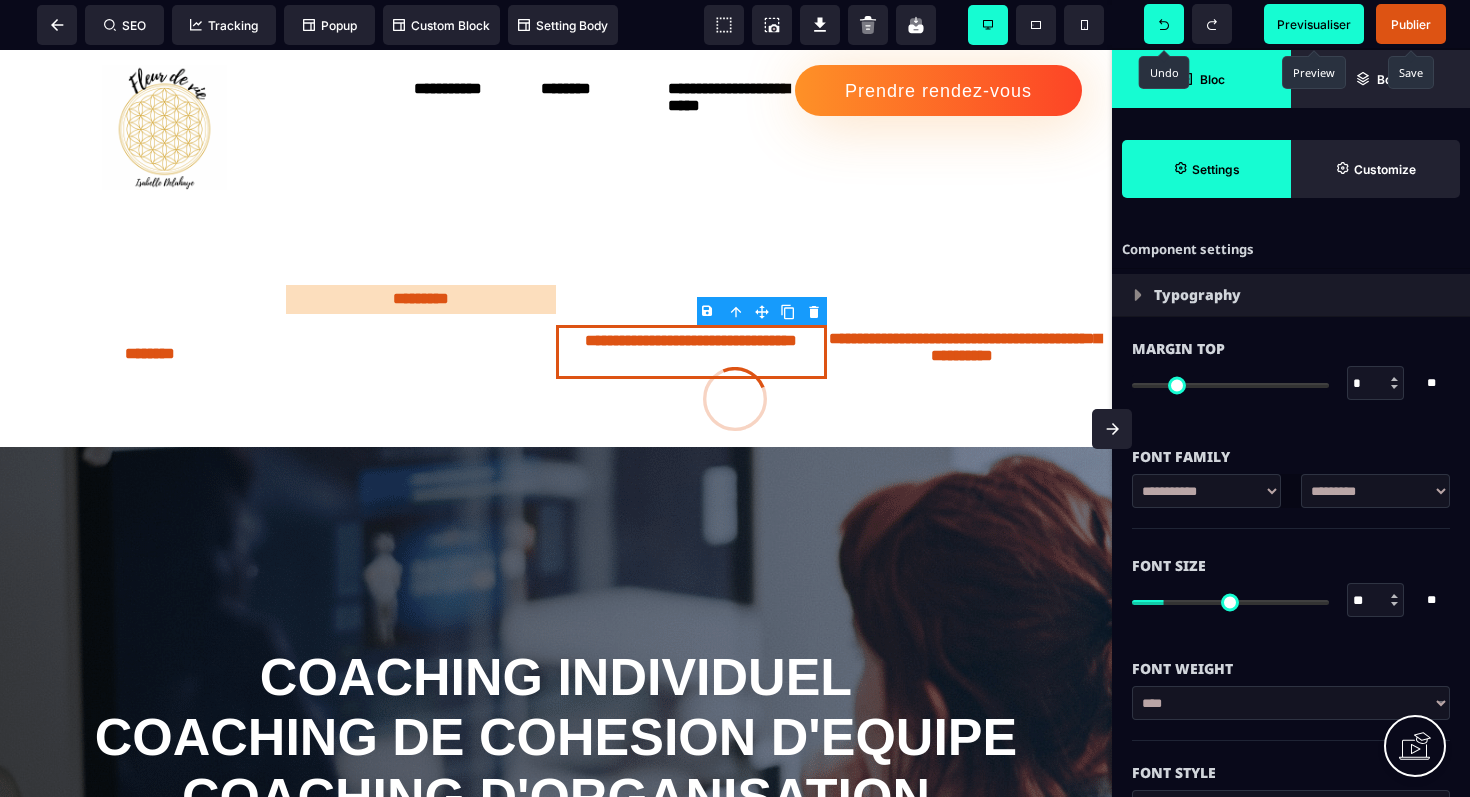 click 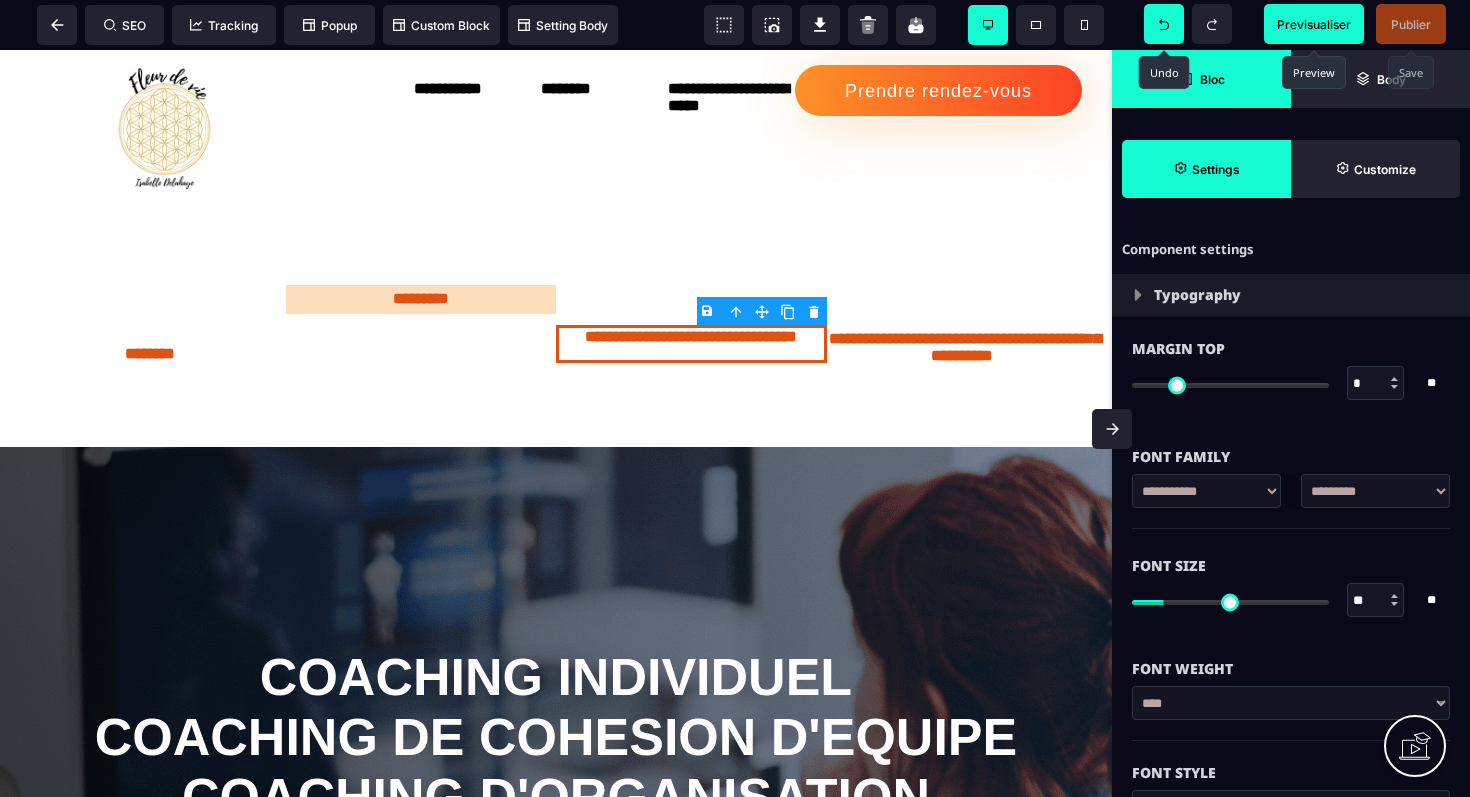 click 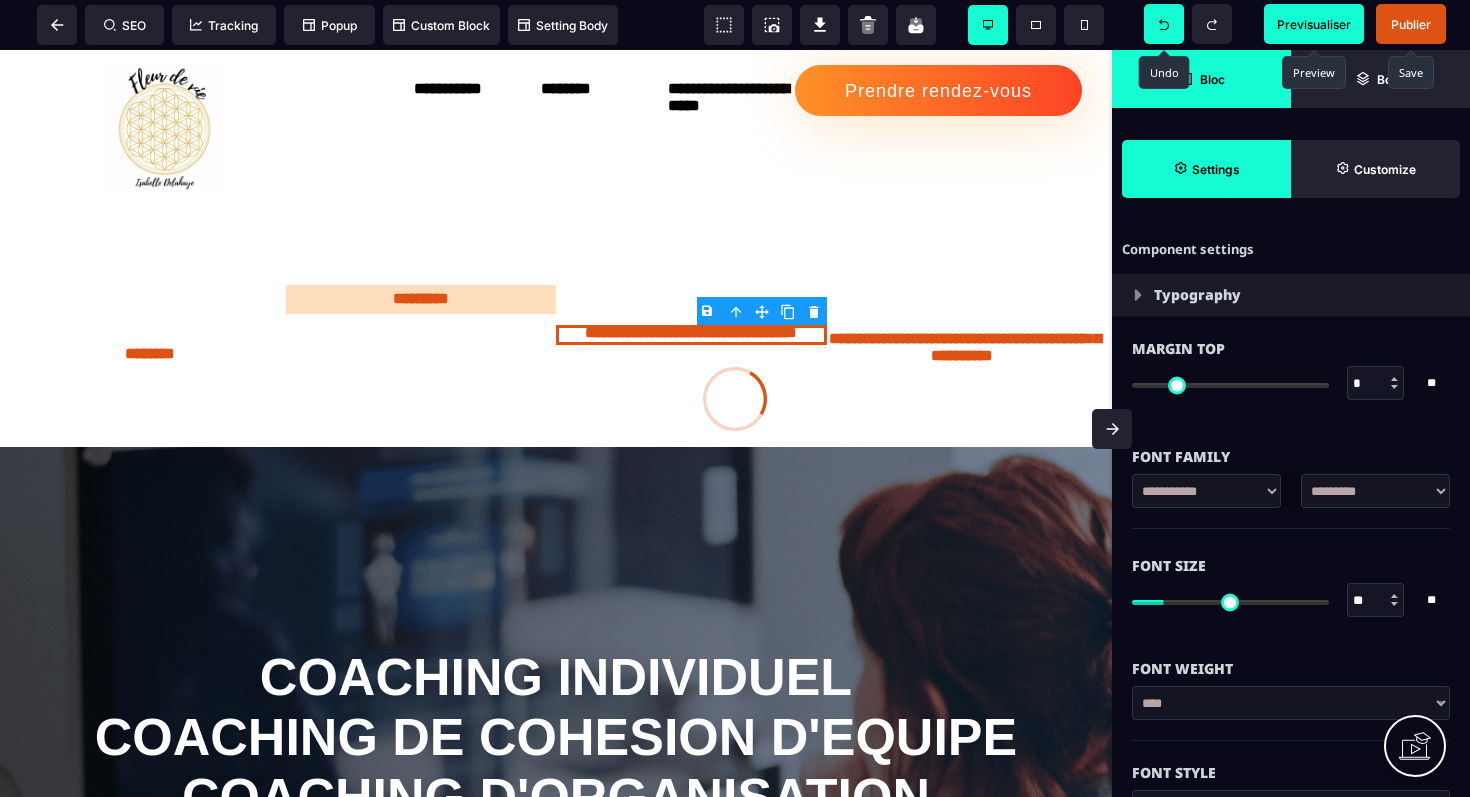 click 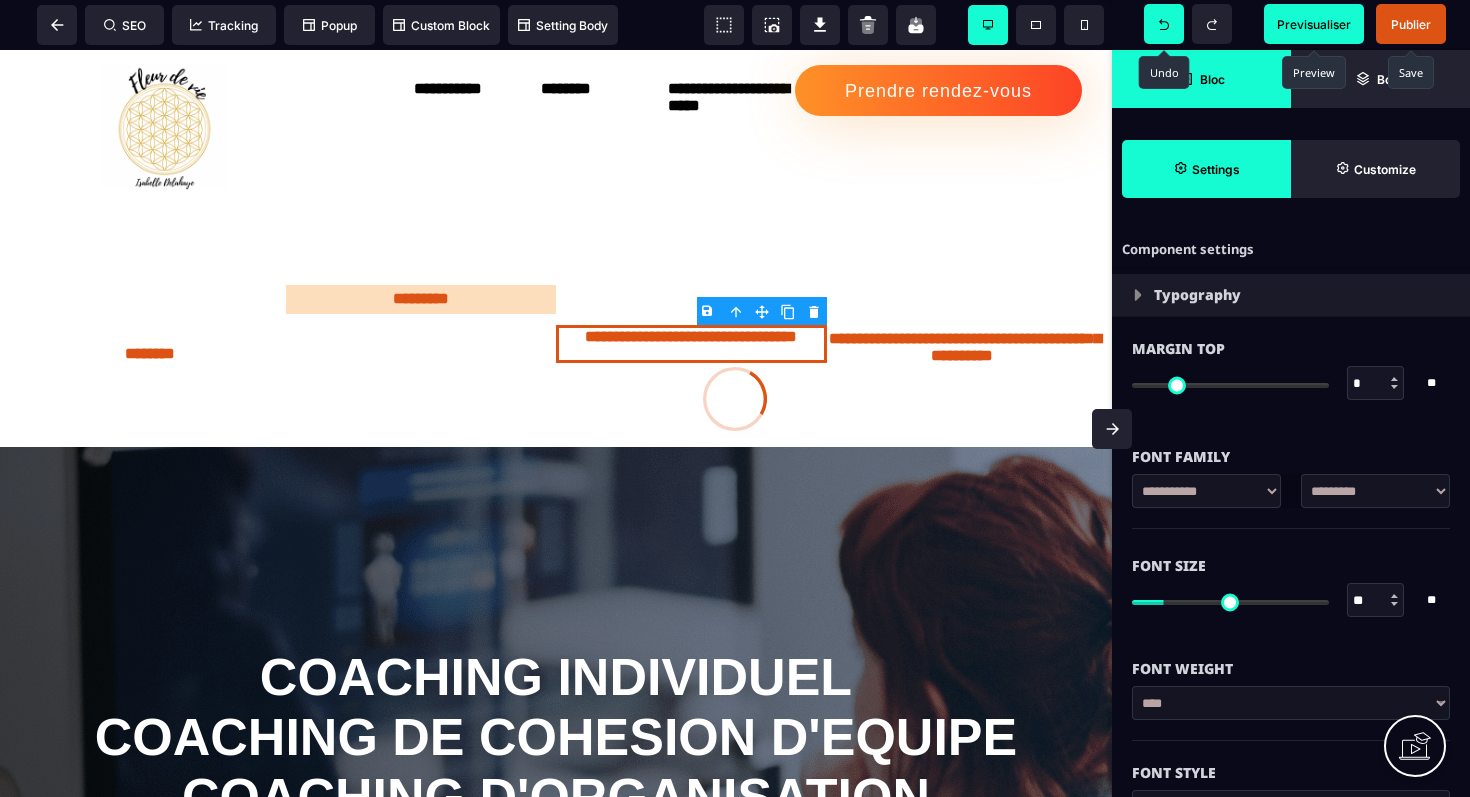 click 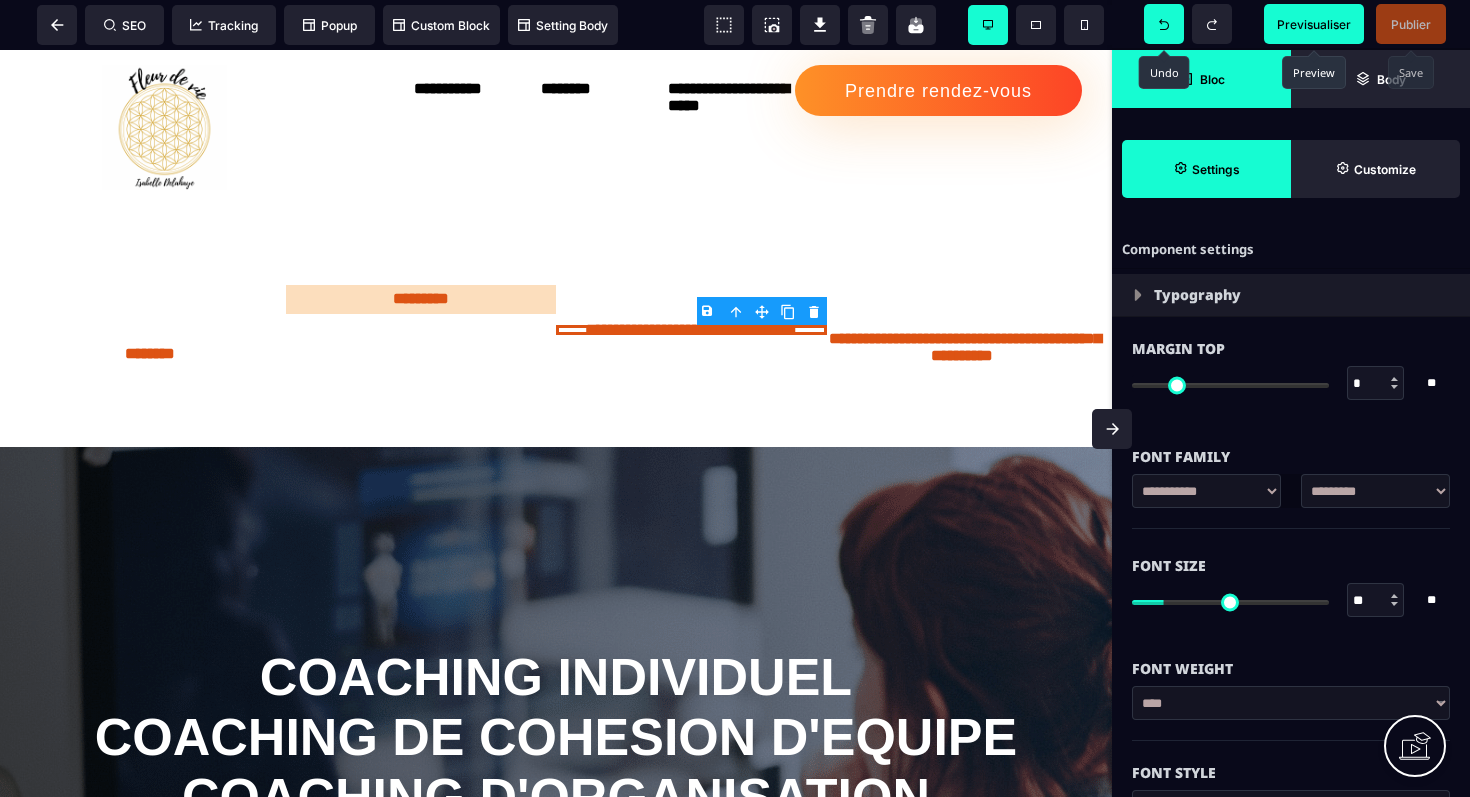 click 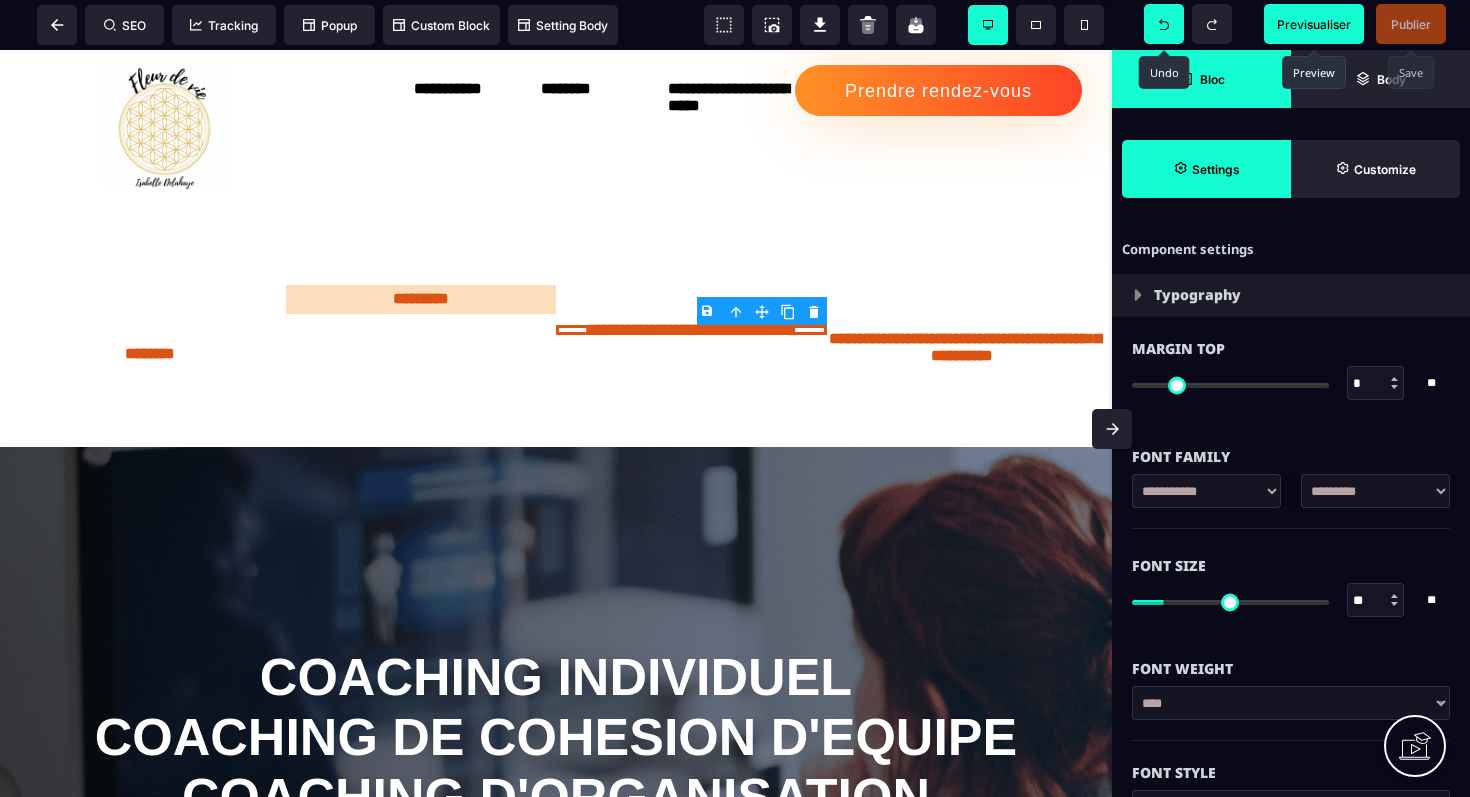 click 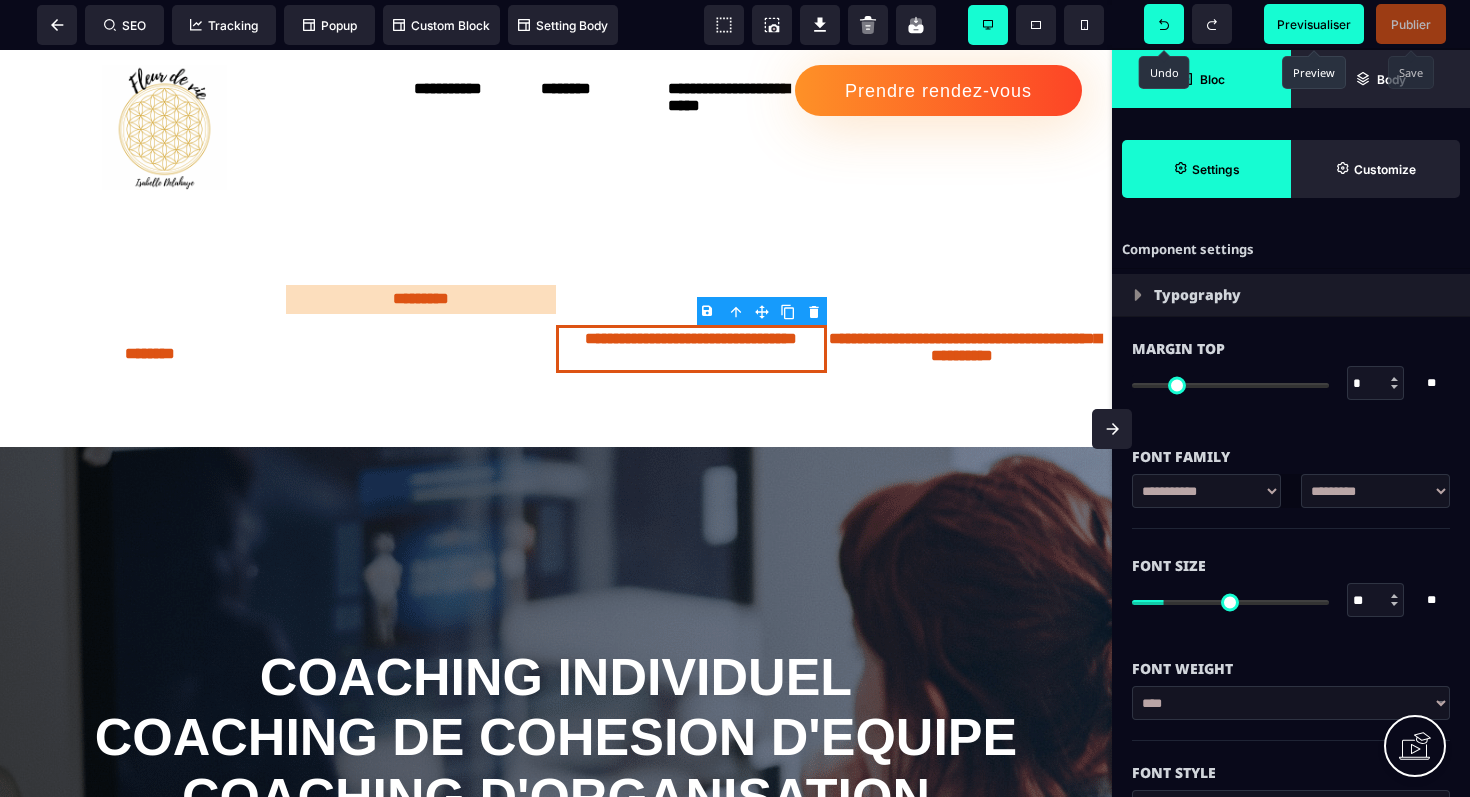 click 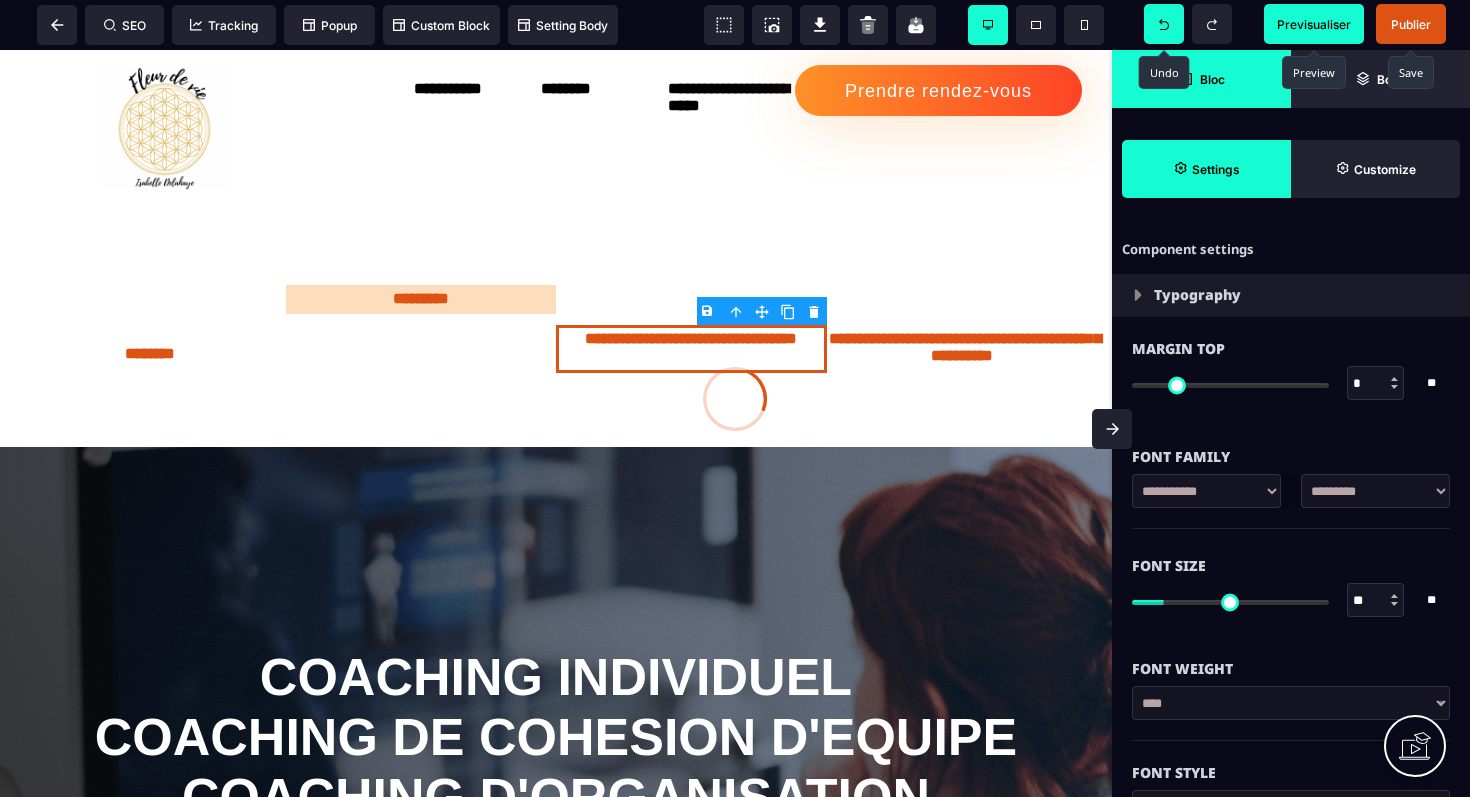 click 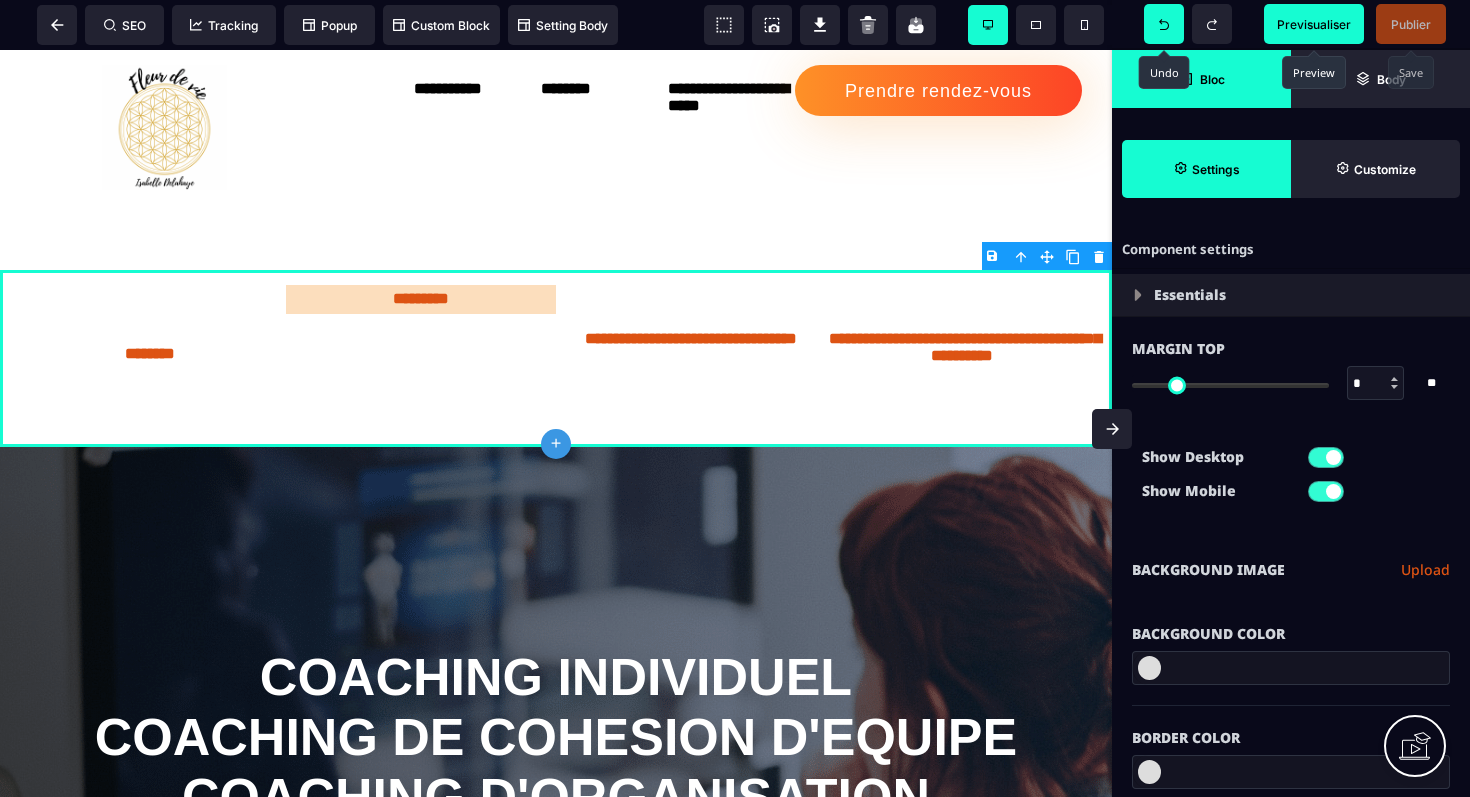 click 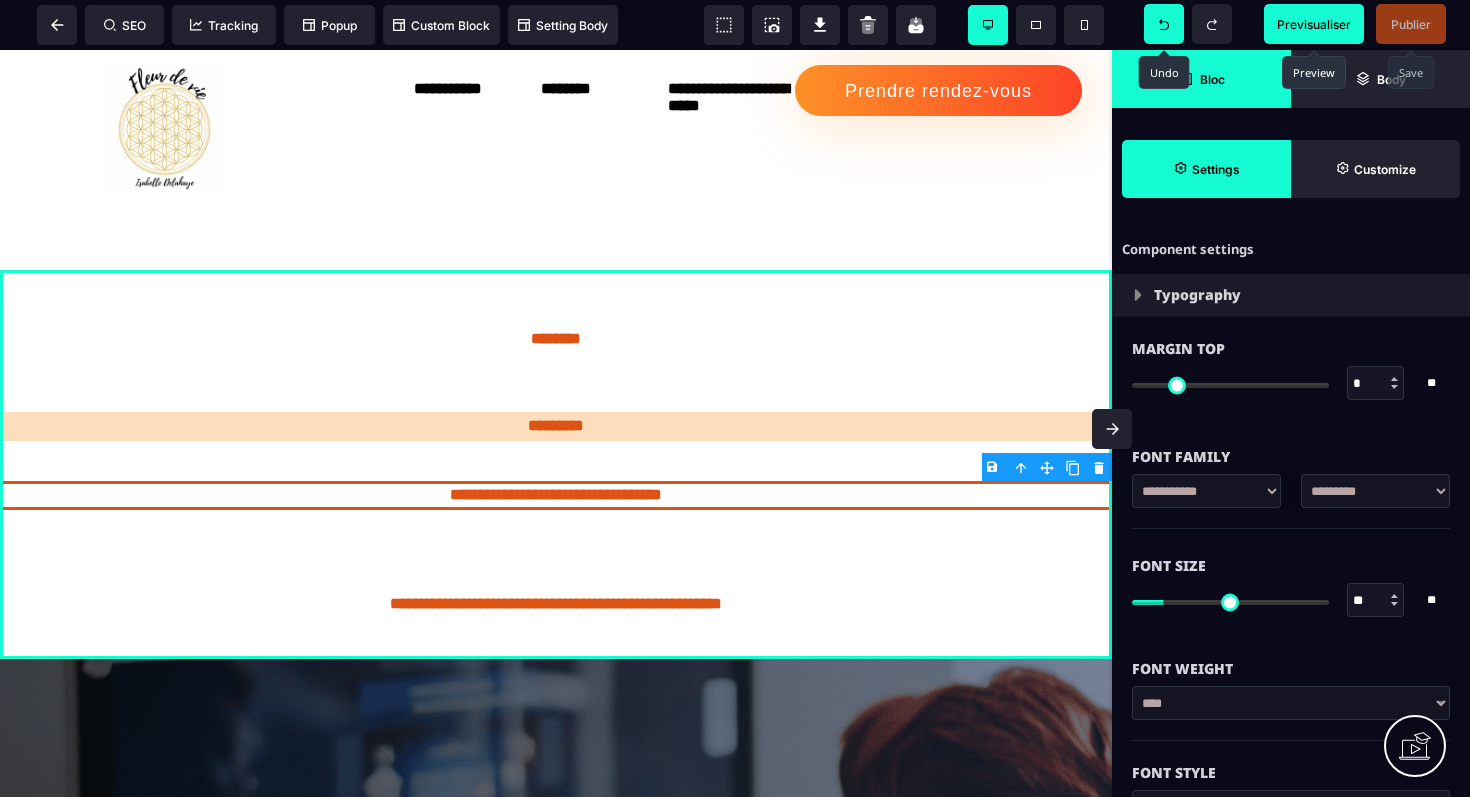 click 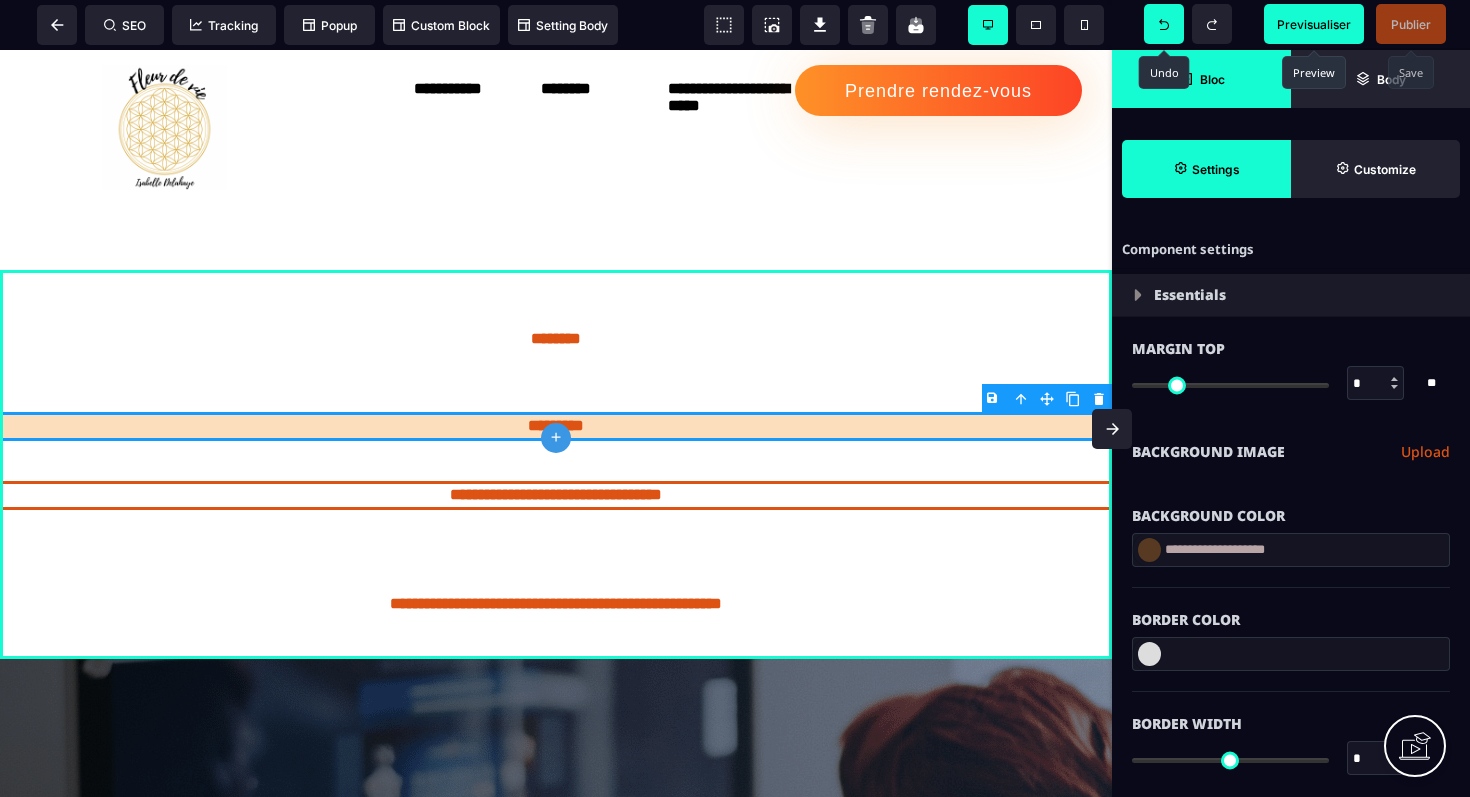 click 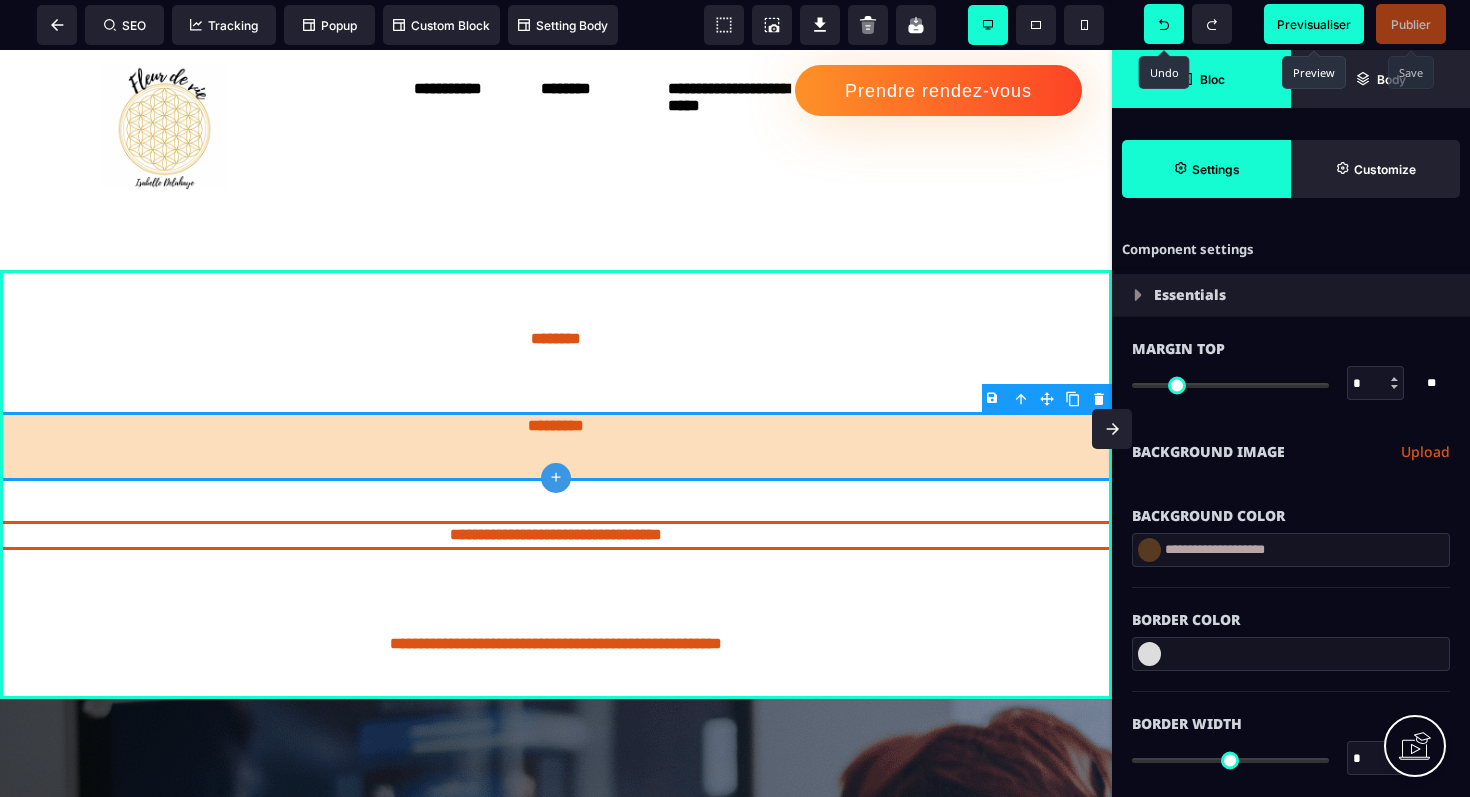 click 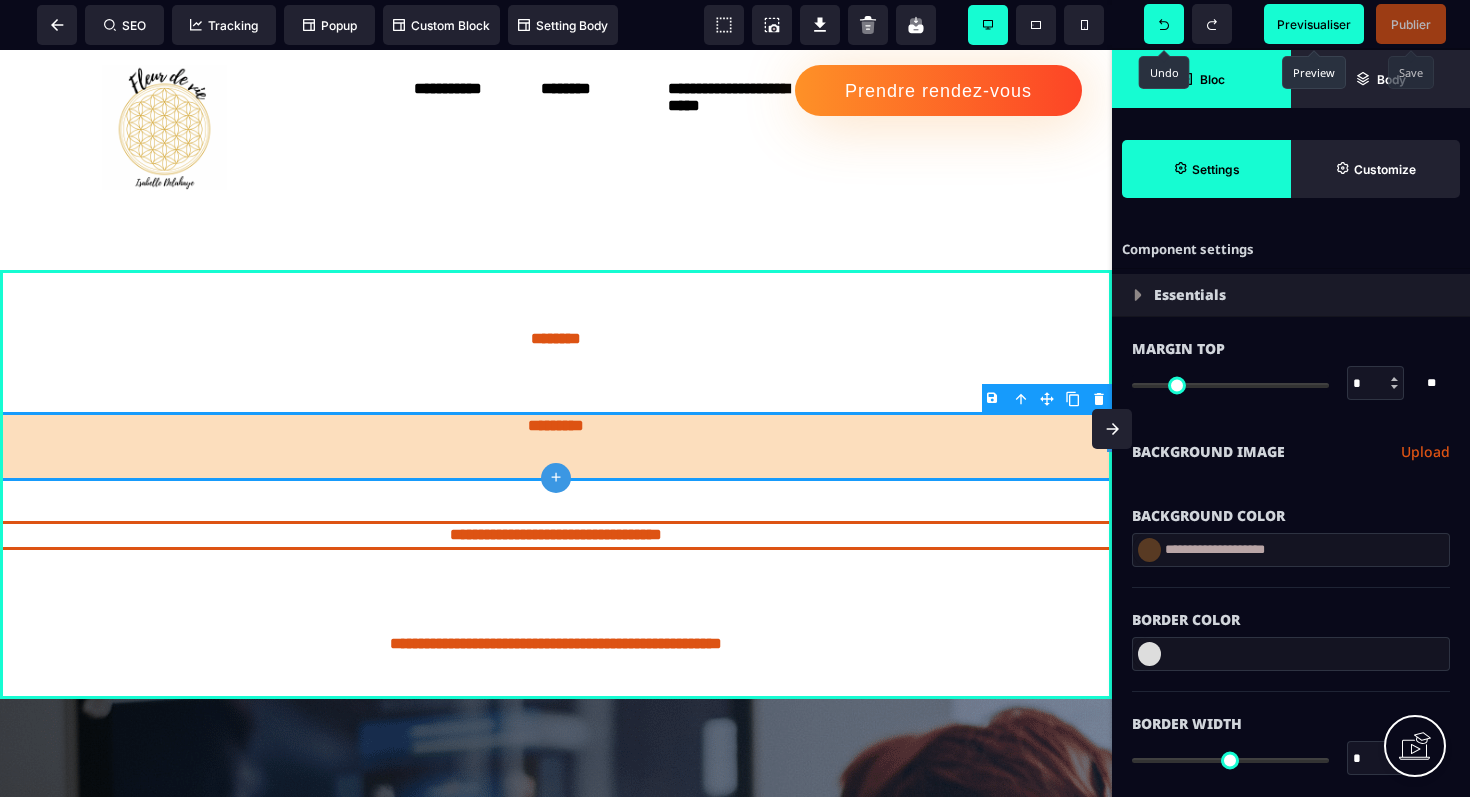 click 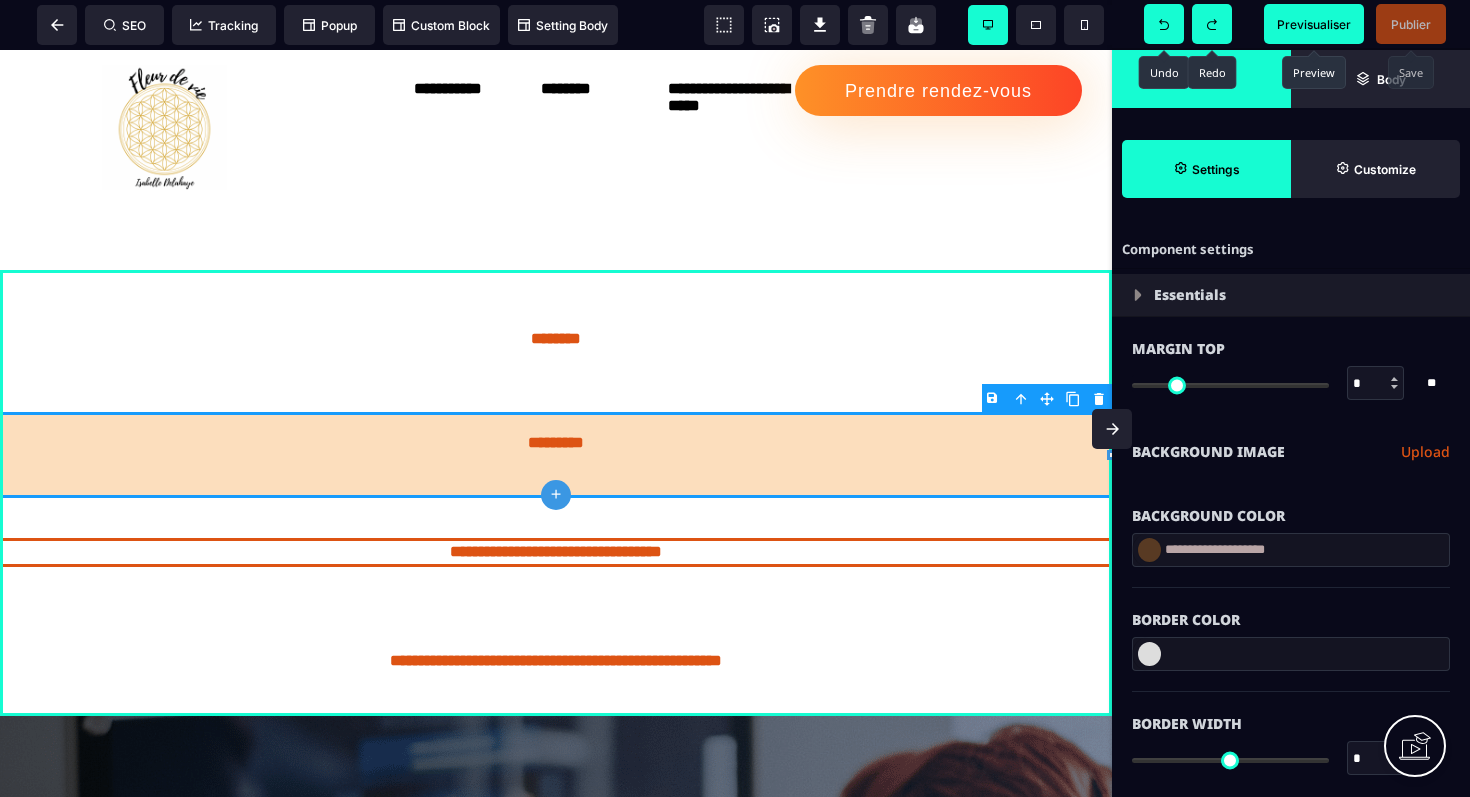 click at bounding box center [1212, 24] 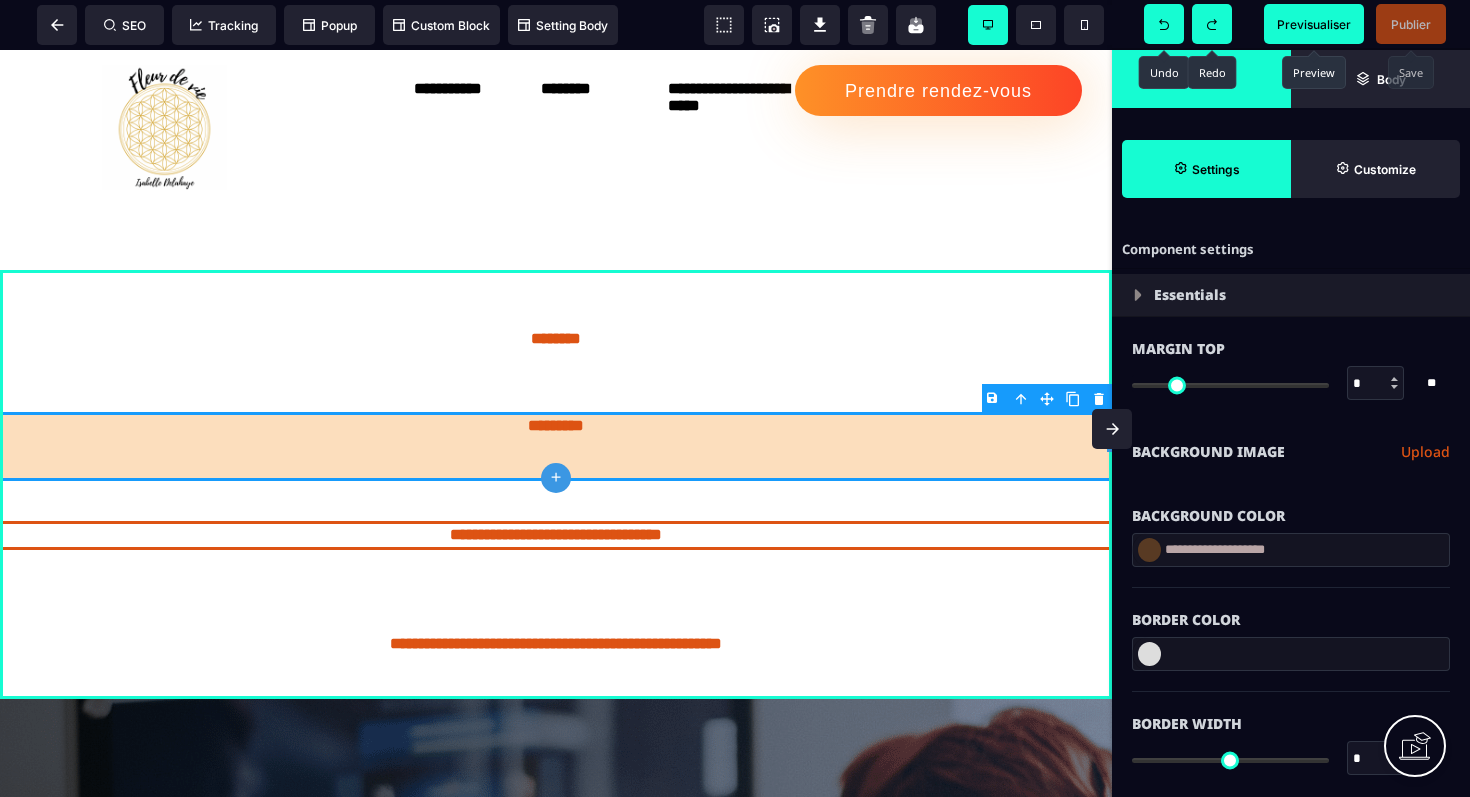 click at bounding box center [1212, 24] 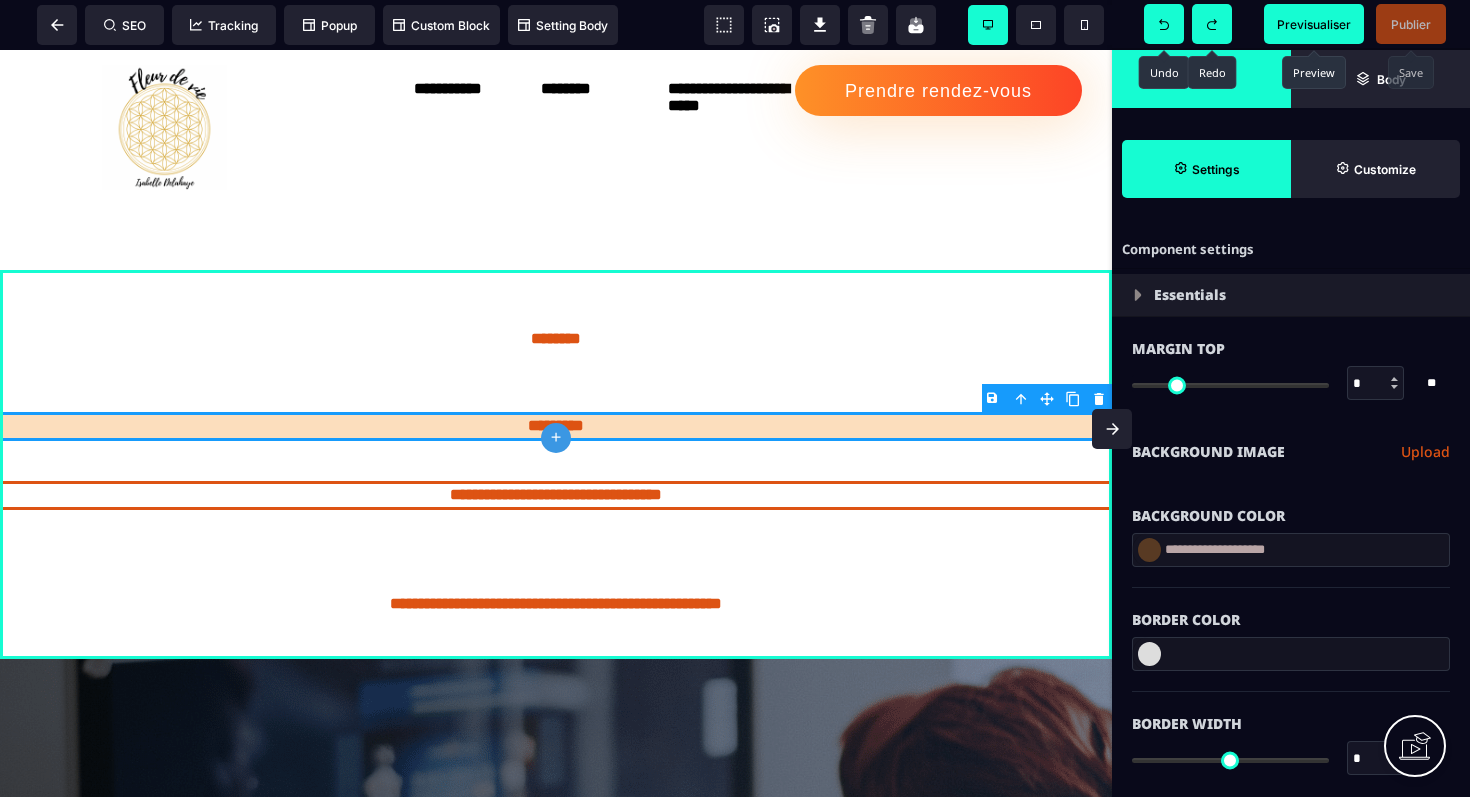 click at bounding box center [1212, 24] 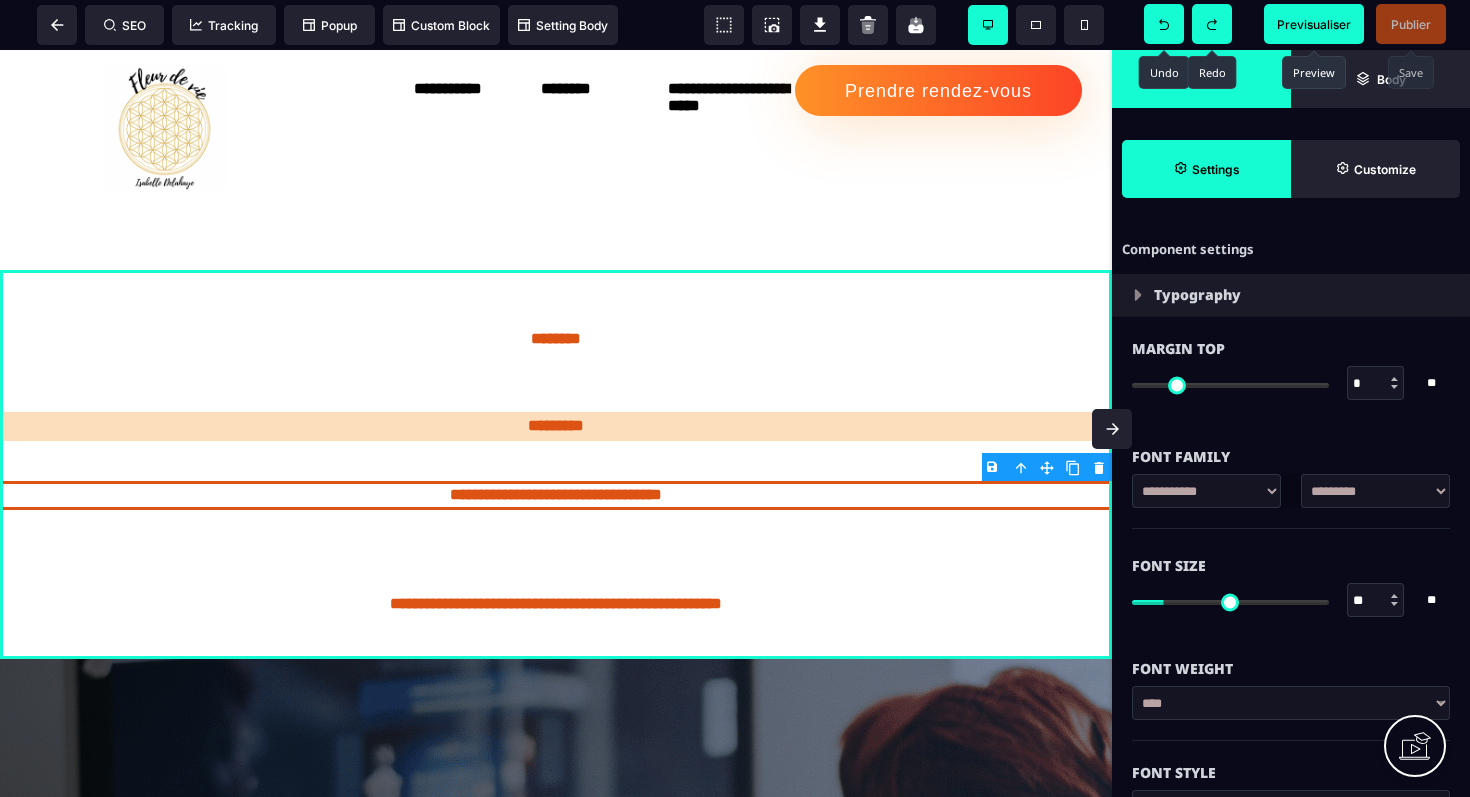 click at bounding box center [1212, 24] 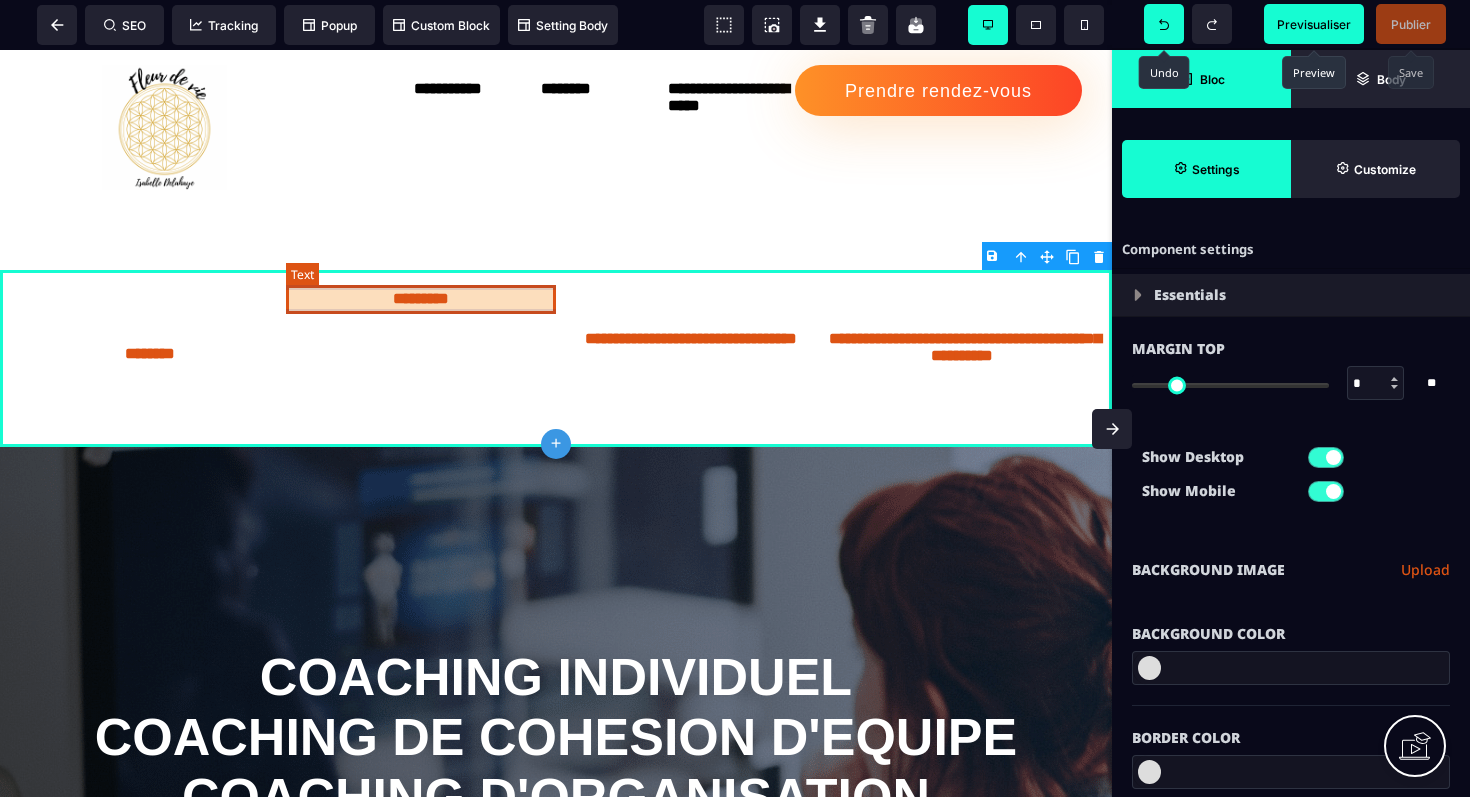 click on "*********" at bounding box center (421, 299) 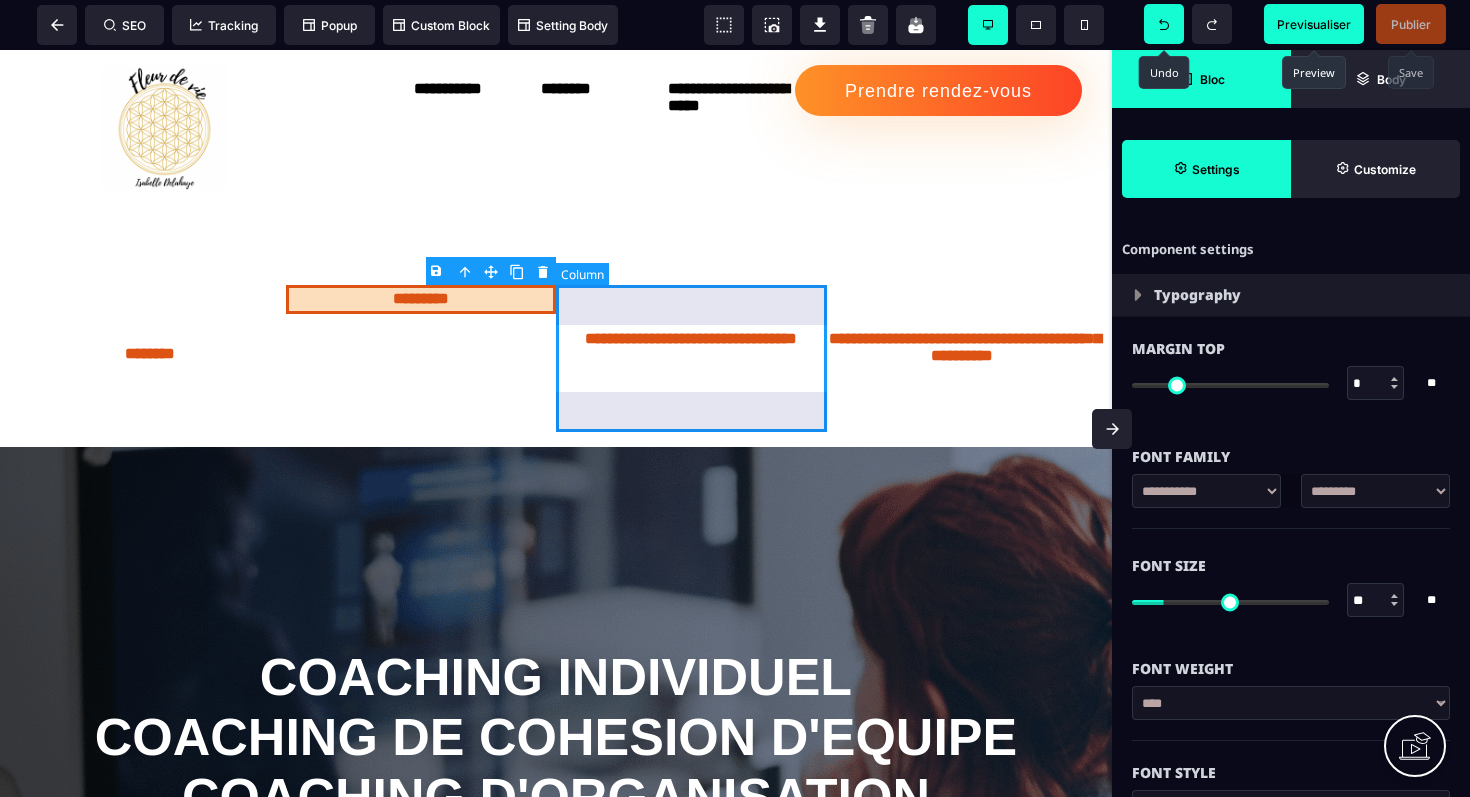 click on "**********" at bounding box center (691, 358) 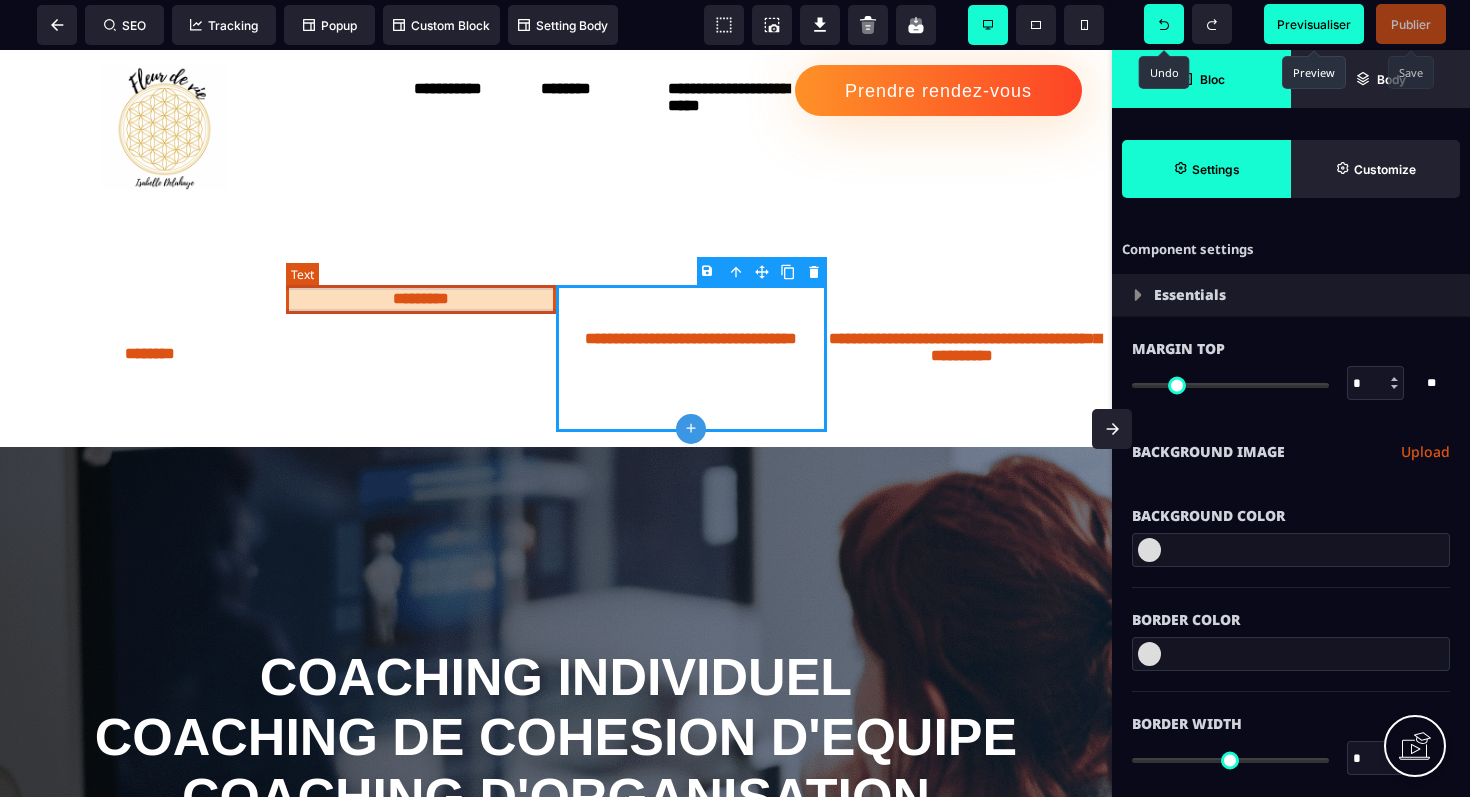 click on "*********" at bounding box center [421, 299] 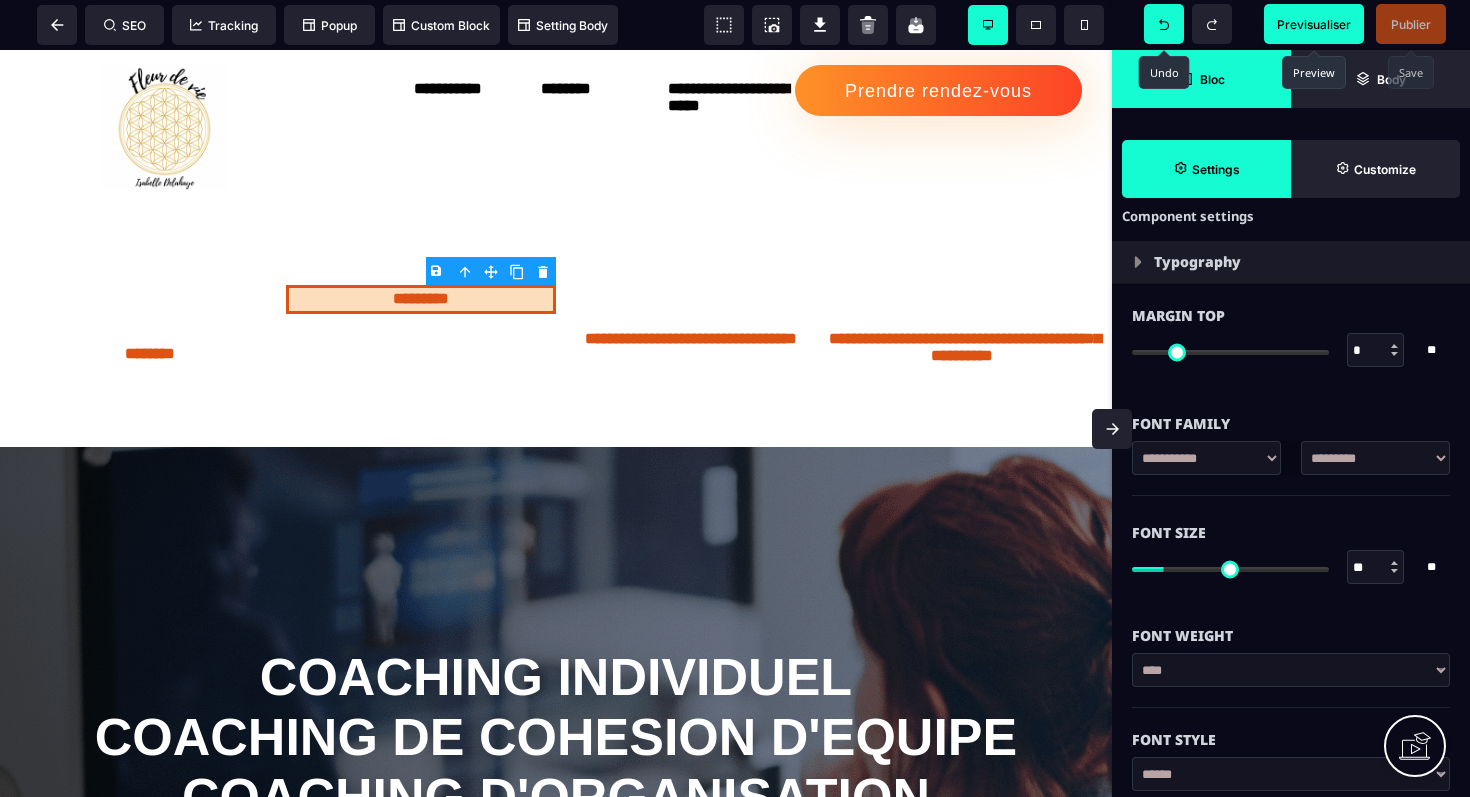 scroll, scrollTop: 0, scrollLeft: 0, axis: both 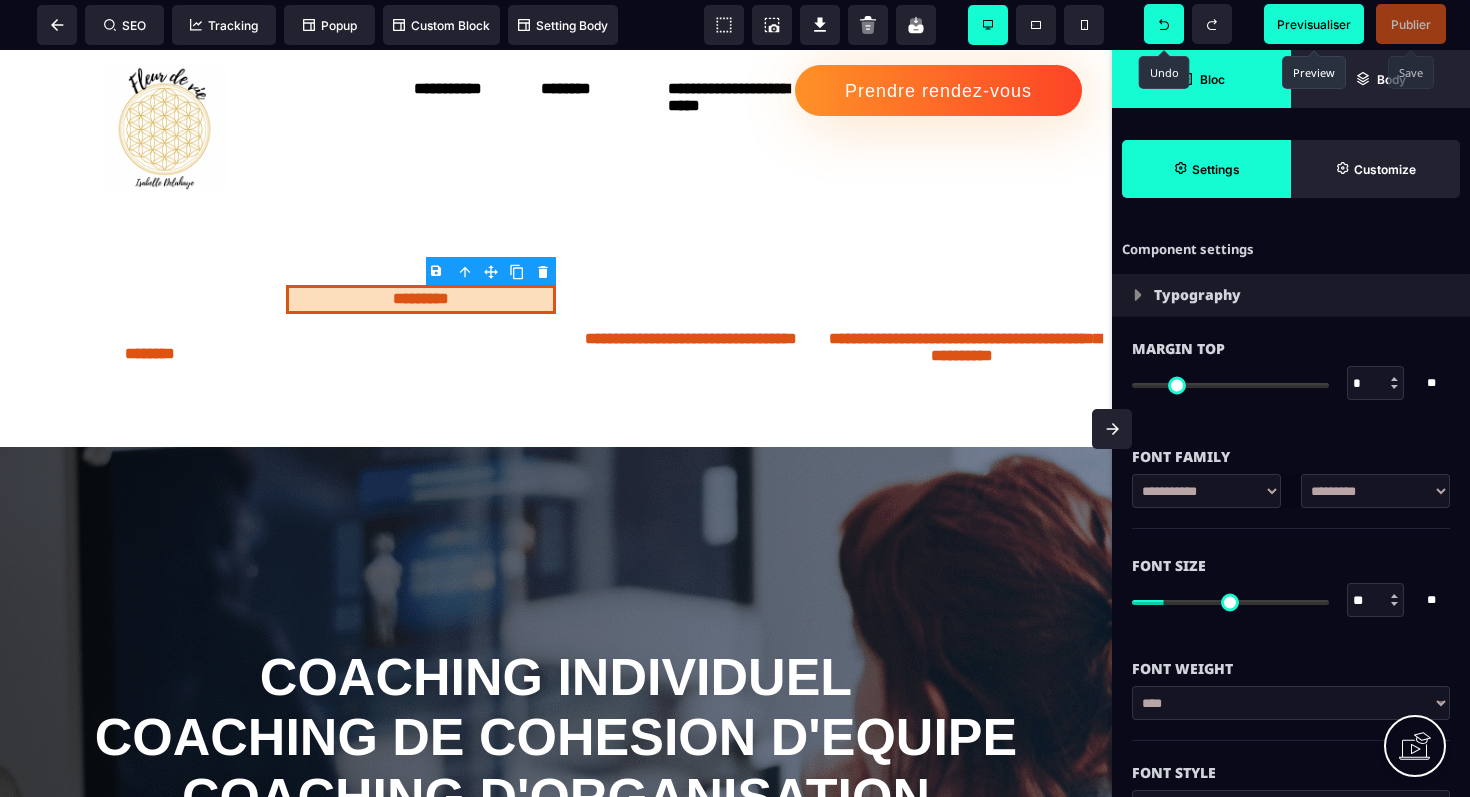 click 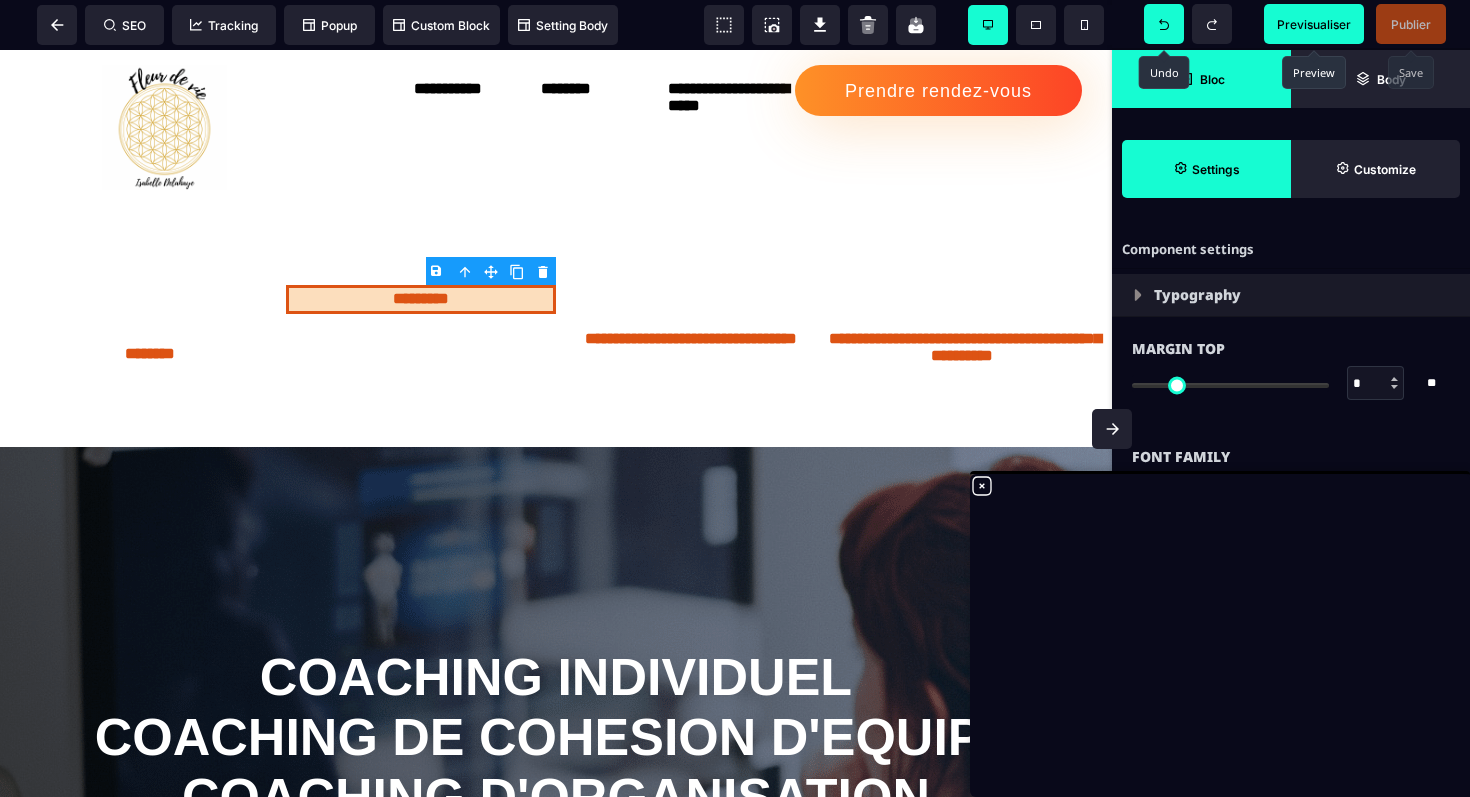click 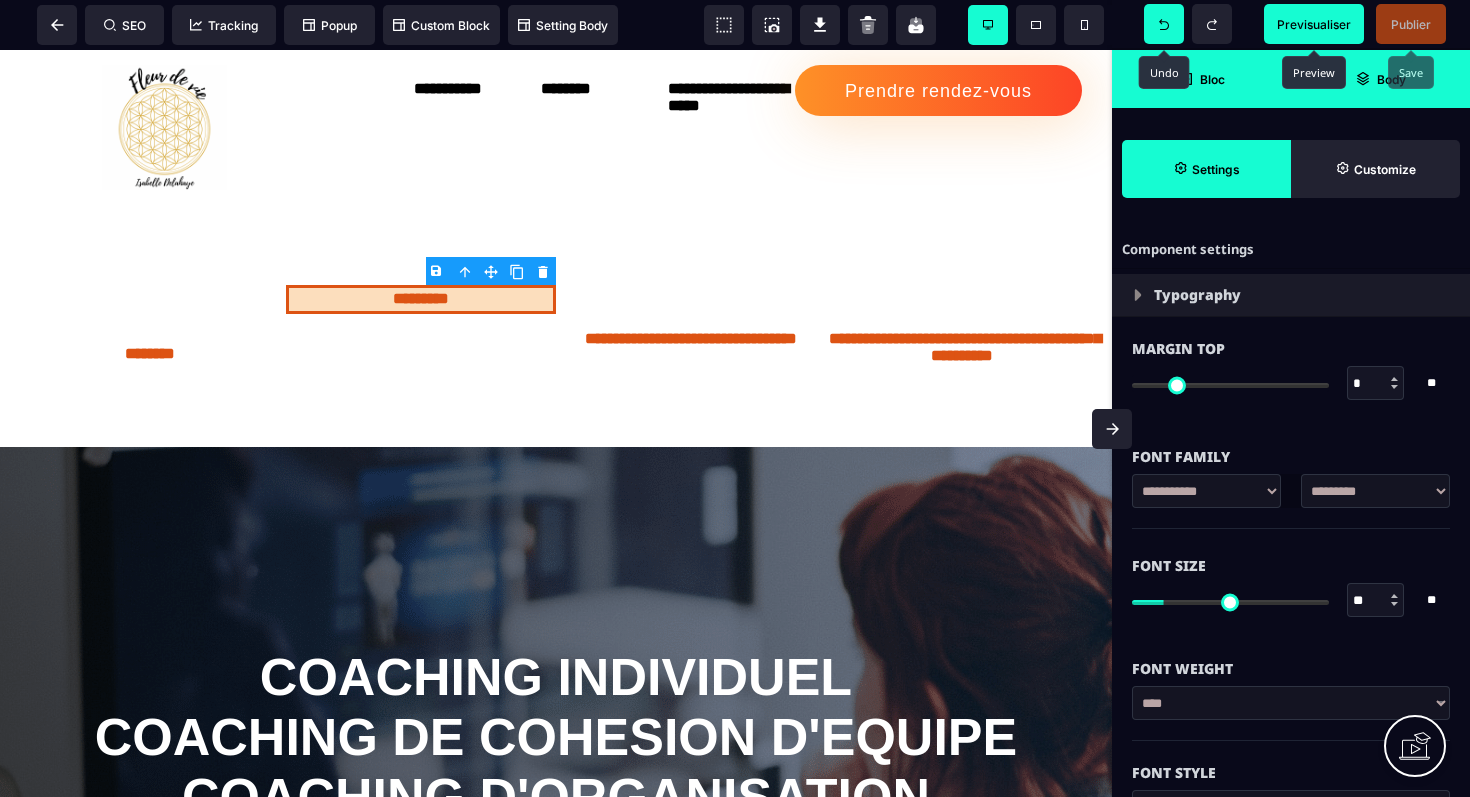 click on "Body" at bounding box center [1391, 79] 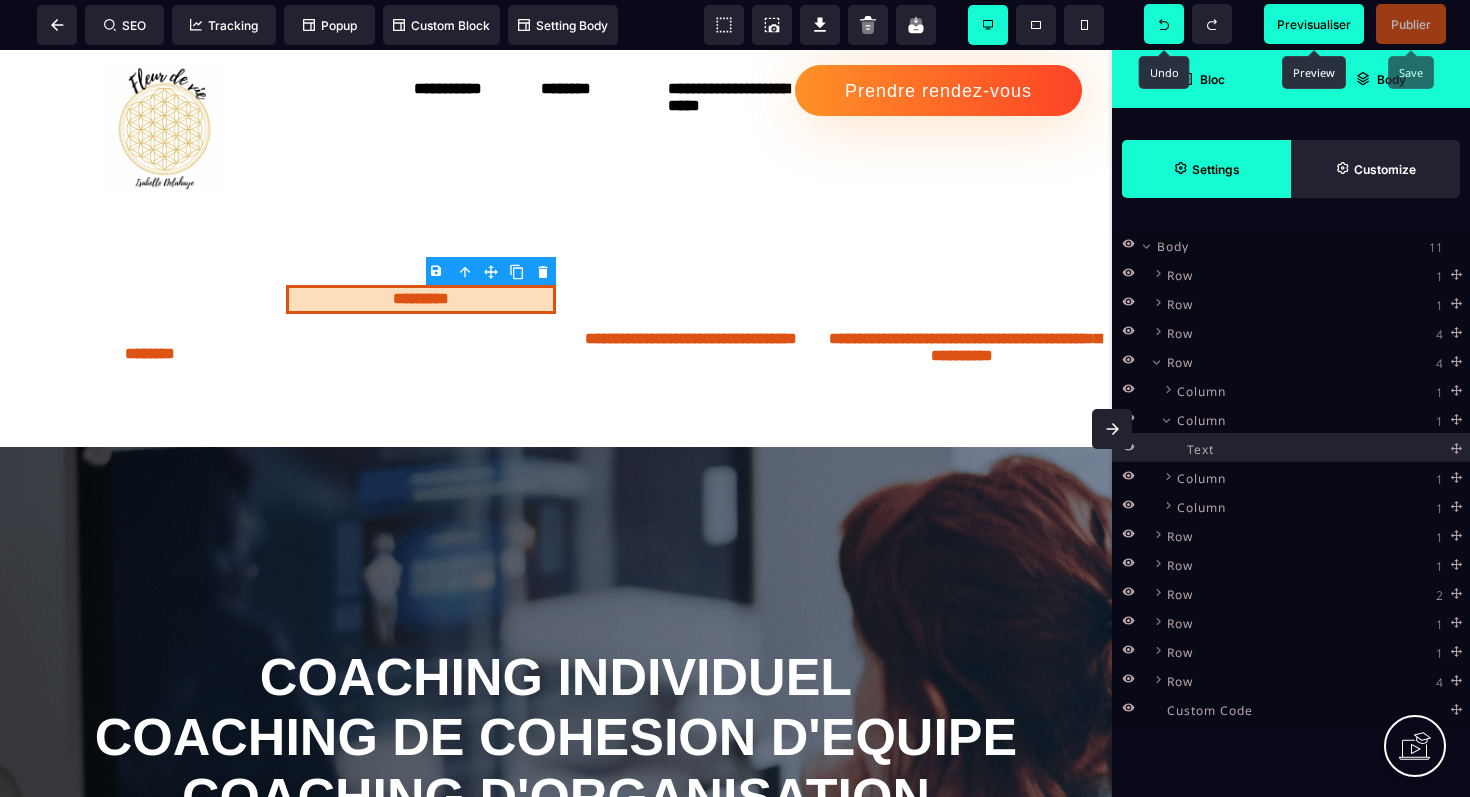 click on "Bloc" at bounding box center [1212, 79] 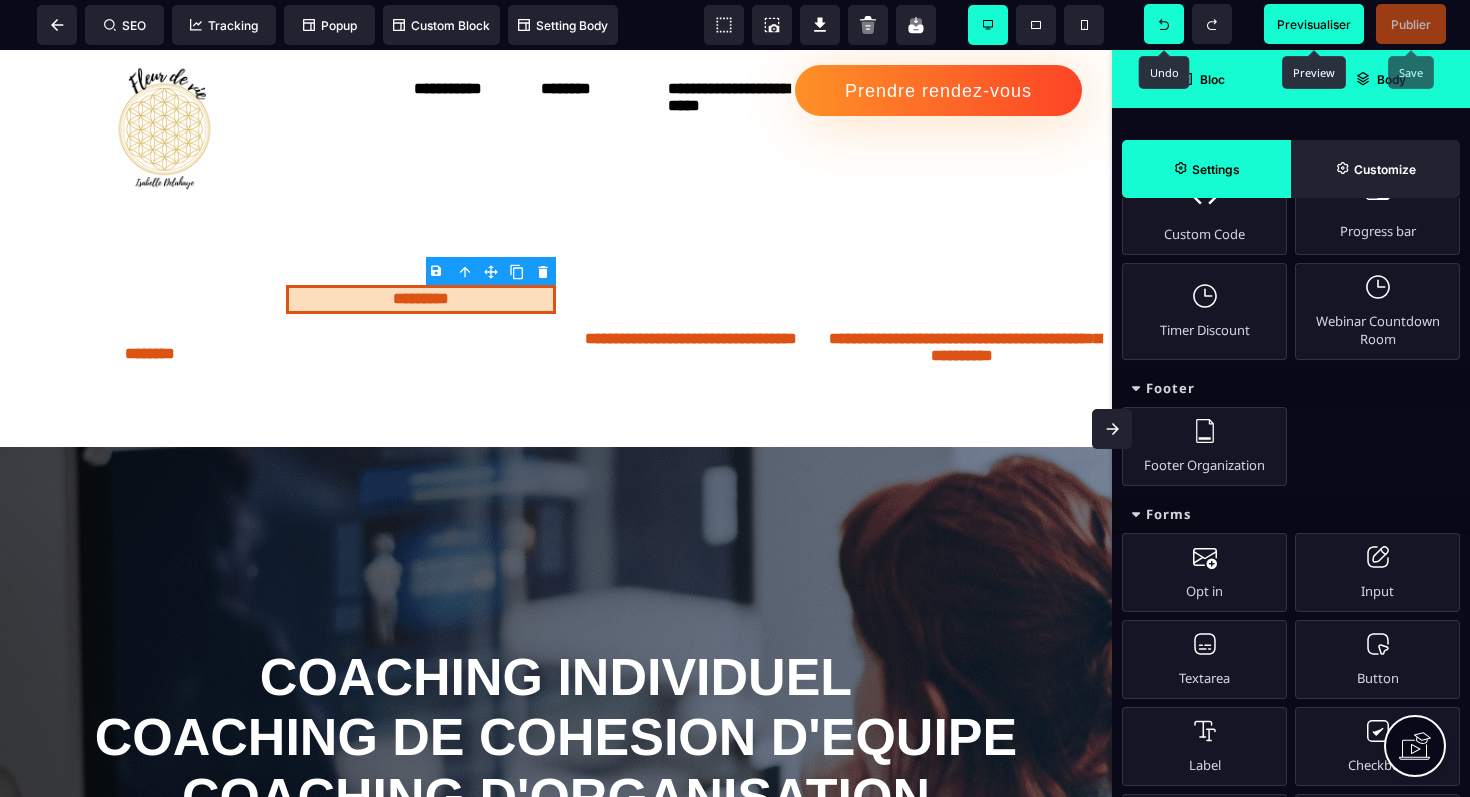 scroll, scrollTop: 1287, scrollLeft: 0, axis: vertical 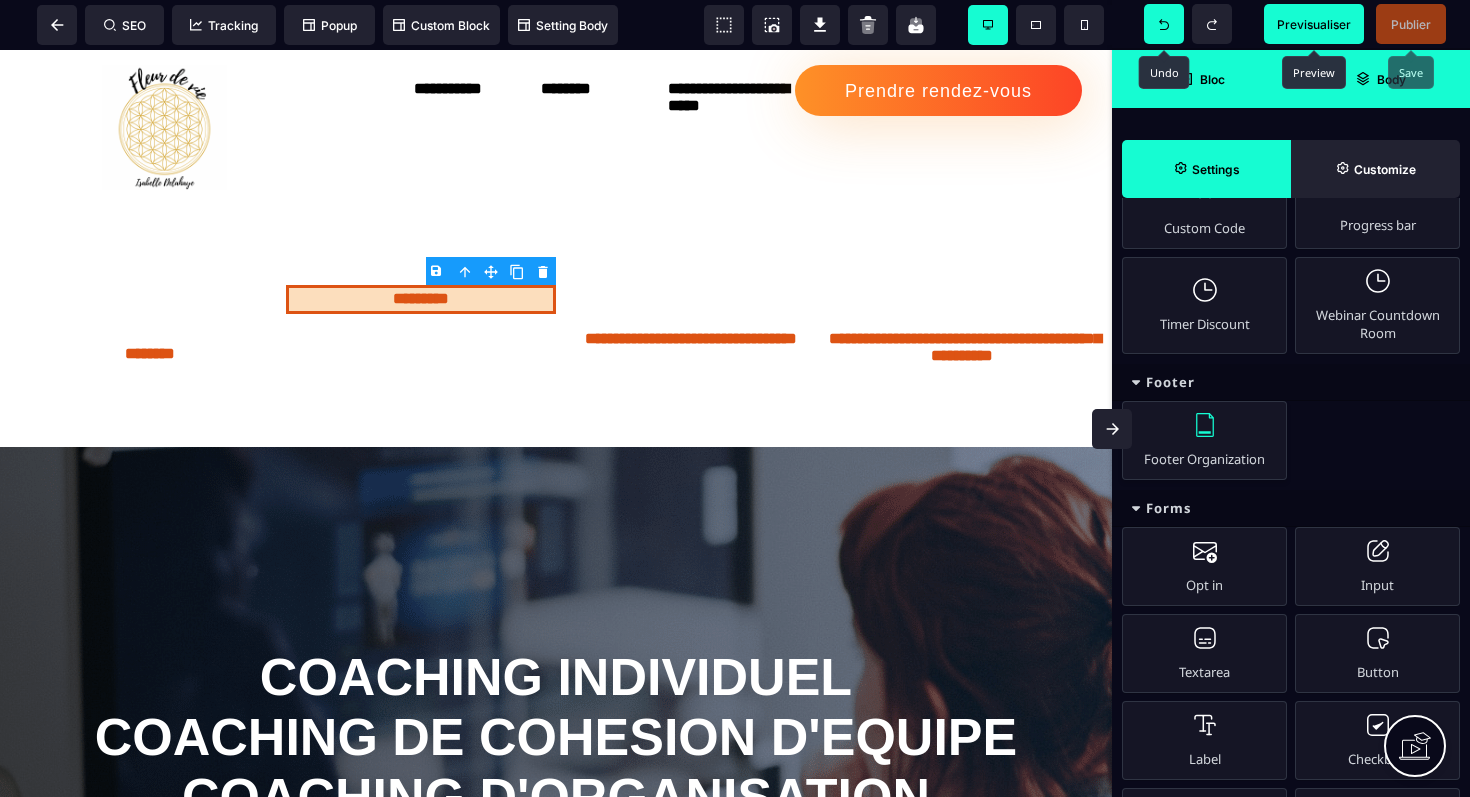 click on "Footer Organization" at bounding box center [1204, 440] 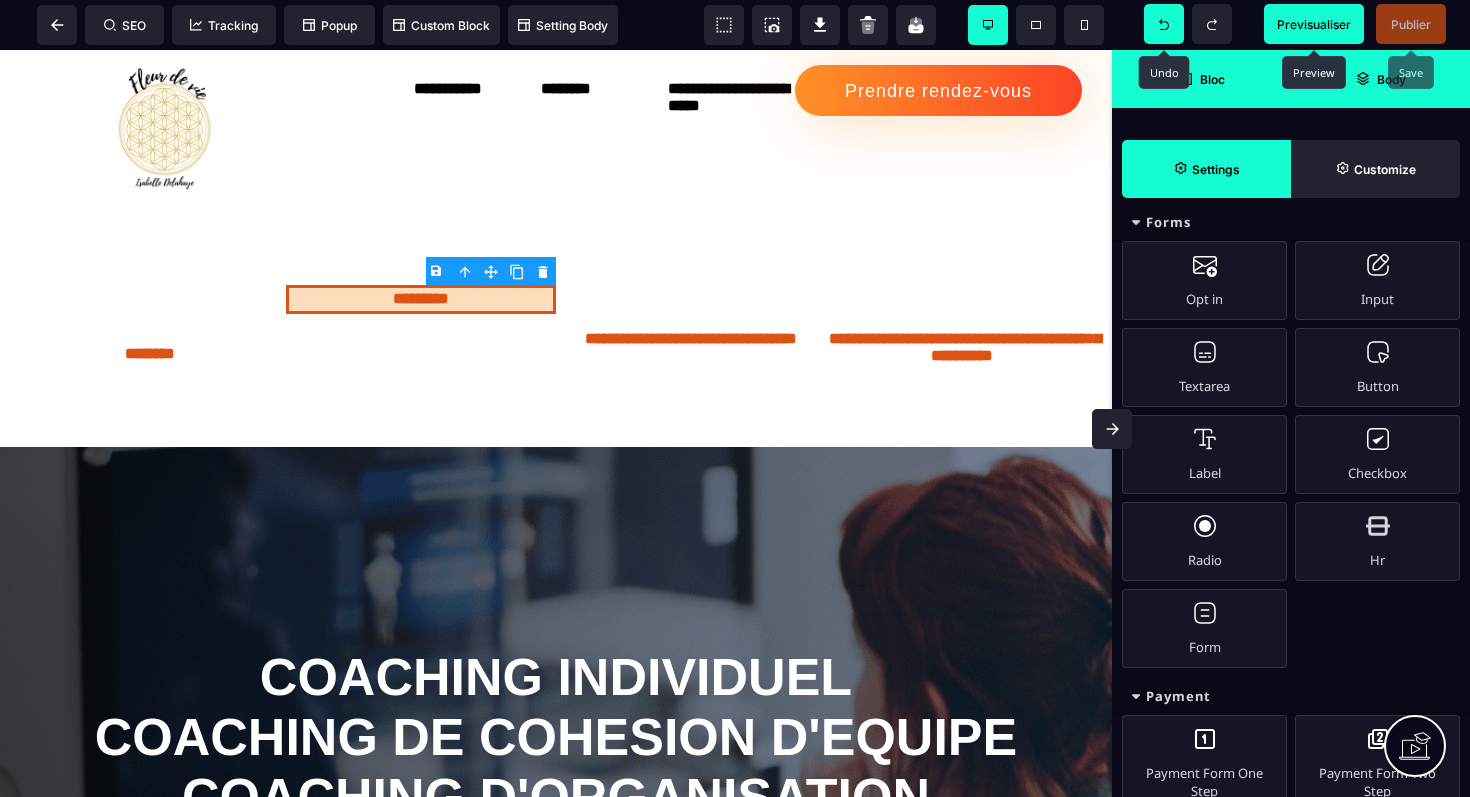 scroll, scrollTop: 1608, scrollLeft: 0, axis: vertical 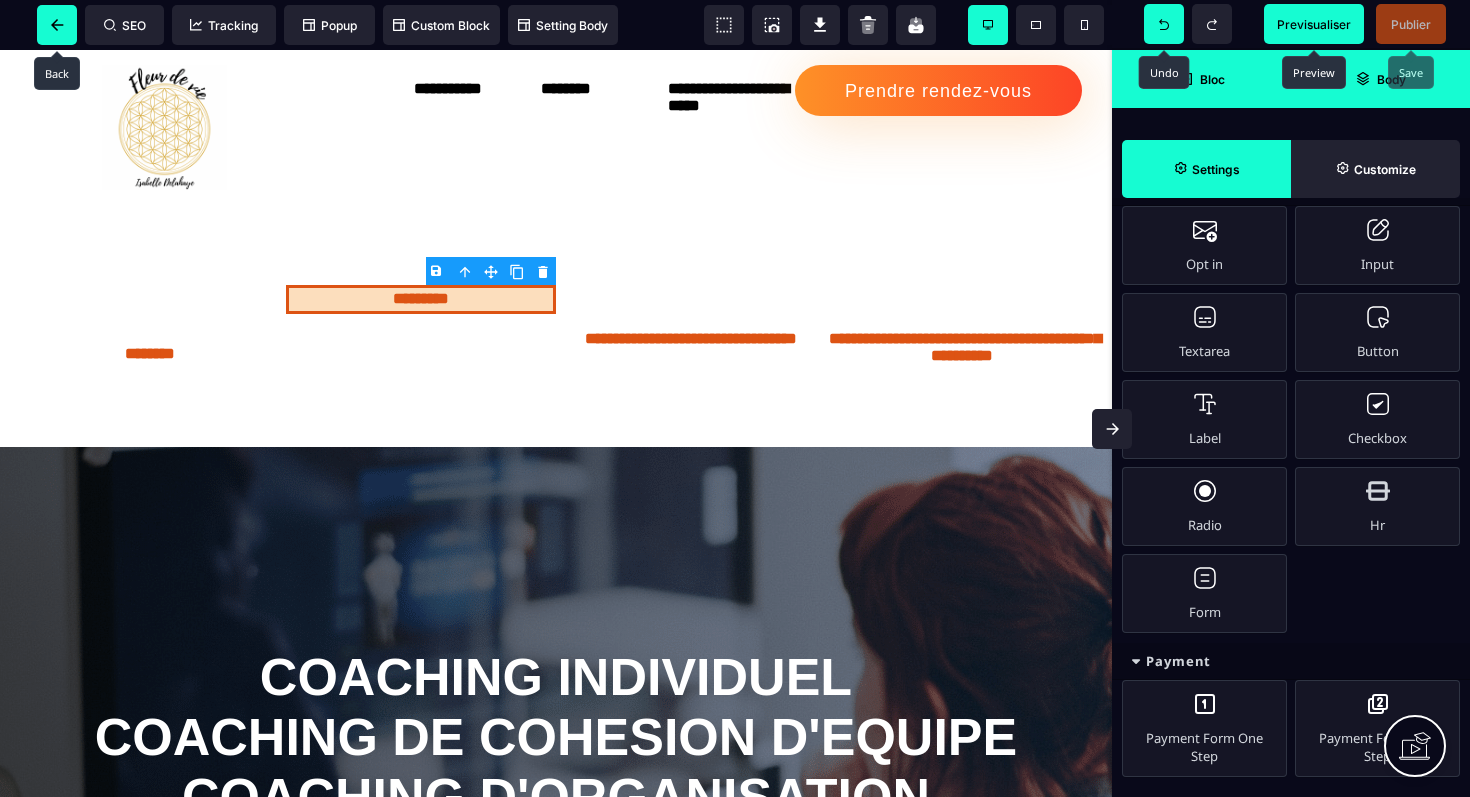 click at bounding box center (57, 25) 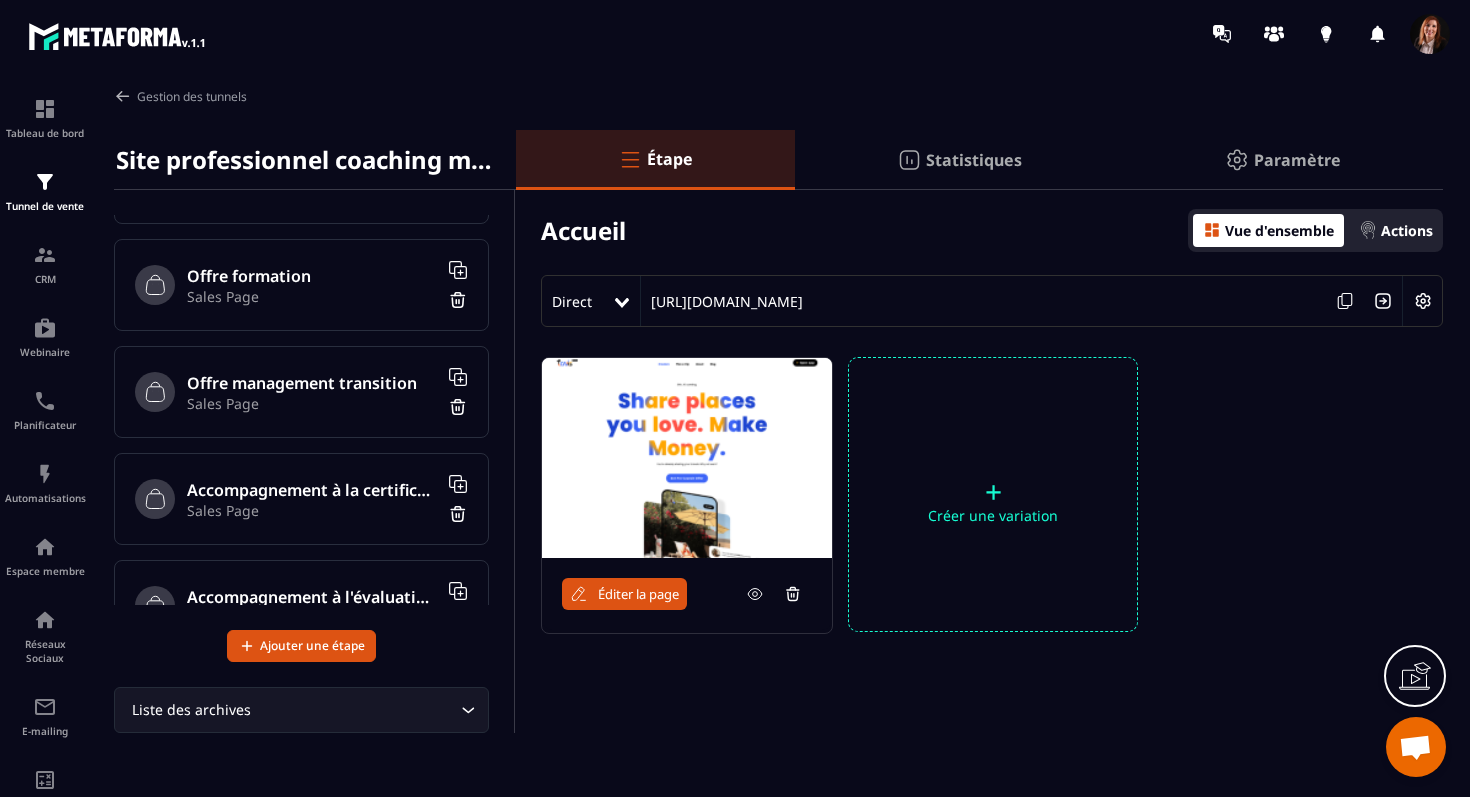 scroll, scrollTop: 466, scrollLeft: 0, axis: vertical 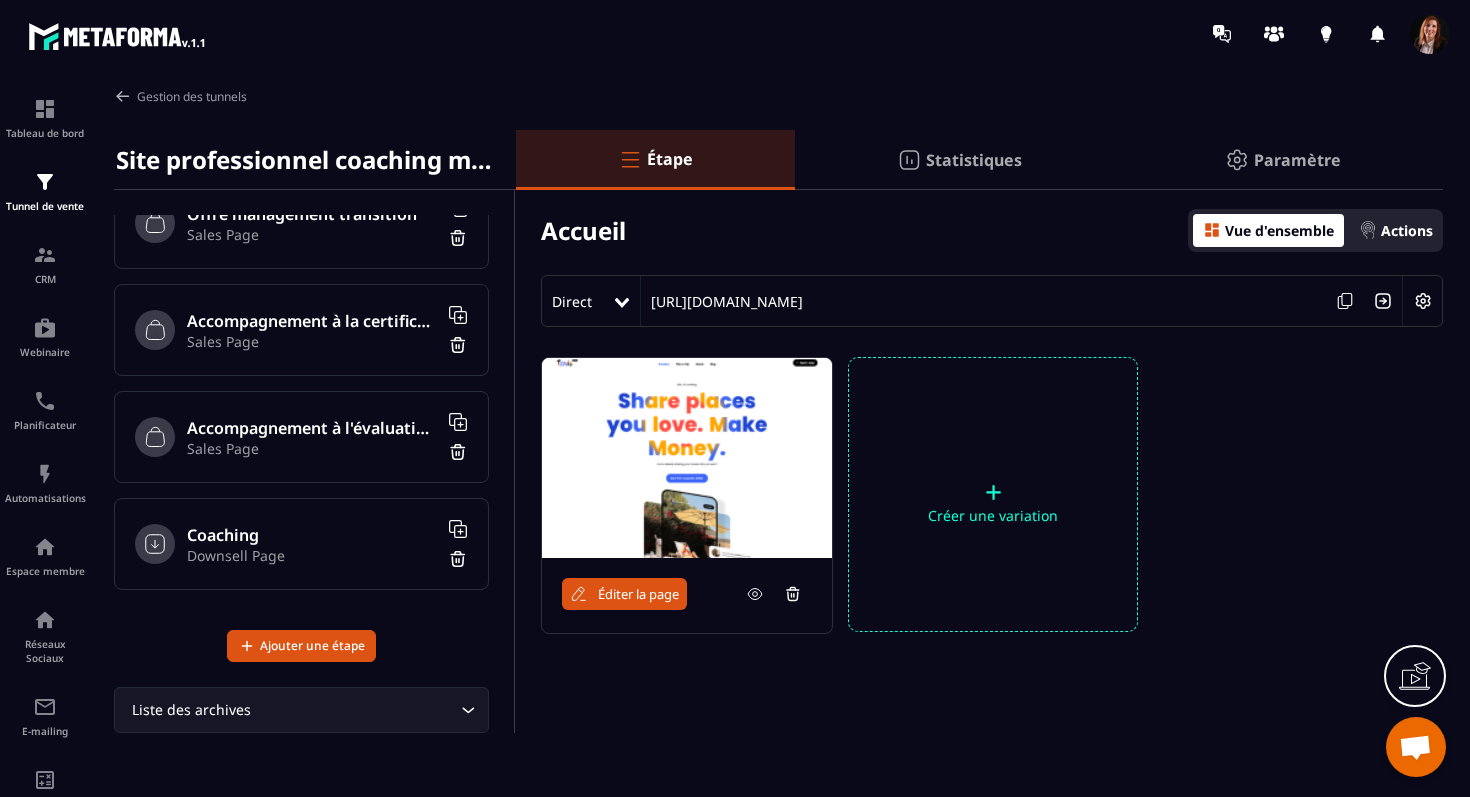 click on "Coaching" at bounding box center (312, 535) 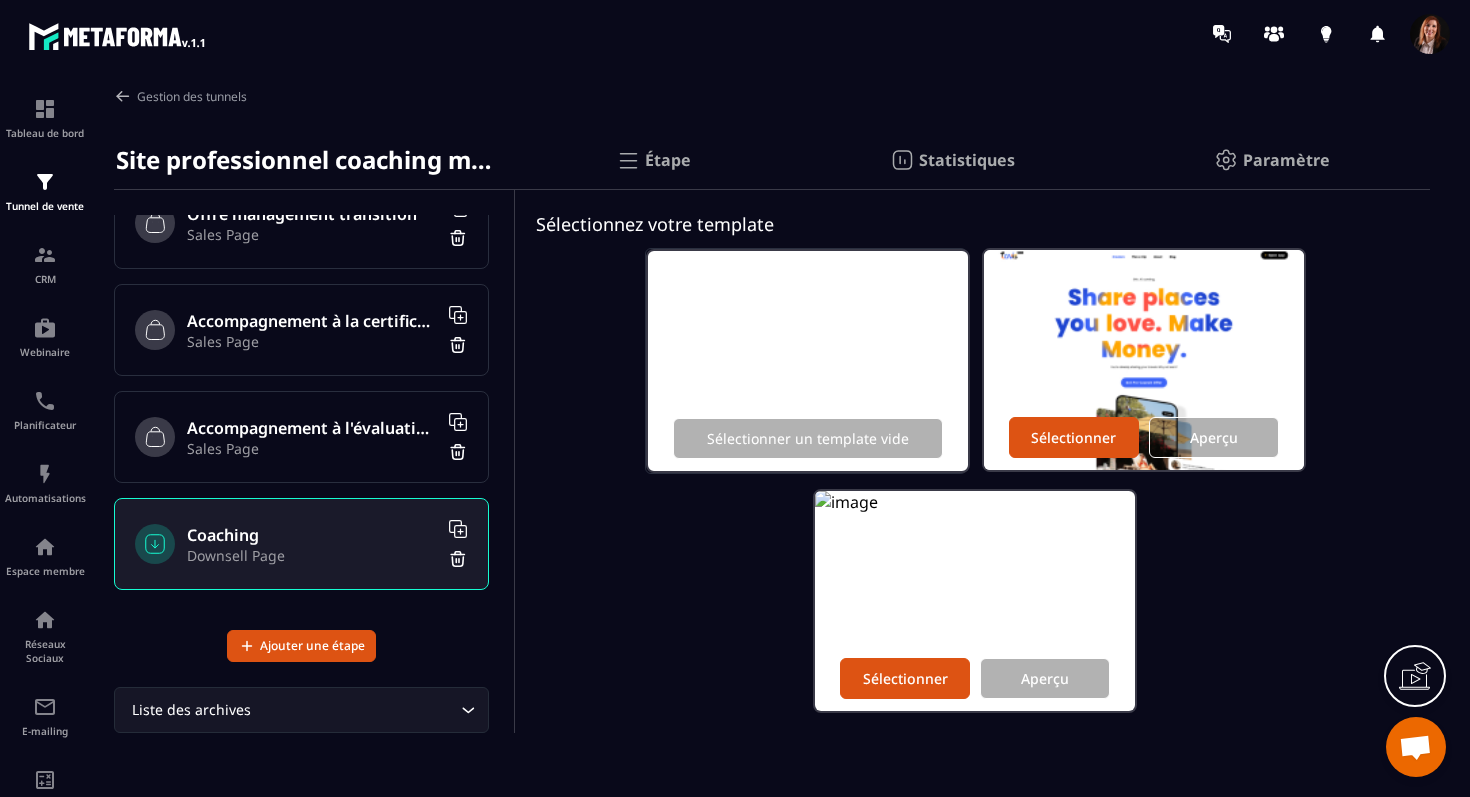 click 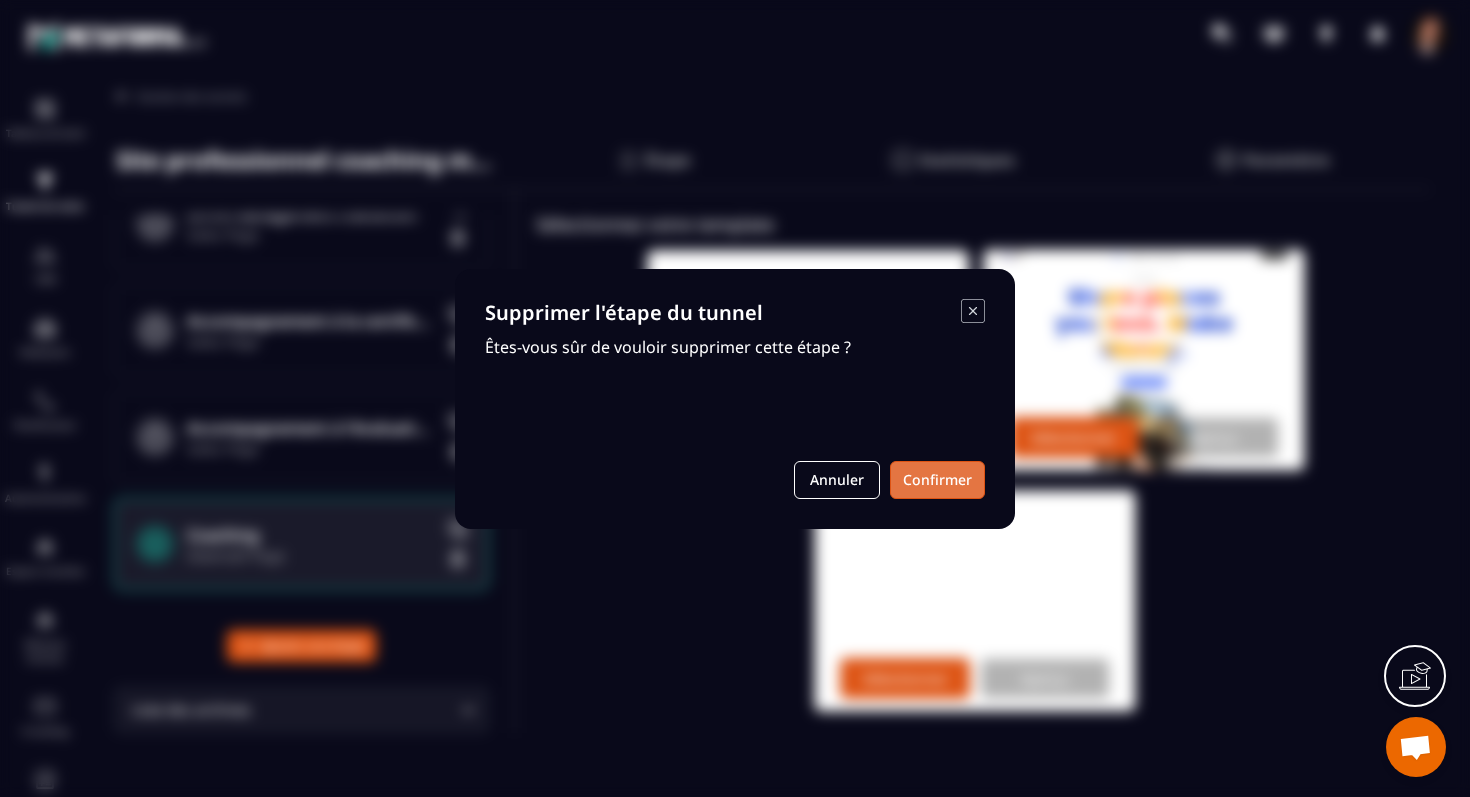 click on "Confirmer" at bounding box center [937, 480] 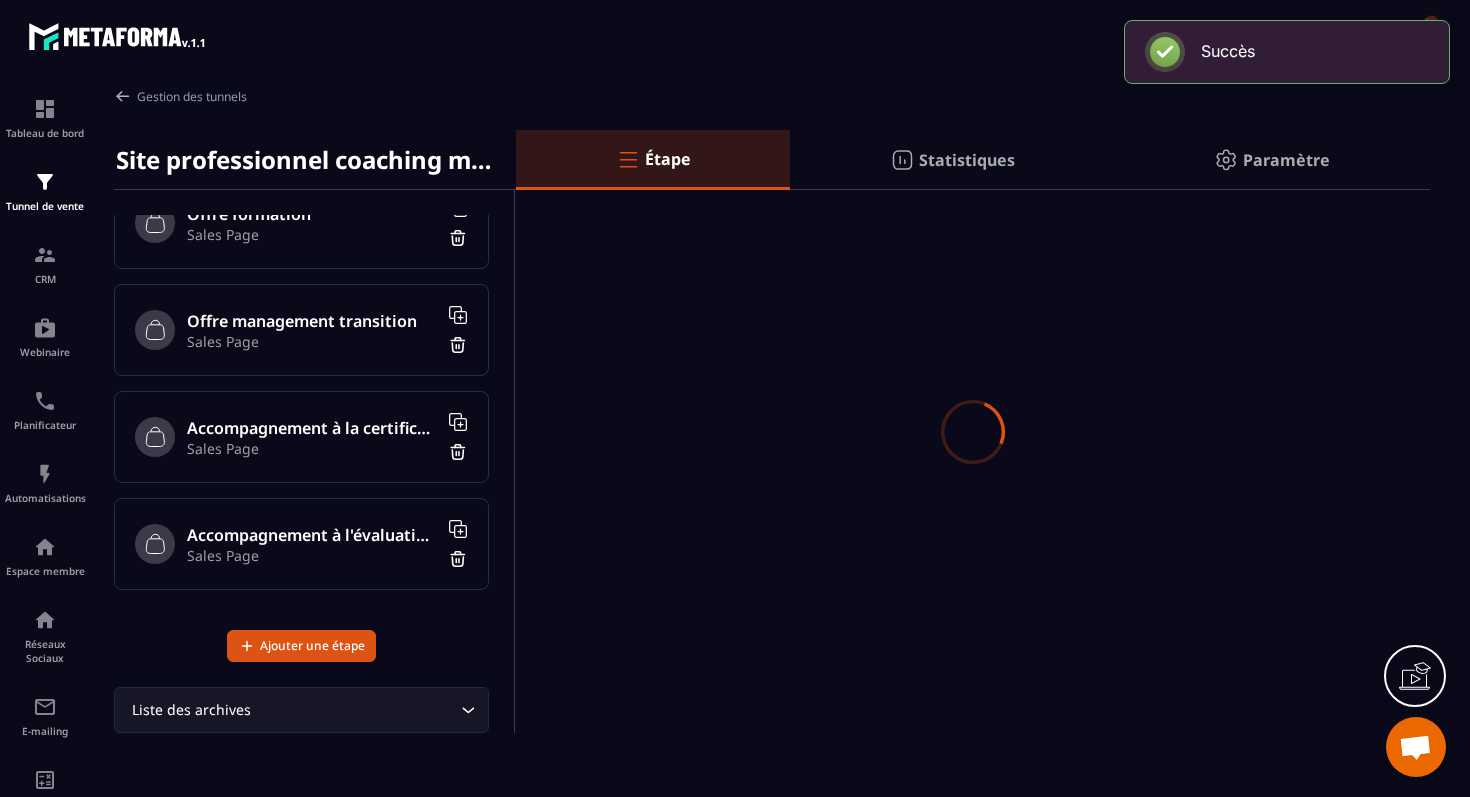 scroll, scrollTop: 359, scrollLeft: 0, axis: vertical 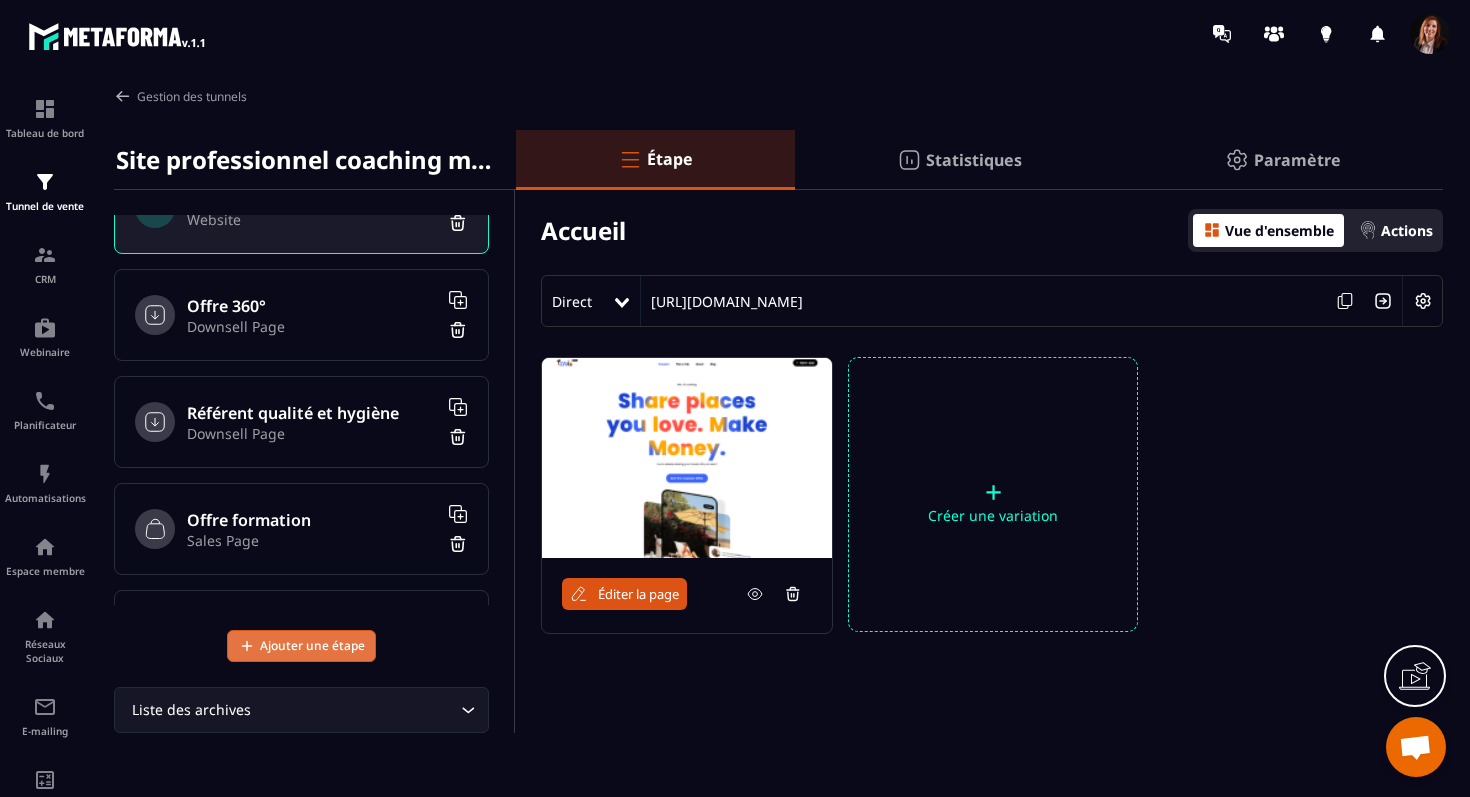 click on "Ajouter une étape" at bounding box center (312, 646) 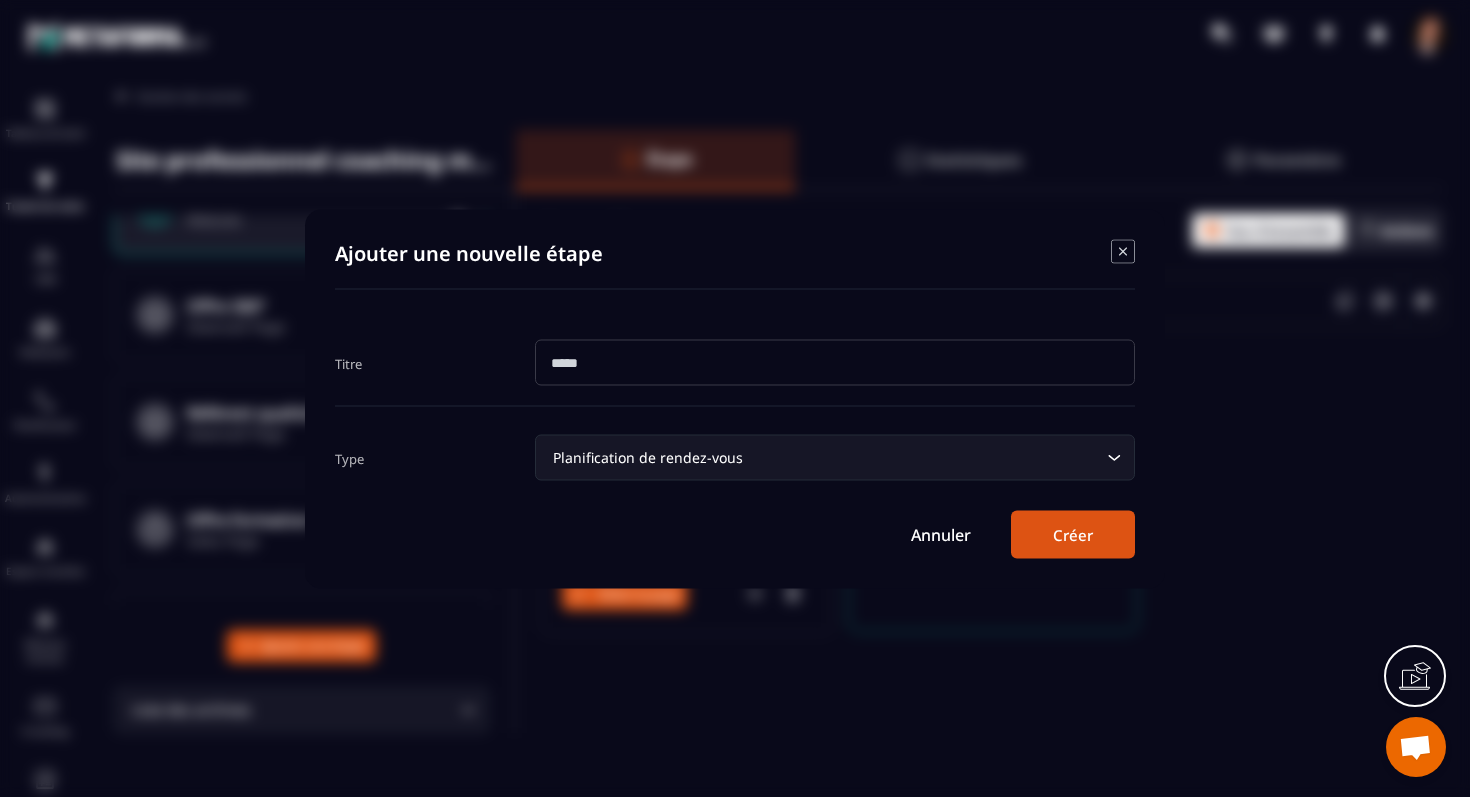 click on "Planification de rendez-vous" at bounding box center (825, 457) 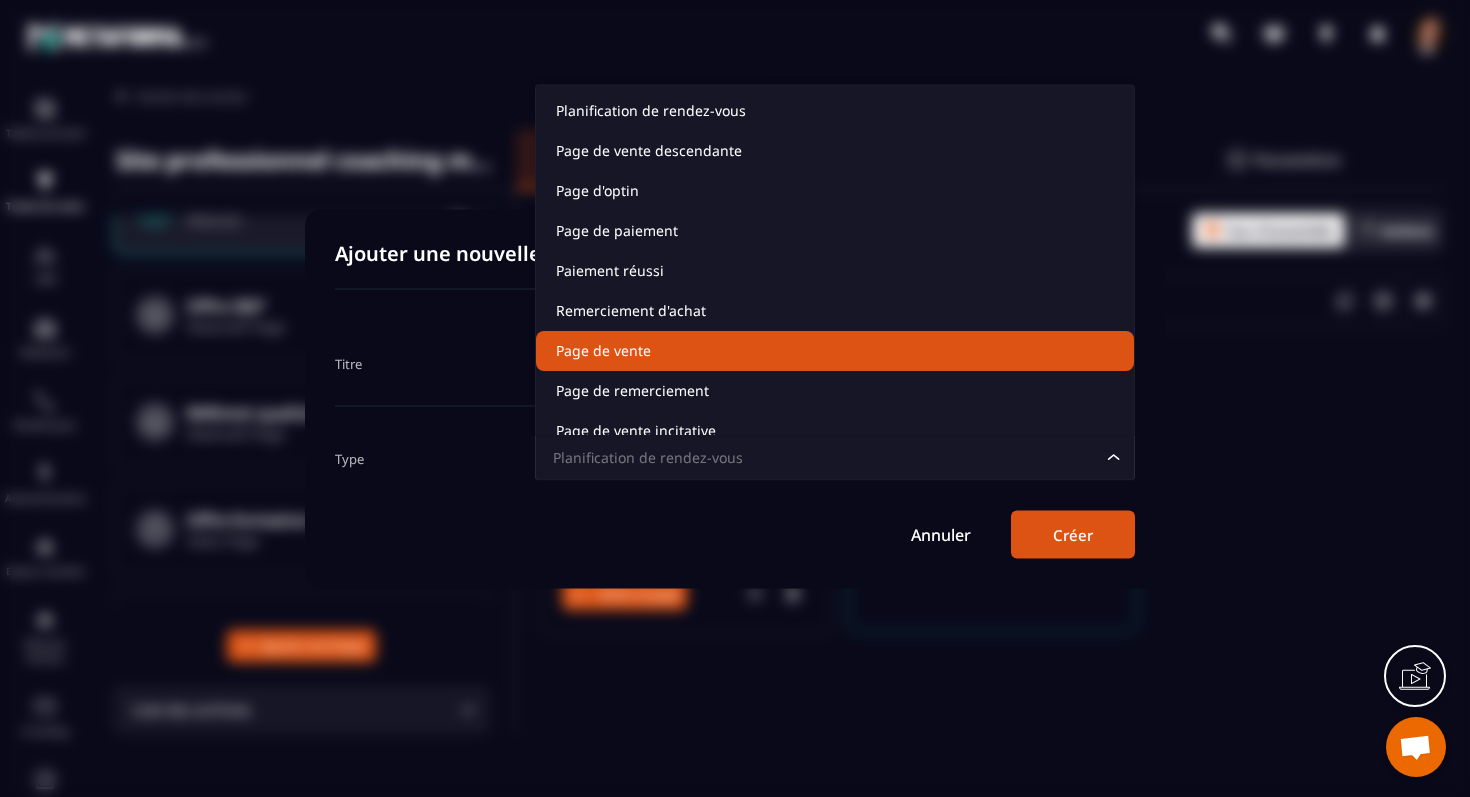 scroll, scrollTop: 15, scrollLeft: 0, axis: vertical 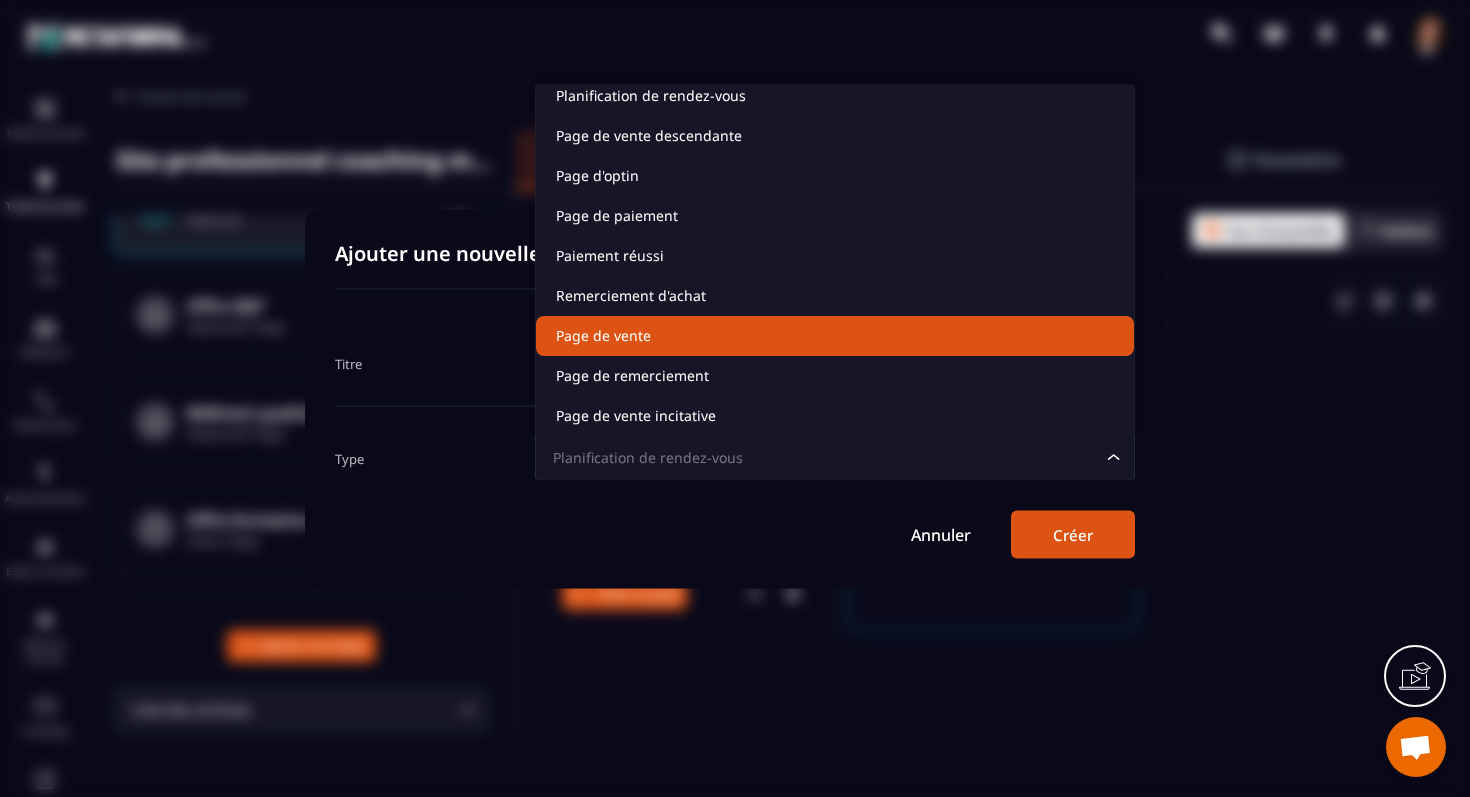 click on "Page de vente" 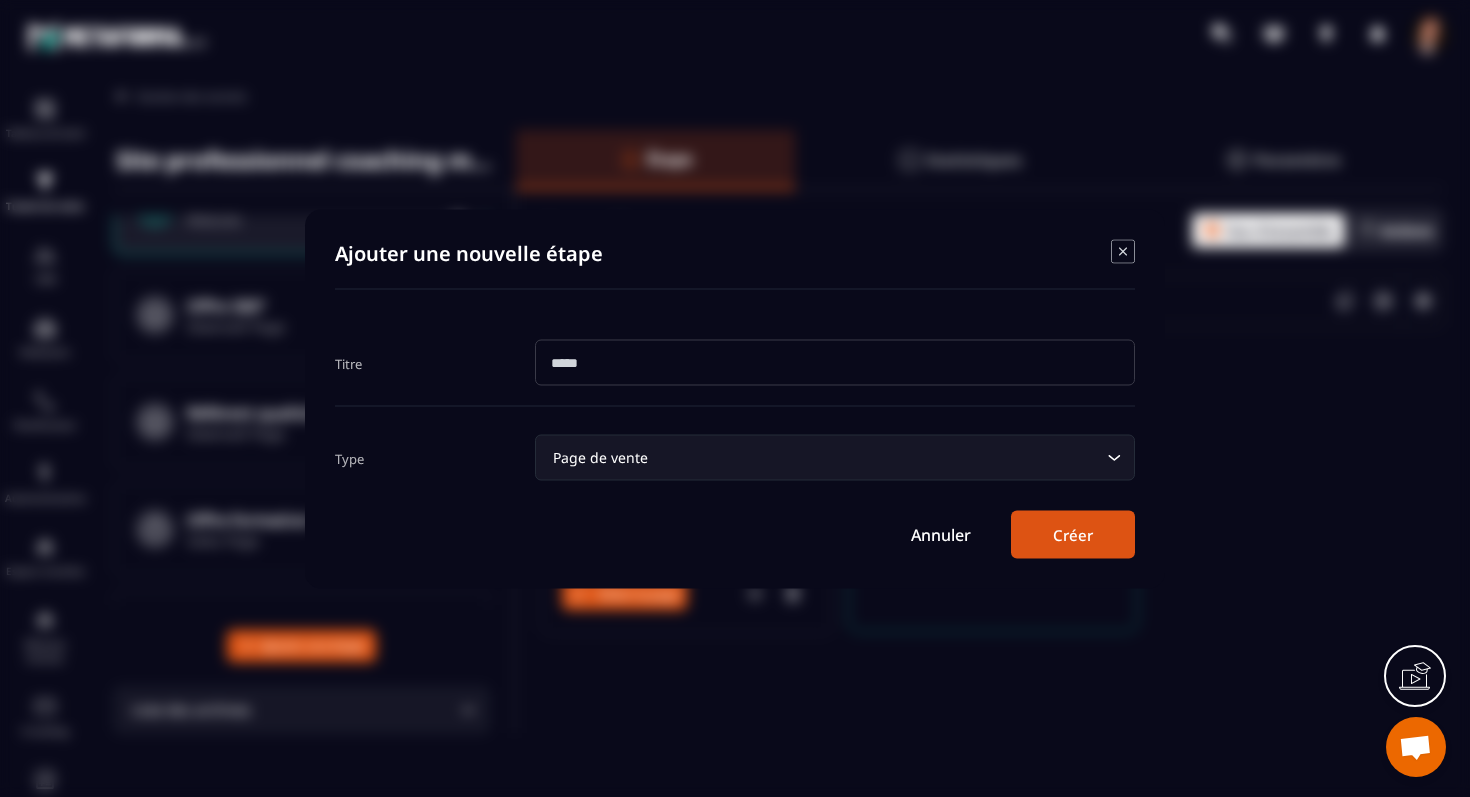 click at bounding box center [835, 362] 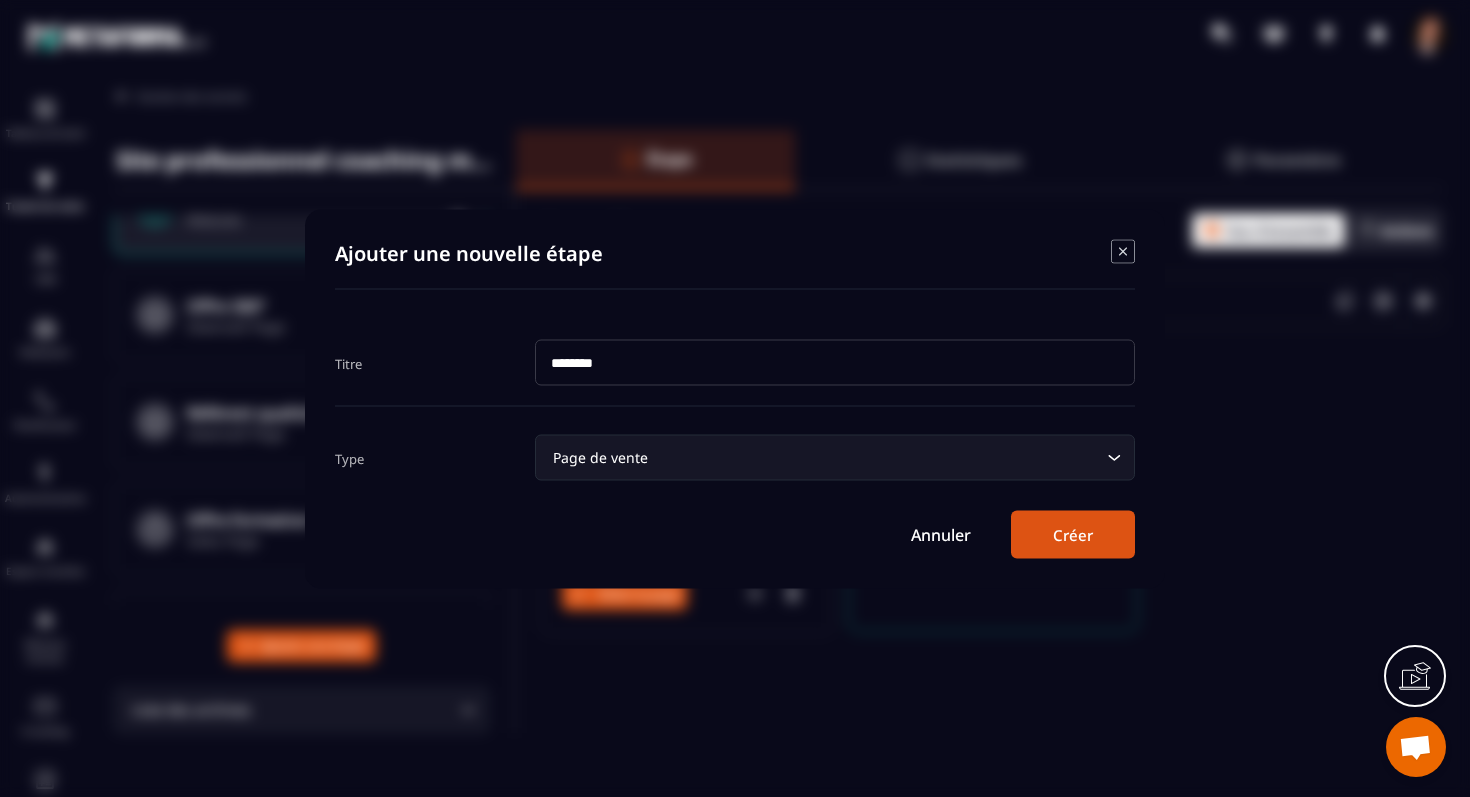 click on "Titre ********" at bounding box center [735, 362] 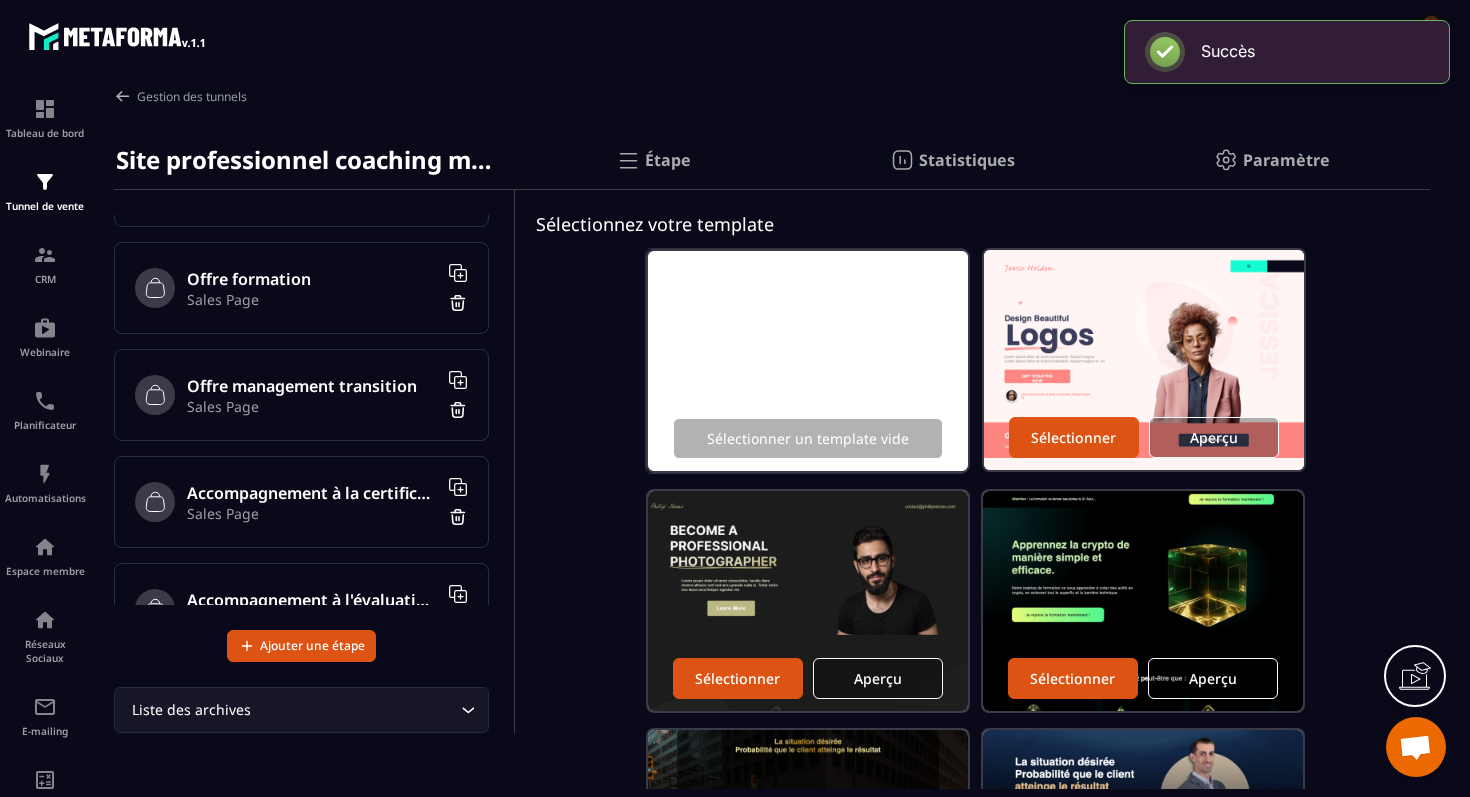 scroll, scrollTop: 321, scrollLeft: 0, axis: vertical 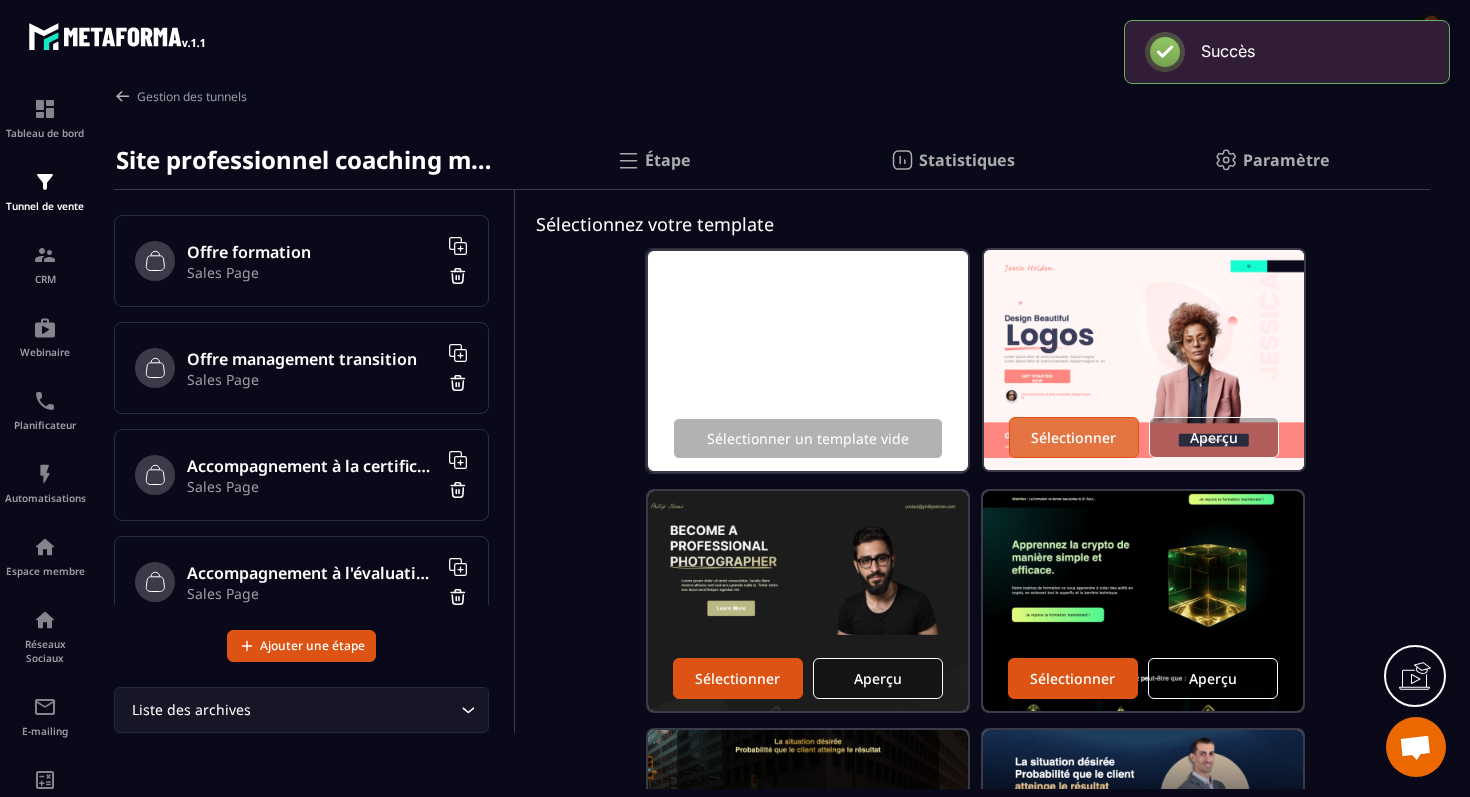 click on "Sélectionner" at bounding box center (1073, 437) 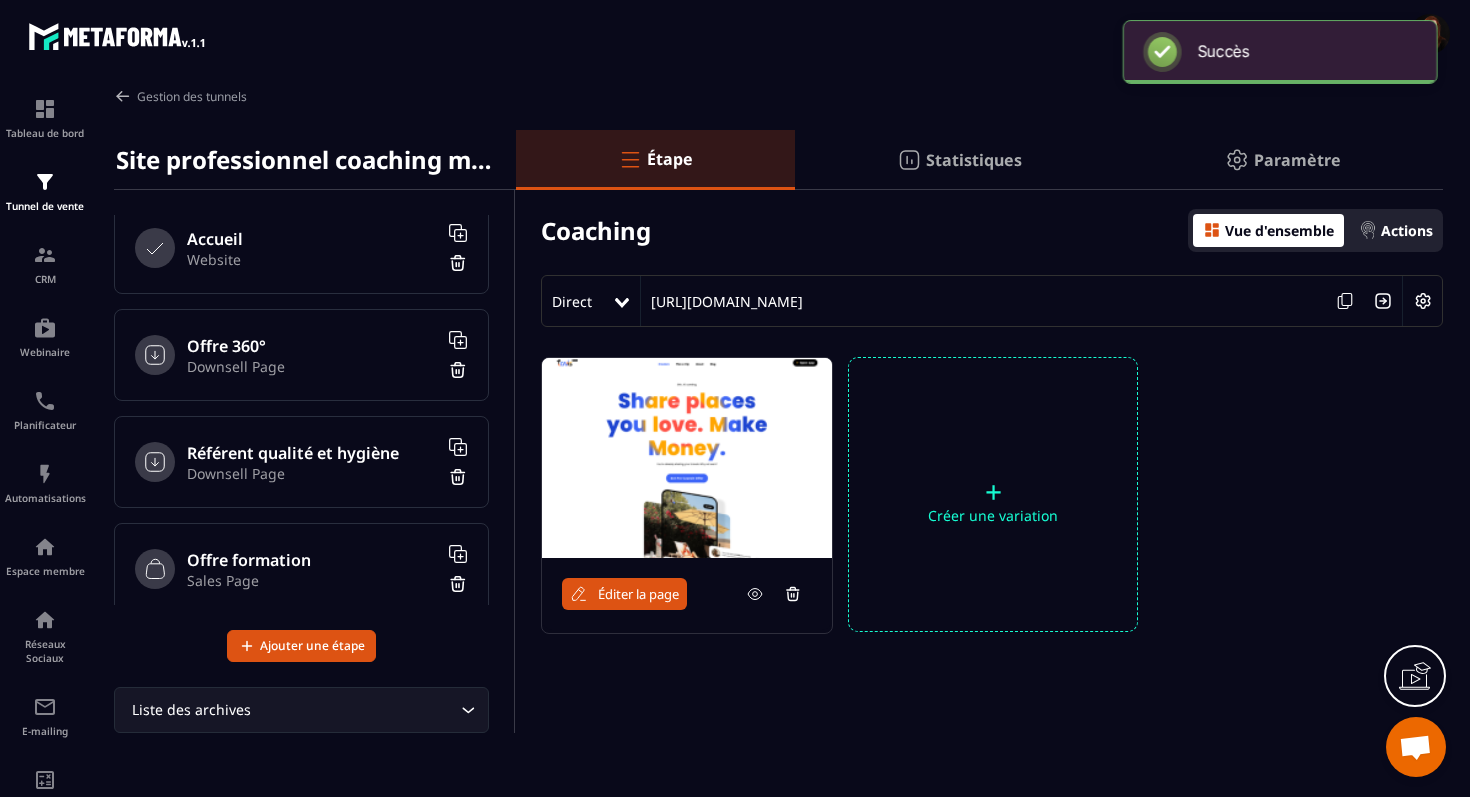scroll, scrollTop: 0, scrollLeft: 0, axis: both 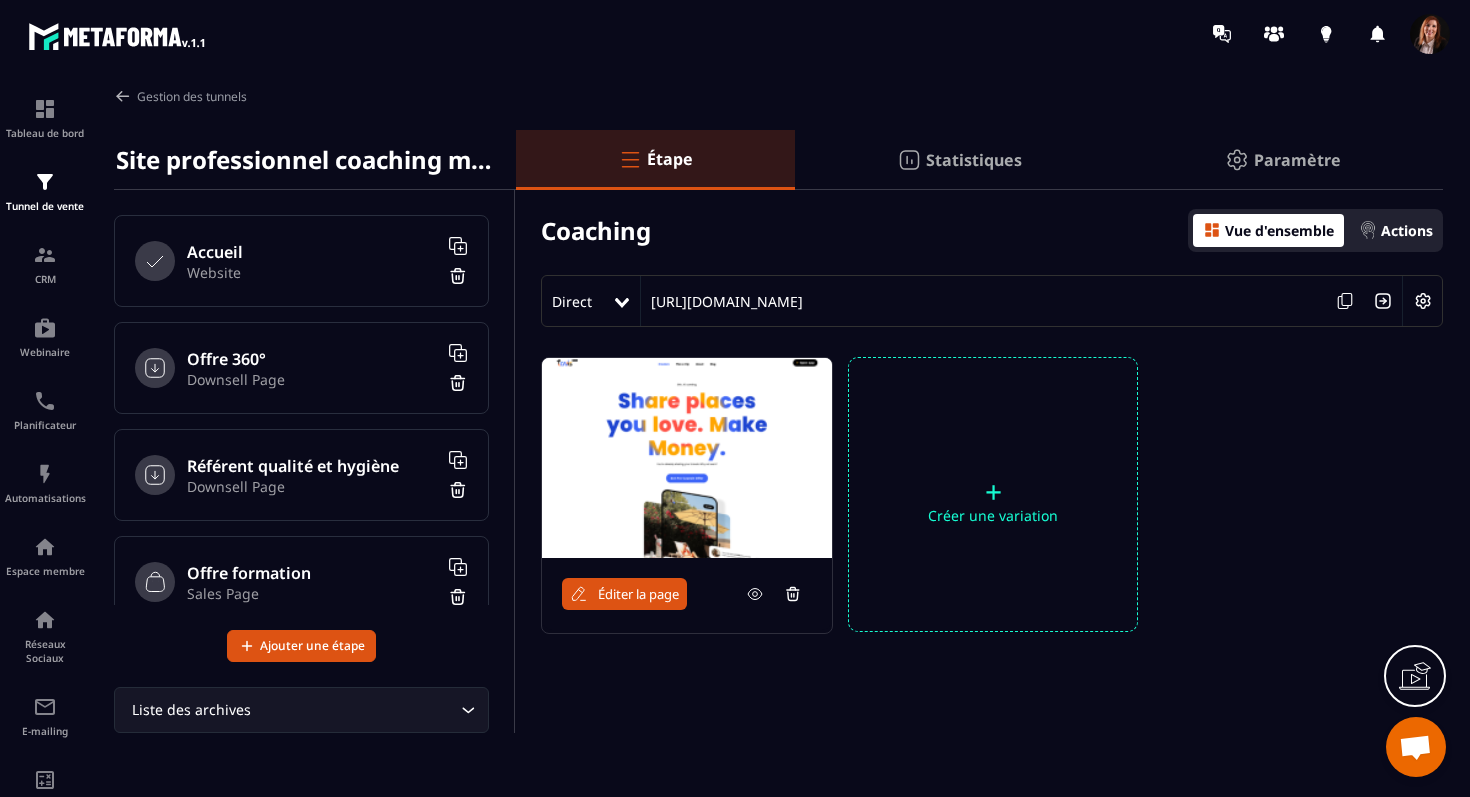 click on "Vue d'ensemble" at bounding box center [1279, 230] 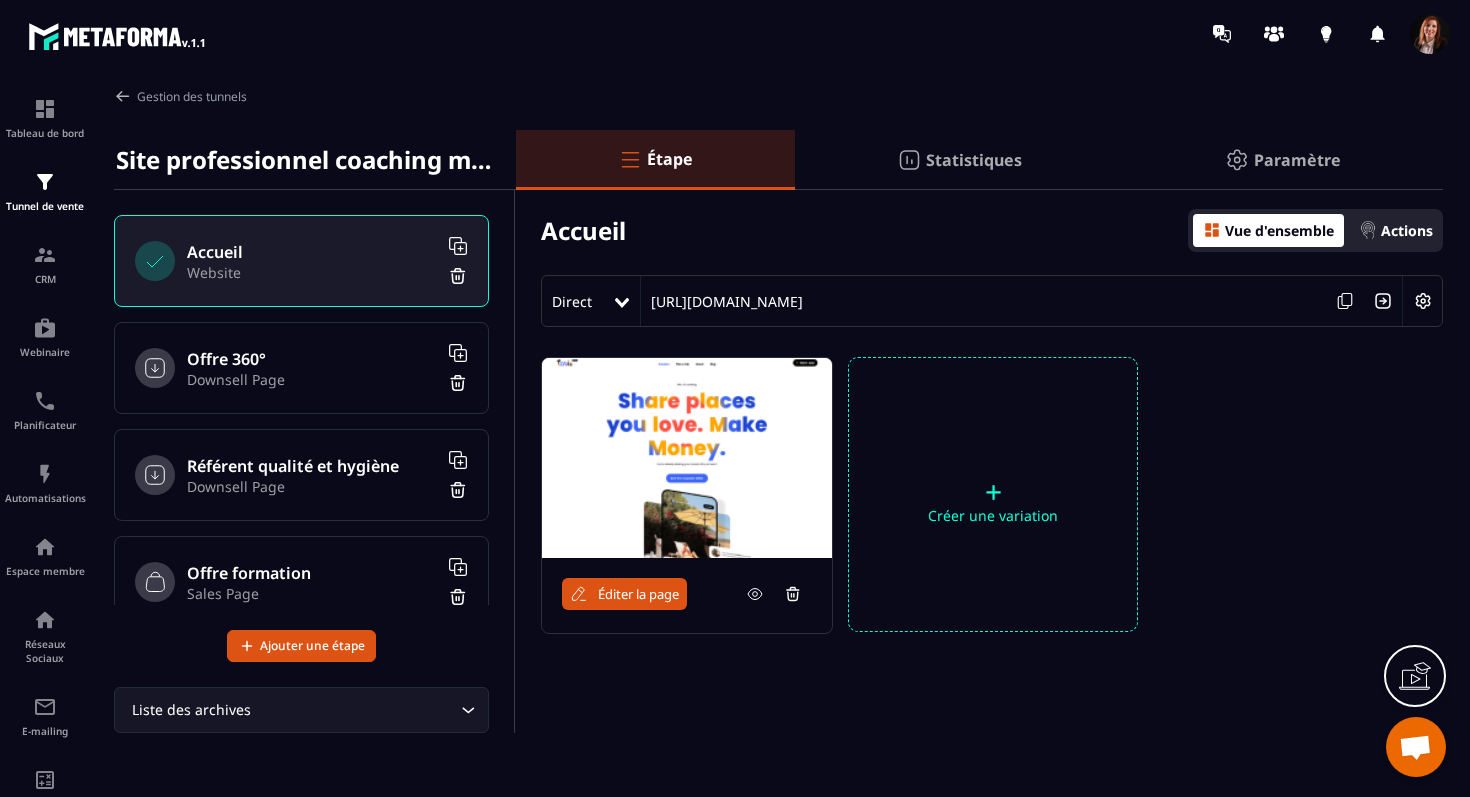 click on "+" at bounding box center [993, 492] 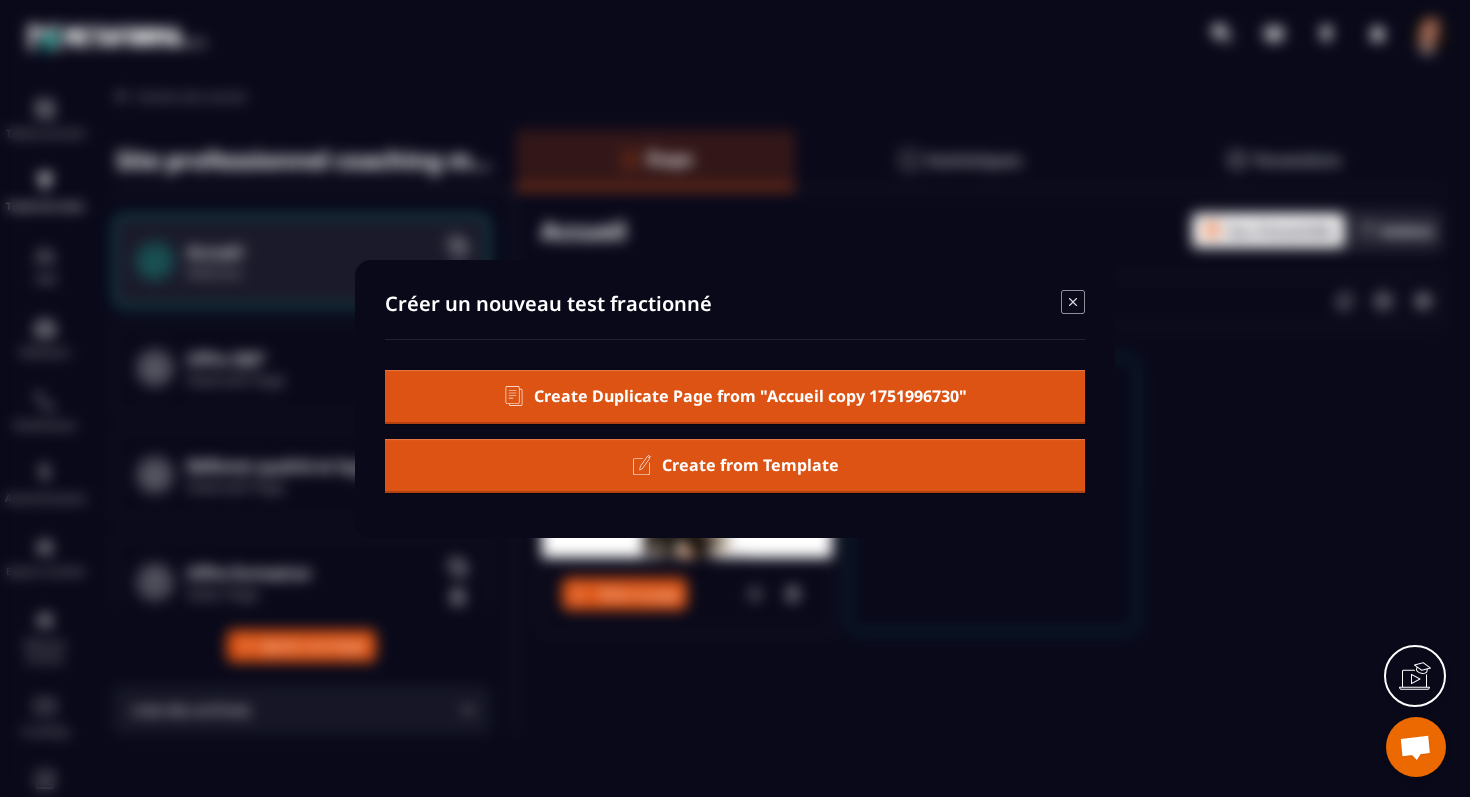 click on "Create from Template" 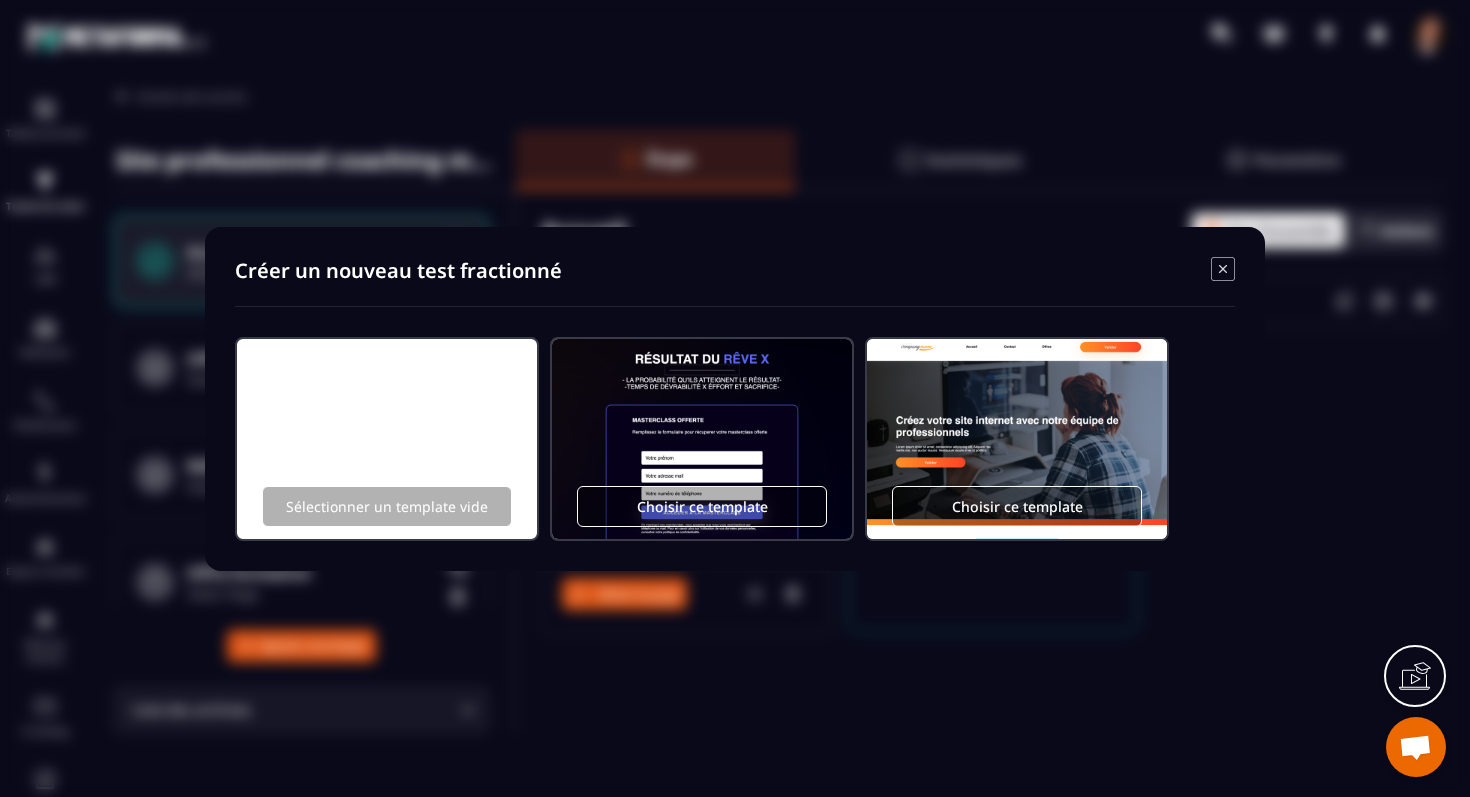 click 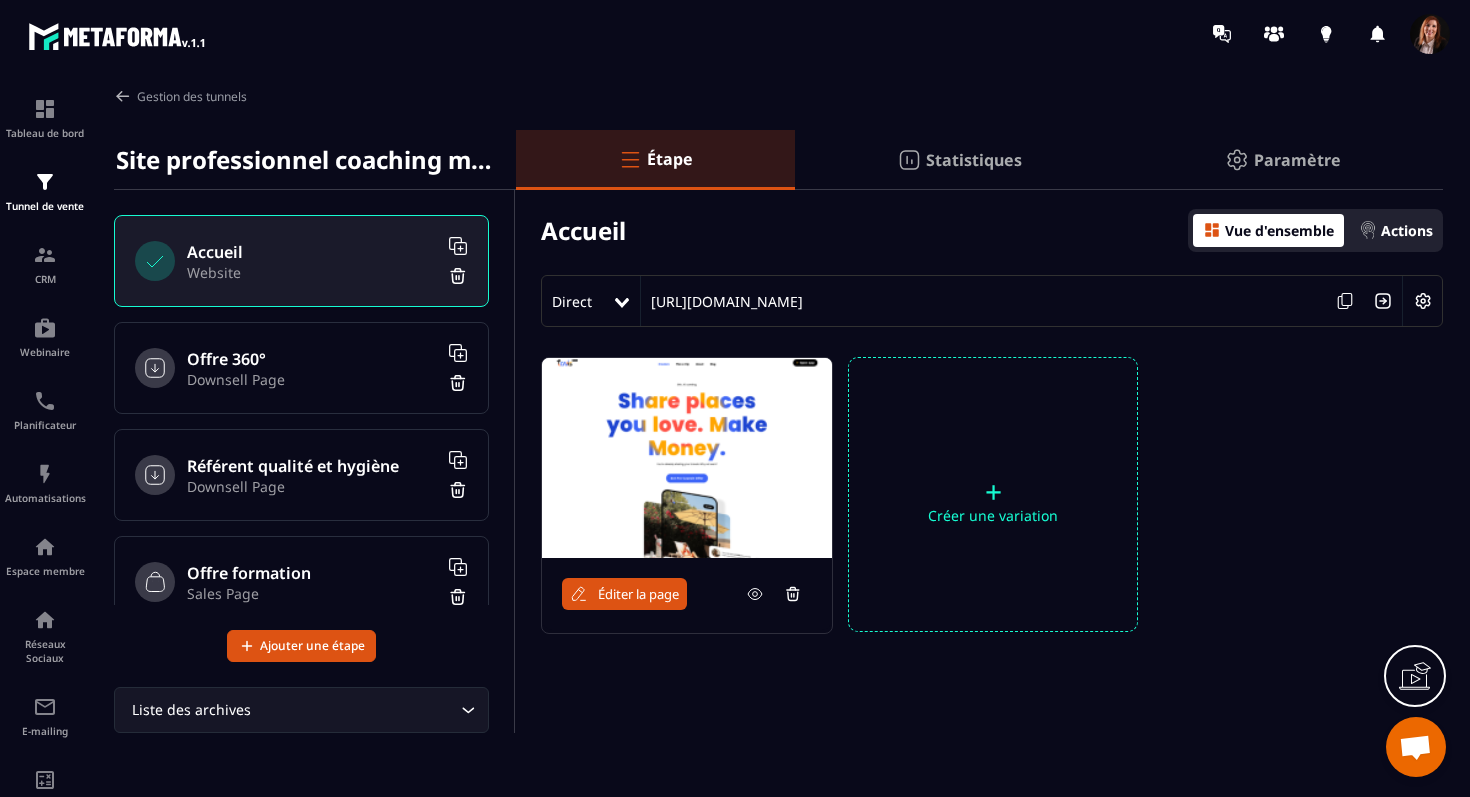 scroll, scrollTop: 3, scrollLeft: 0, axis: vertical 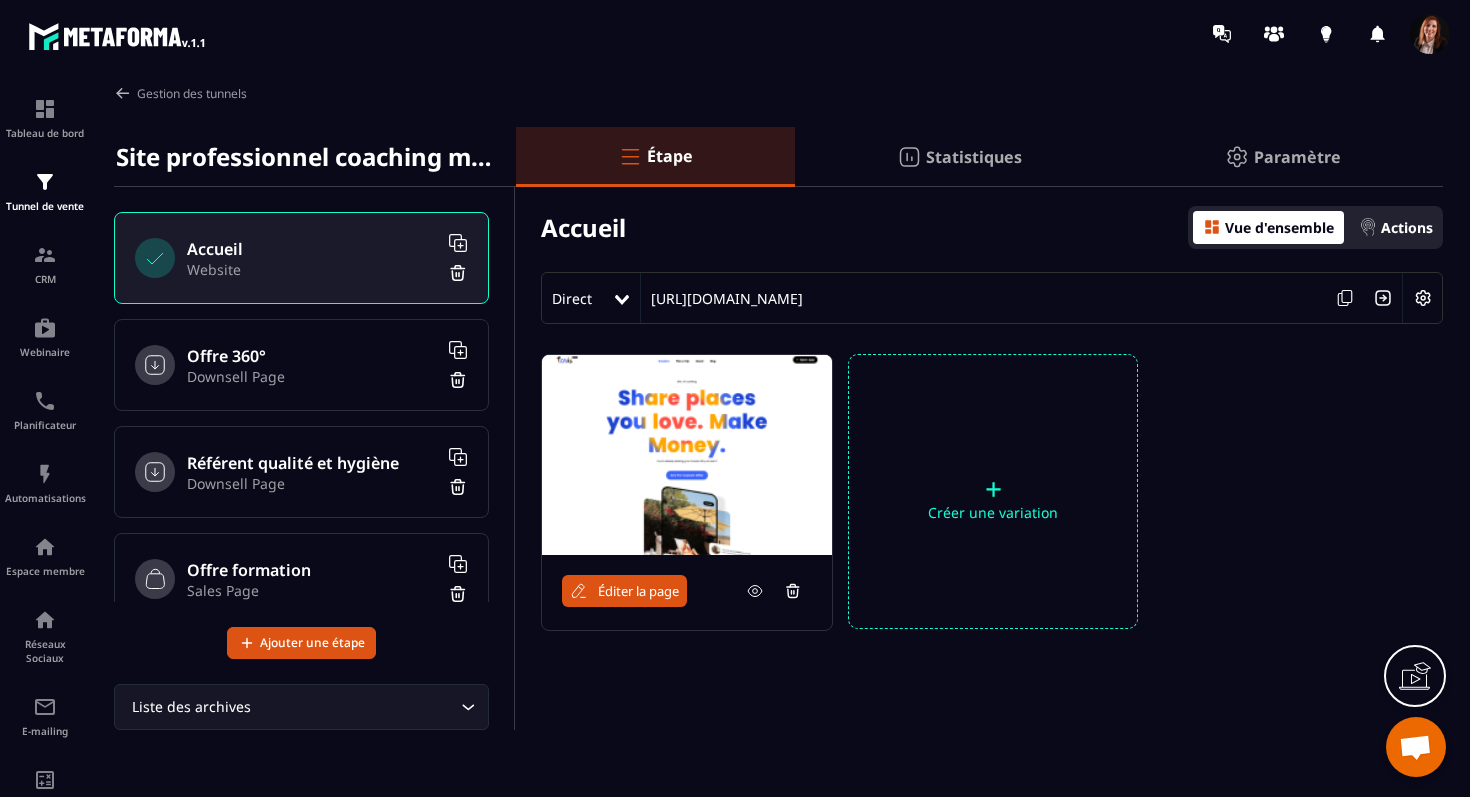 click at bounding box center (1423, 298) 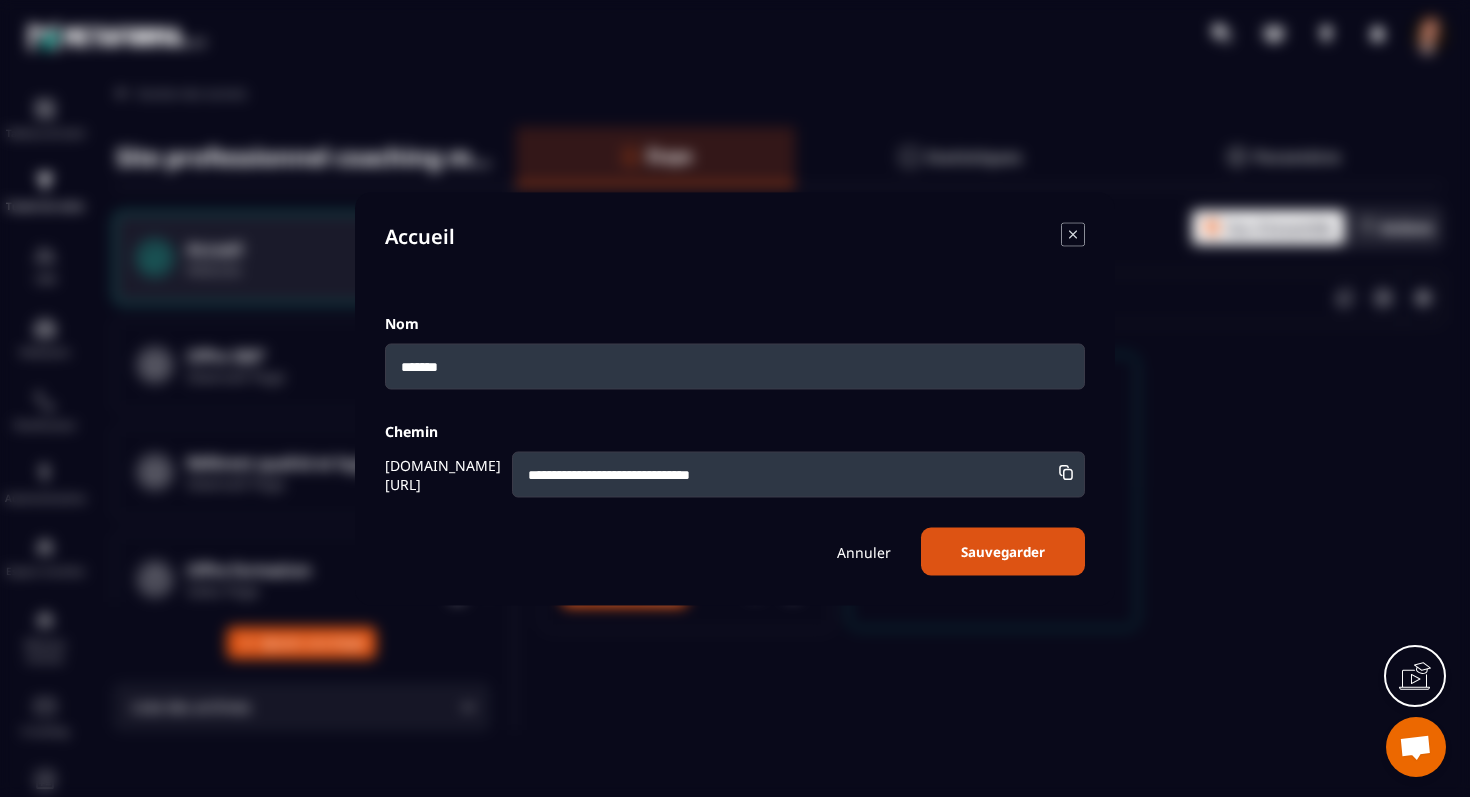 click 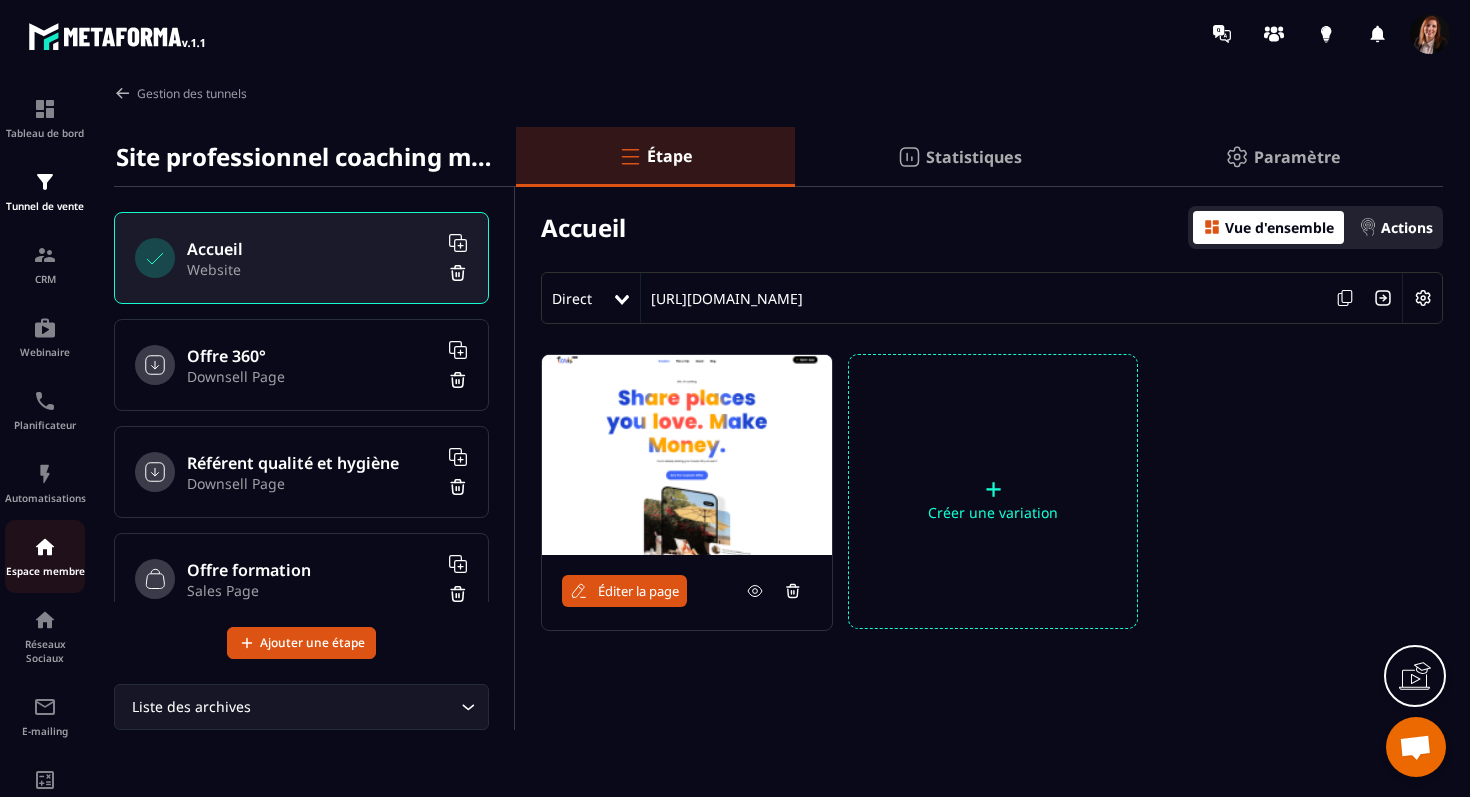 scroll, scrollTop: 129, scrollLeft: 0, axis: vertical 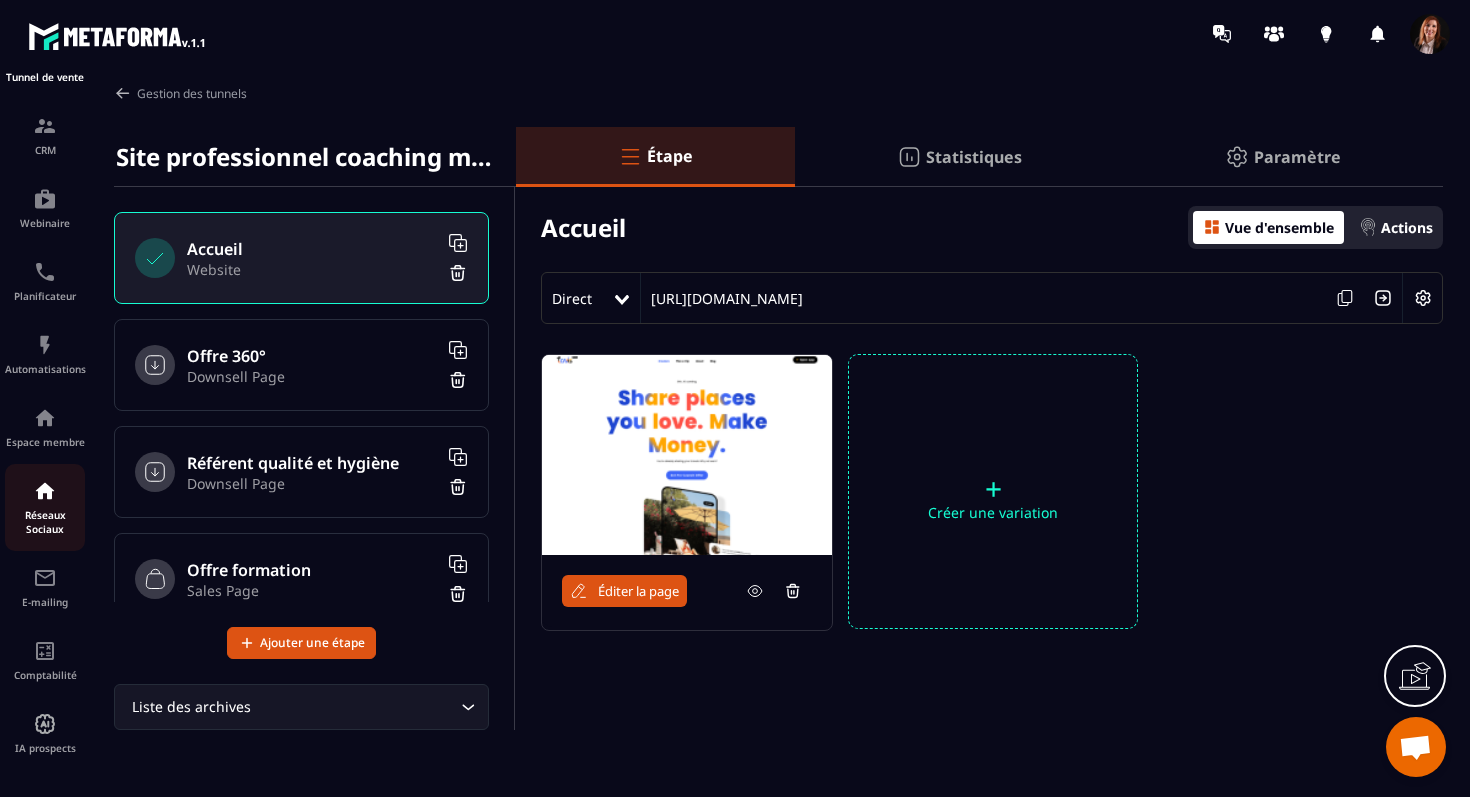 click on "Réseaux Sociaux" at bounding box center [45, 507] 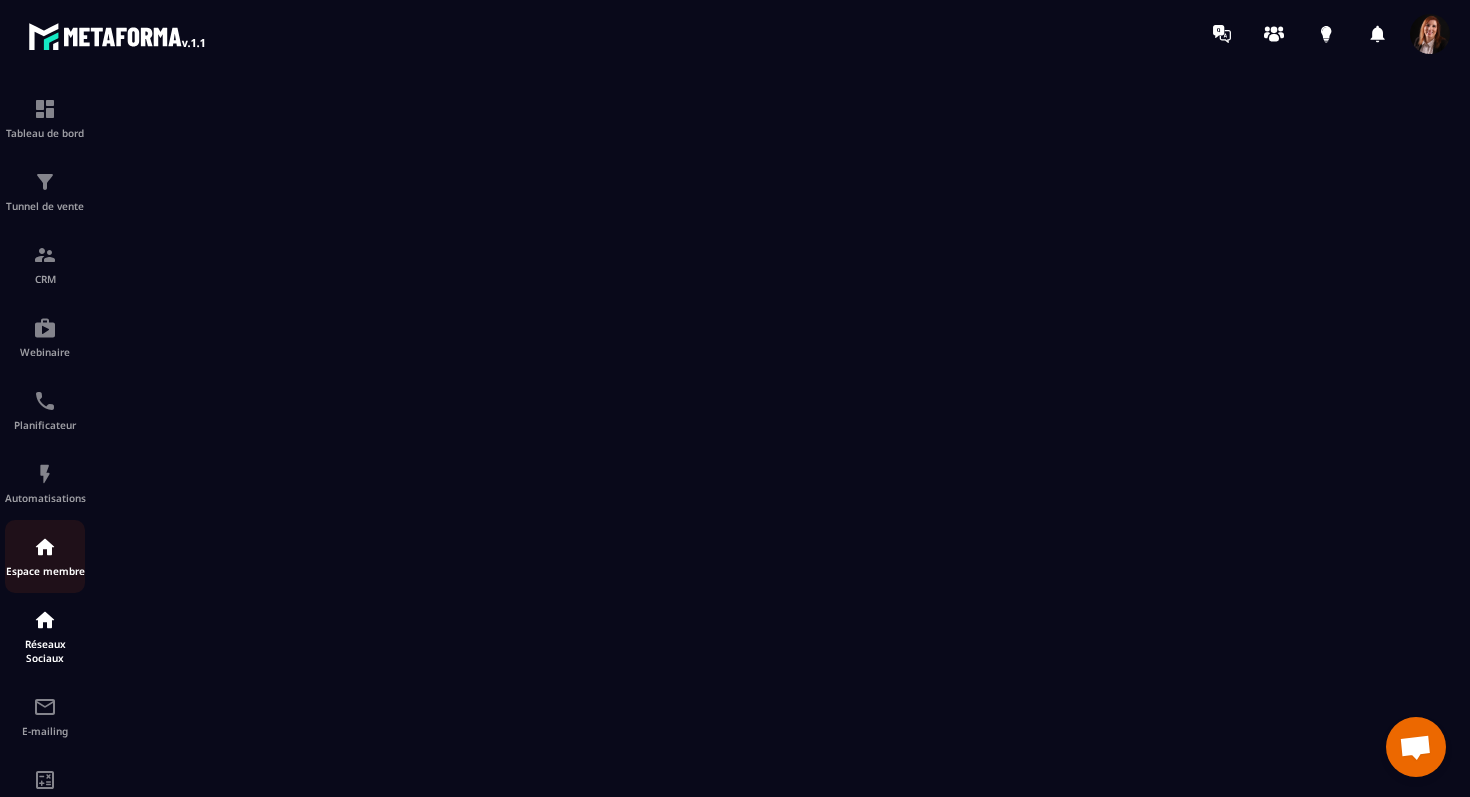 click at bounding box center [45, 547] 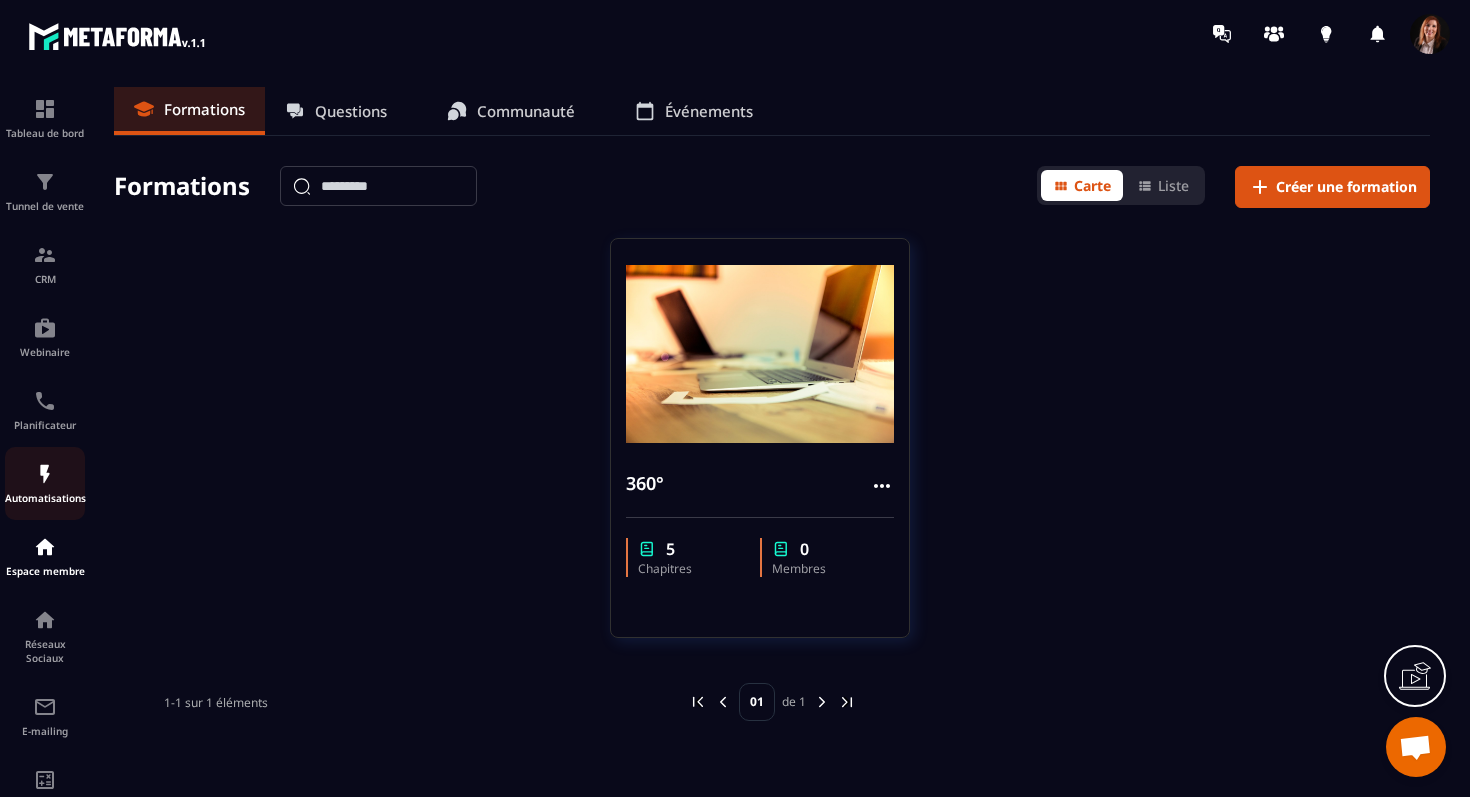 click at bounding box center (45, 474) 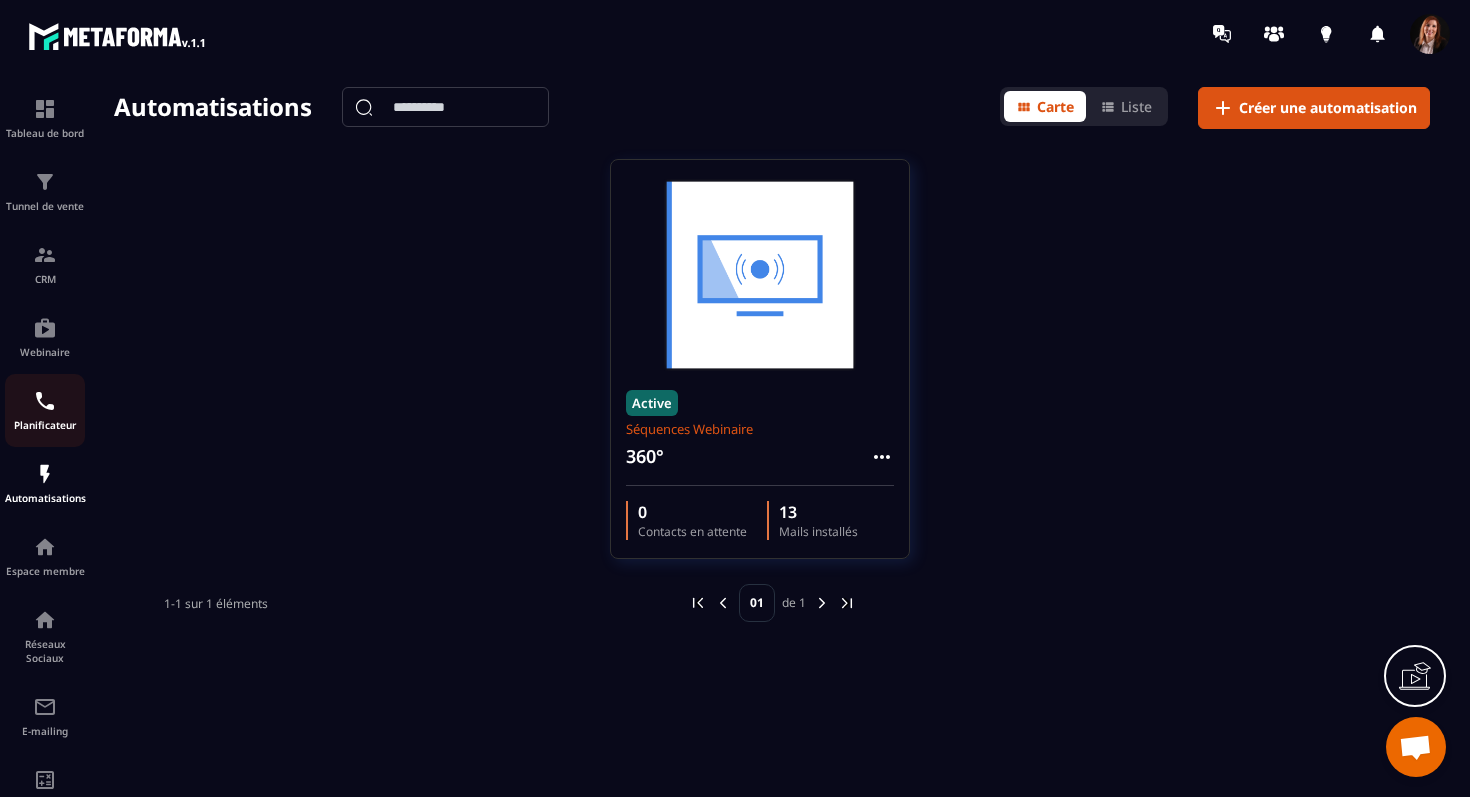 click at bounding box center (45, 401) 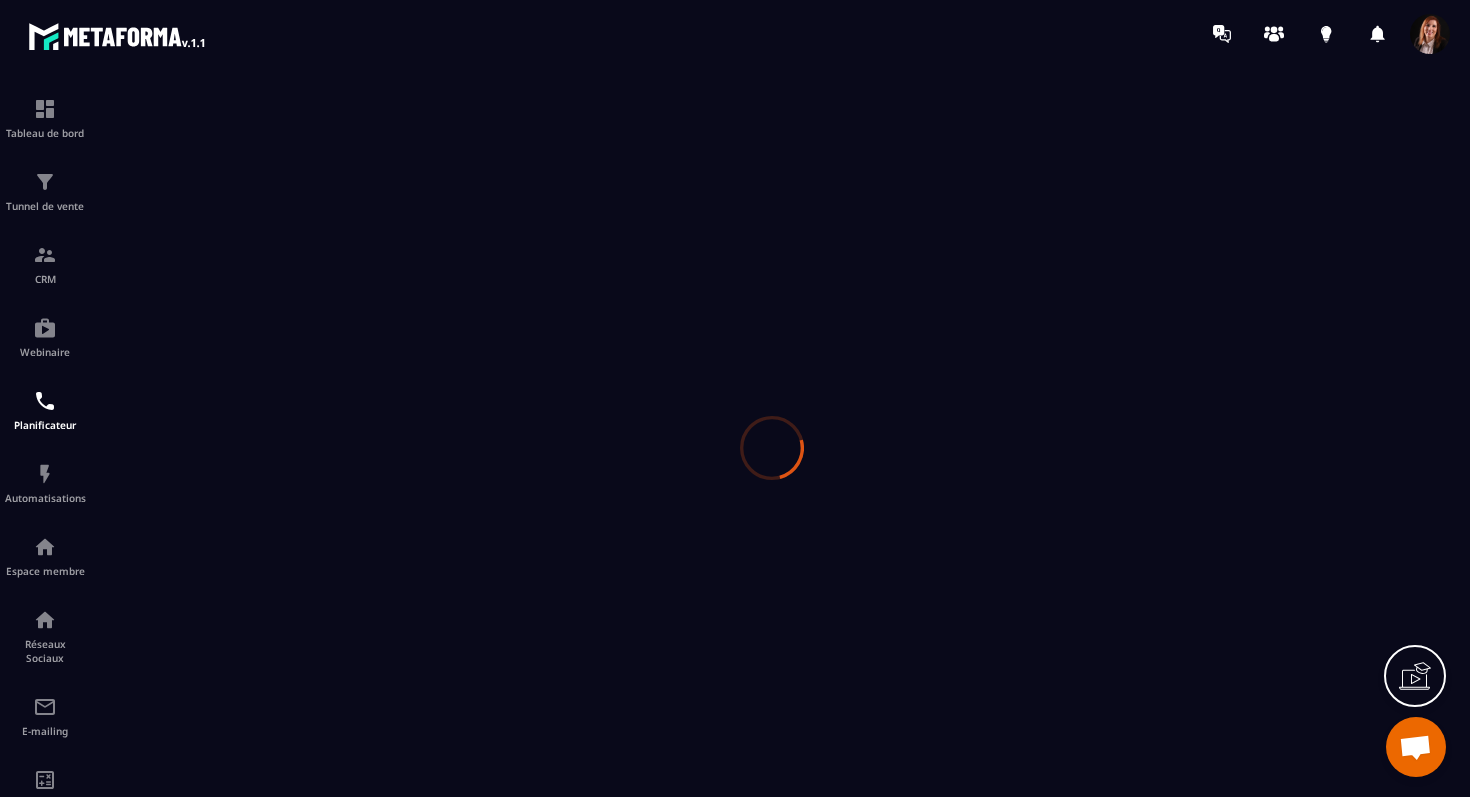 scroll, scrollTop: 0, scrollLeft: 0, axis: both 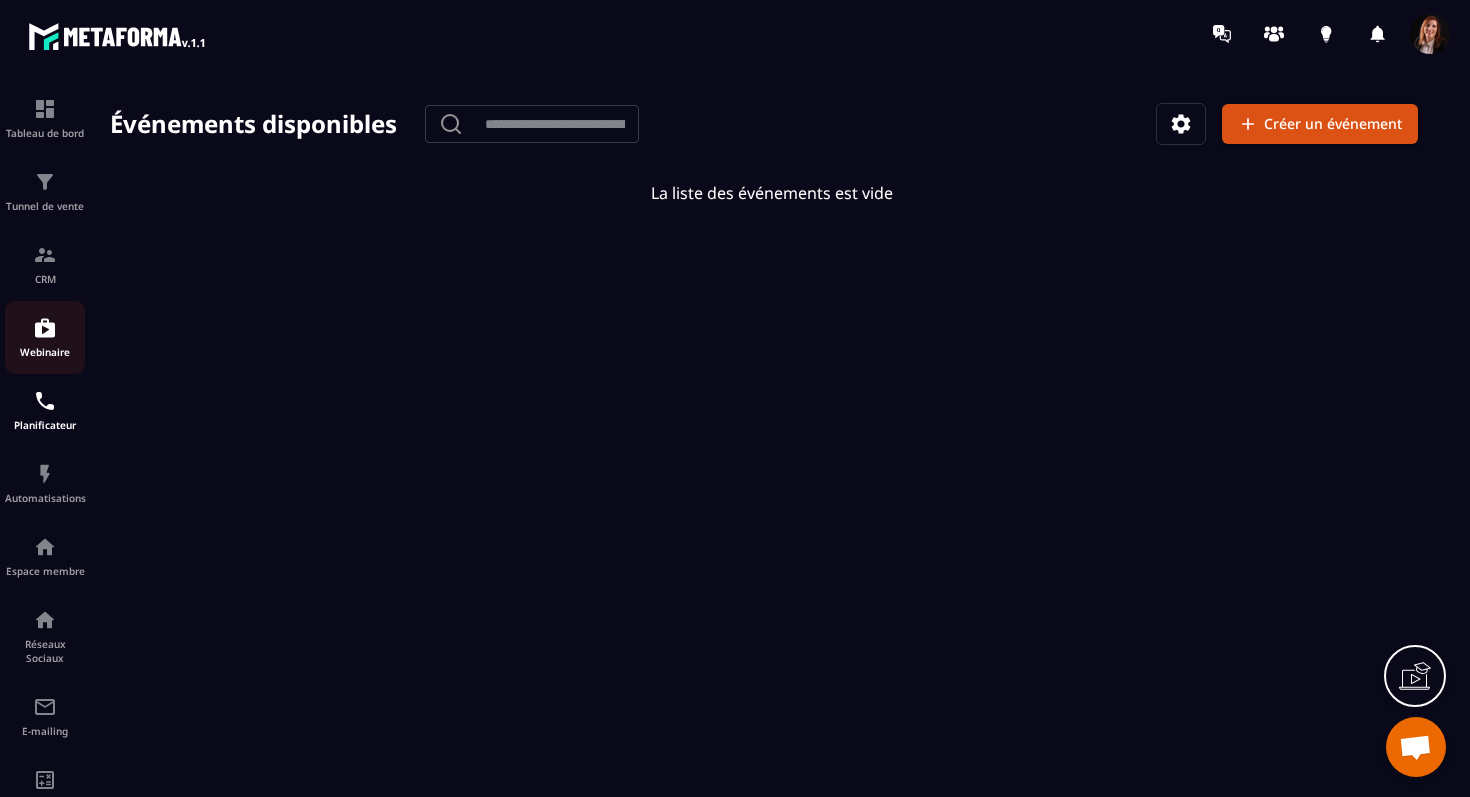 click at bounding box center (45, 328) 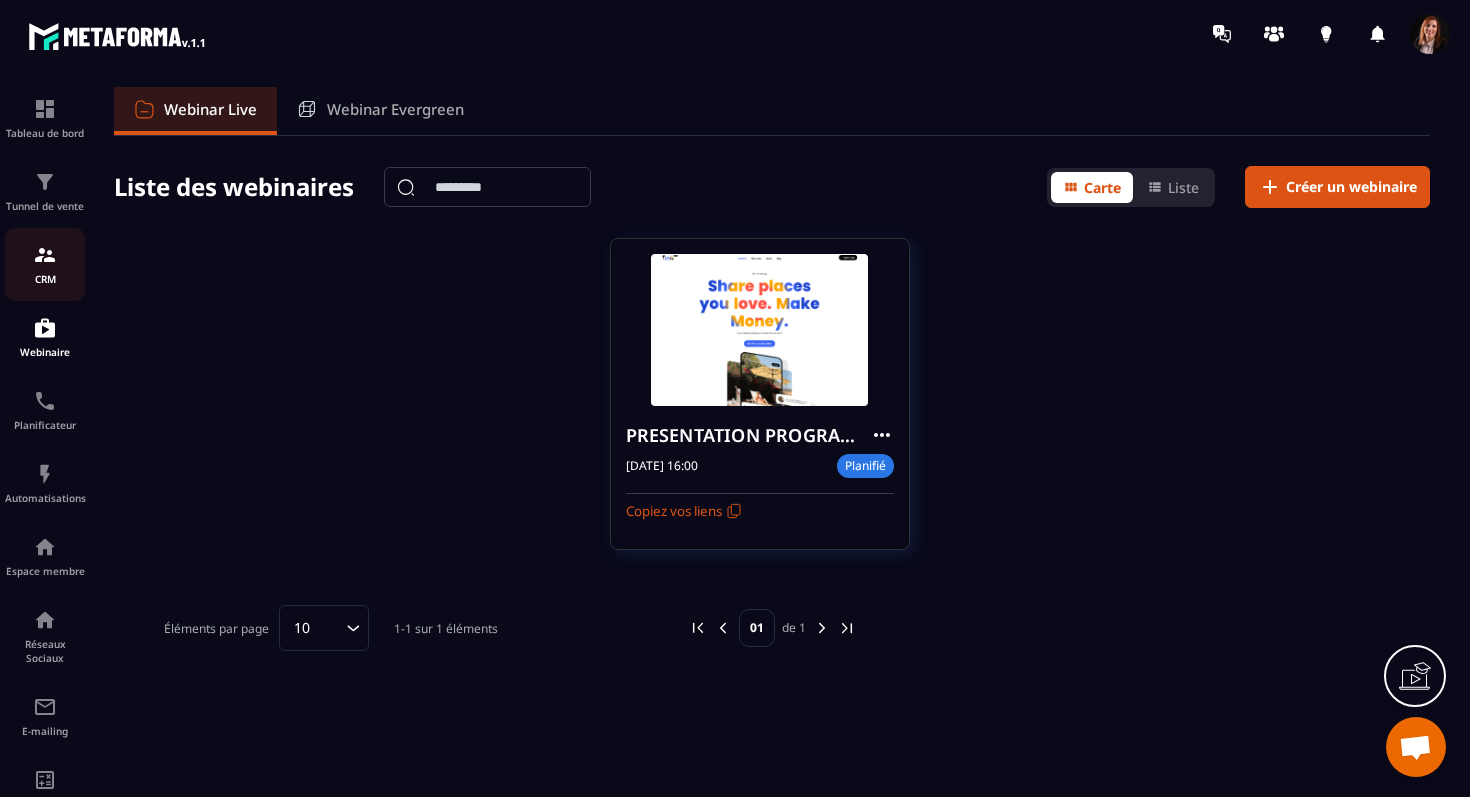 click at bounding box center (45, 255) 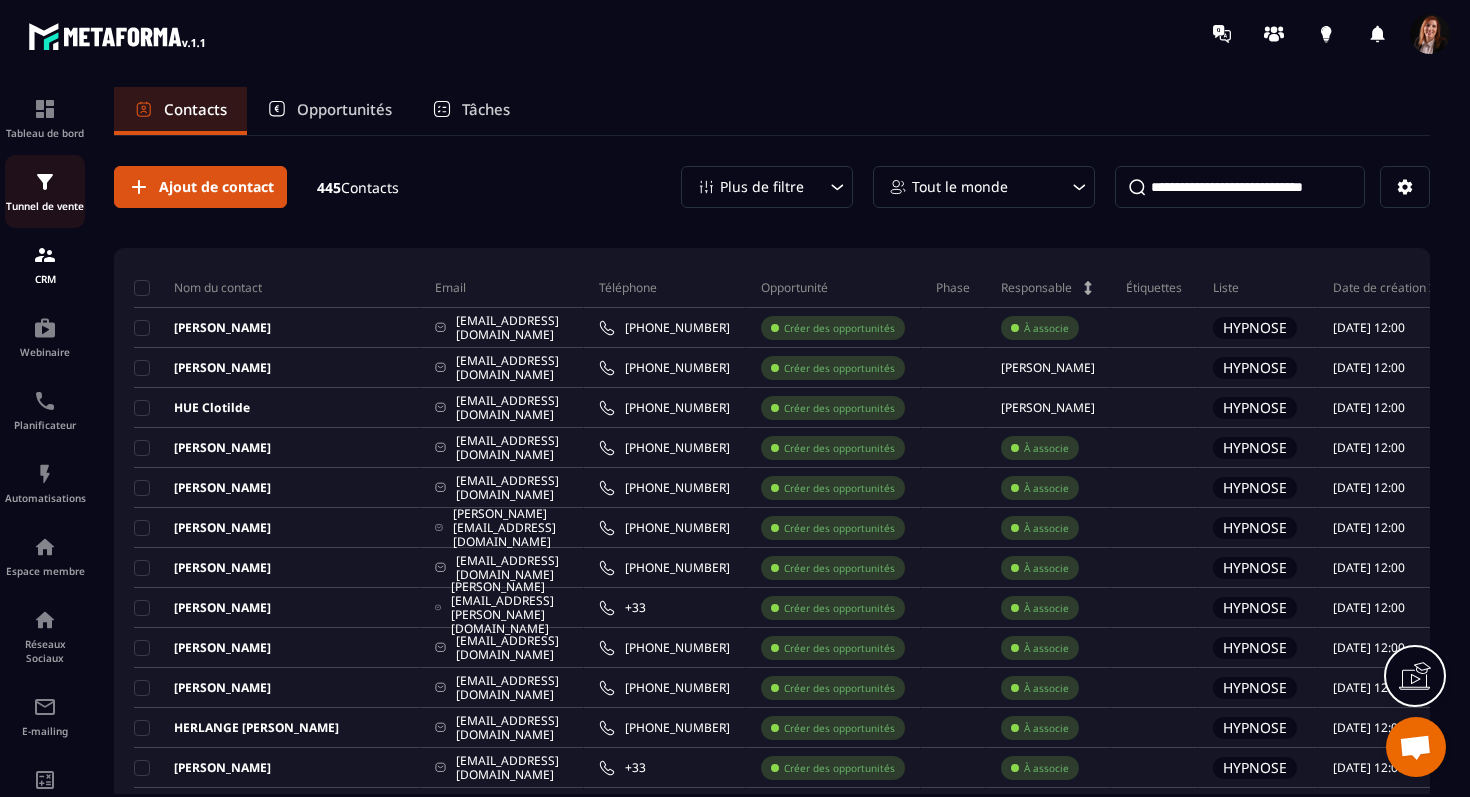 click on "Tunnel de vente" at bounding box center (45, 191) 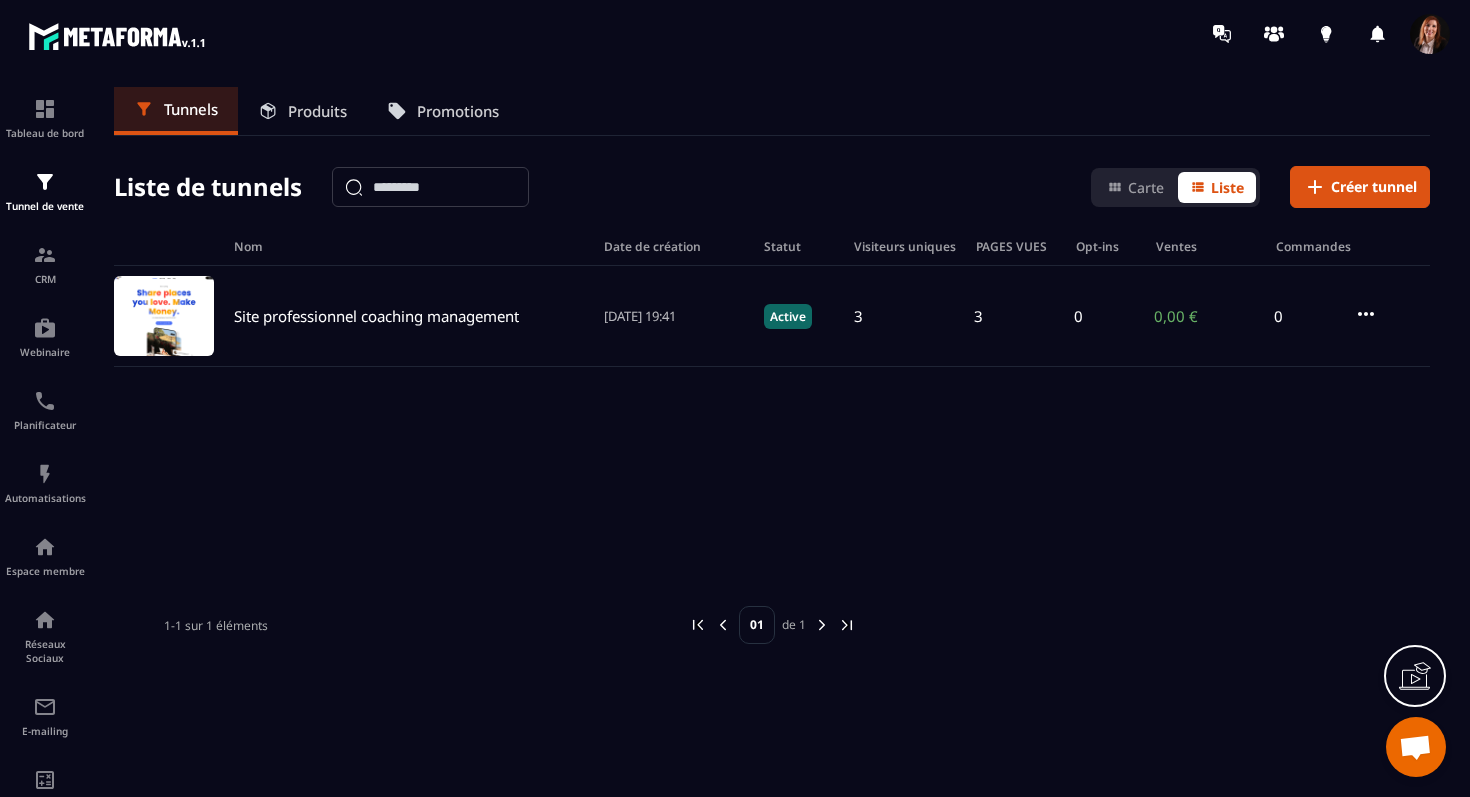 click on "Promotions" at bounding box center (458, 111) 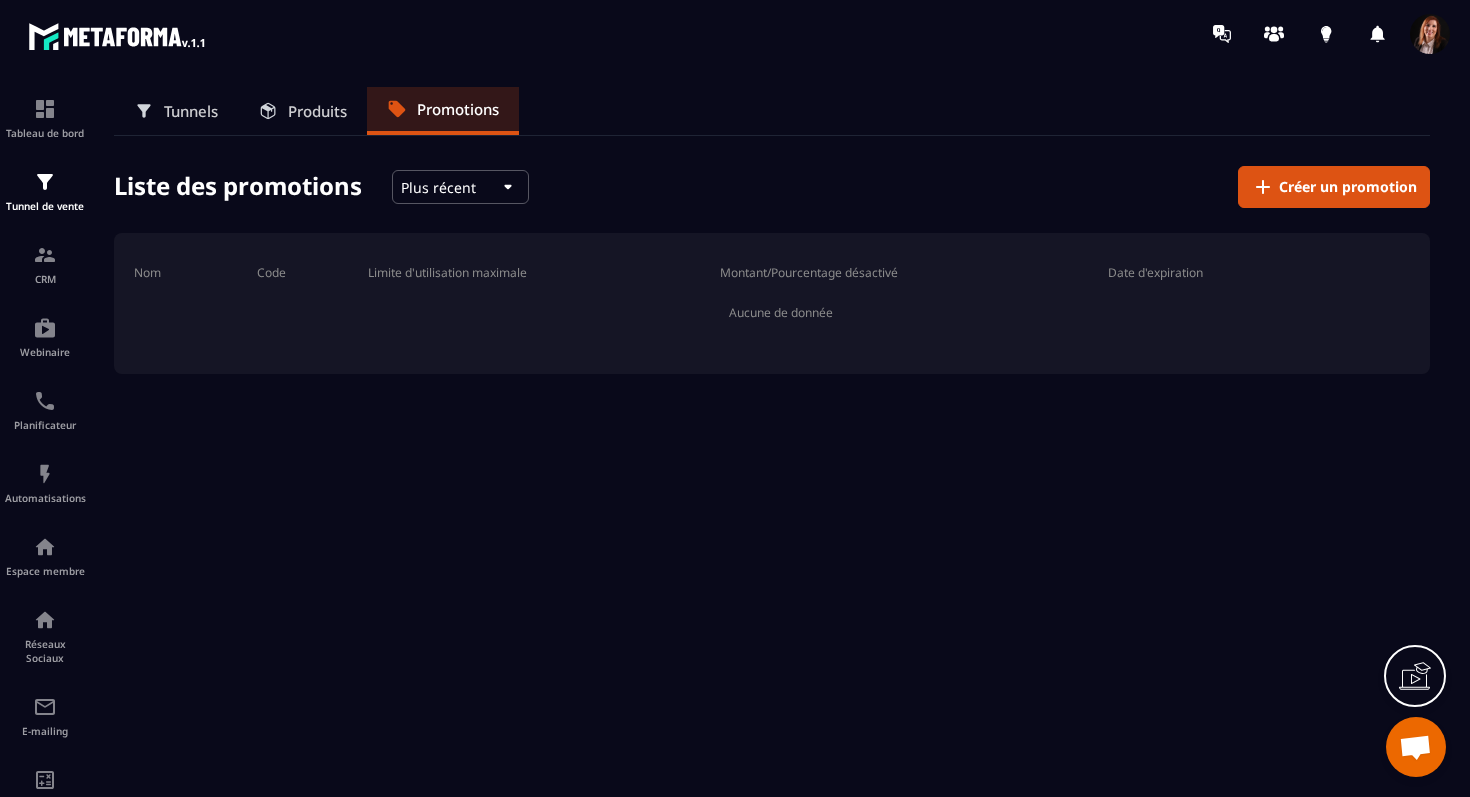 click on "Produits" at bounding box center [317, 111] 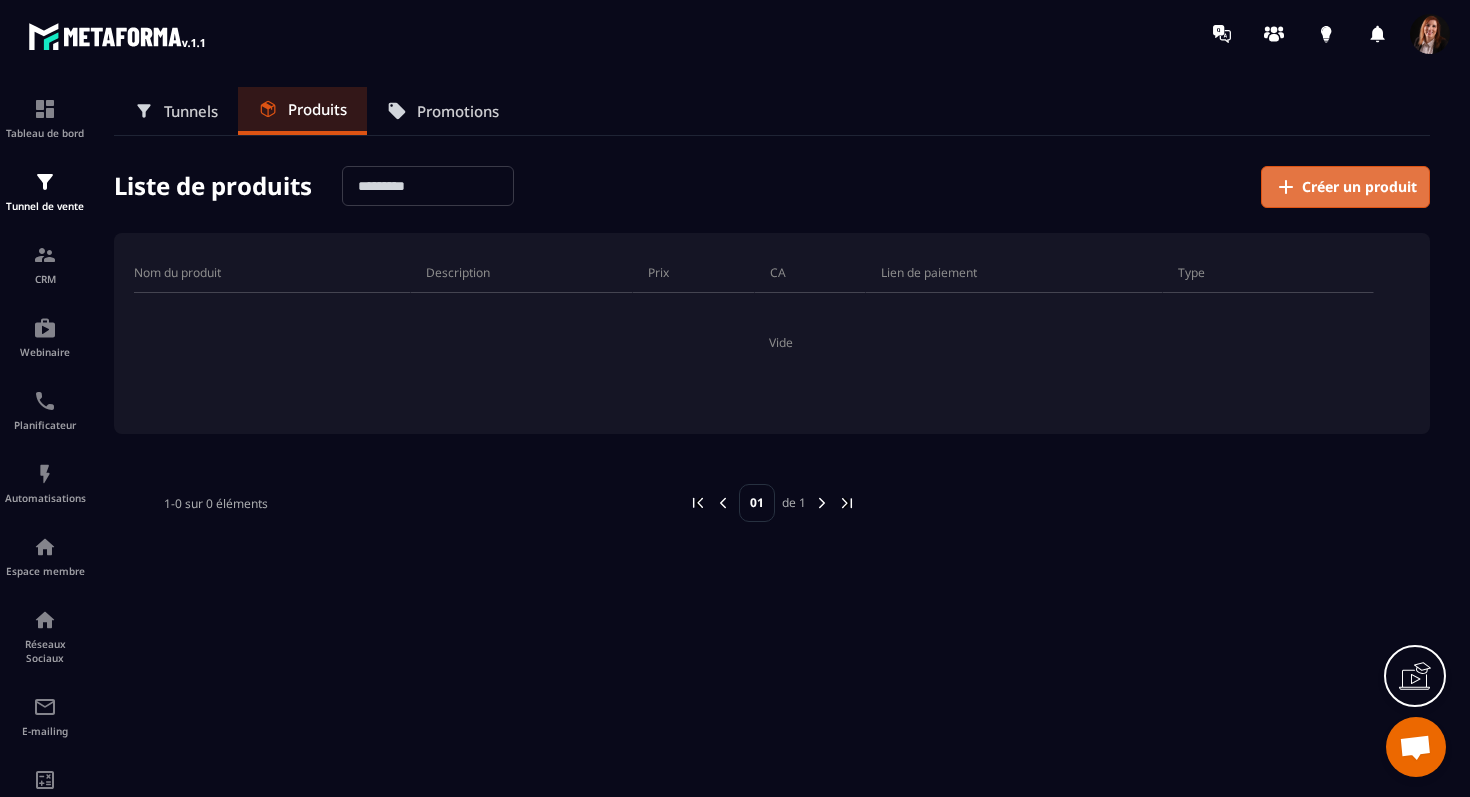 click on "Créer un produit" at bounding box center [1359, 187] 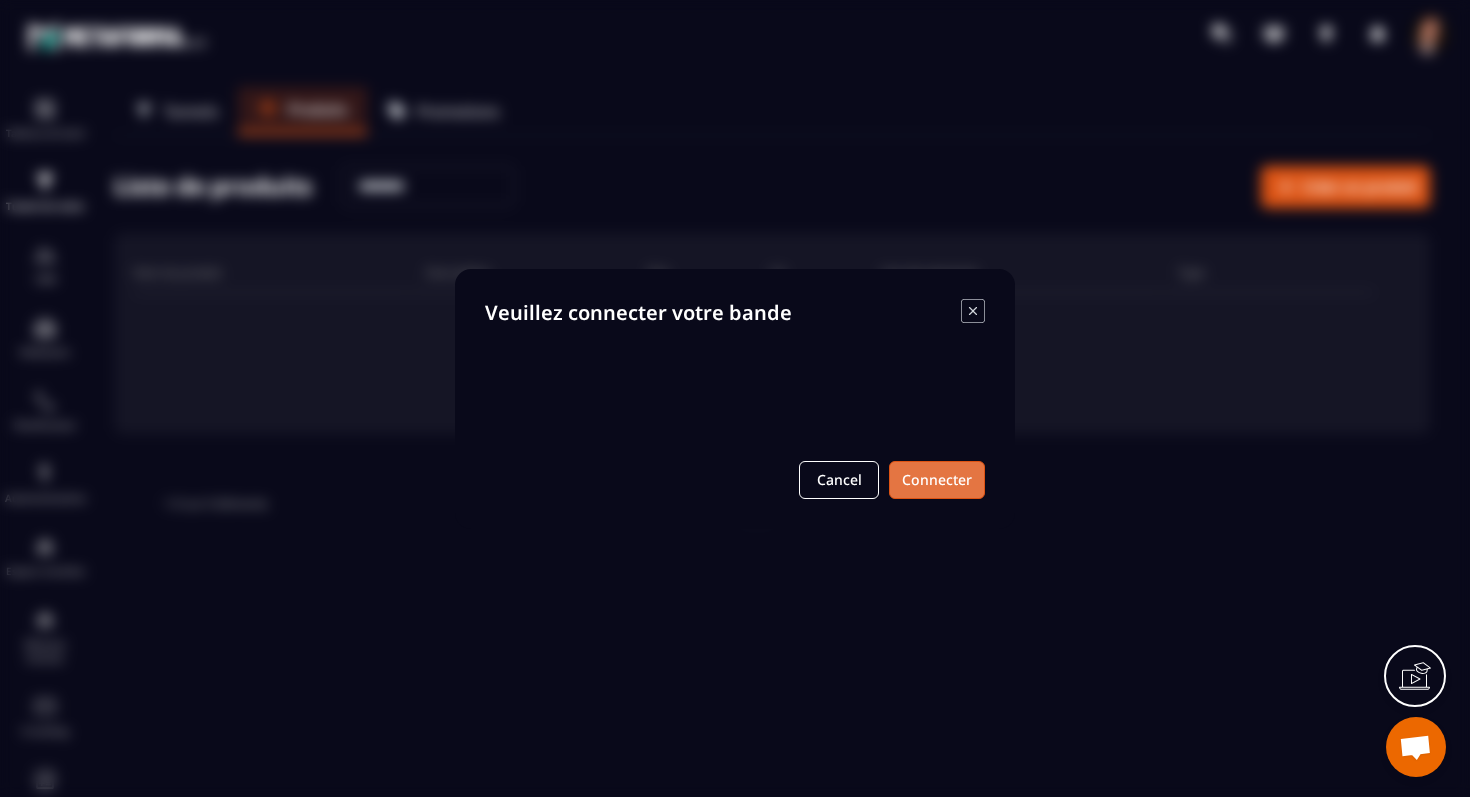 click on "Connecter" at bounding box center [937, 480] 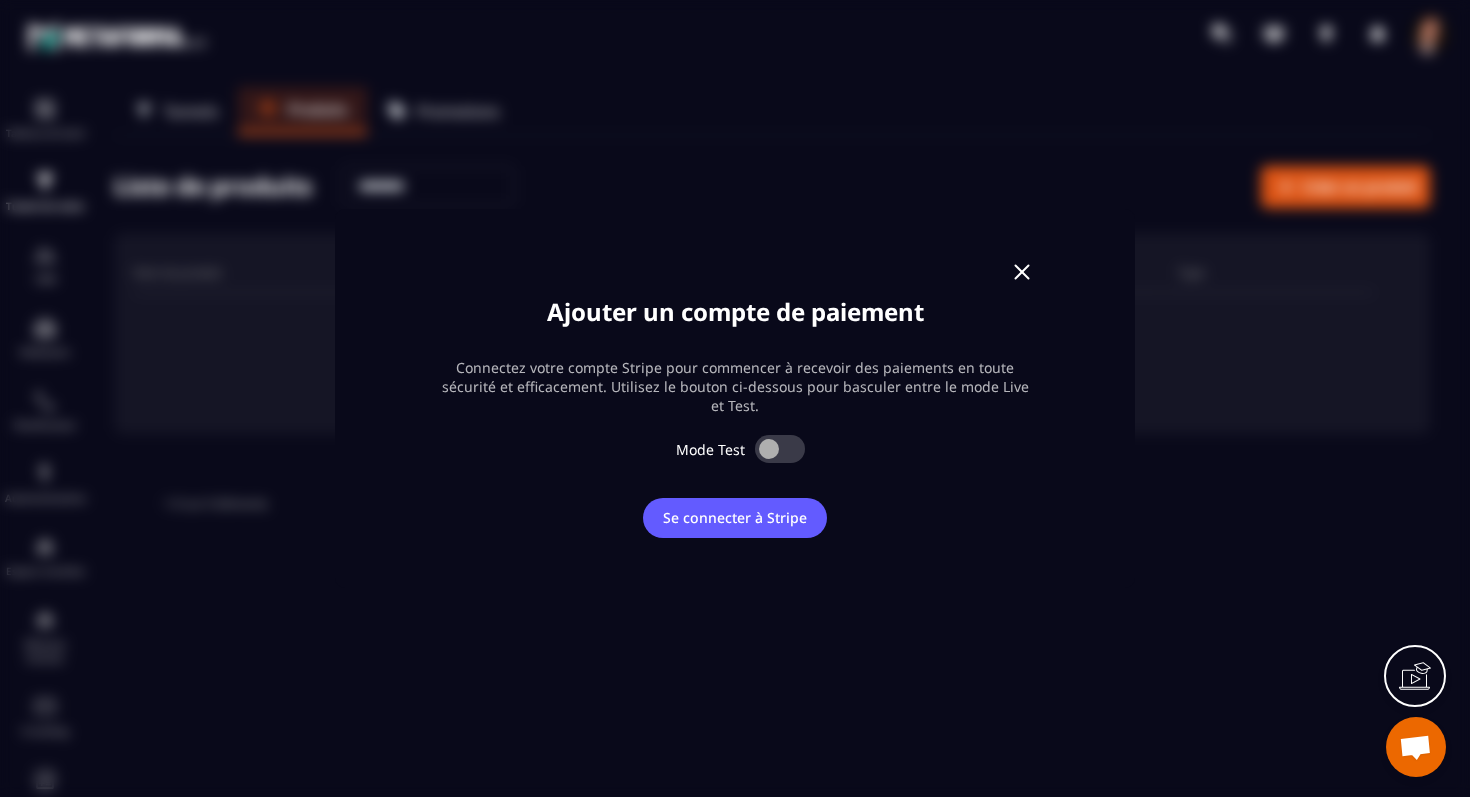 click at bounding box center (1022, 272) 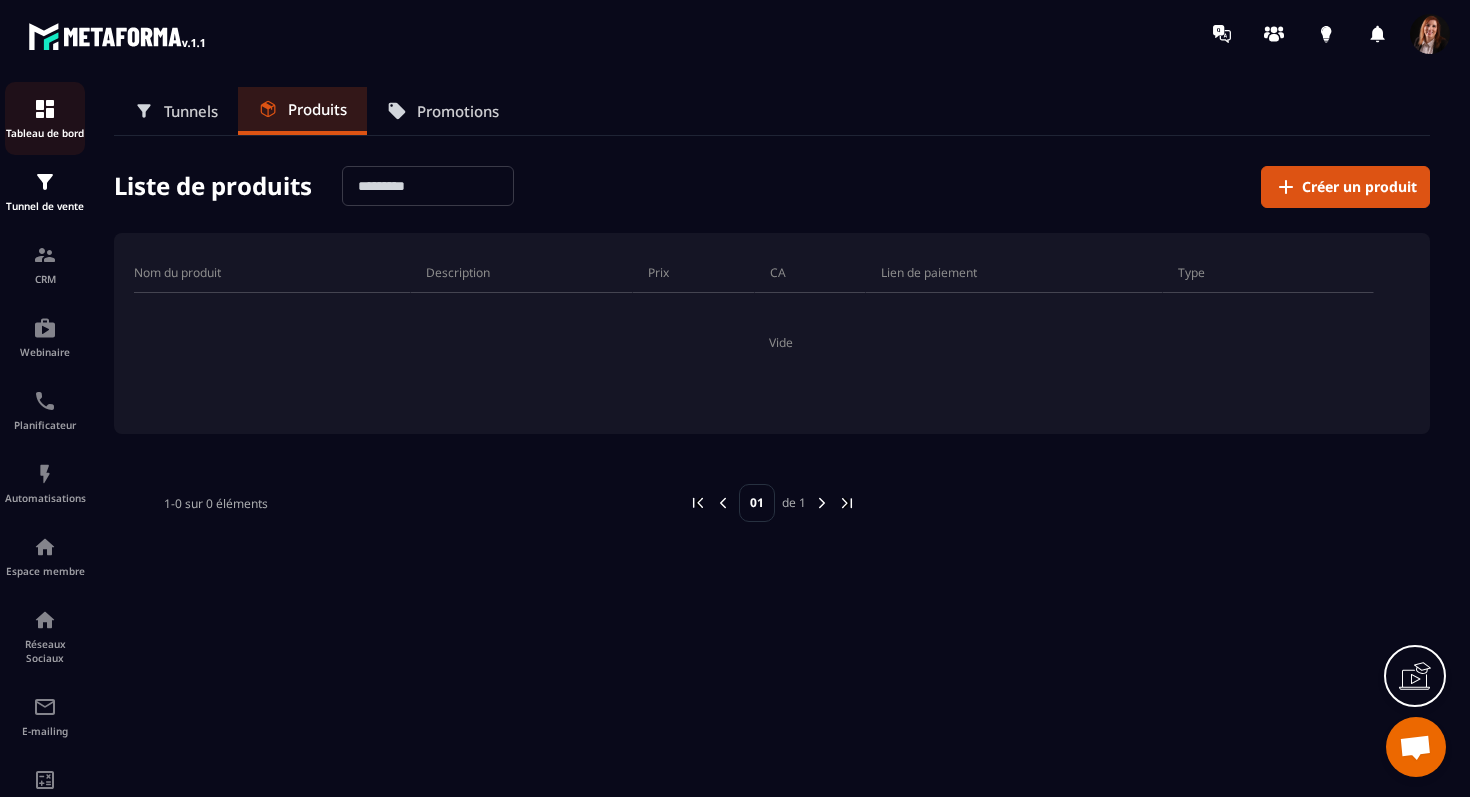 click at bounding box center (45, 109) 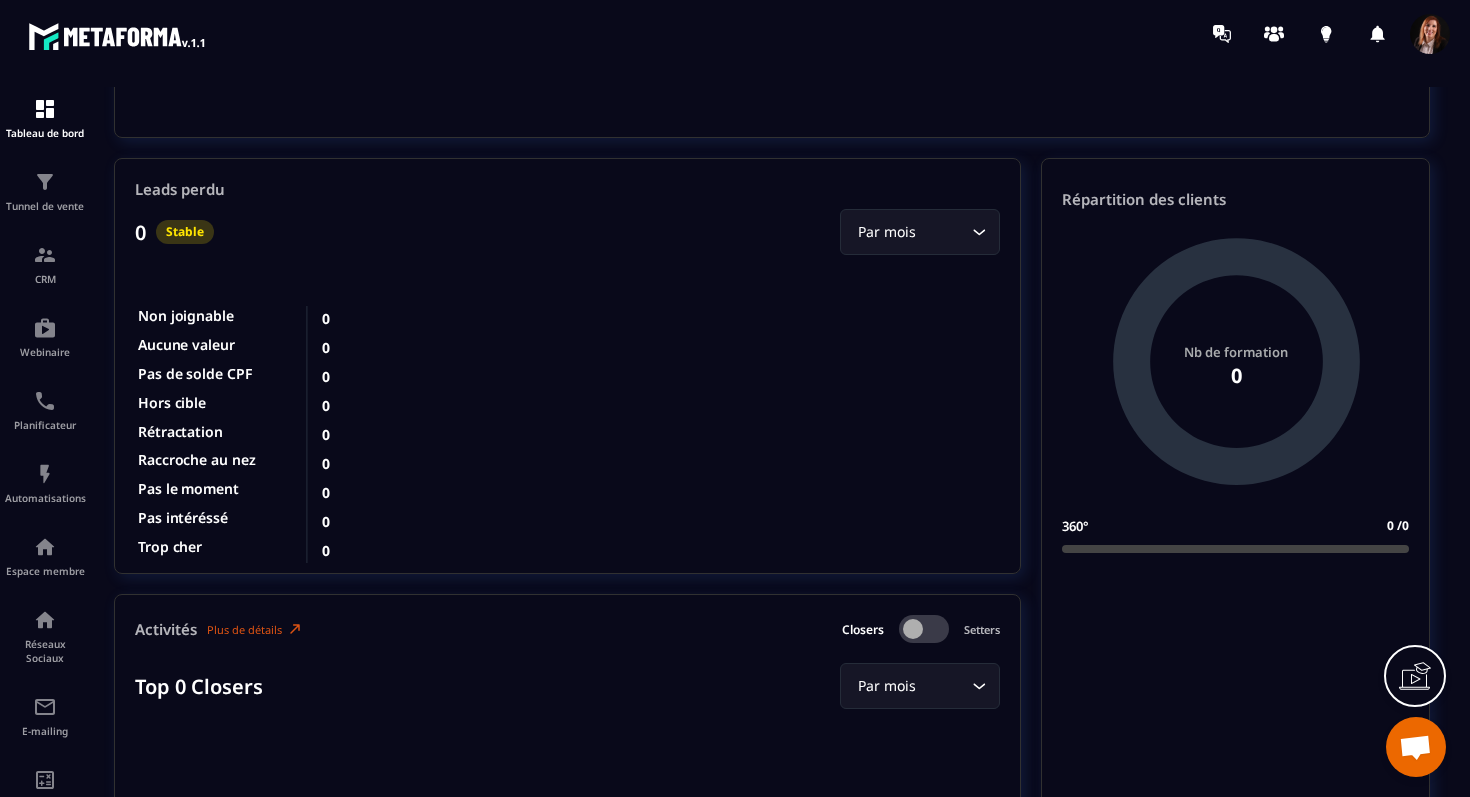 scroll, scrollTop: 2015, scrollLeft: 0, axis: vertical 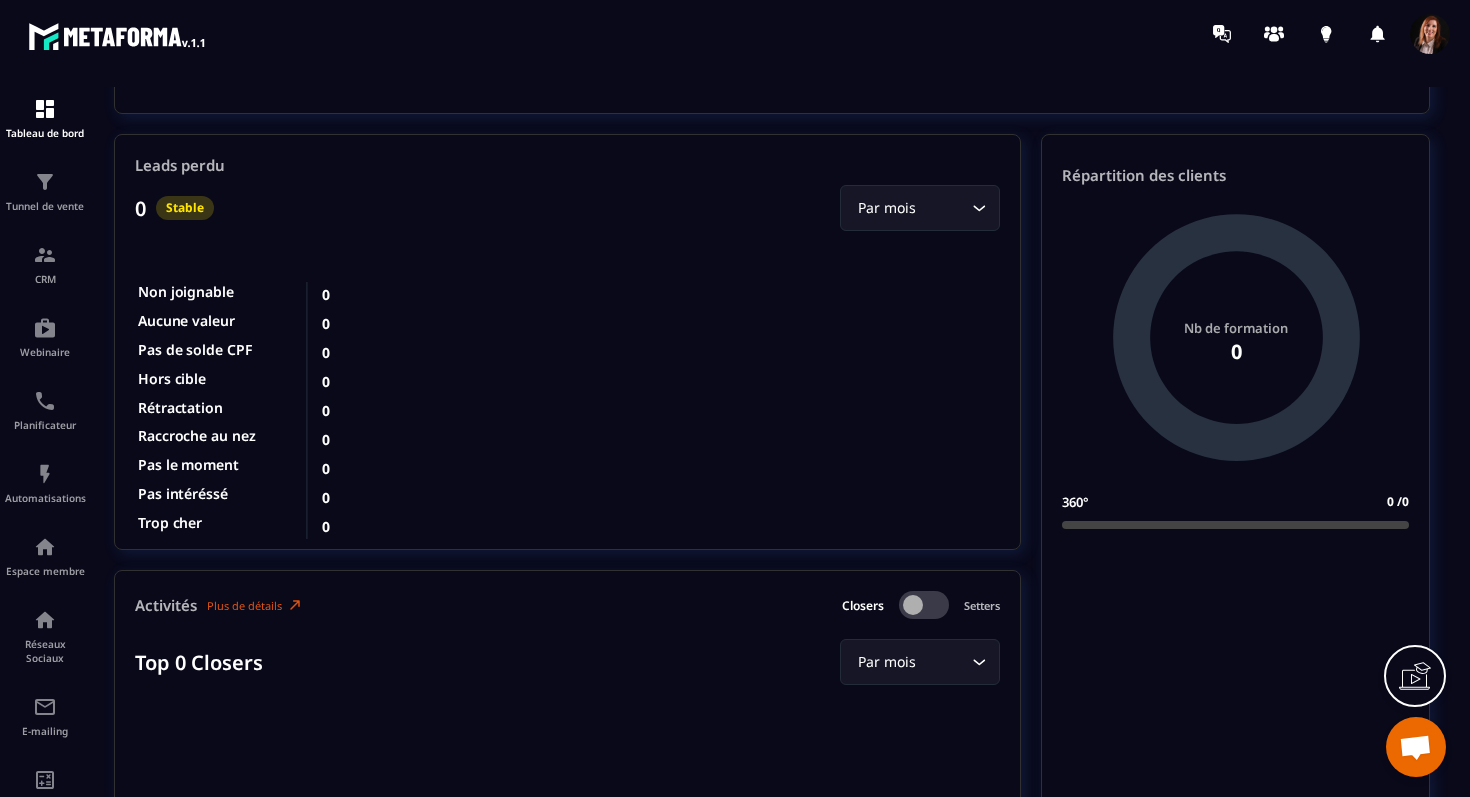 click at bounding box center [118, 36] 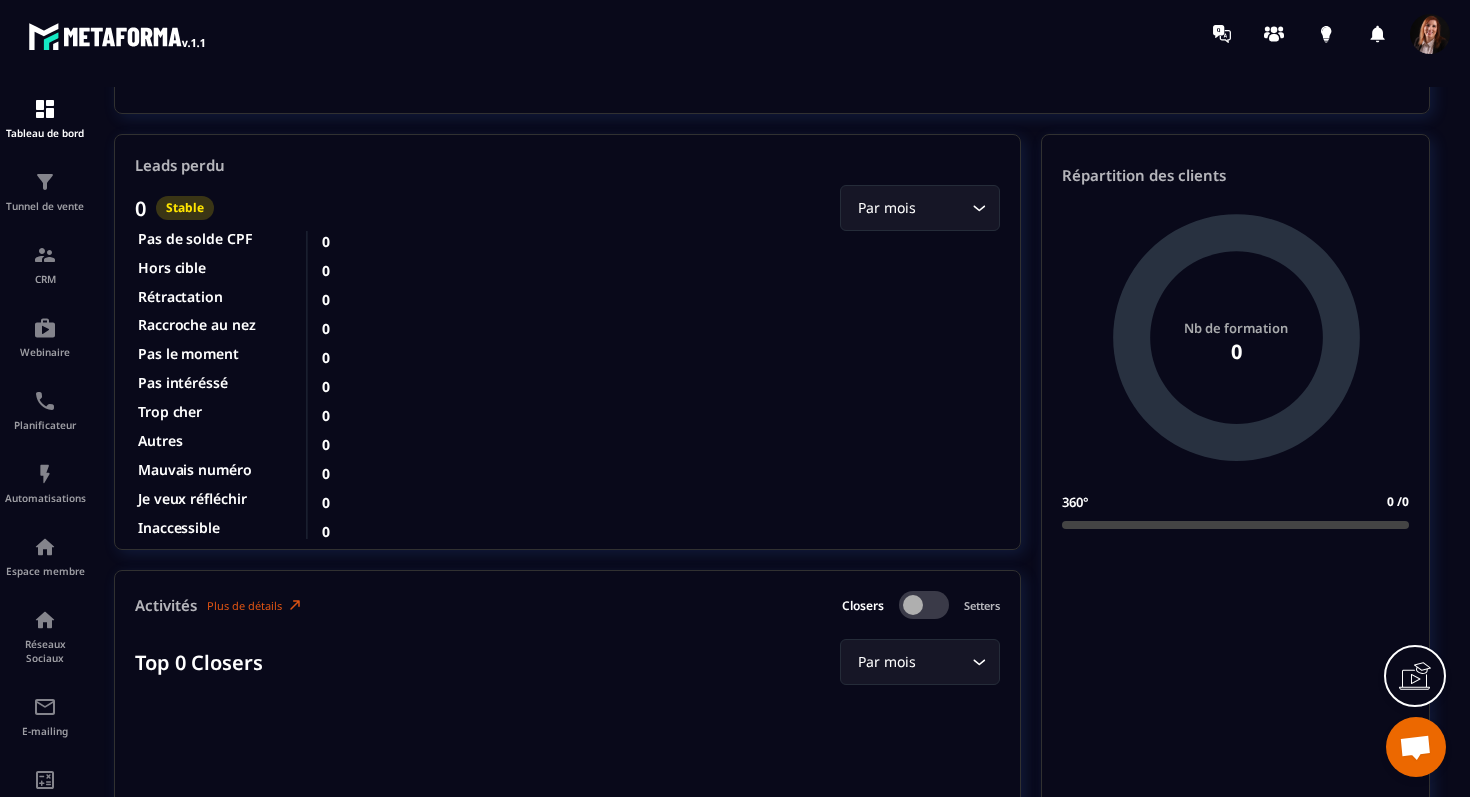 scroll, scrollTop: 266, scrollLeft: 0, axis: vertical 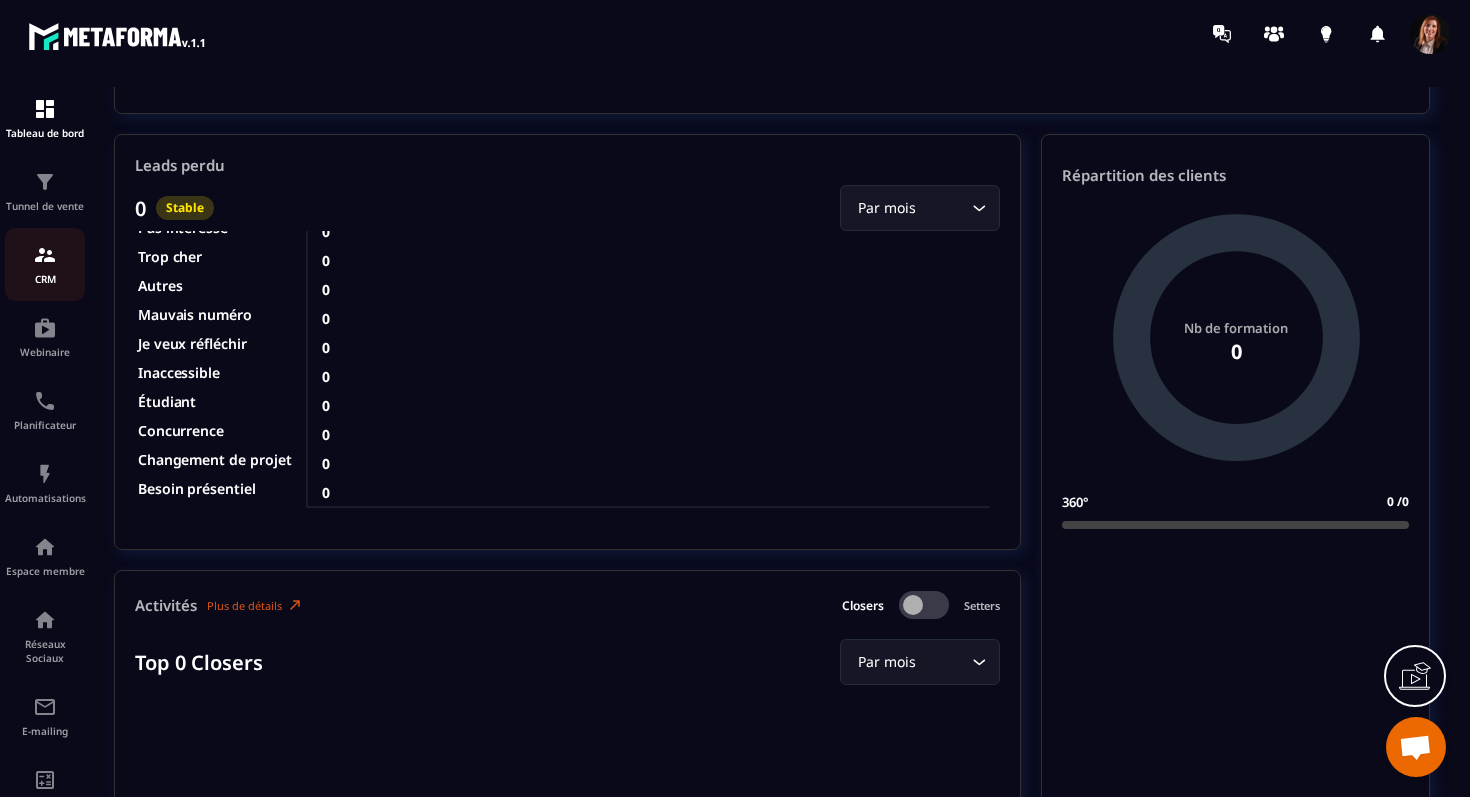 click on "CRM" at bounding box center [45, 264] 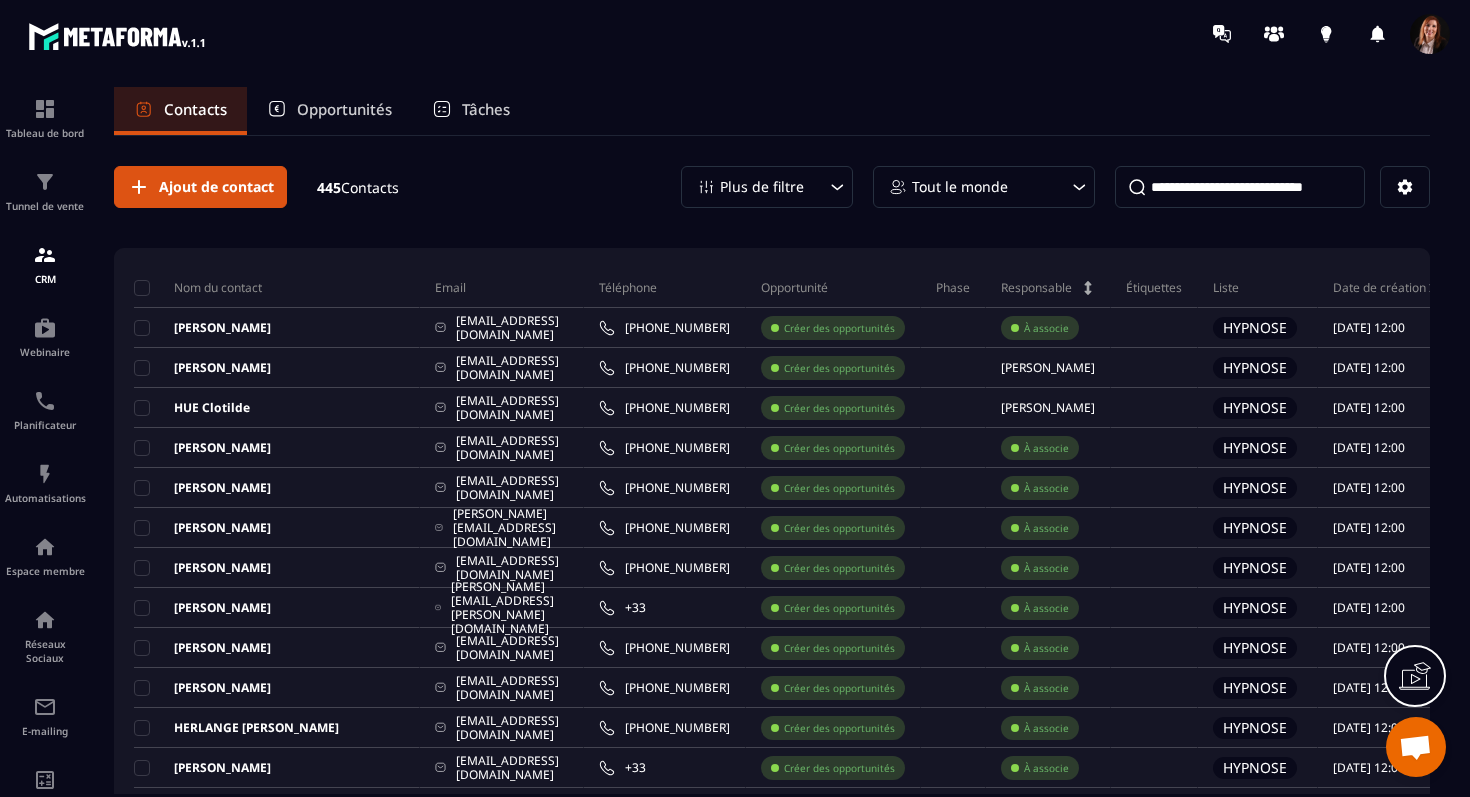 click 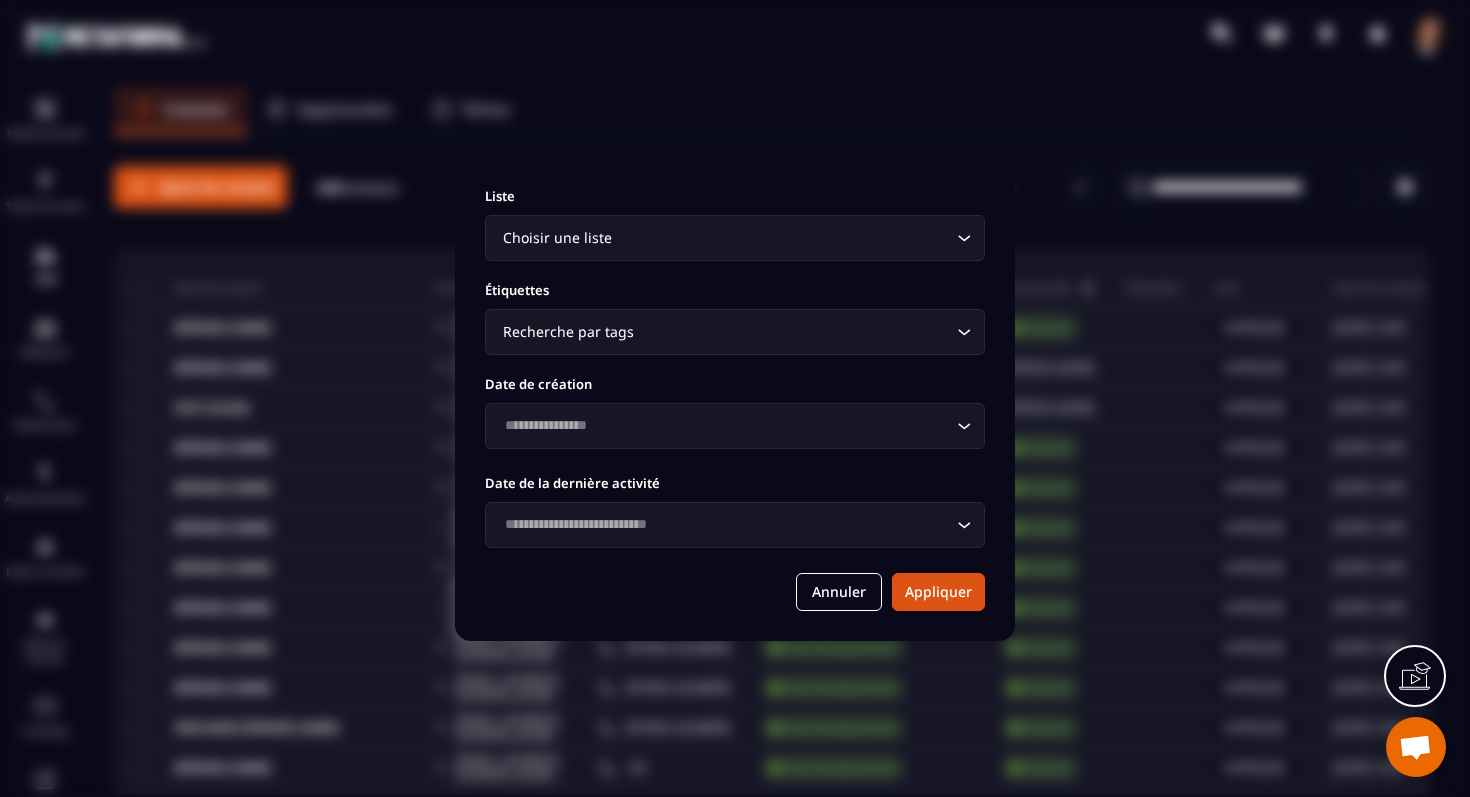 click on "Choisir une liste" at bounding box center [725, 238] 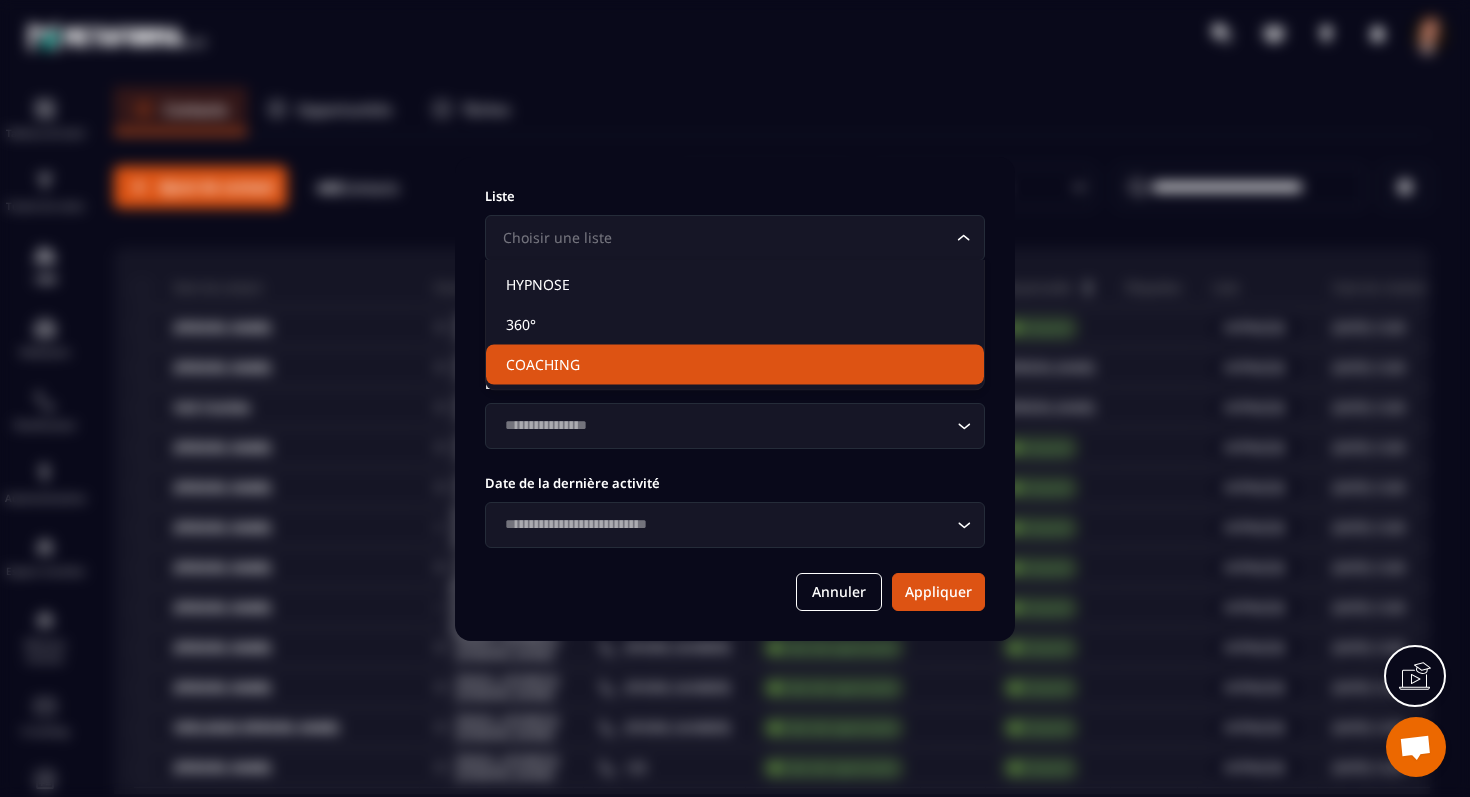 click on "COACHING" 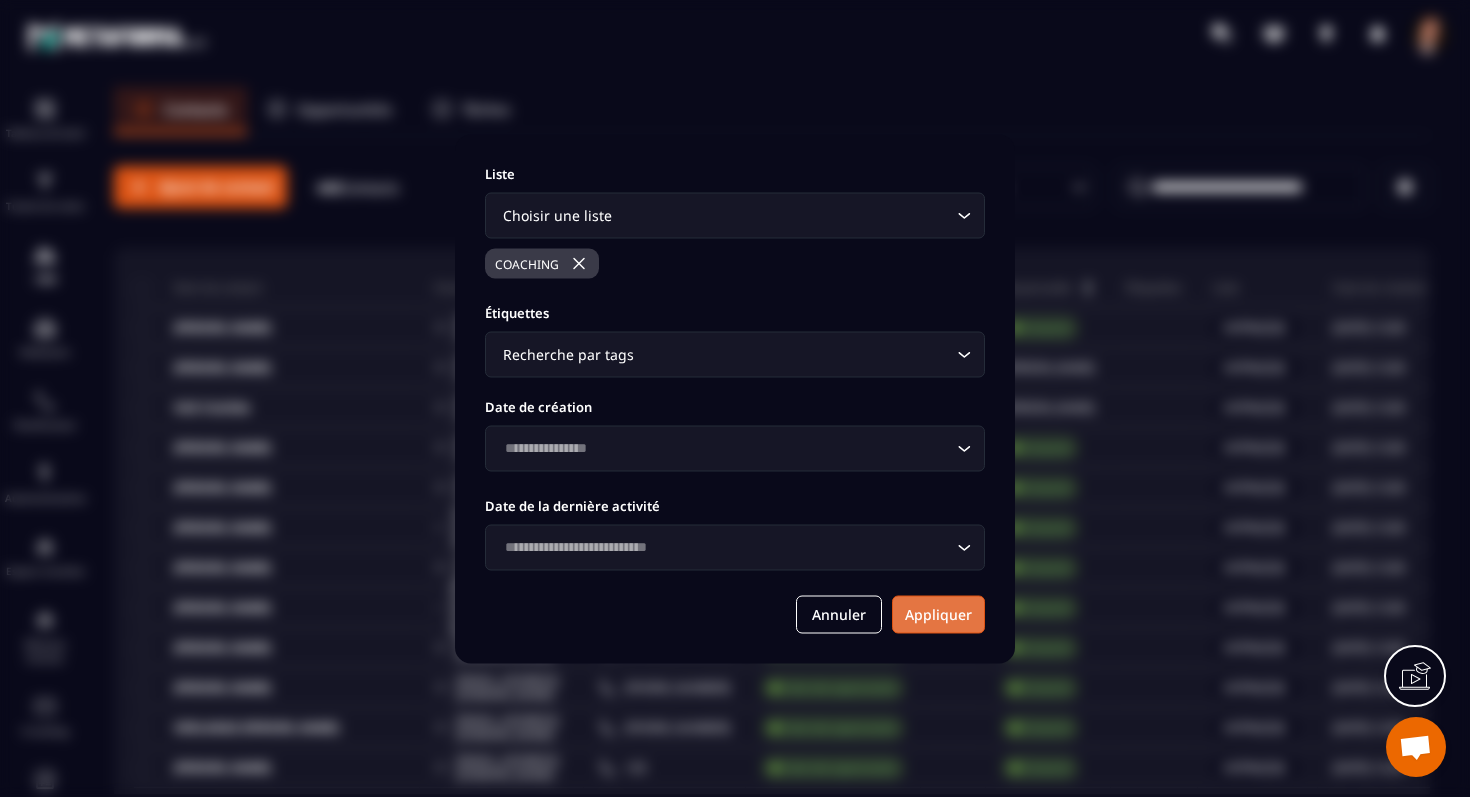 click on "Appliquer" at bounding box center (938, 614) 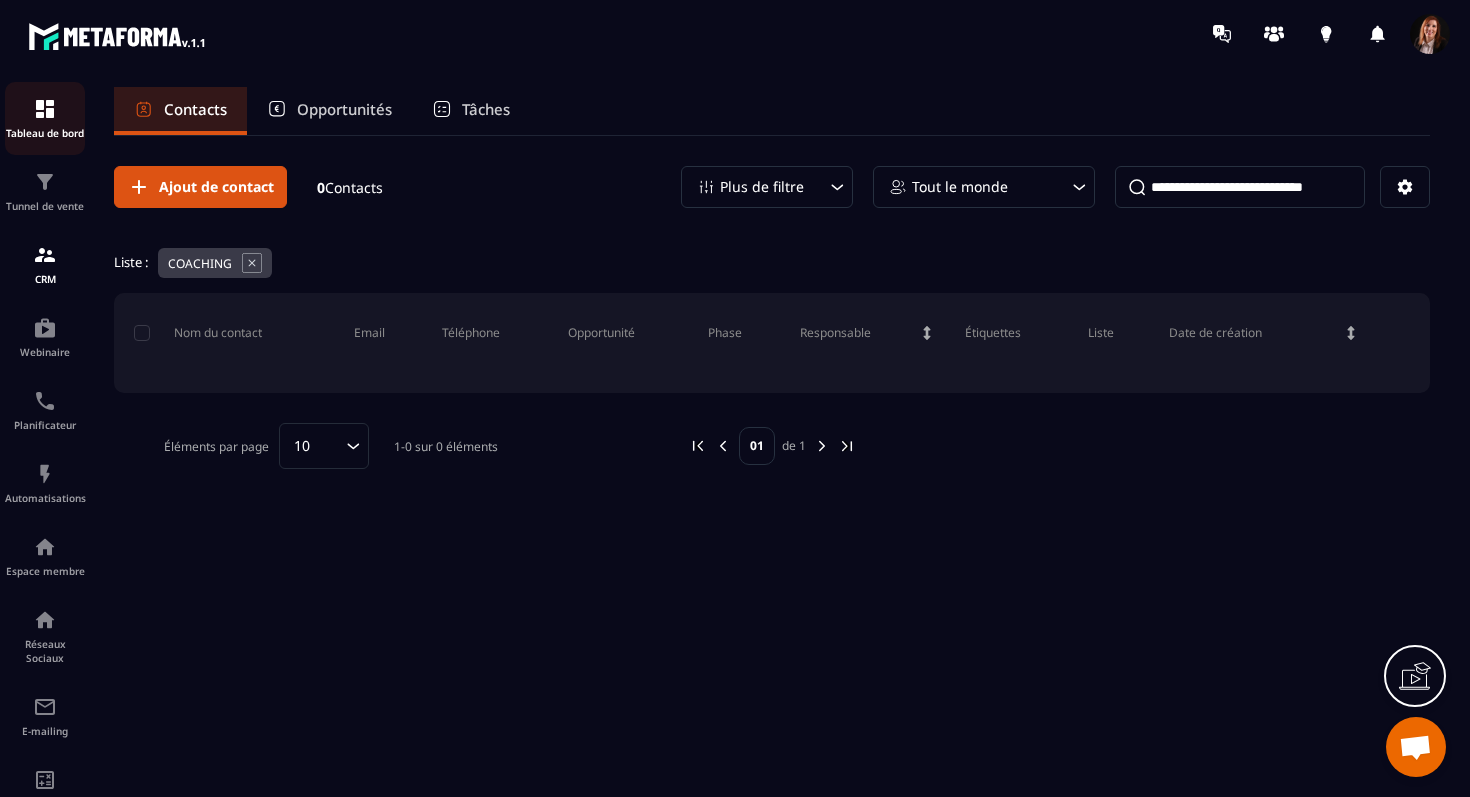 click at bounding box center (45, 109) 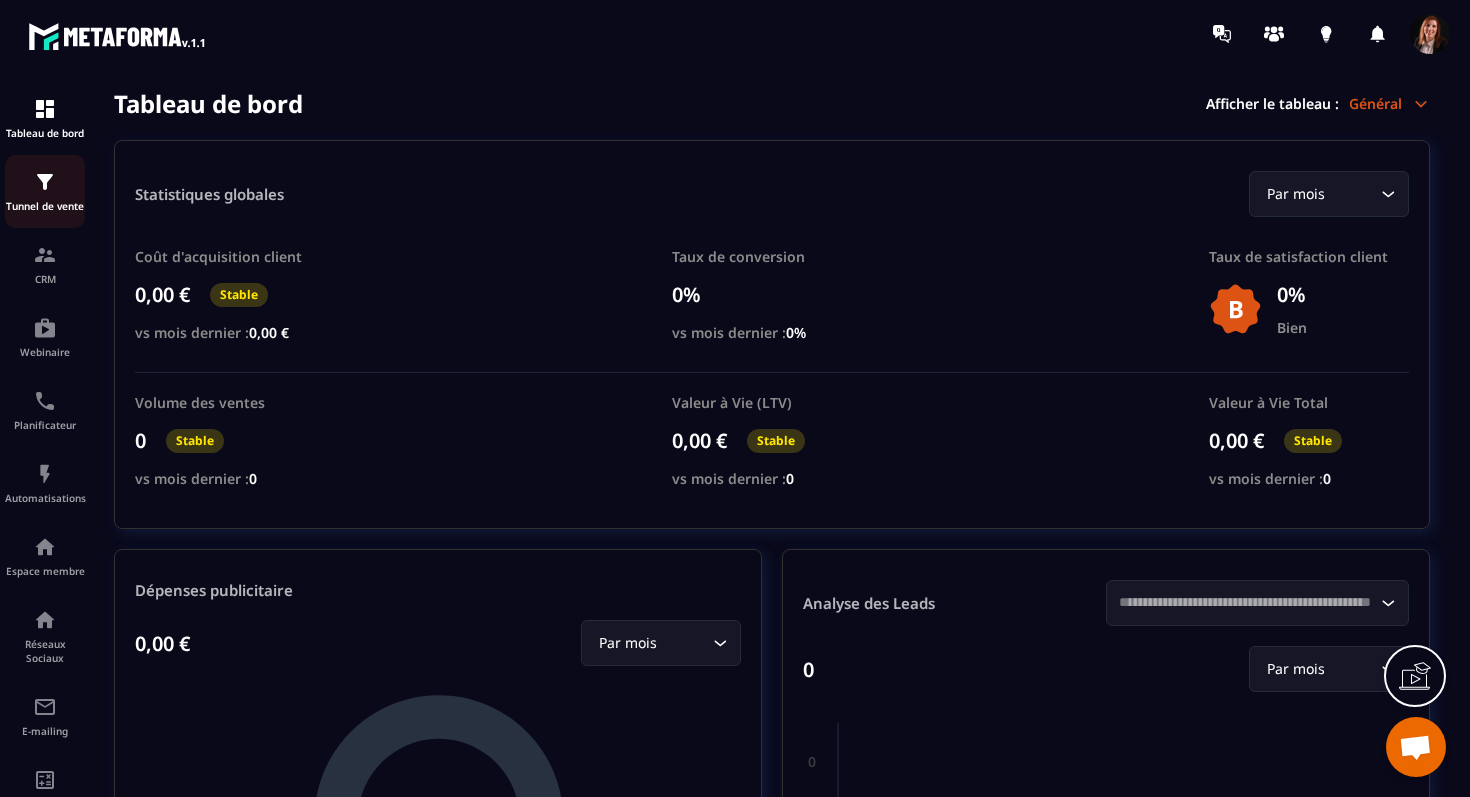 click at bounding box center (45, 182) 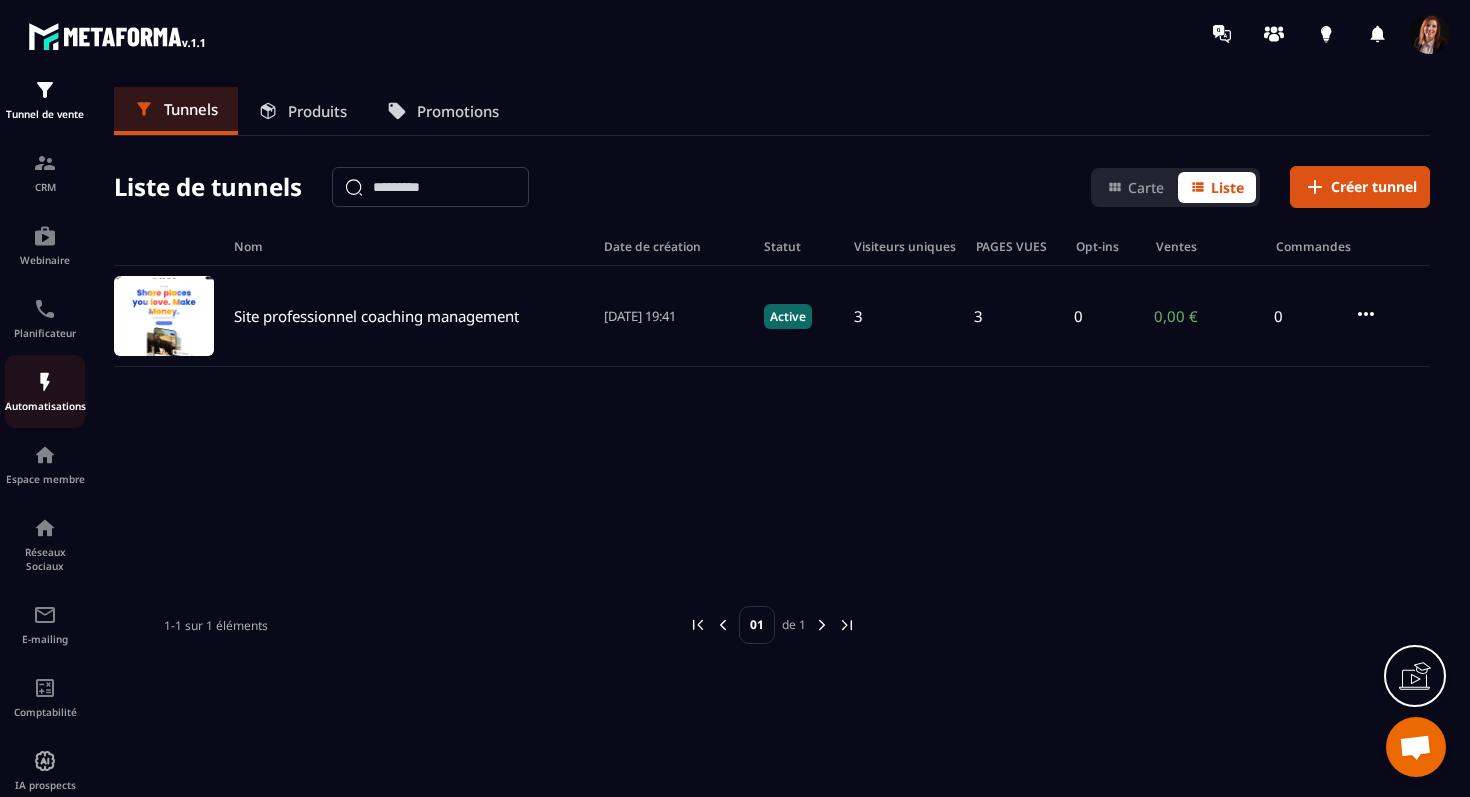 scroll, scrollTop: 129, scrollLeft: 0, axis: vertical 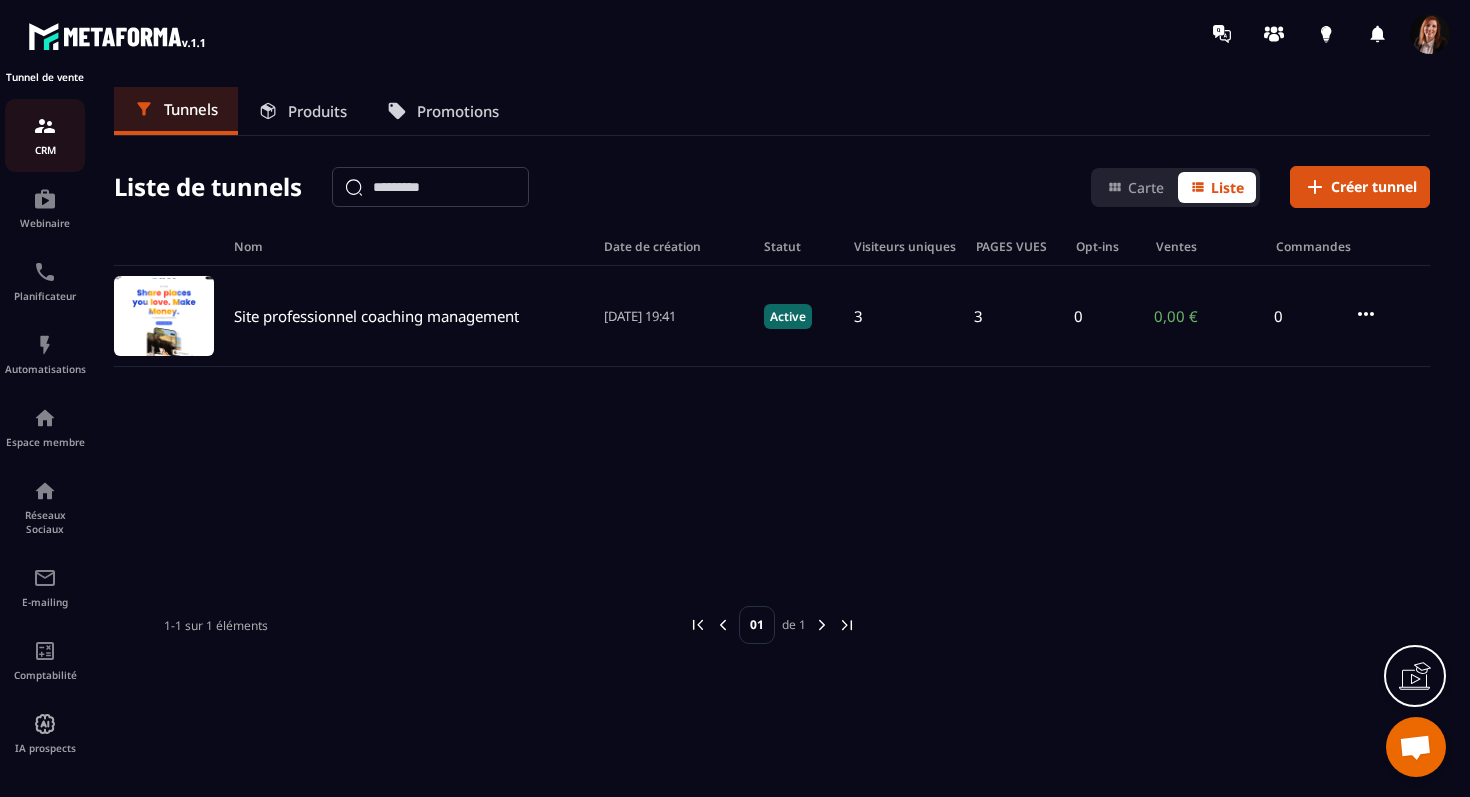 click on "CRM" at bounding box center [45, 135] 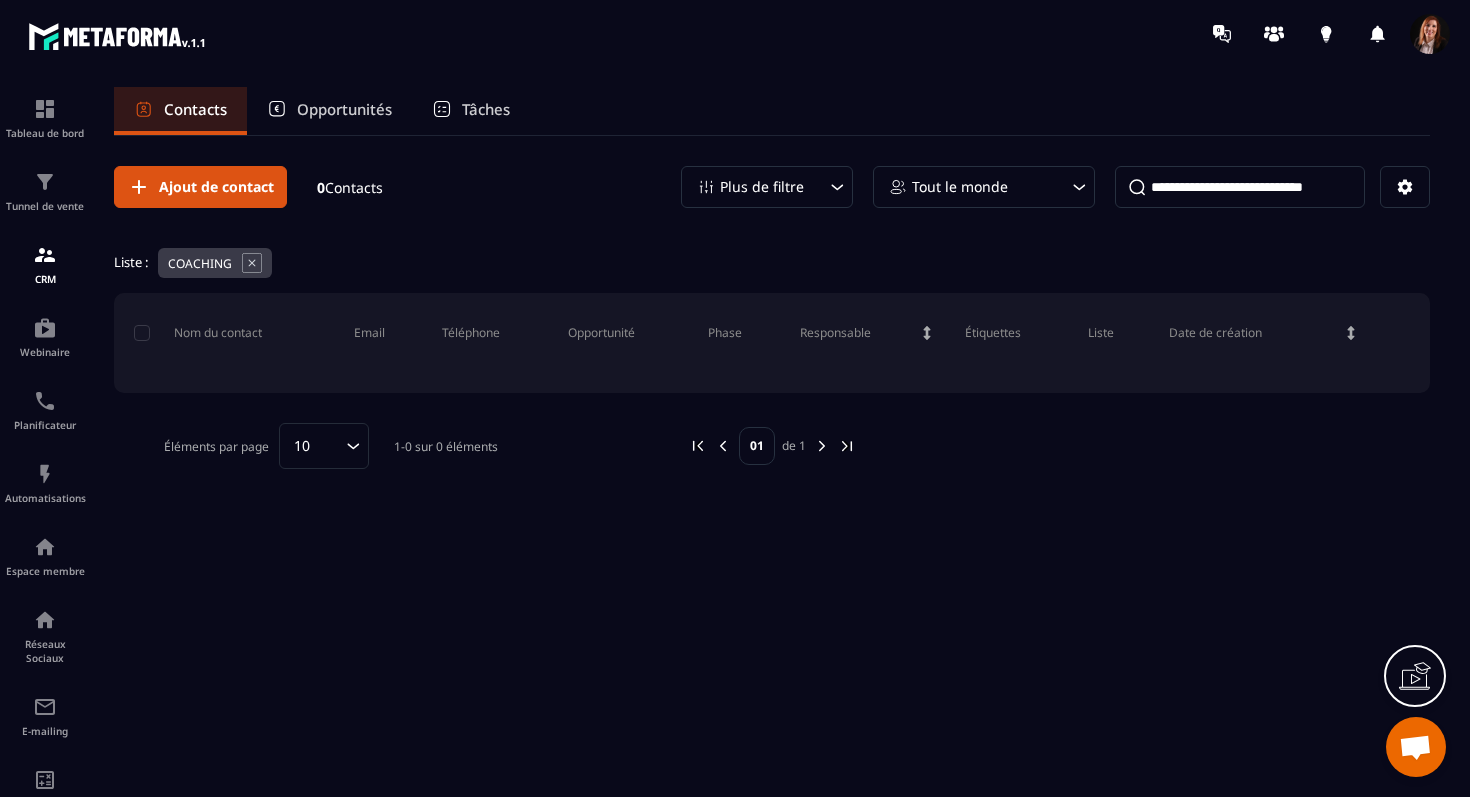 click 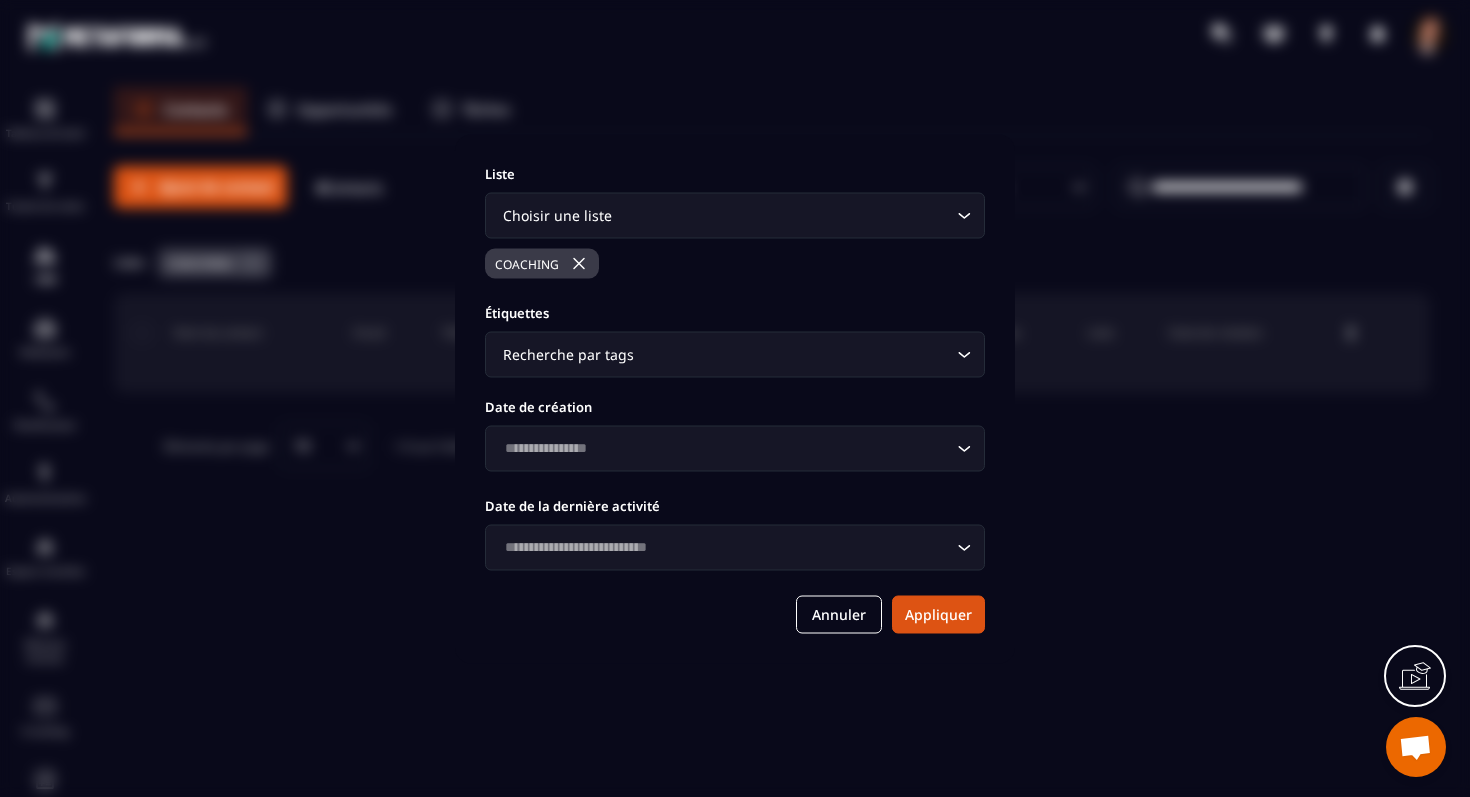 click at bounding box center (579, 263) 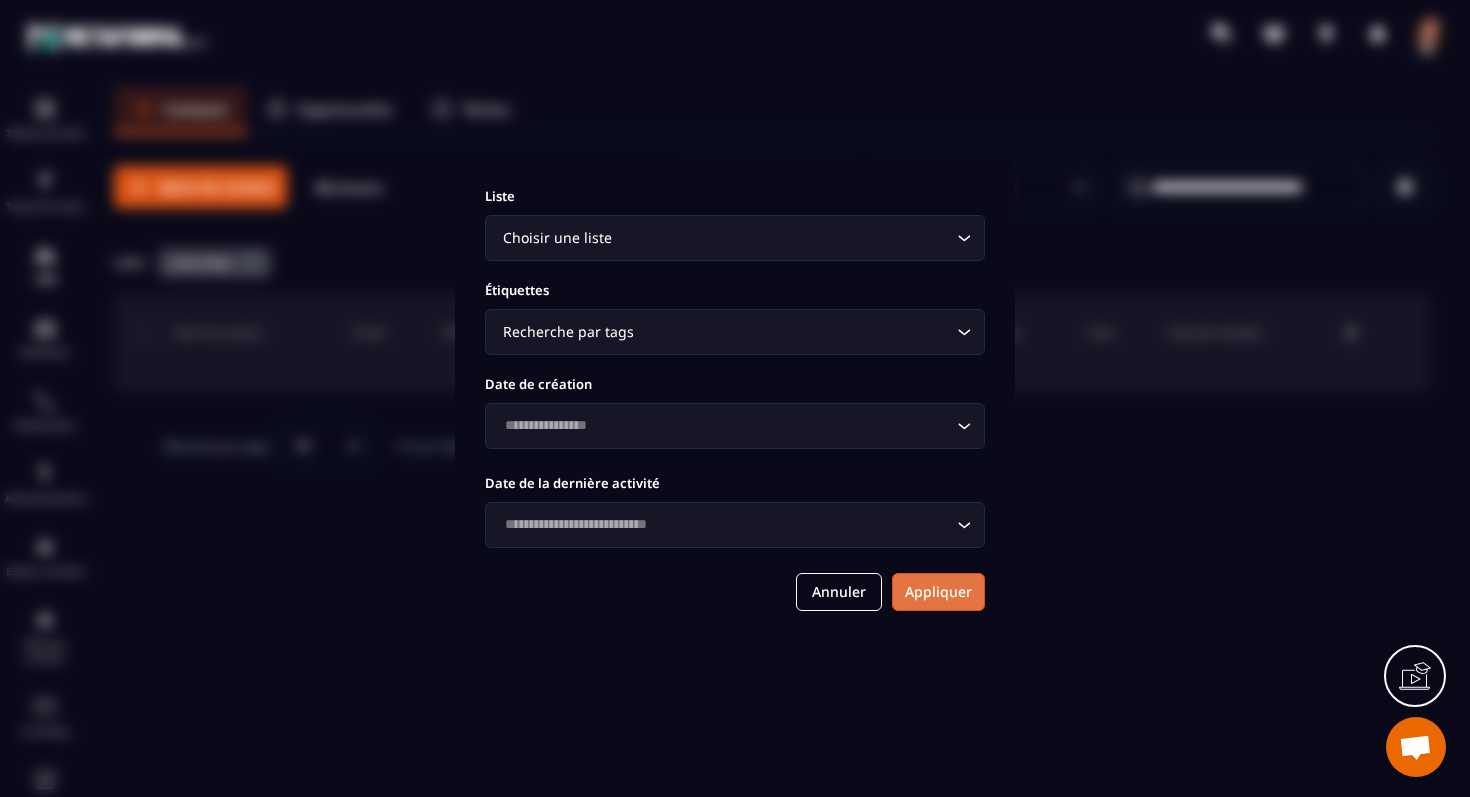 click on "Appliquer" at bounding box center (938, 592) 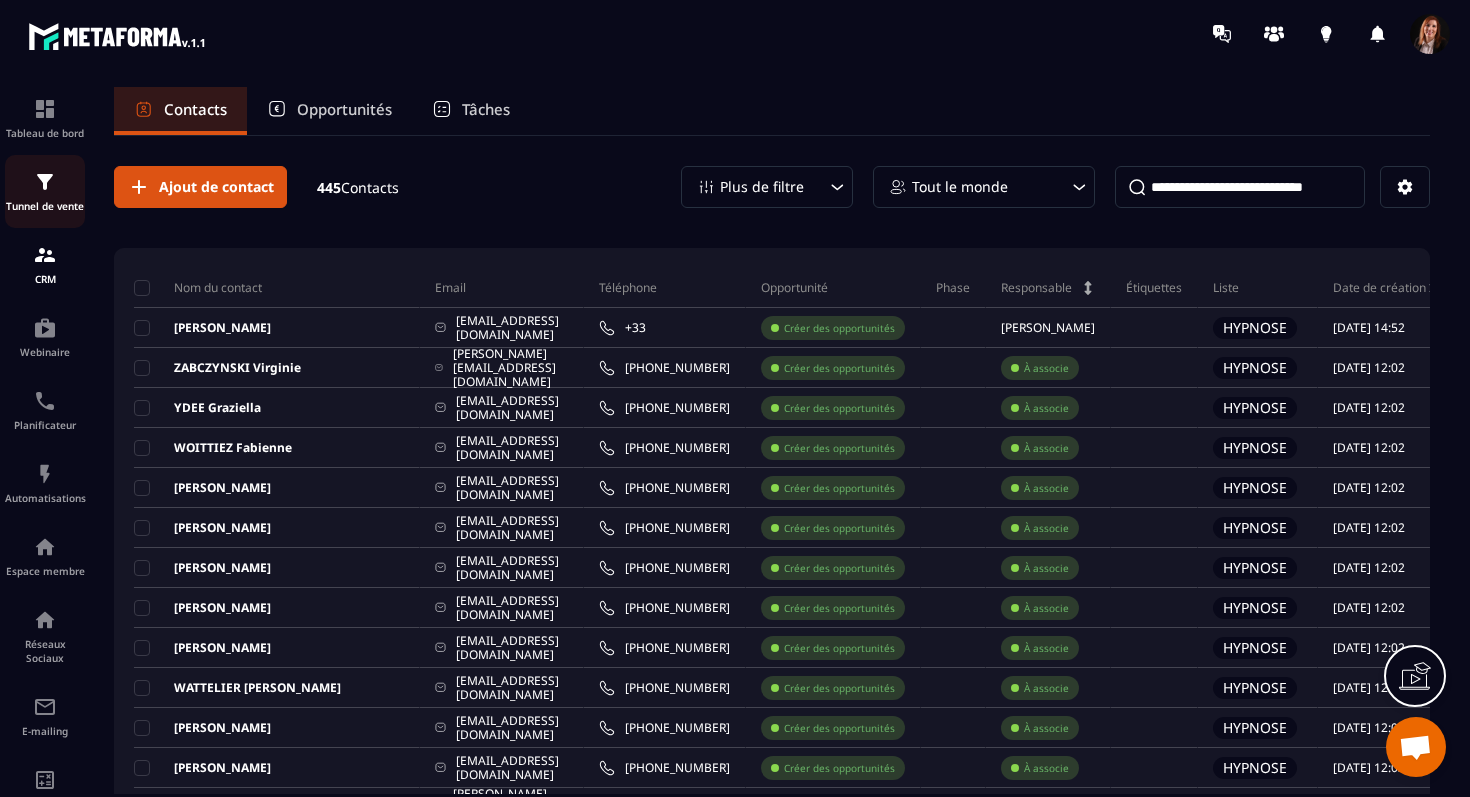click at bounding box center (45, 182) 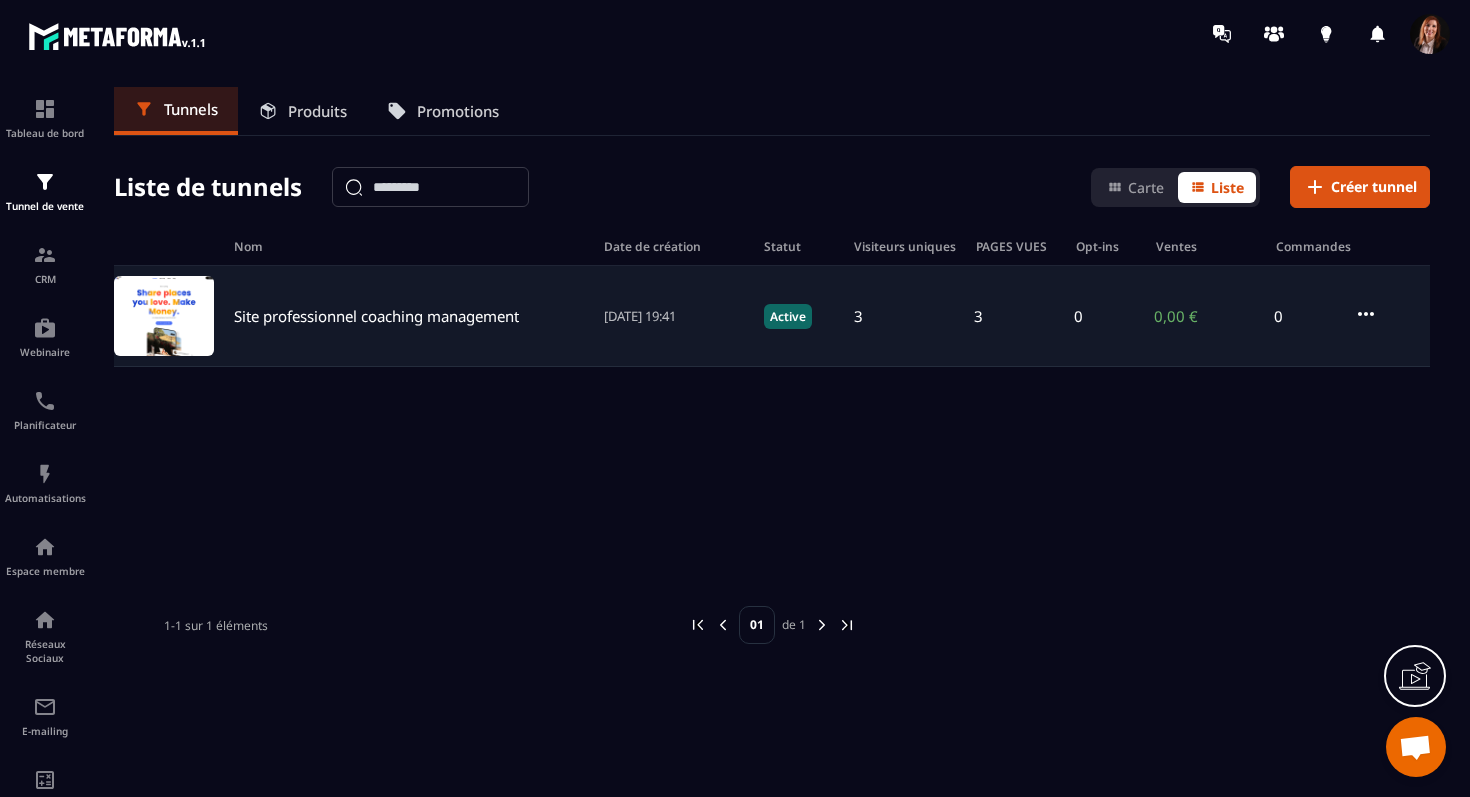 click on "Site professionnel coaching management" at bounding box center (376, 316) 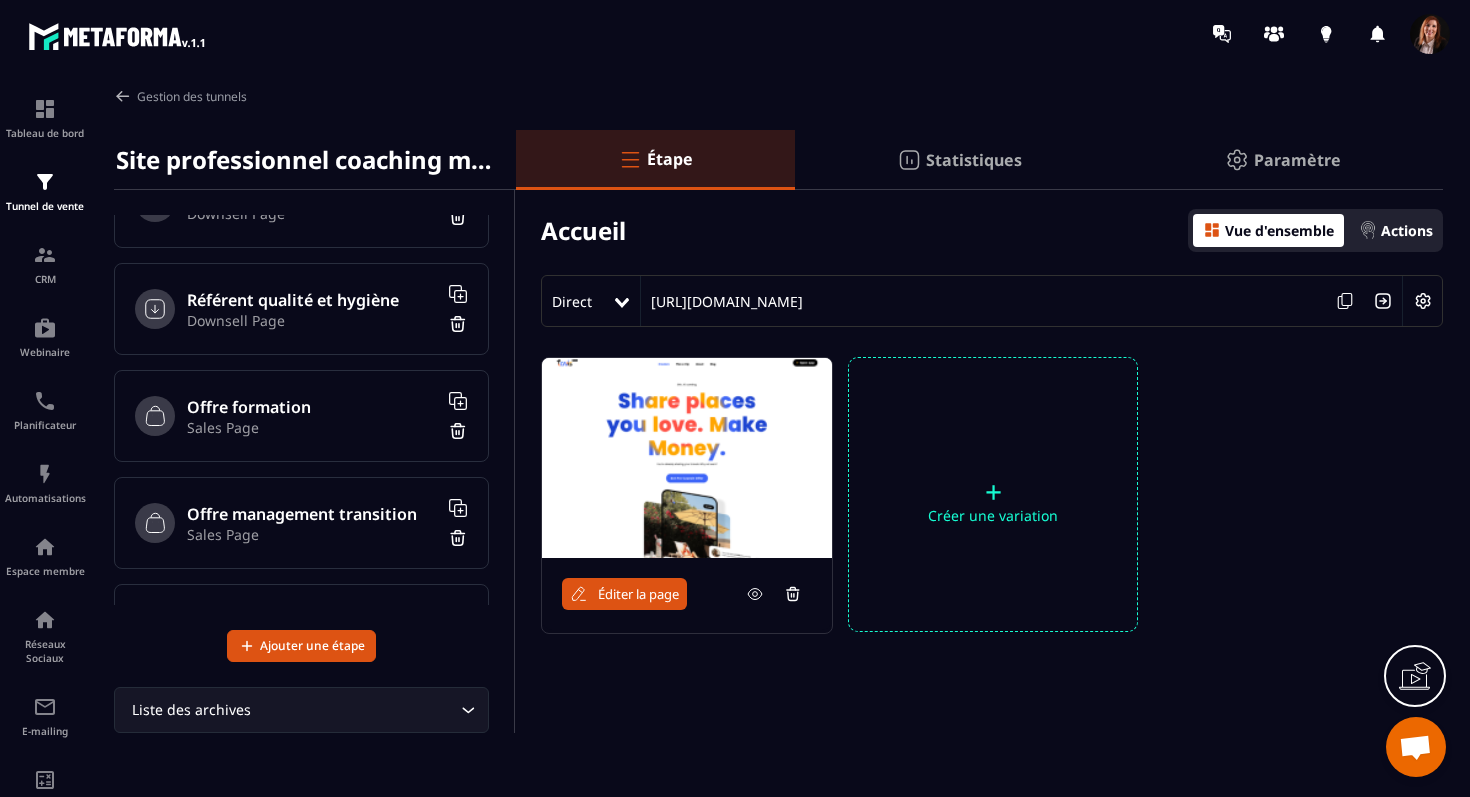 scroll, scrollTop: 169, scrollLeft: 0, axis: vertical 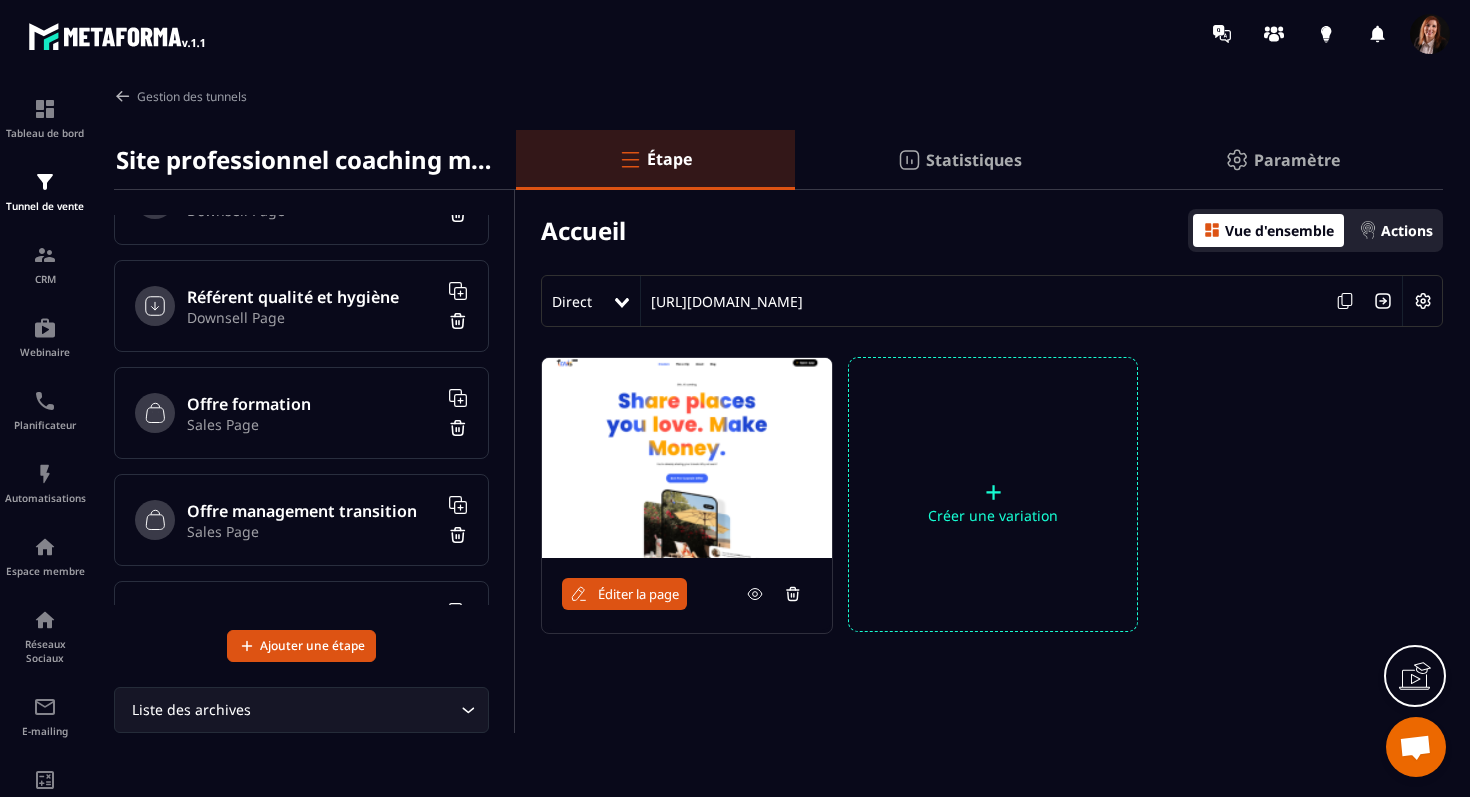 click on "Offre formation" at bounding box center [312, 404] 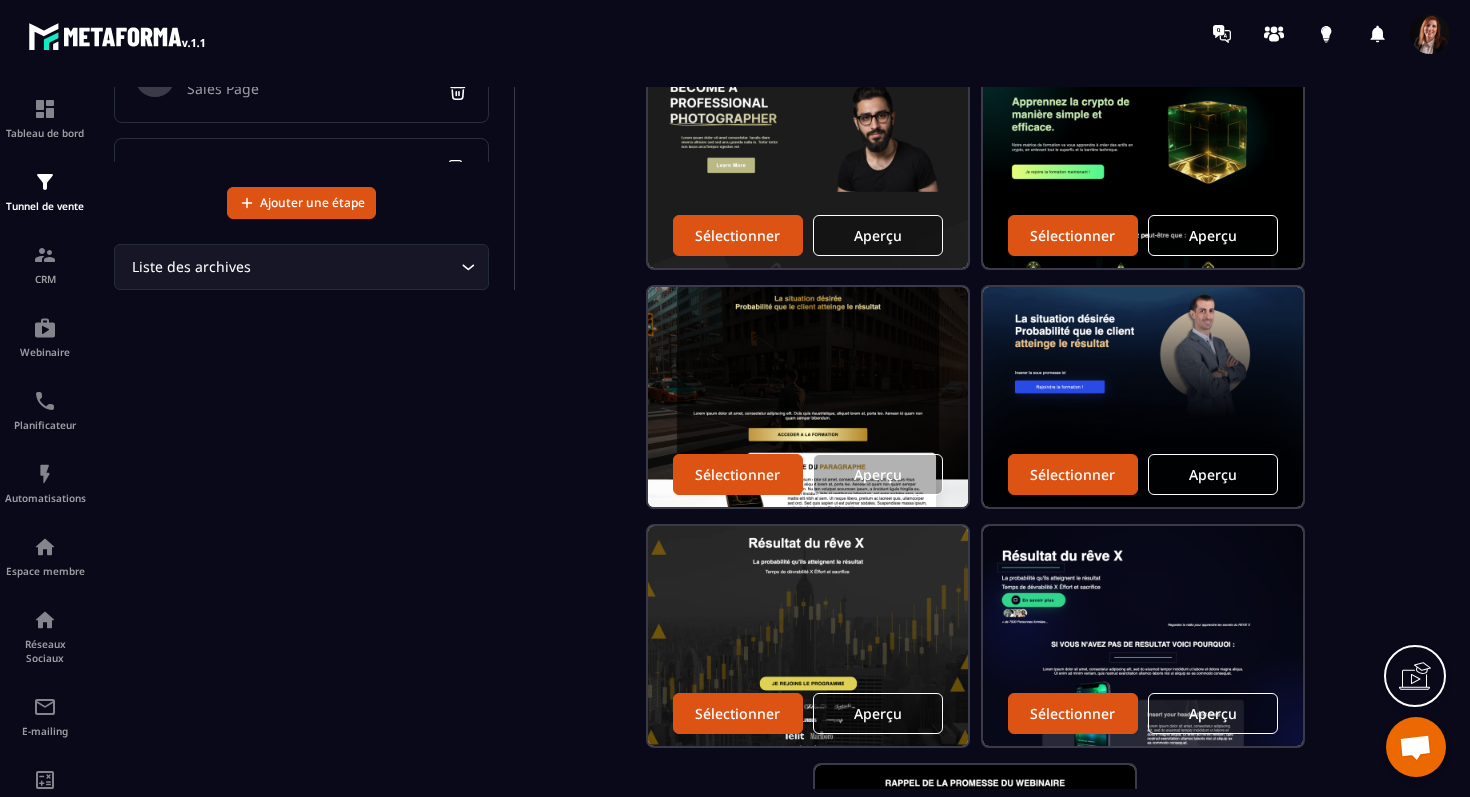 scroll, scrollTop: 458, scrollLeft: 0, axis: vertical 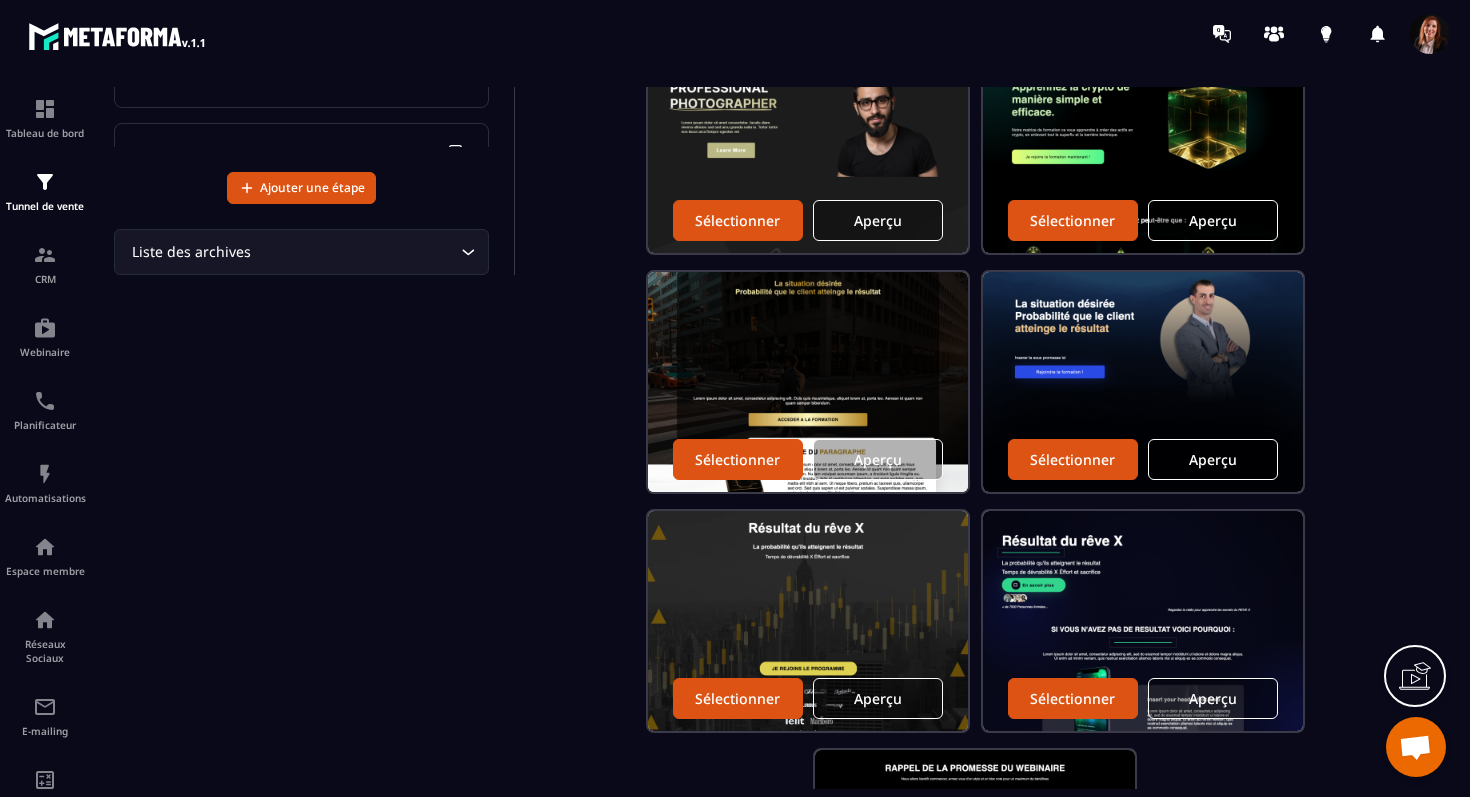click on "Aperçu" at bounding box center [1213, 459] 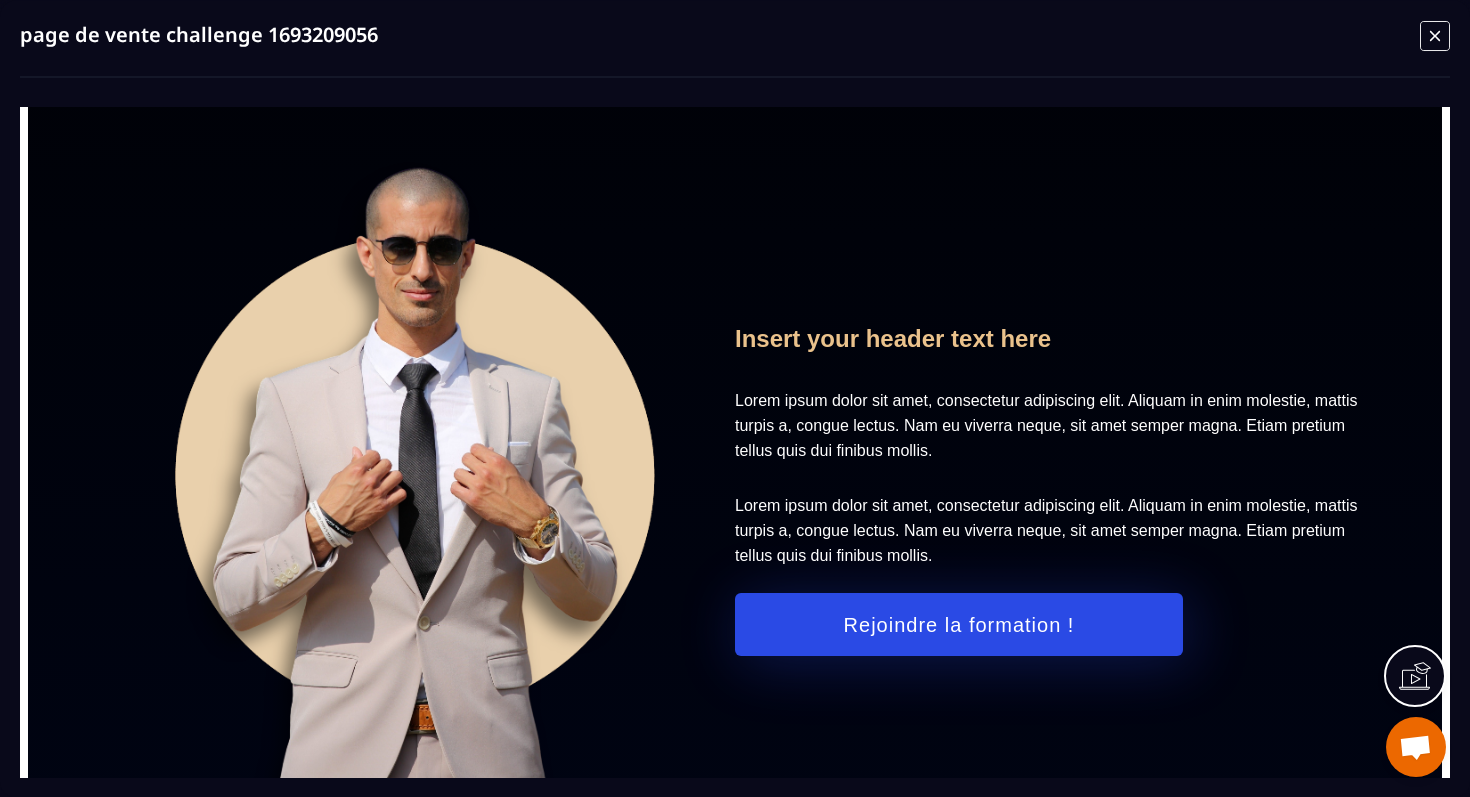 scroll, scrollTop: 2568, scrollLeft: 0, axis: vertical 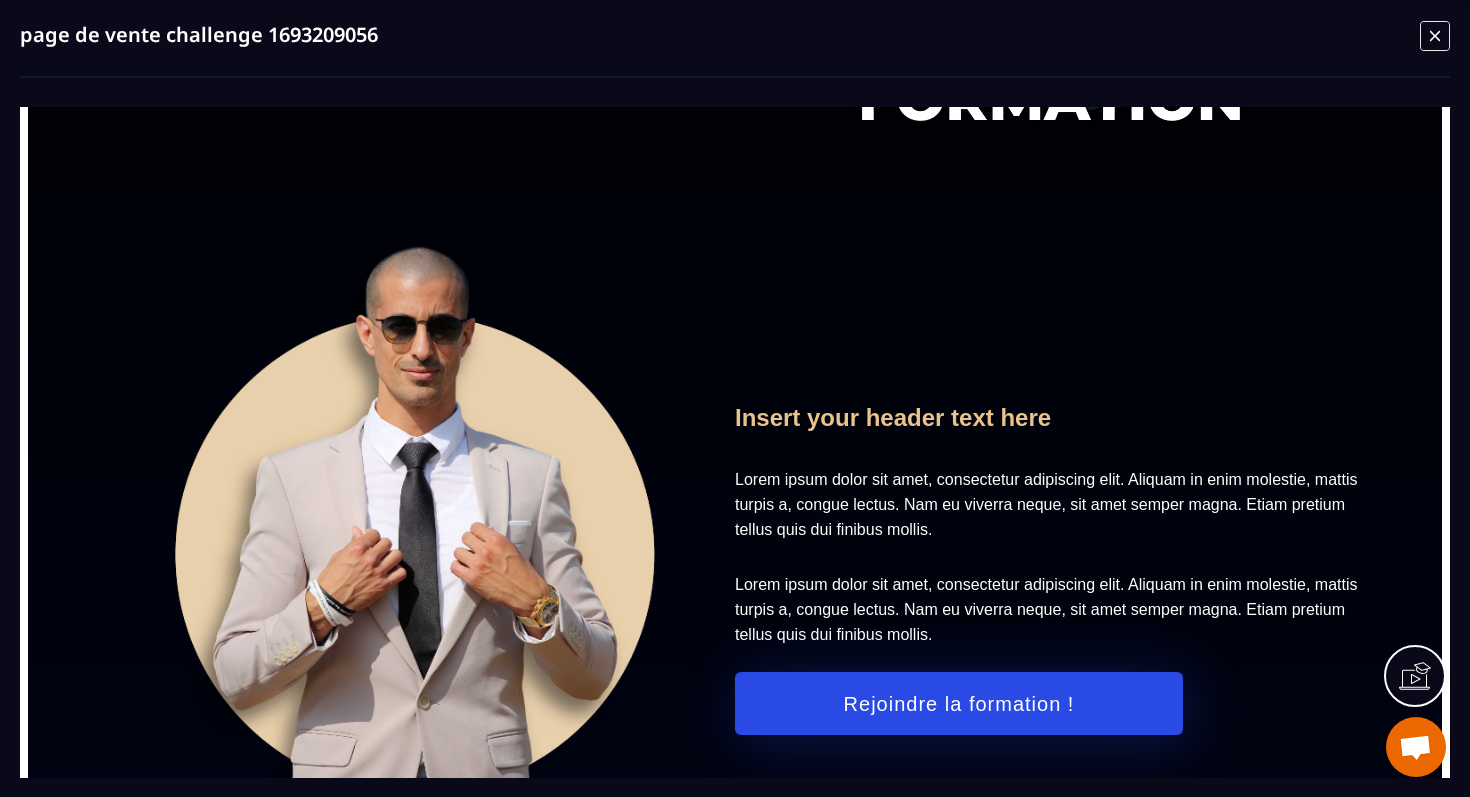 click 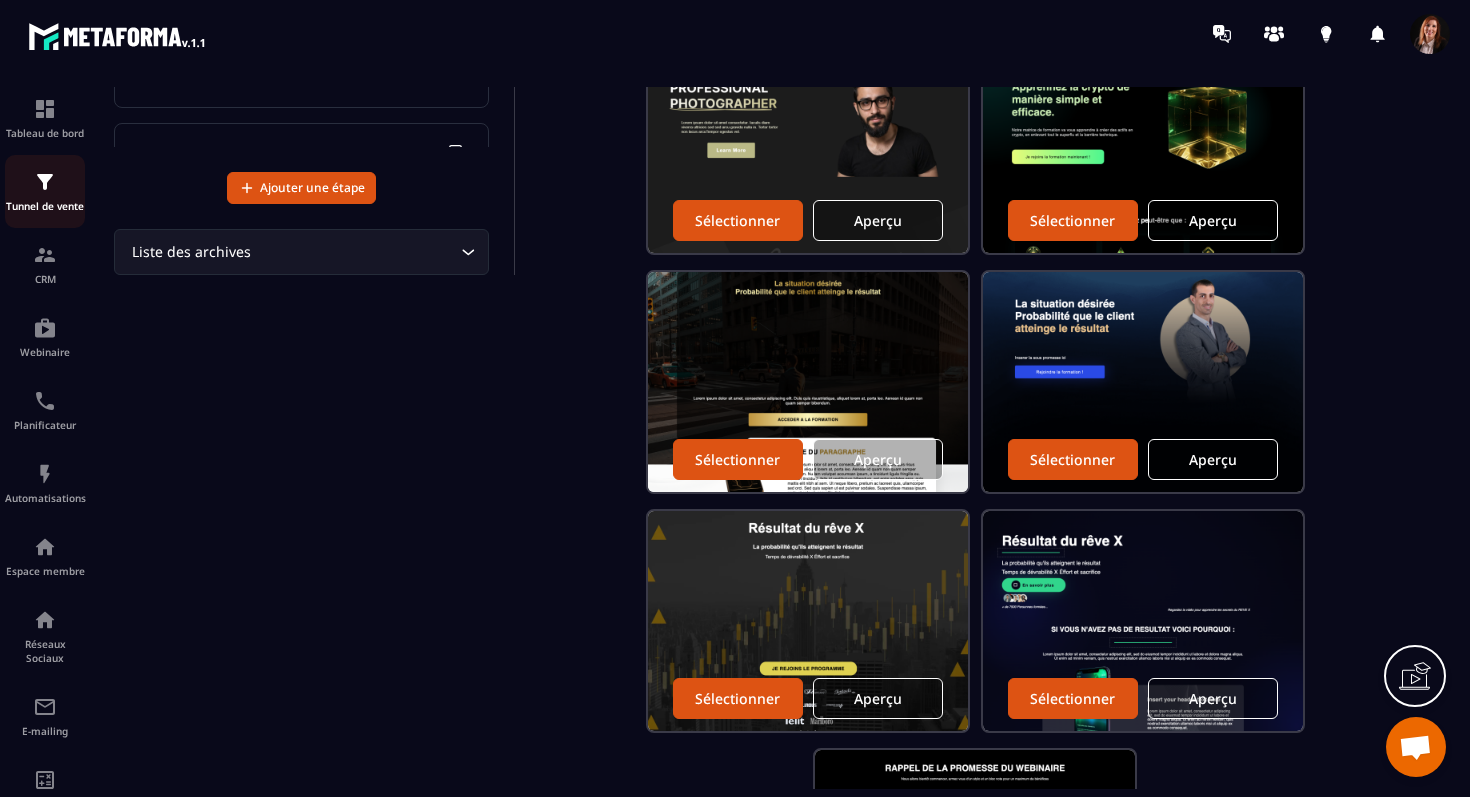 click at bounding box center (45, 182) 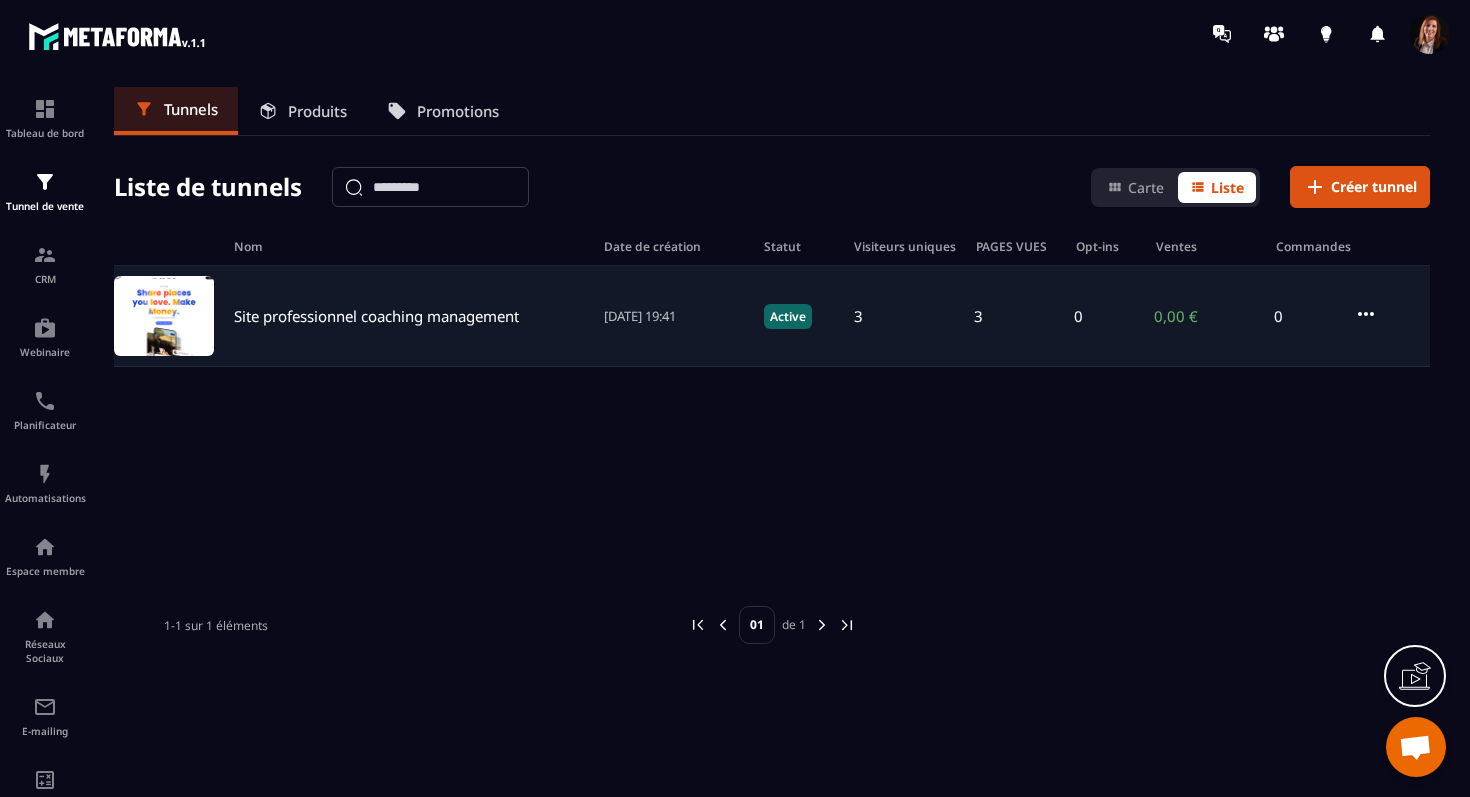 click on "Site professionnel coaching management" at bounding box center [376, 316] 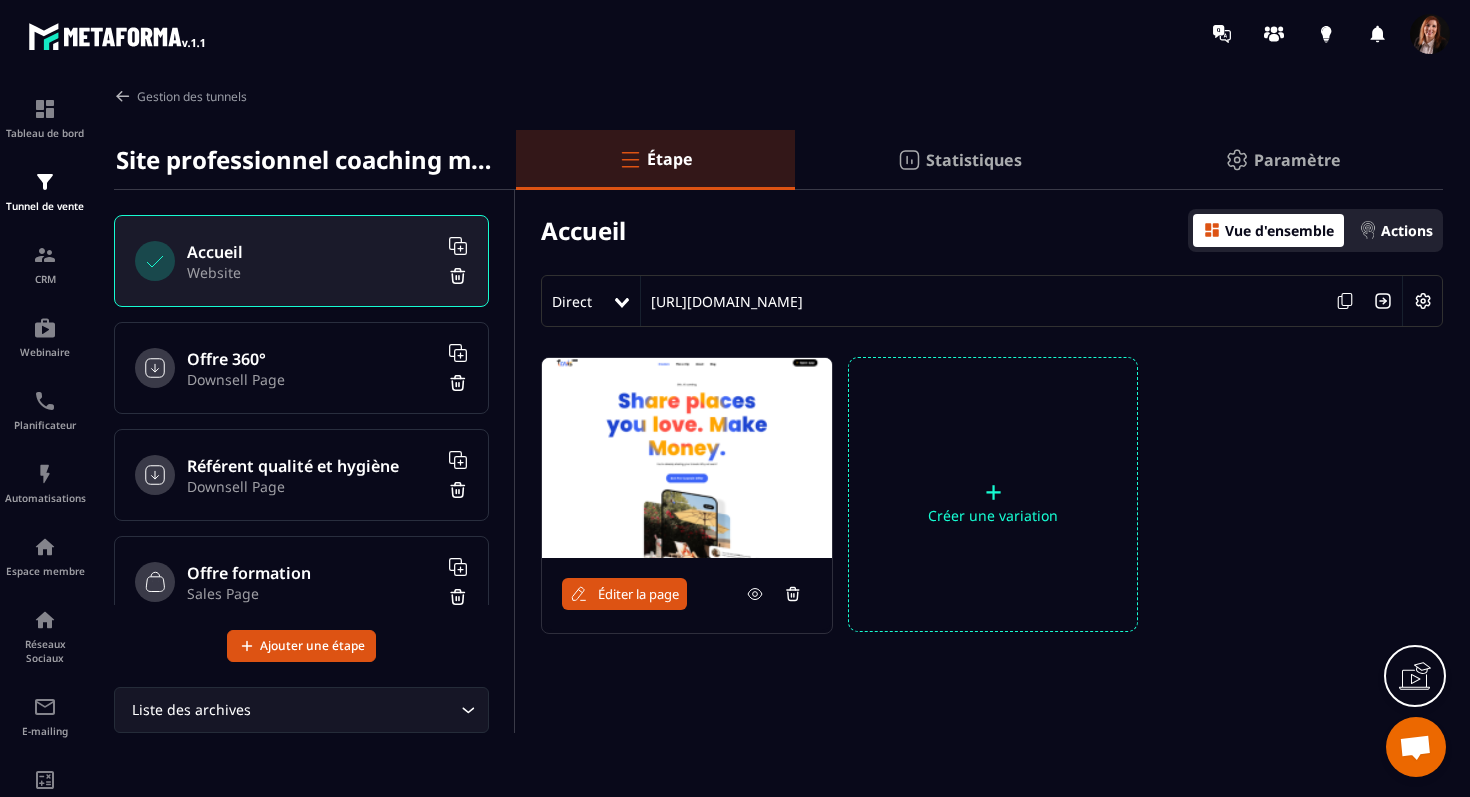 click on "Offre 360°" at bounding box center (312, 359) 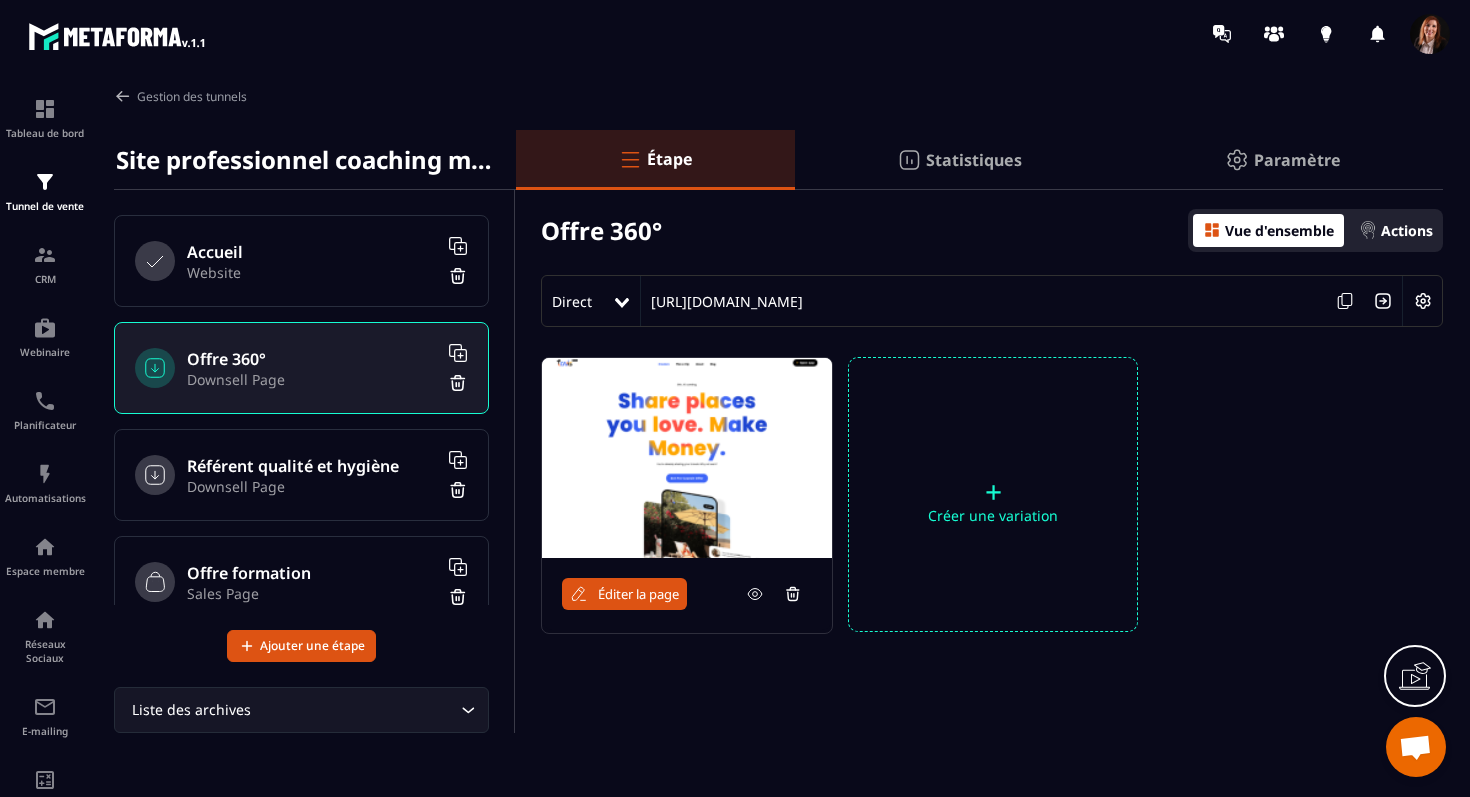 click at bounding box center (687, 458) 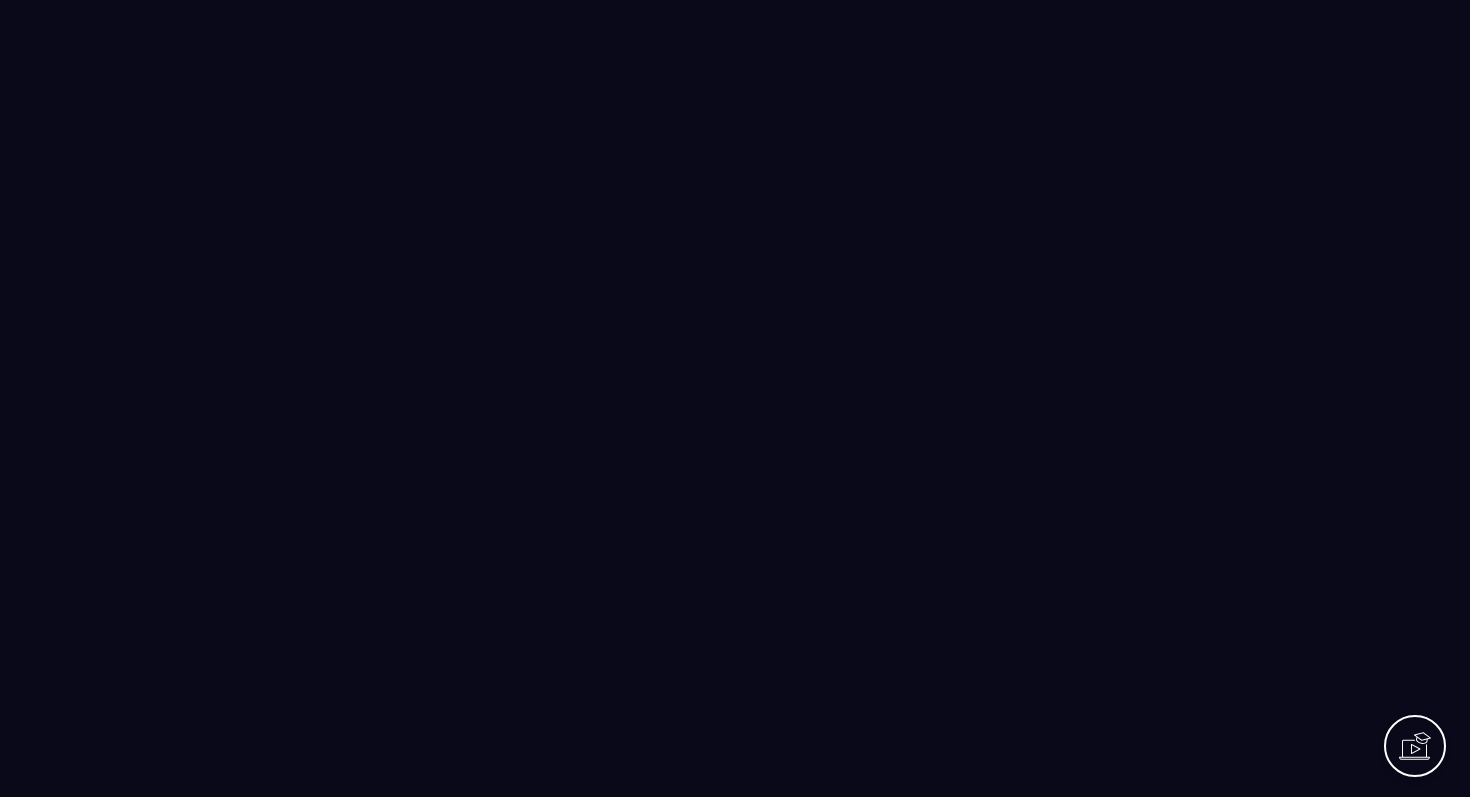 scroll, scrollTop: 0, scrollLeft: 0, axis: both 